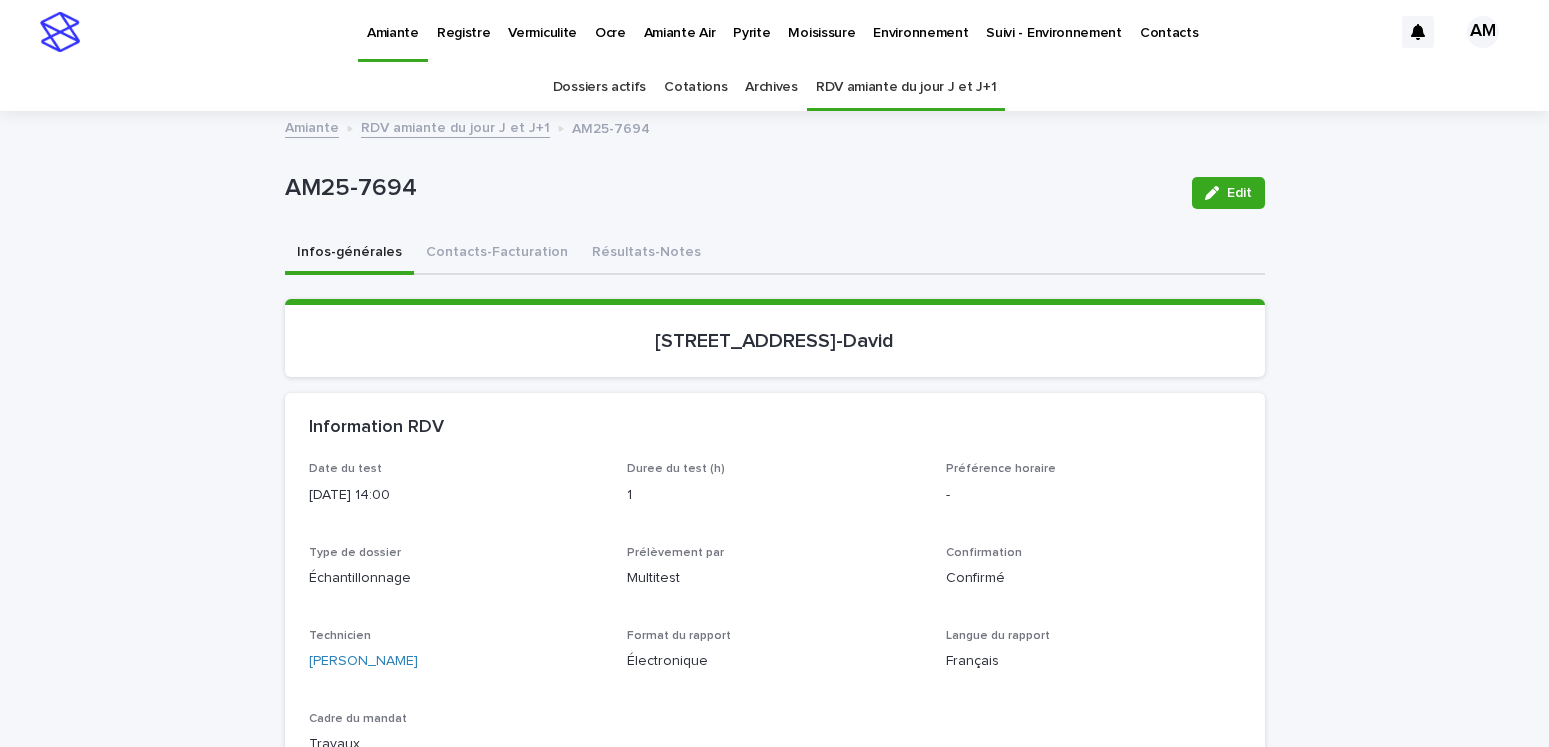 scroll, scrollTop: 0, scrollLeft: 0, axis: both 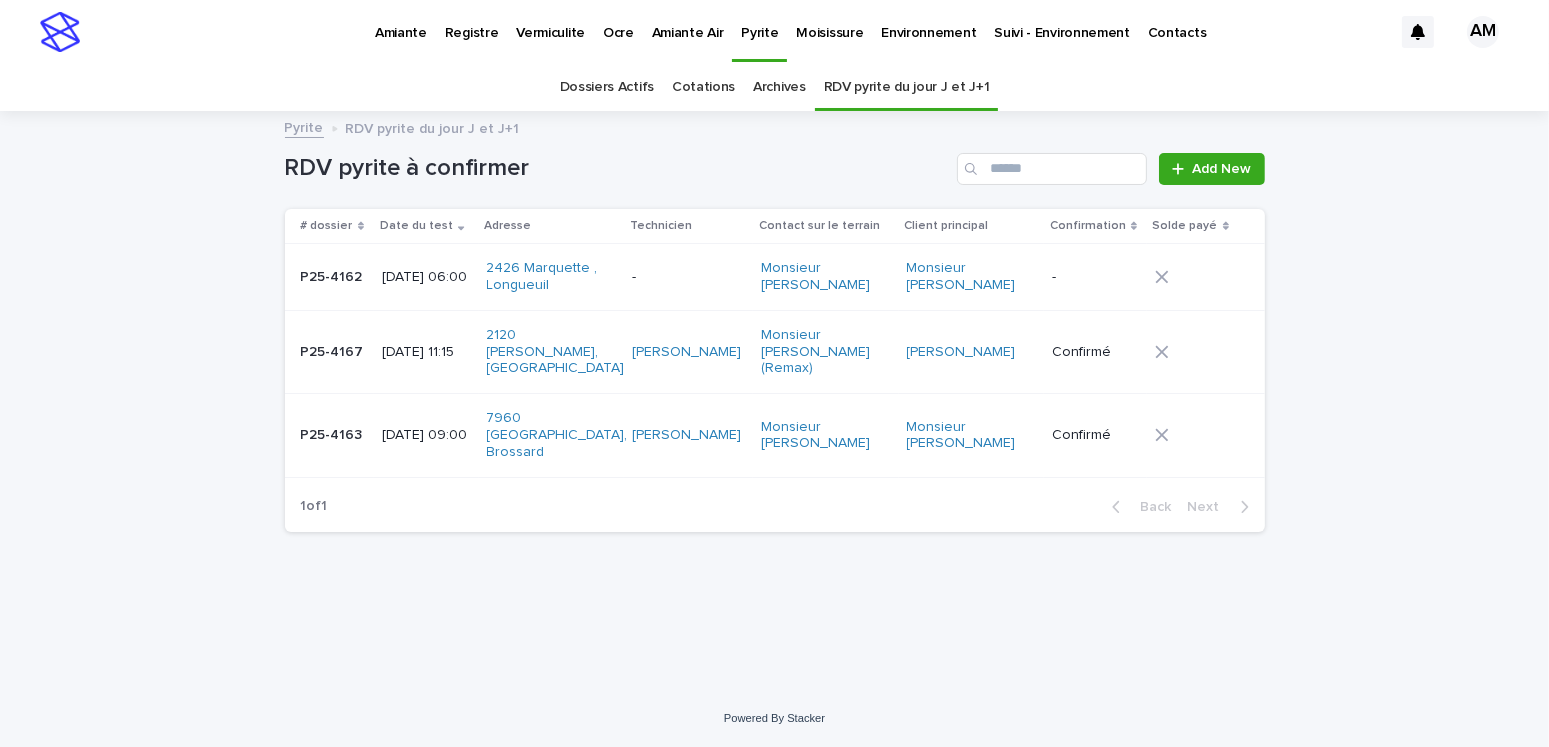 click on "Moisissure" at bounding box center (829, 21) 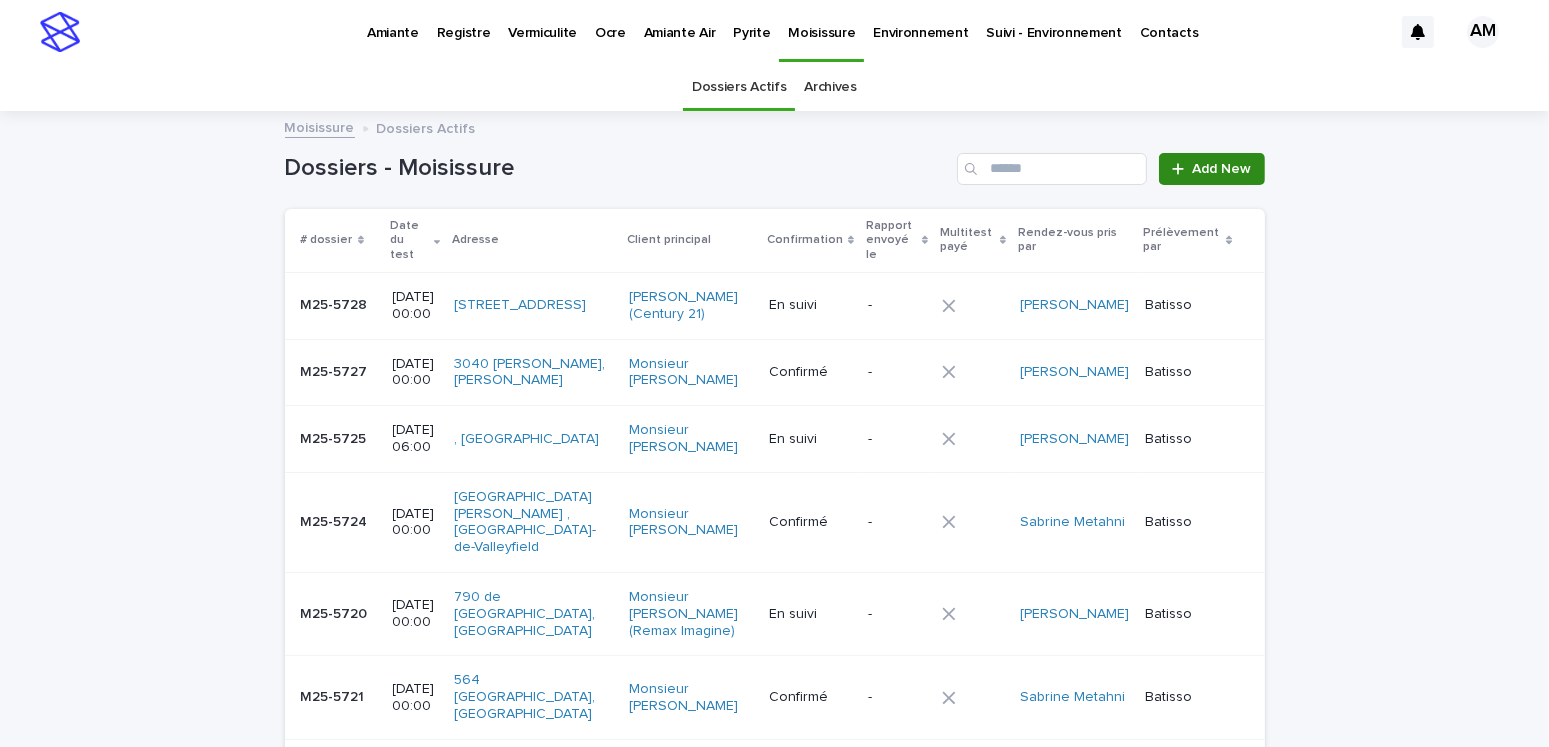 click on "Add New" at bounding box center (1222, 169) 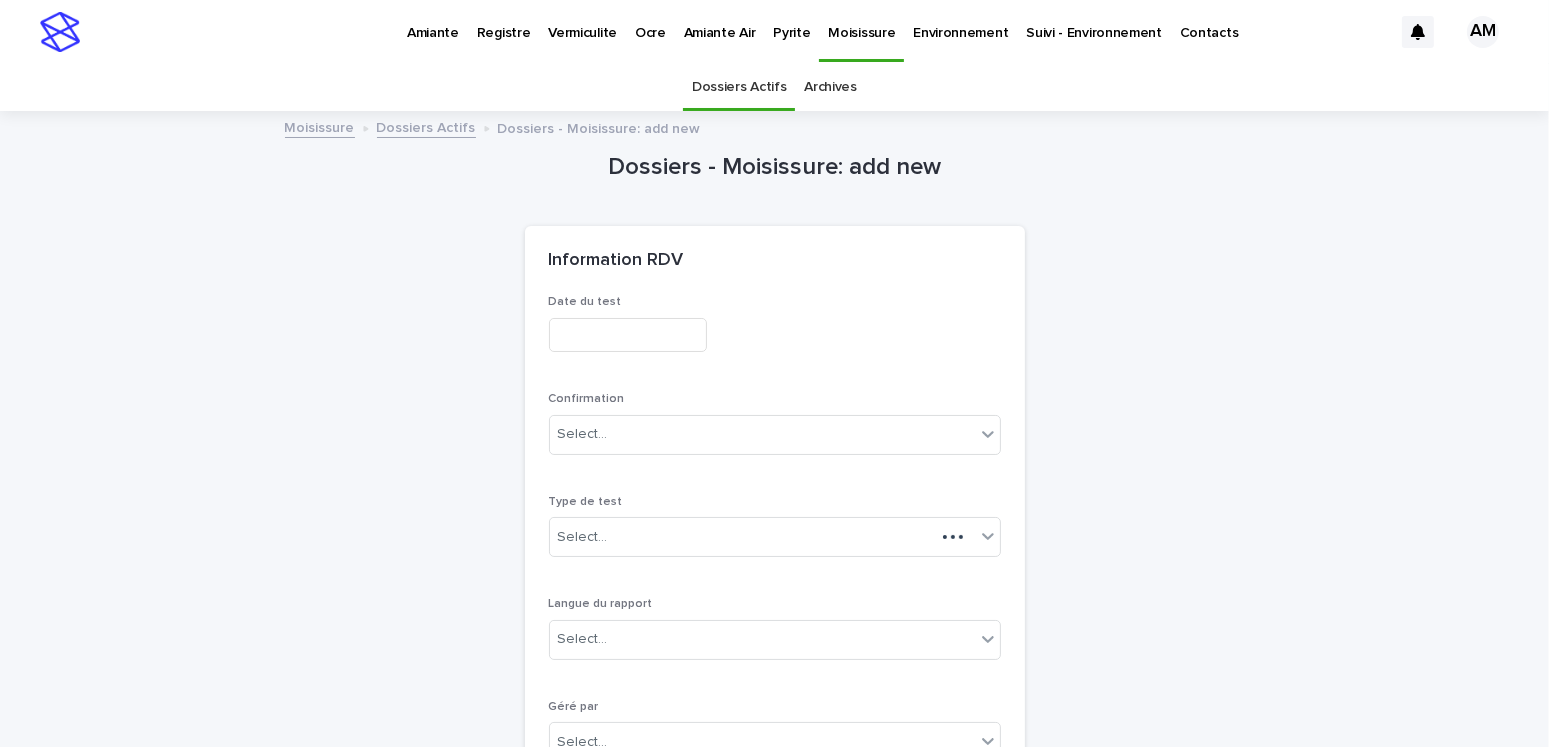 scroll, scrollTop: 63, scrollLeft: 0, axis: vertical 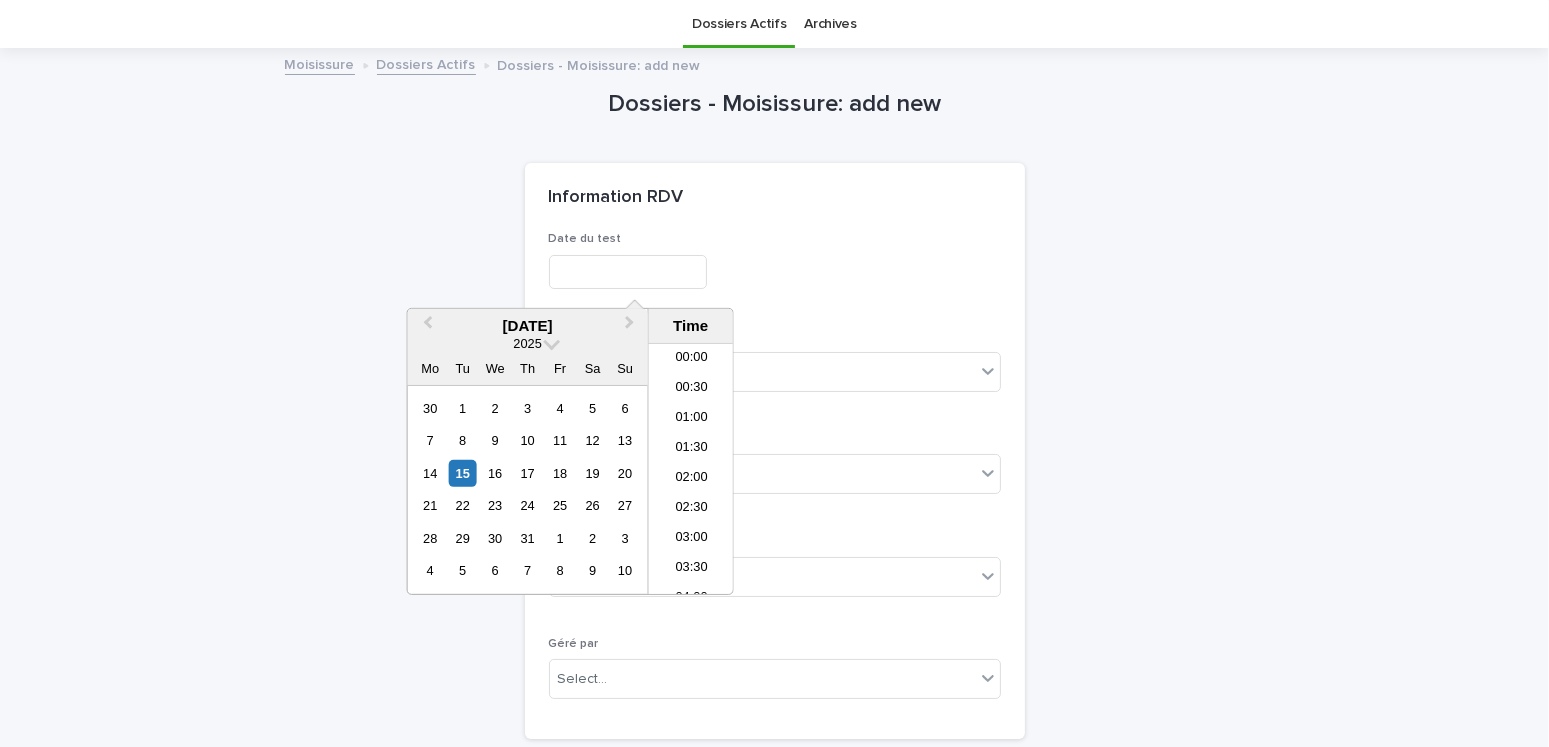 click at bounding box center [628, 272] 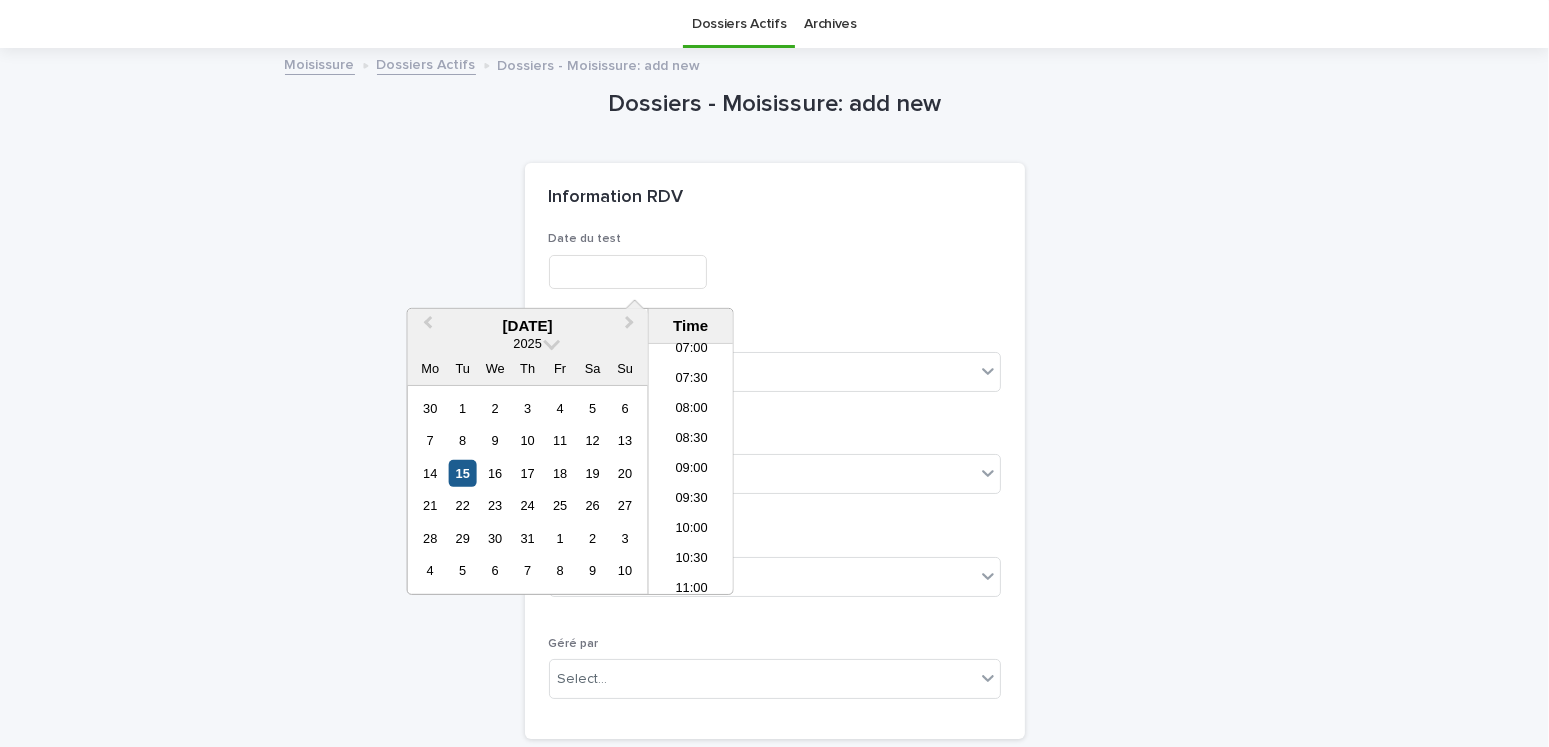 click on "15" at bounding box center [462, 473] 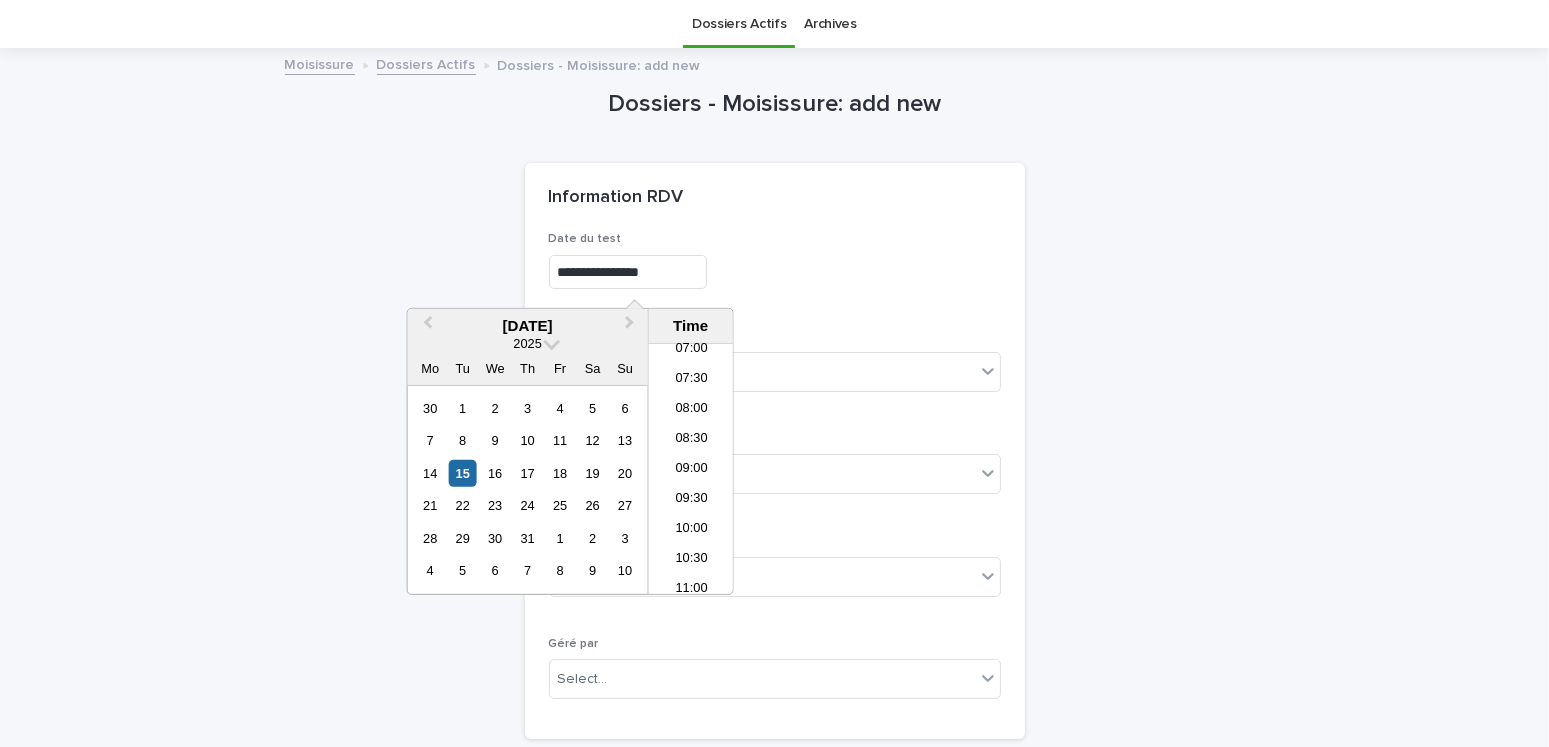 click on "**********" at bounding box center (775, 272) 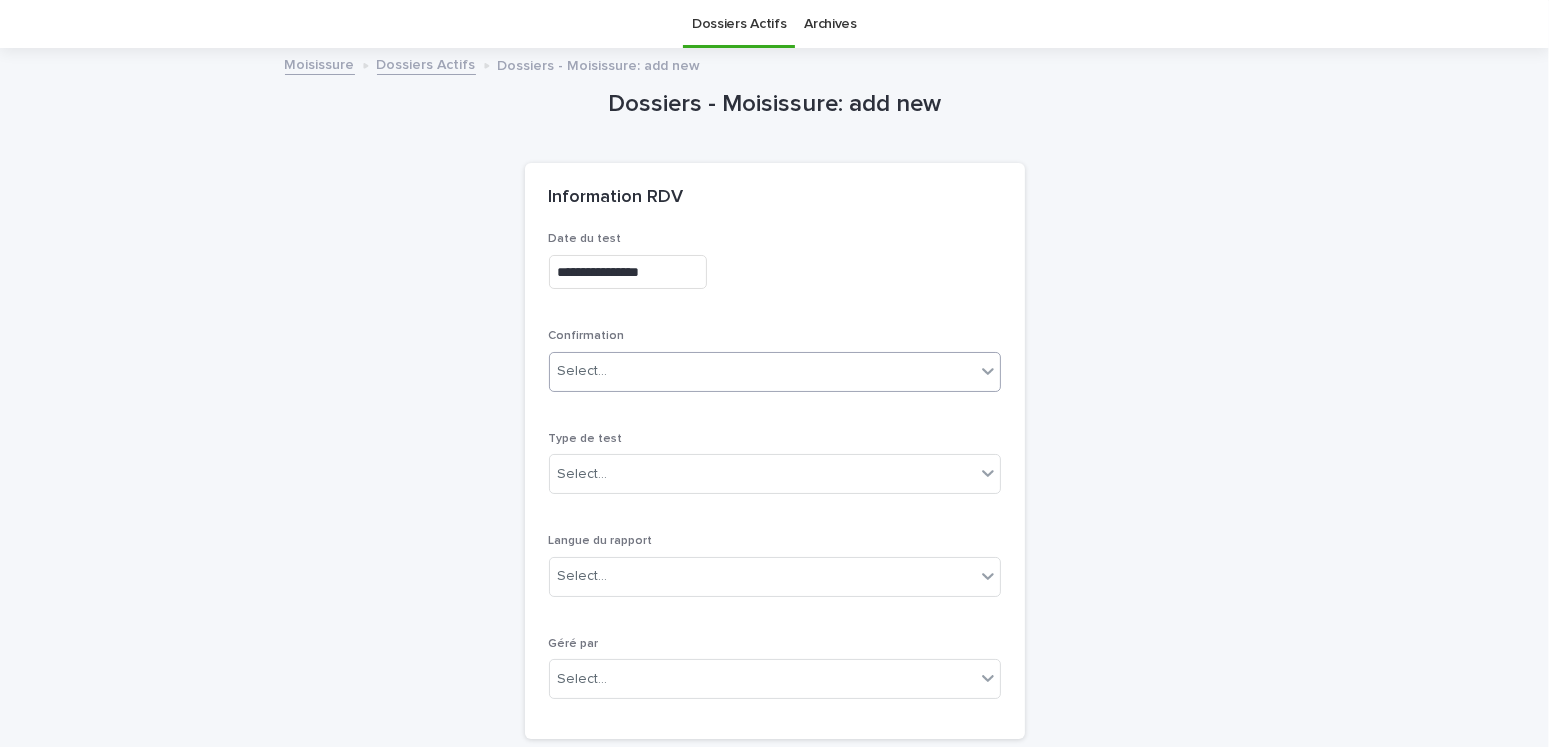 click on "Select..." at bounding box center (762, 371) 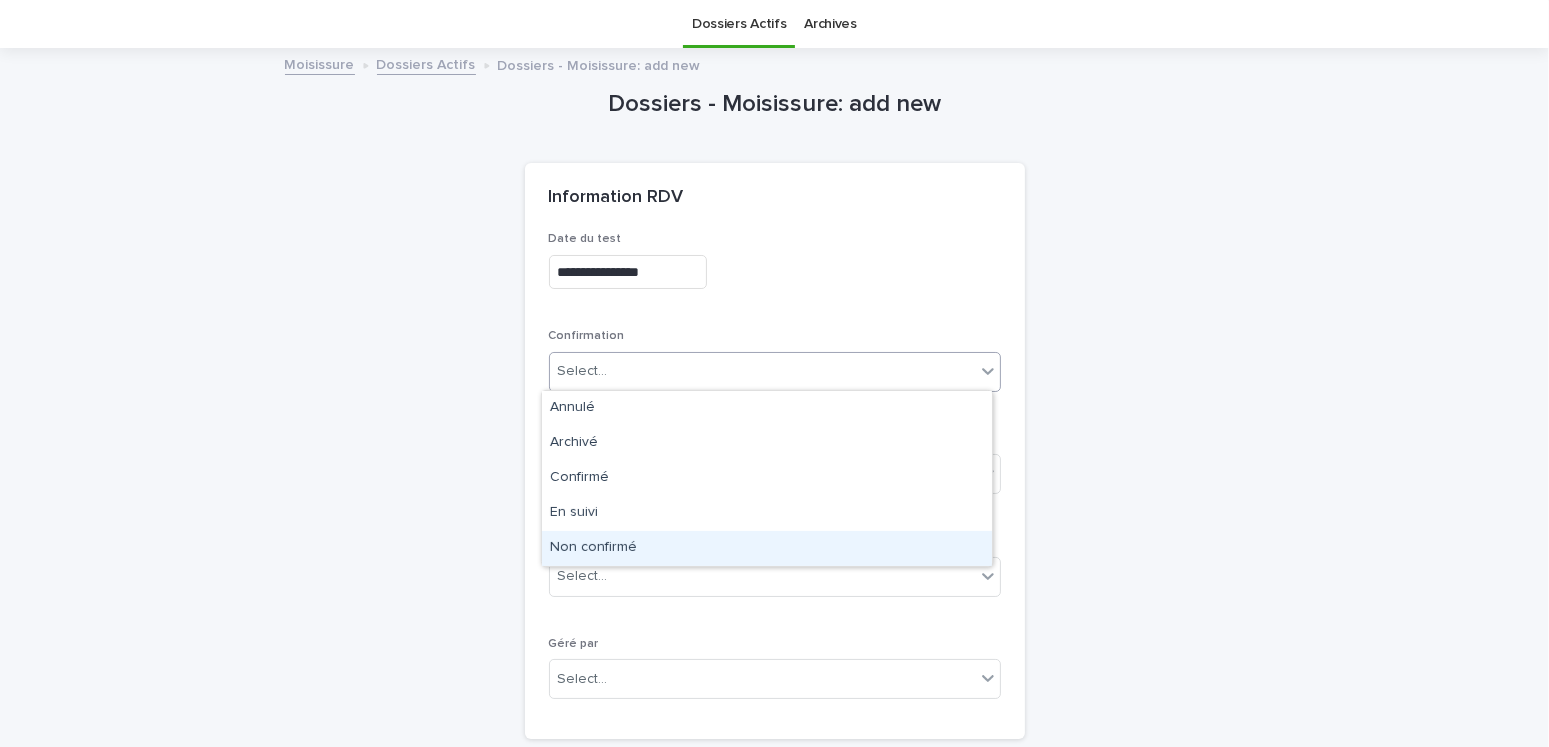 click on "Non confirmé" at bounding box center (767, 548) 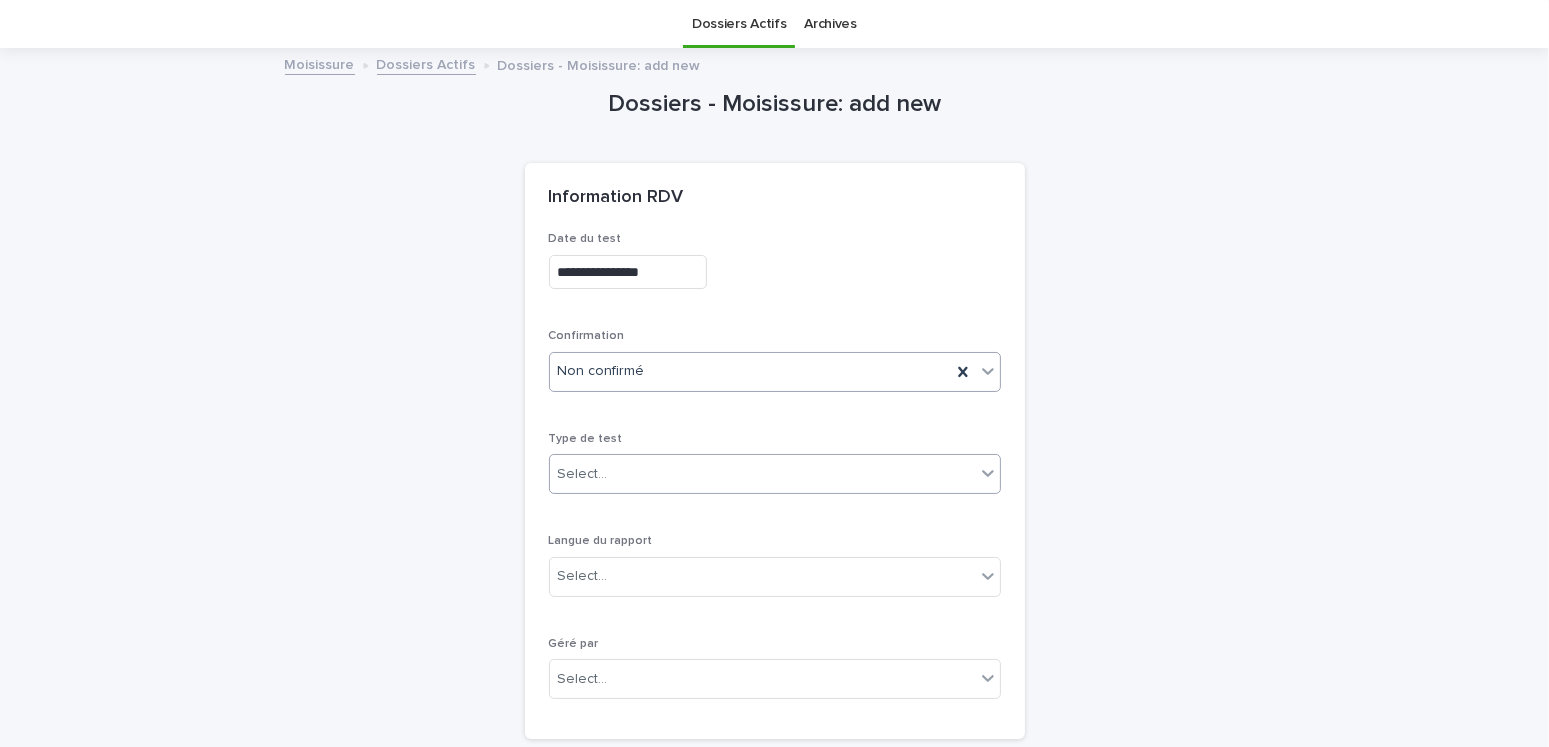 click on "Select..." at bounding box center [583, 474] 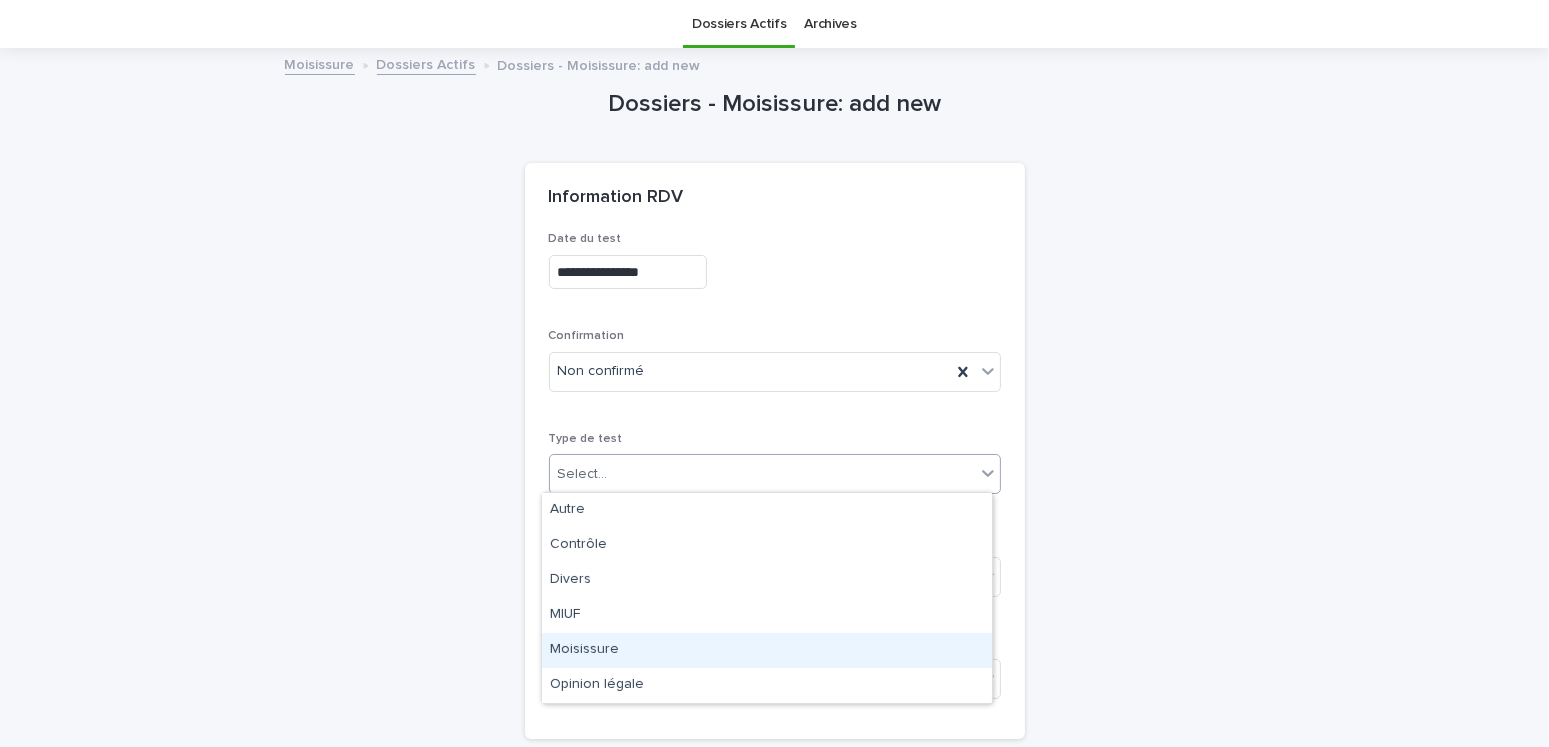click on "Moisissure" at bounding box center [767, 650] 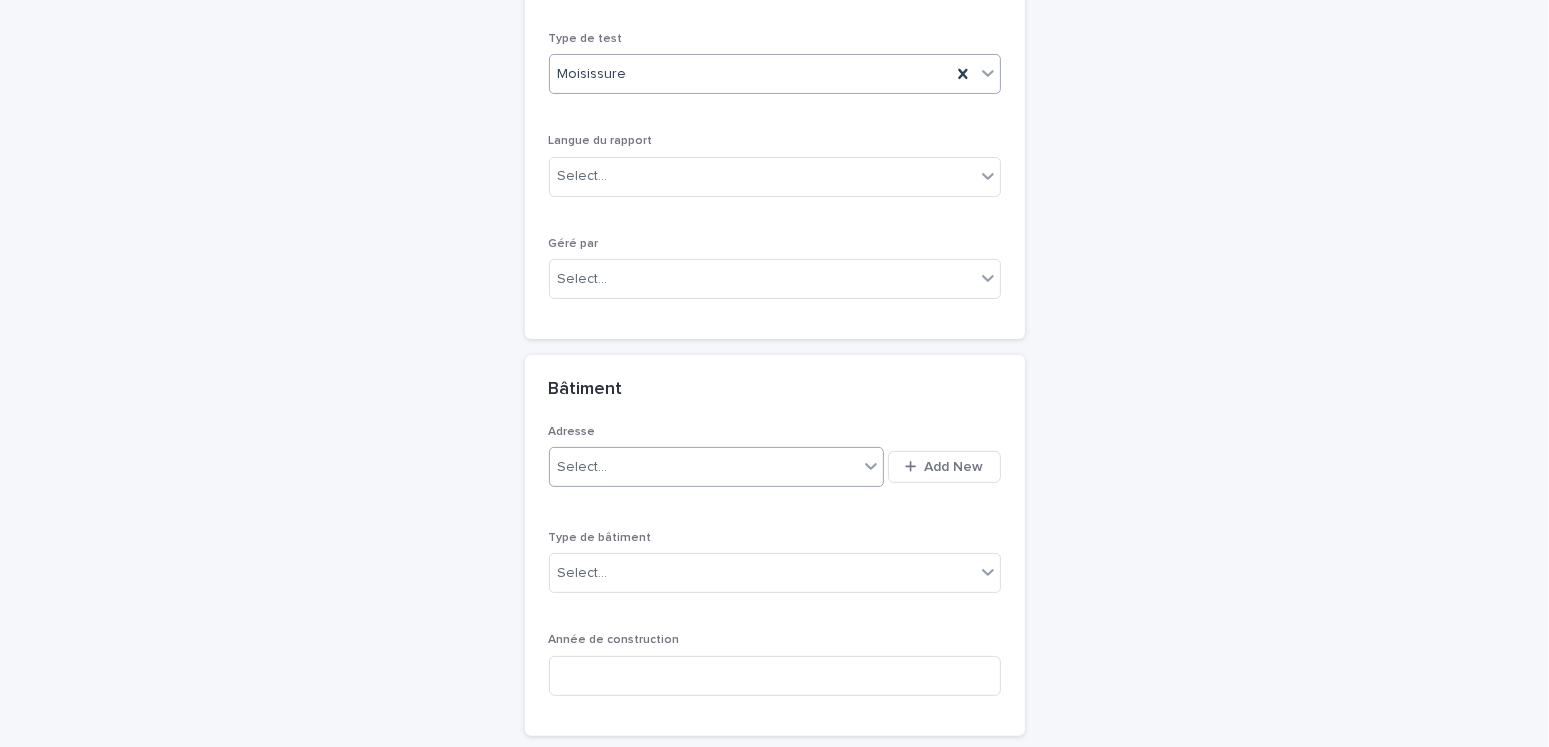 scroll, scrollTop: 363, scrollLeft: 0, axis: vertical 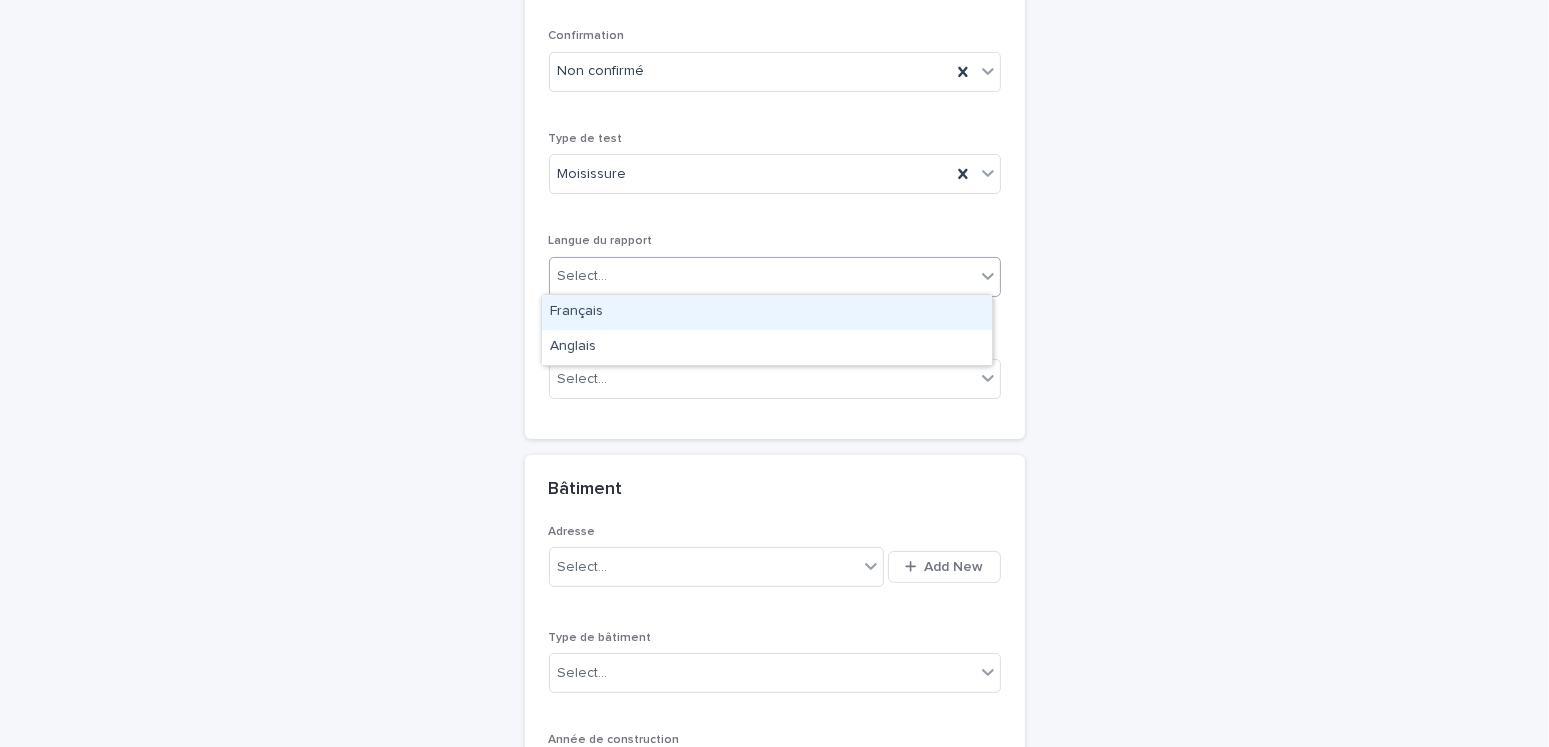 click on "Select..." at bounding box center [762, 276] 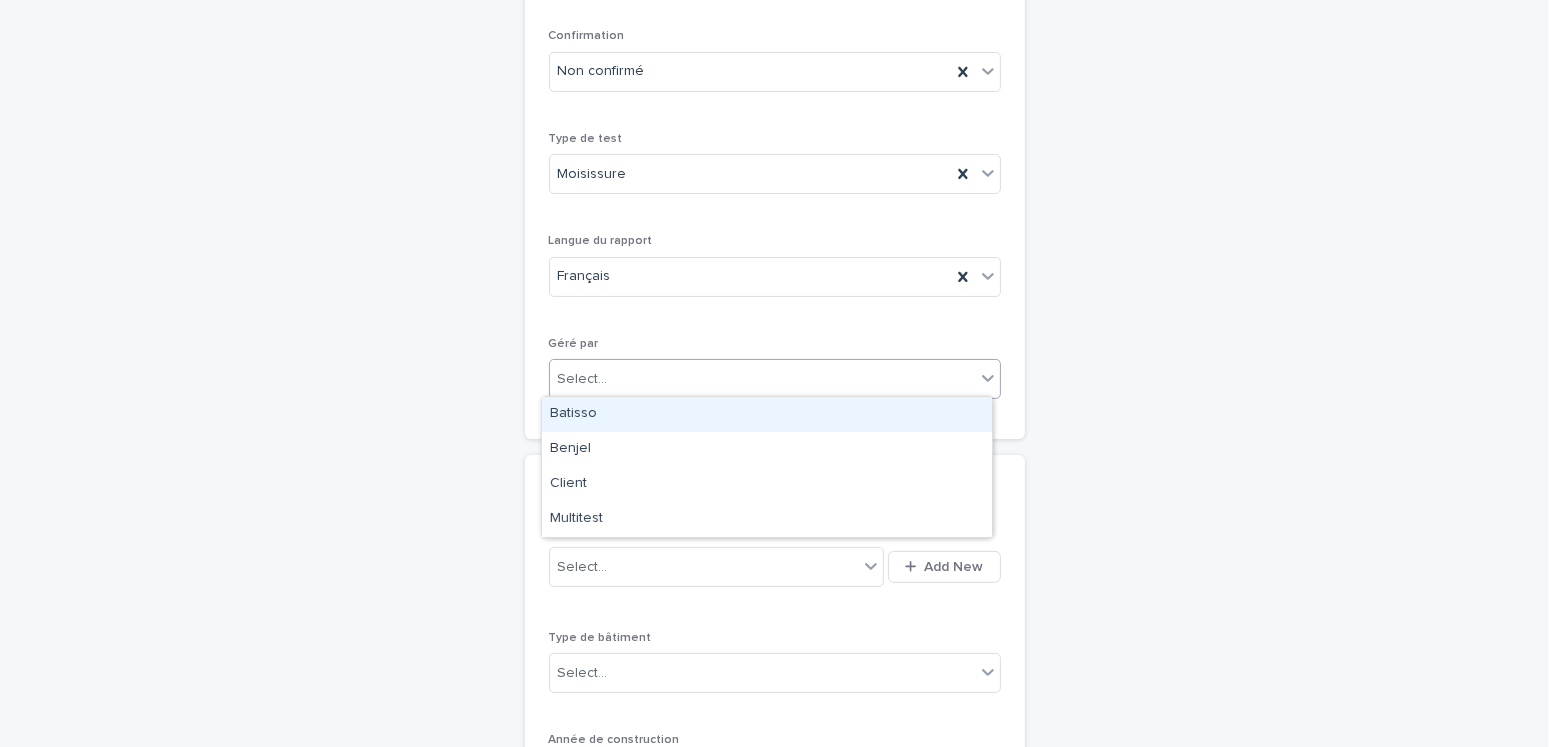 click on "Select..." at bounding box center (762, 379) 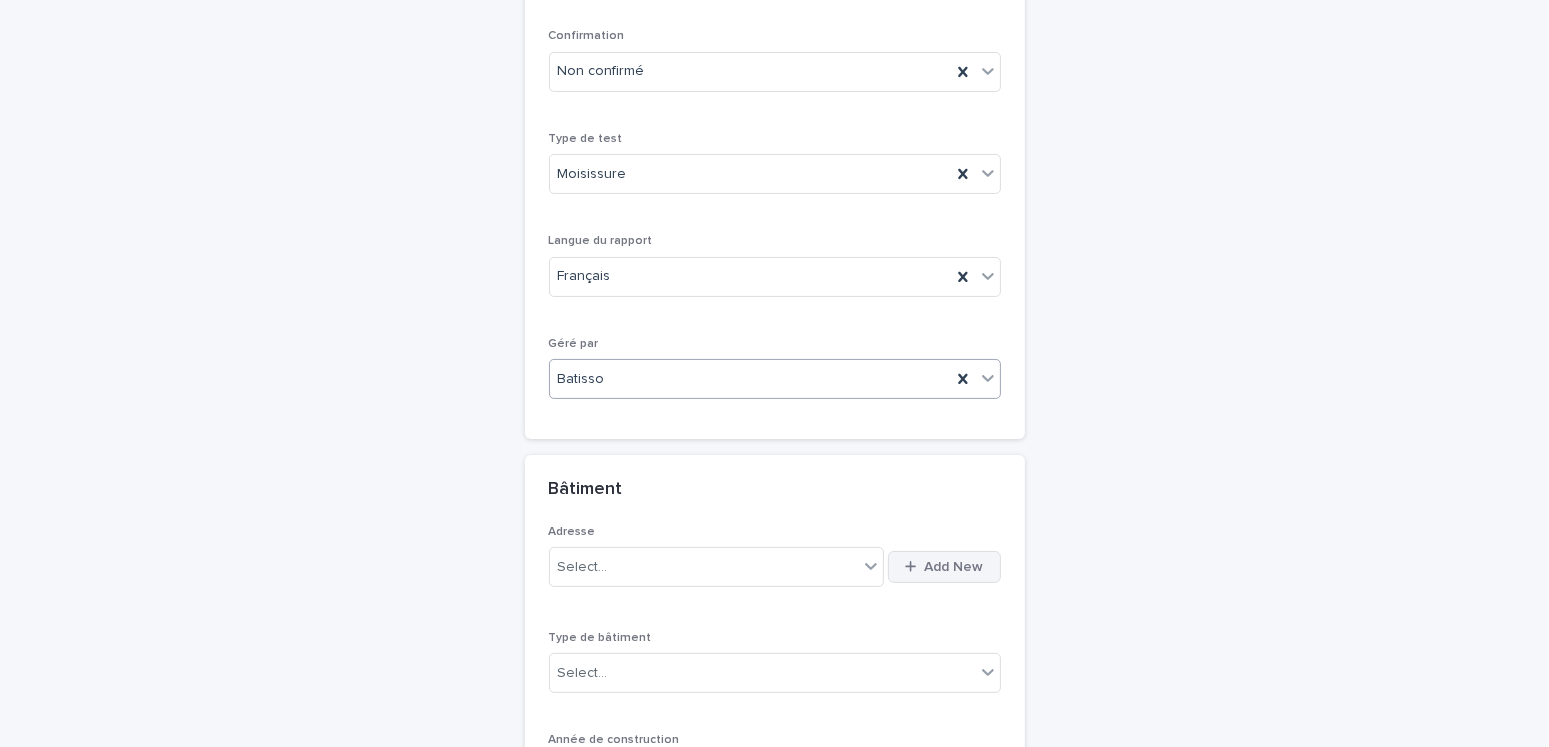 click on "Add New" at bounding box center (954, 567) 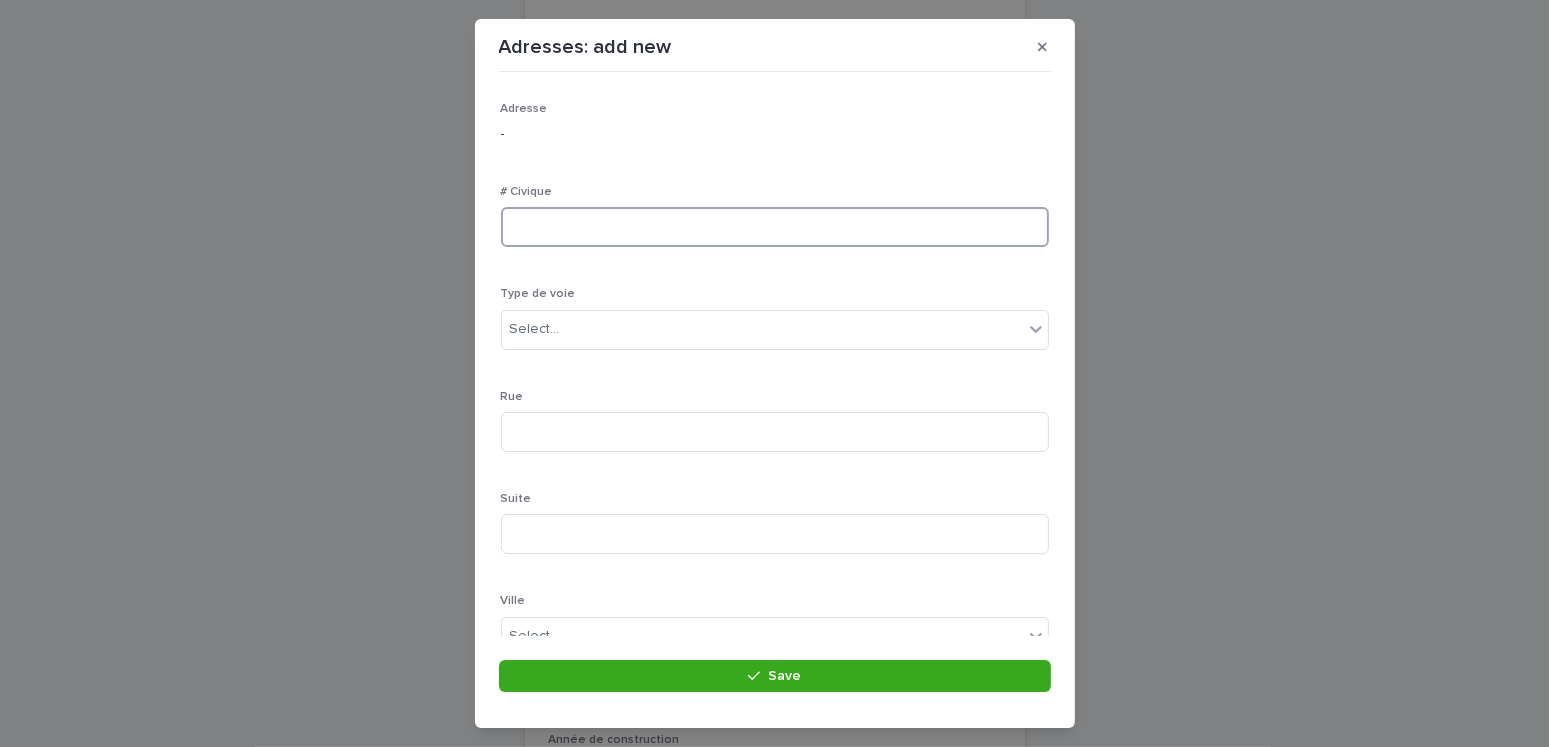 click at bounding box center (775, 227) 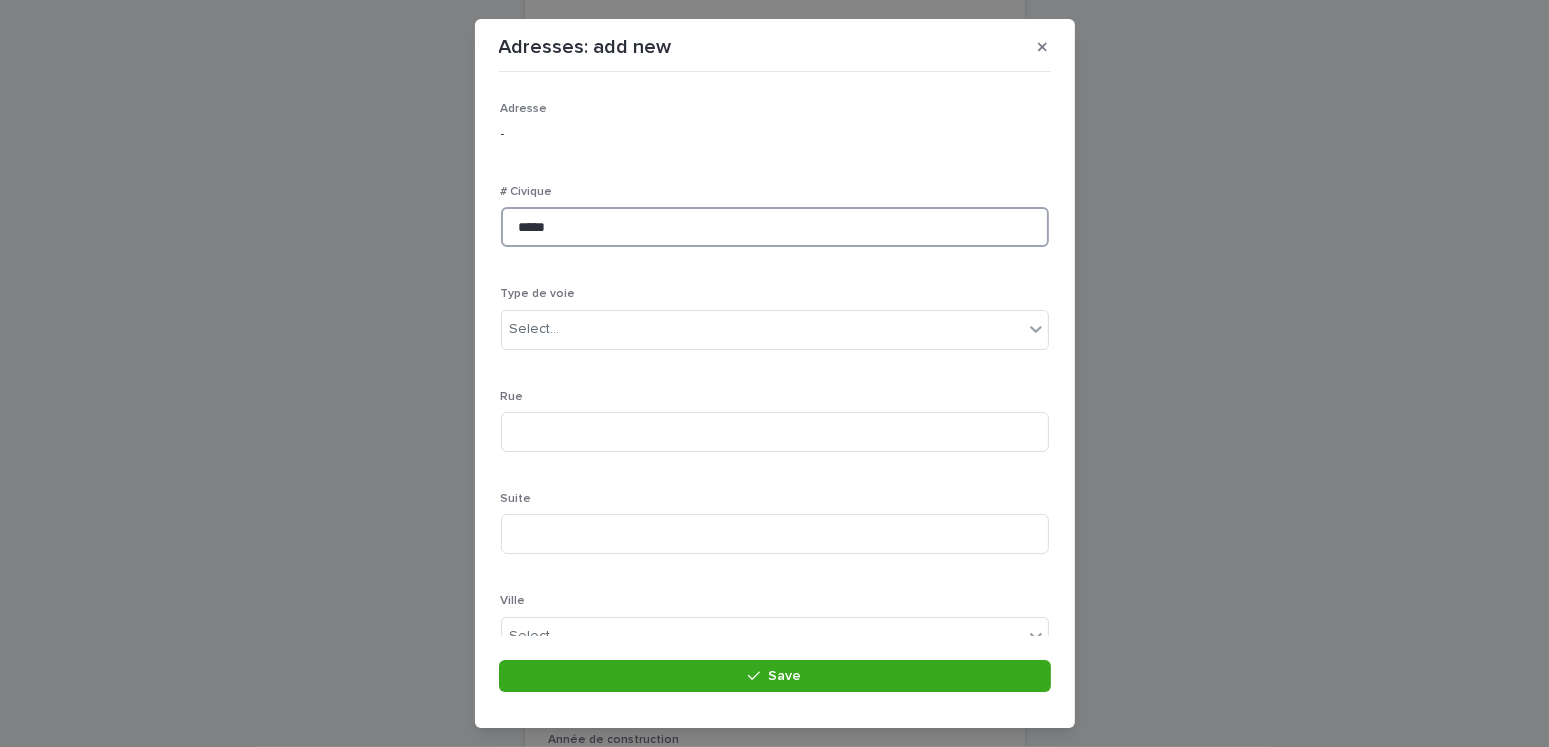 type on "*****" 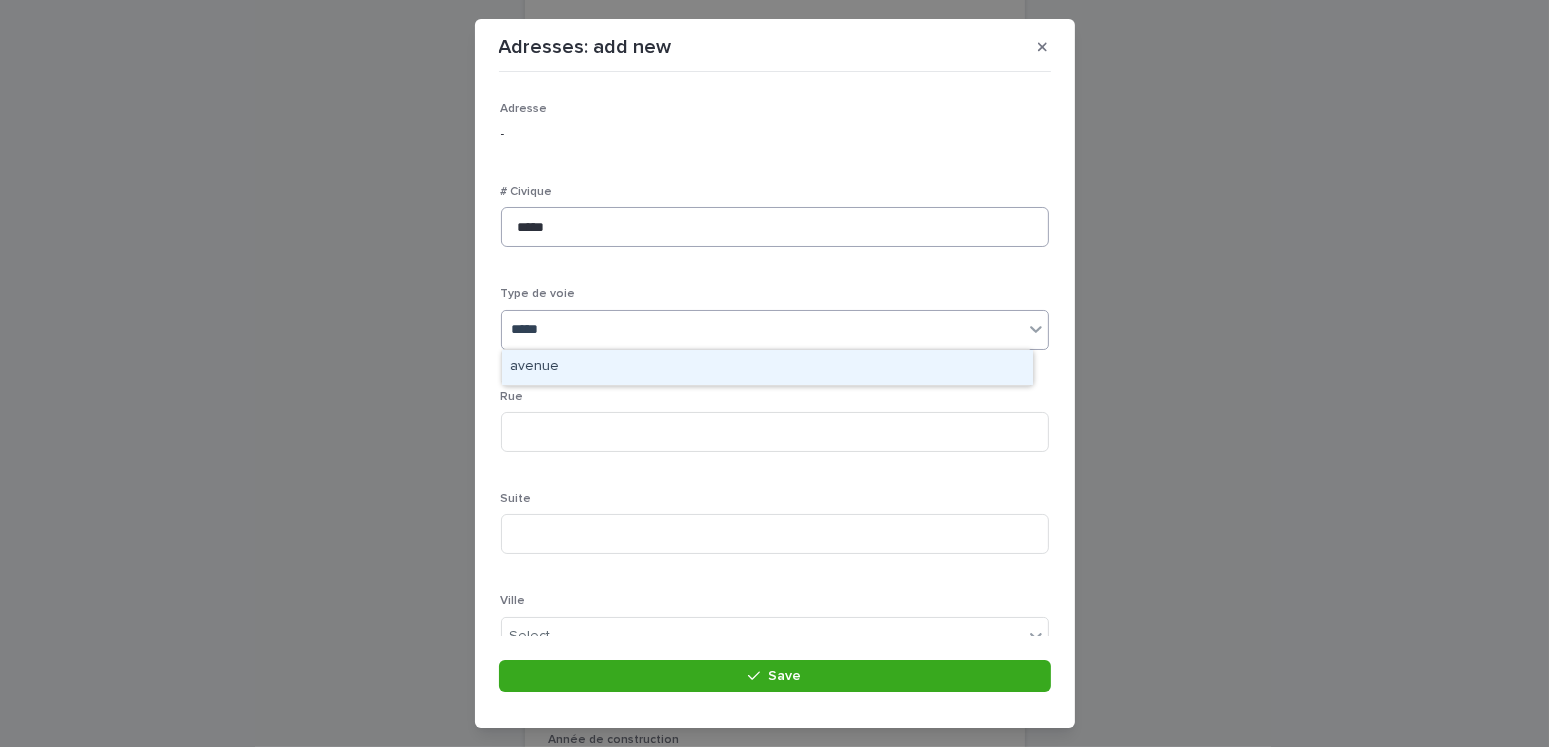 type on "******" 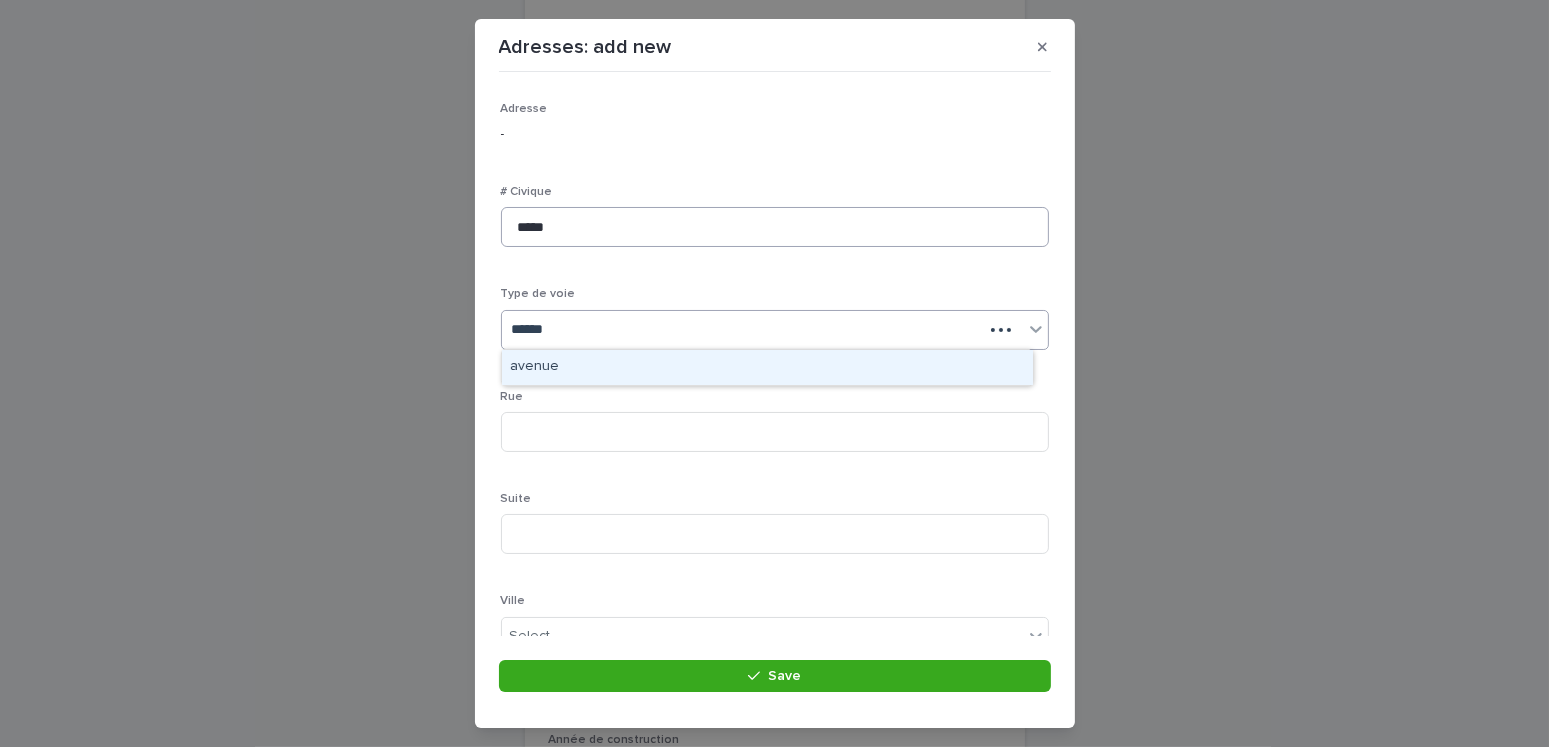 type 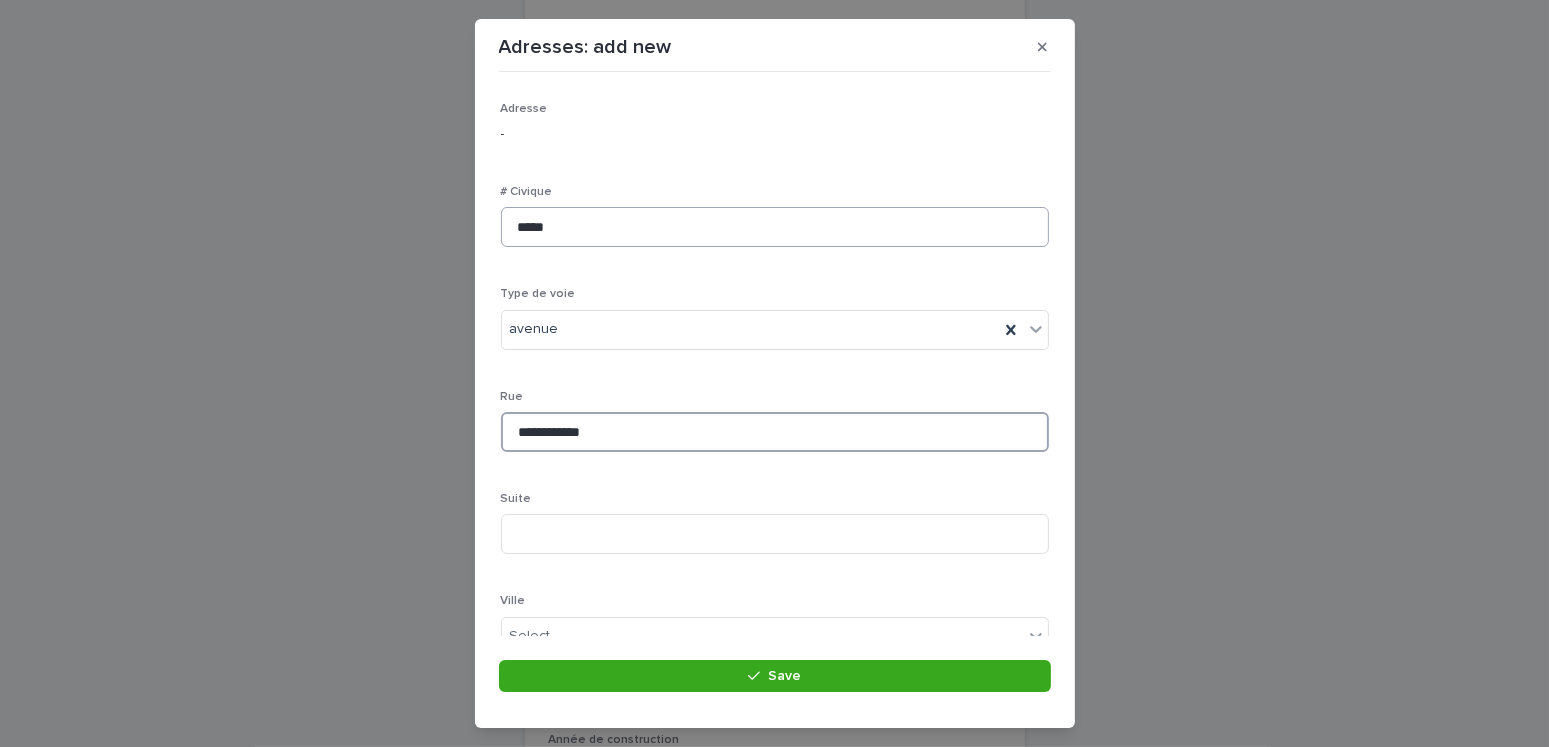 type on "**********" 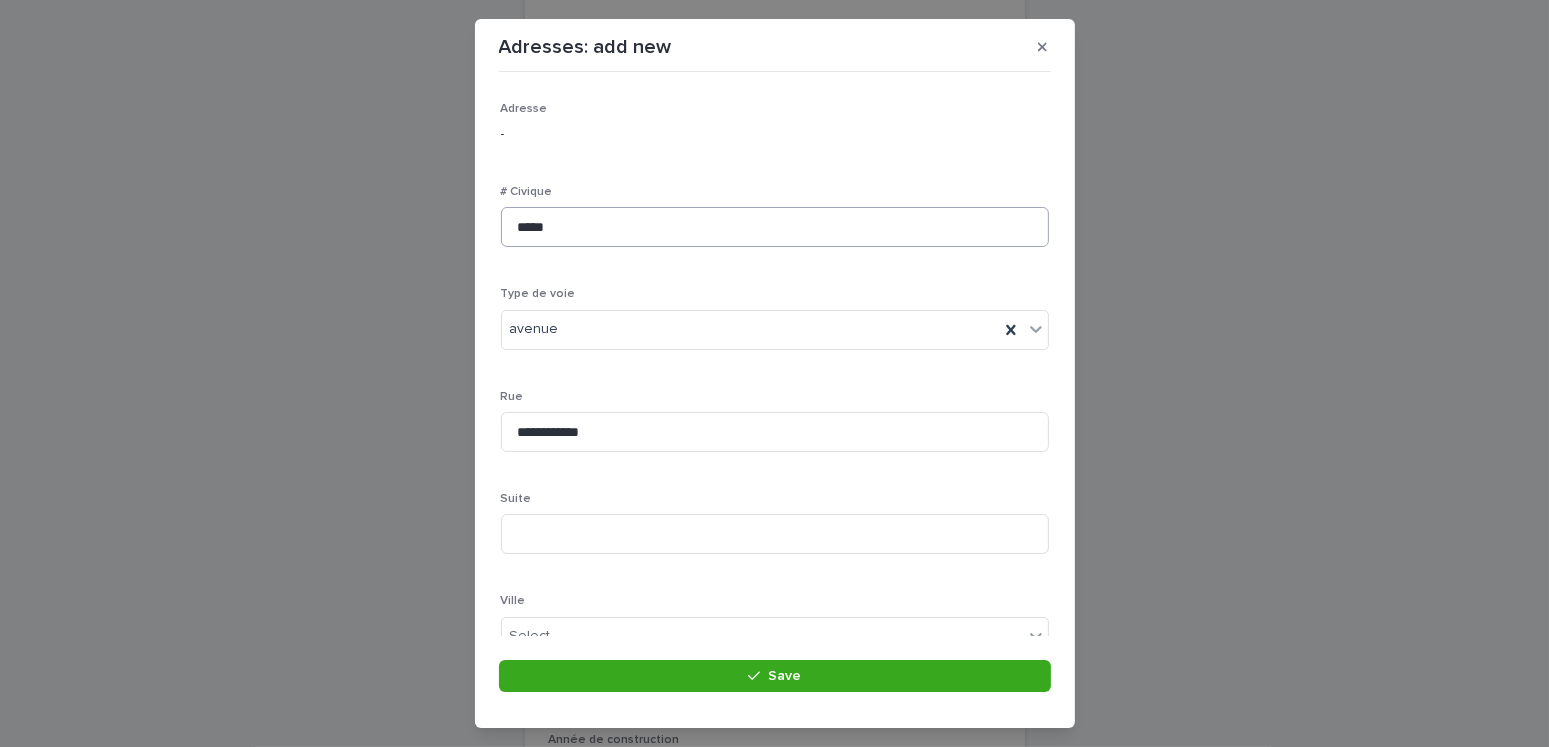 scroll, scrollTop: 8, scrollLeft: 0, axis: vertical 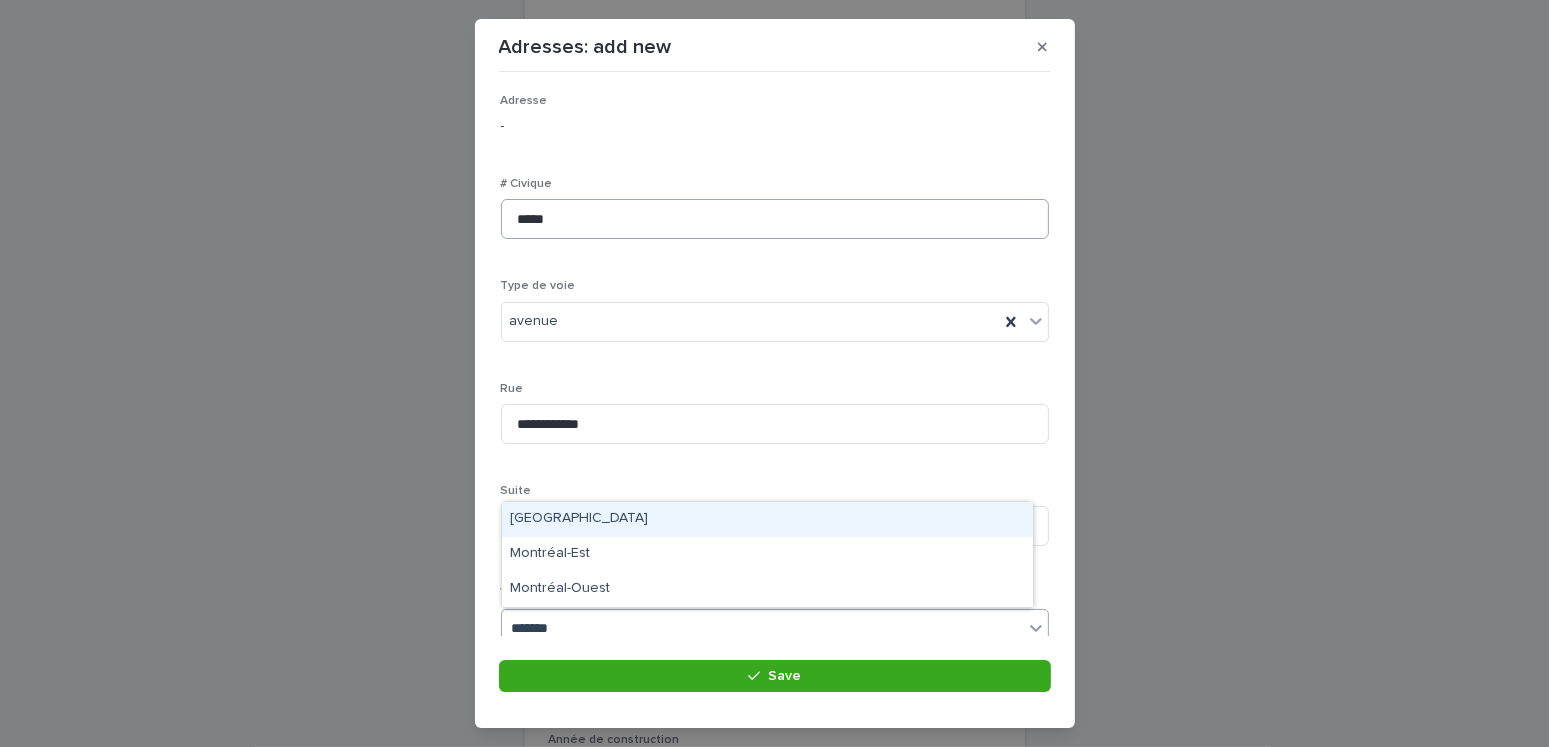 type on "********" 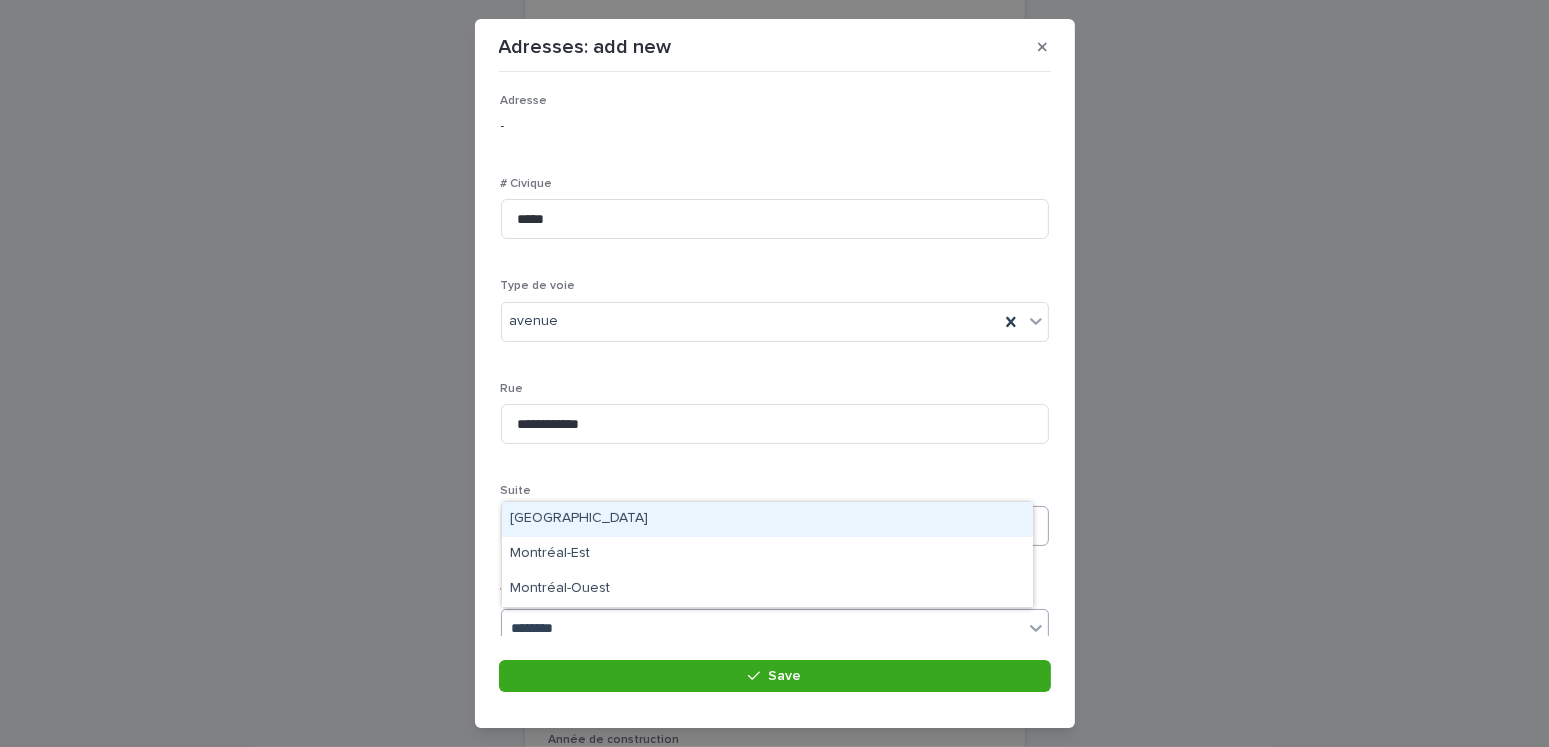 drag, startPoint x: 581, startPoint y: 535, endPoint x: 558, endPoint y: 509, distance: 34.713108 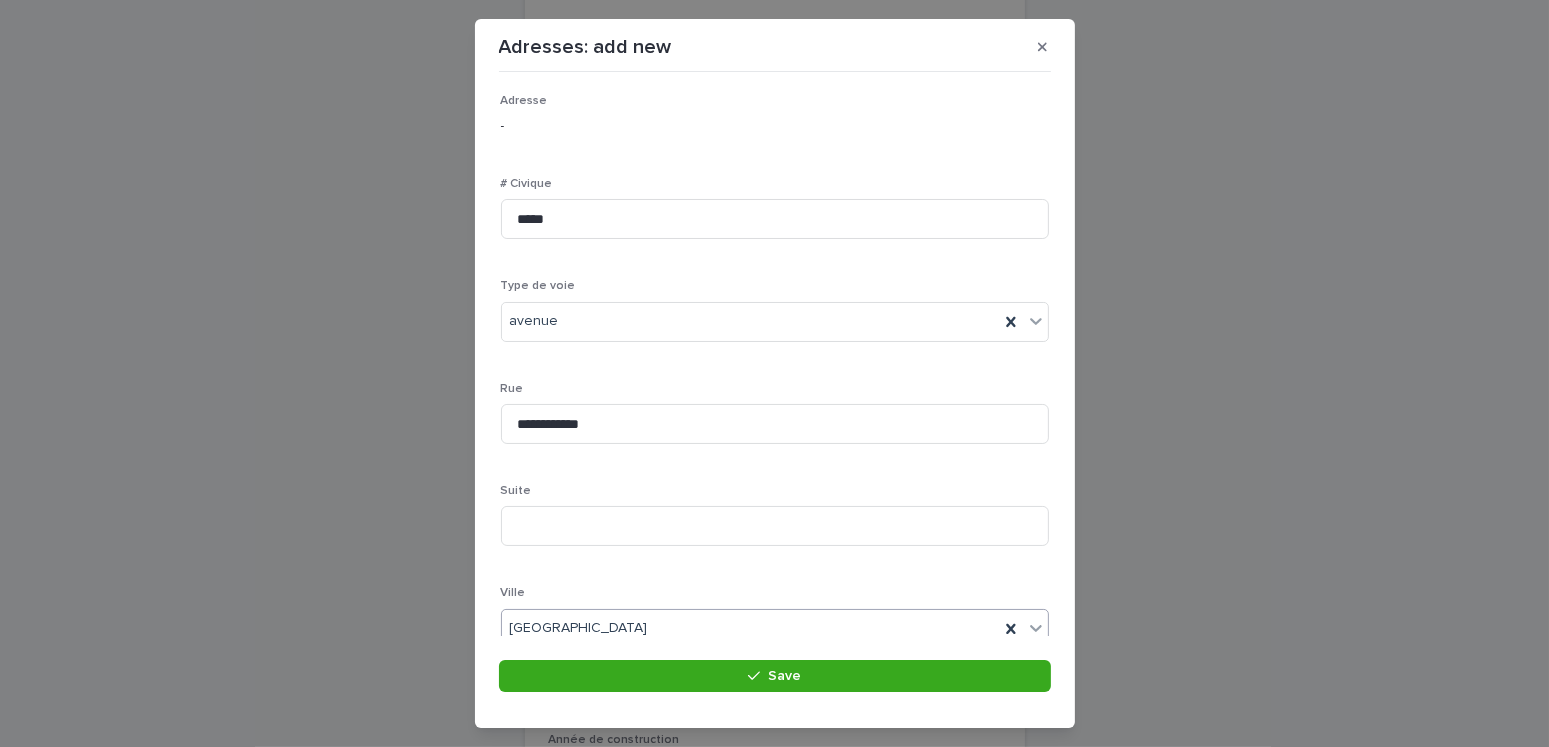 scroll, scrollTop: 387, scrollLeft: 0, axis: vertical 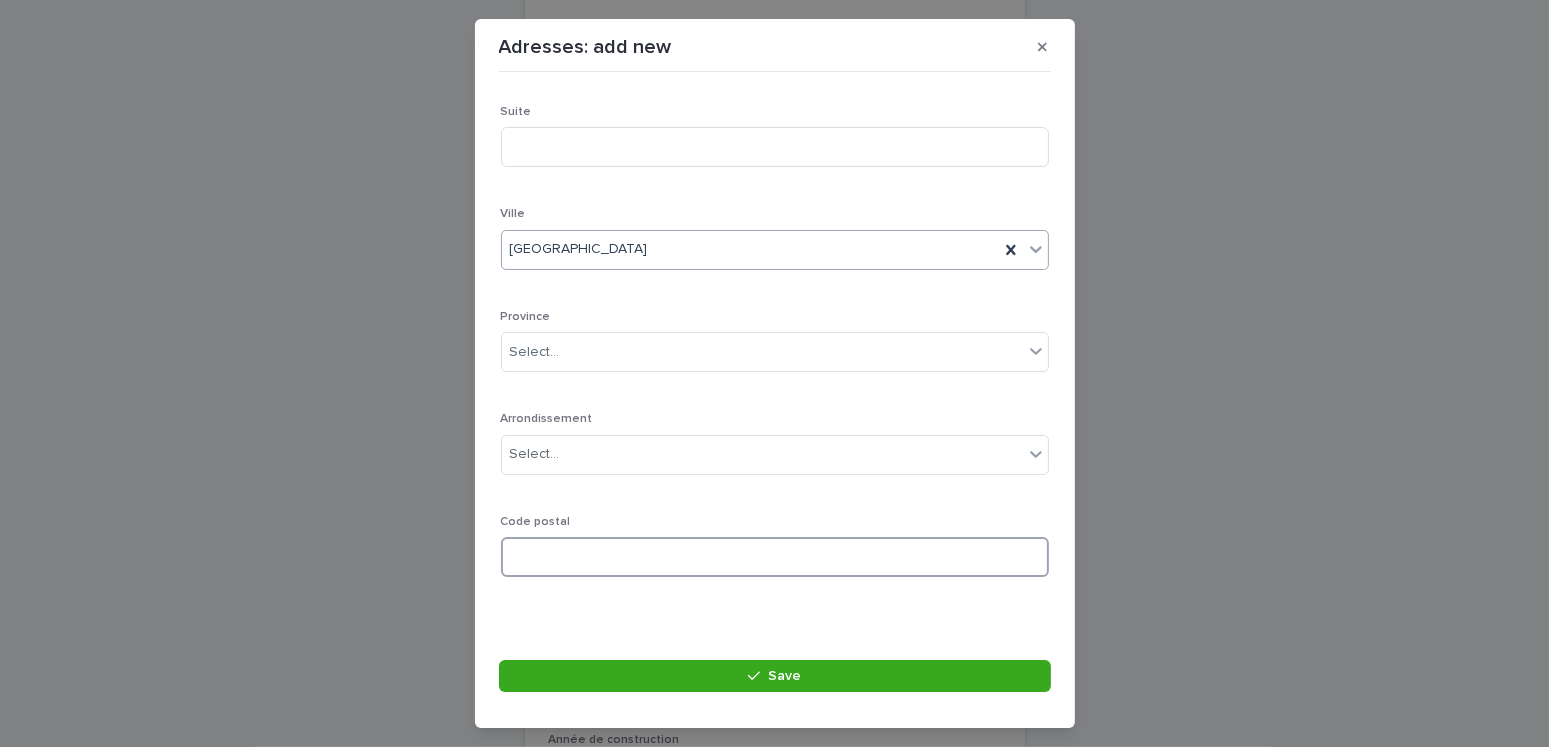 click at bounding box center (775, 557) 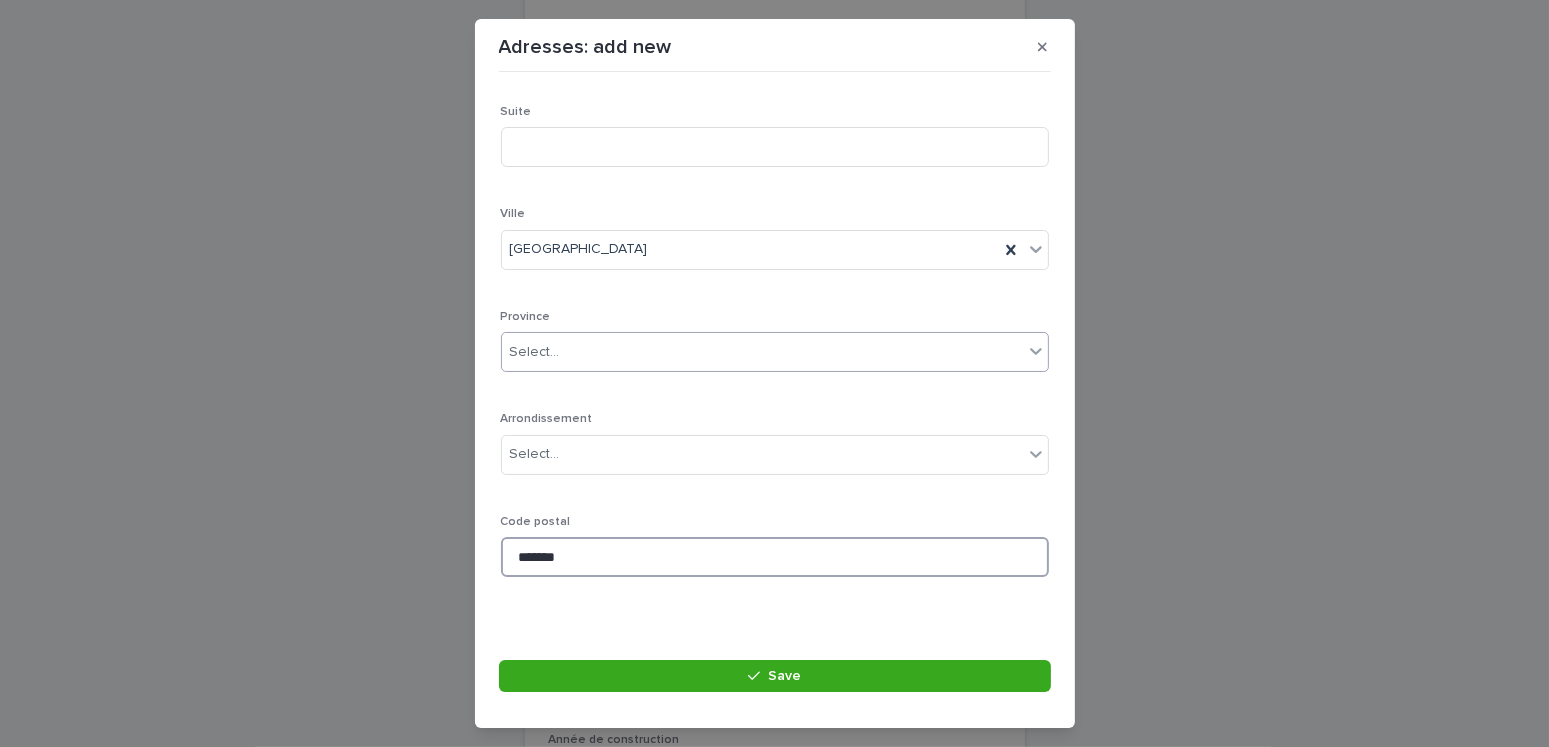 type on "*******" 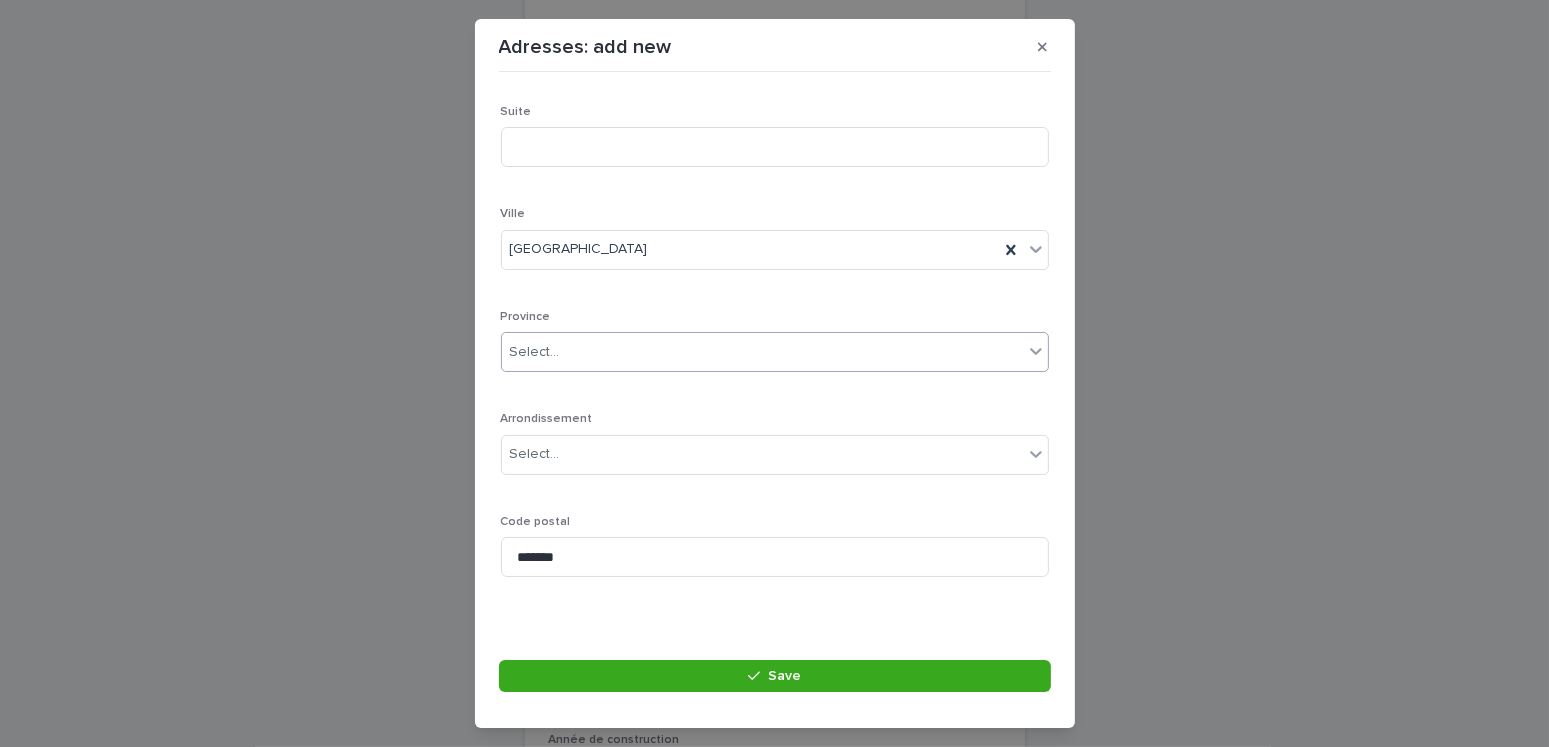 click on "Select..." at bounding box center (762, 352) 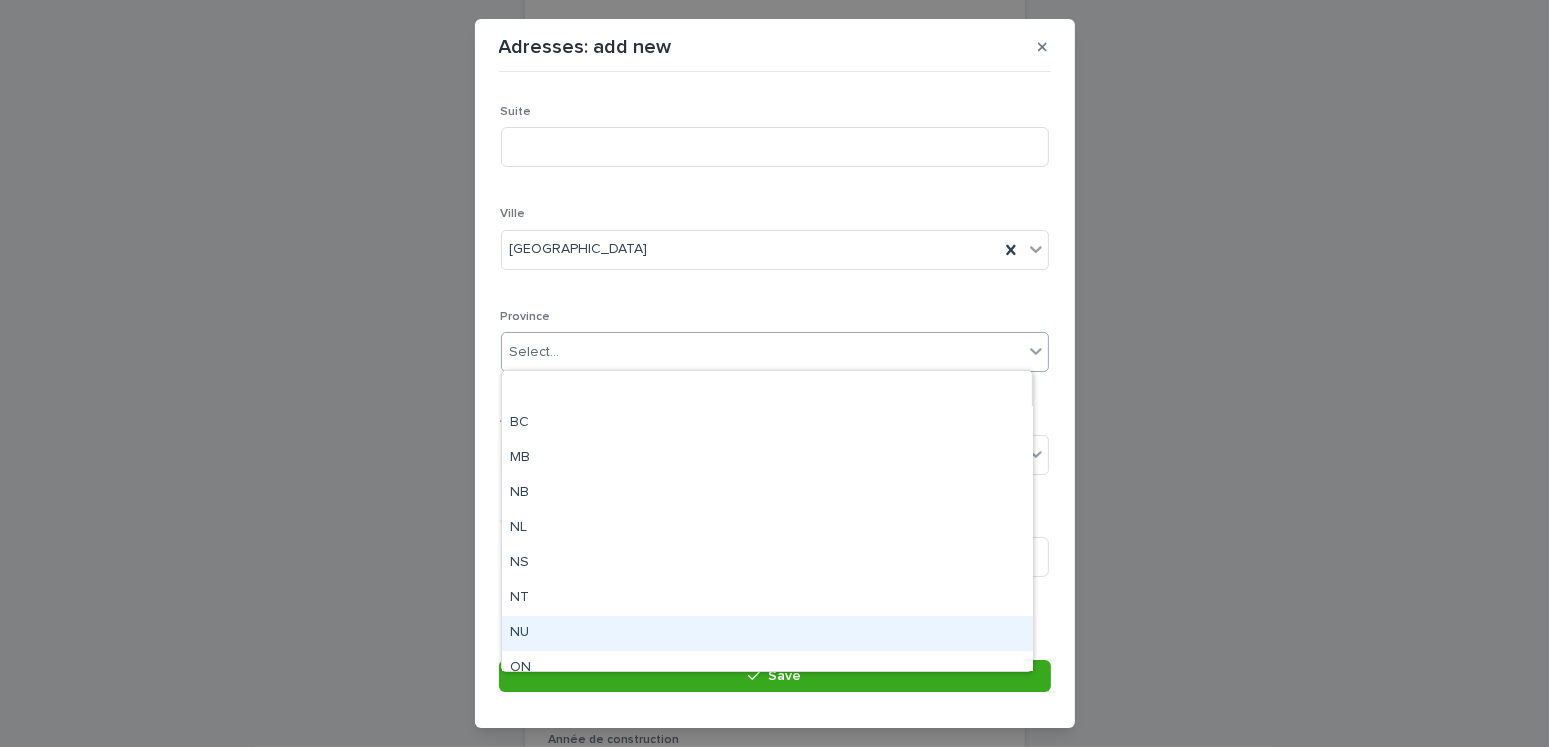 scroll, scrollTop: 154, scrollLeft: 0, axis: vertical 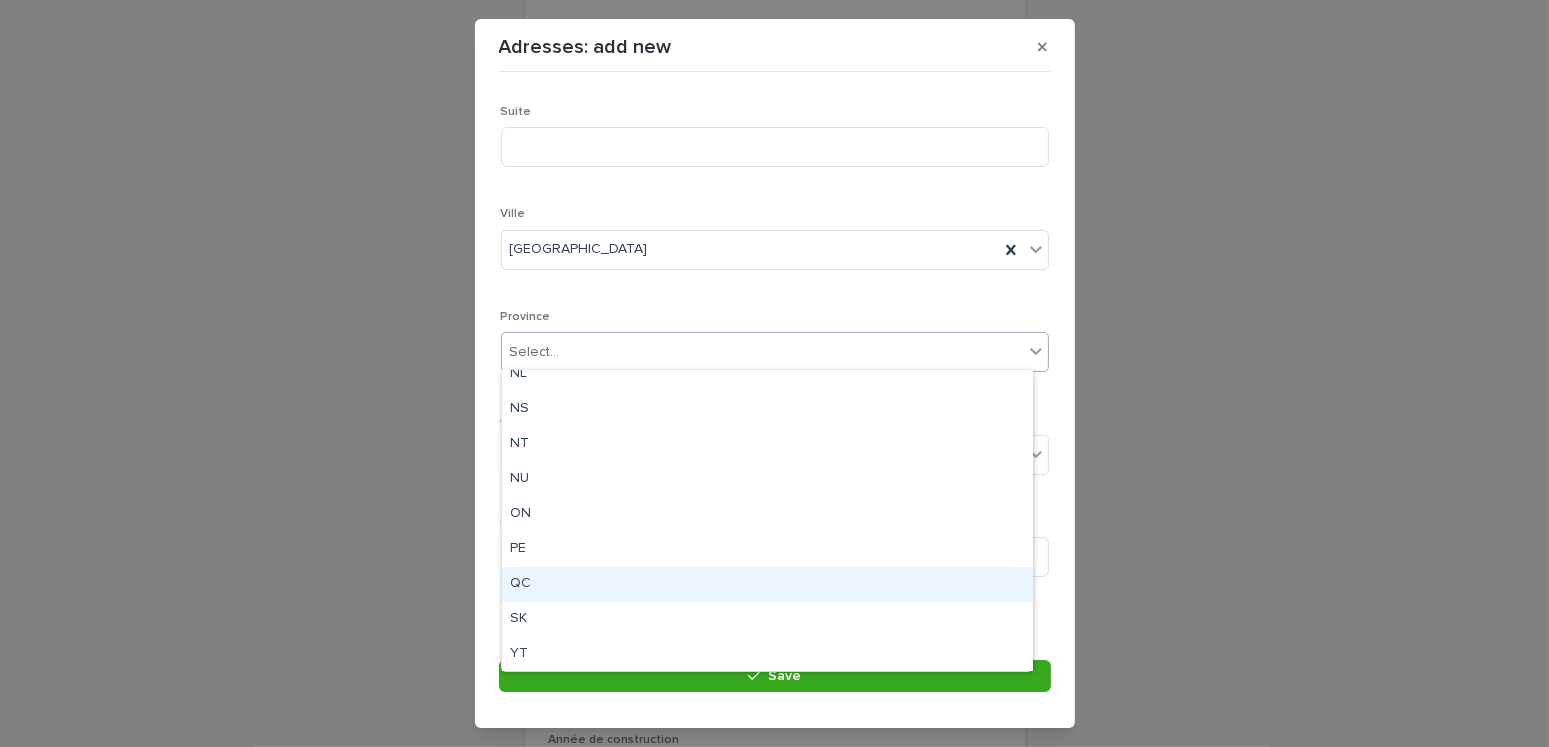 click on "QC" at bounding box center [767, 584] 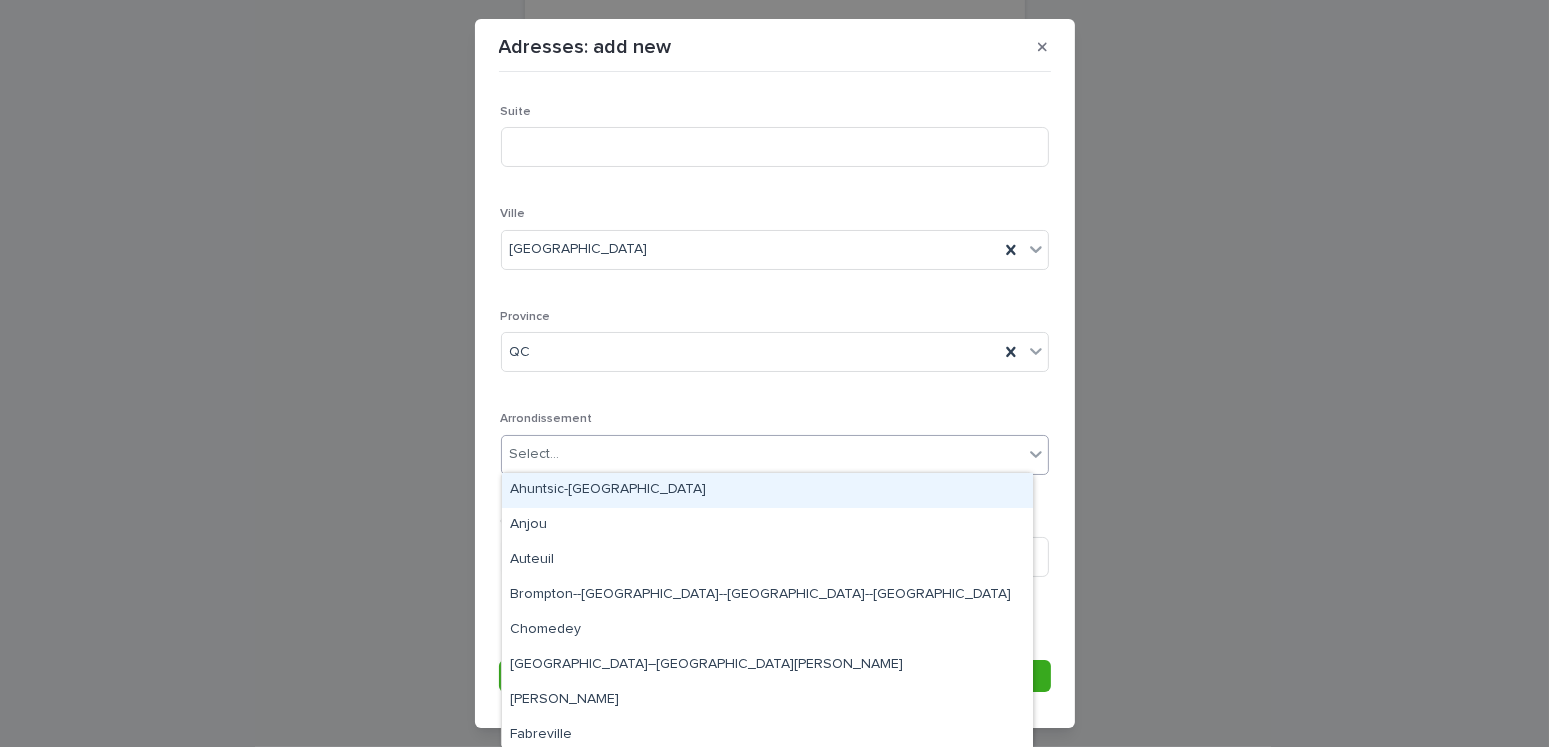 click on "Select..." at bounding box center (762, 454) 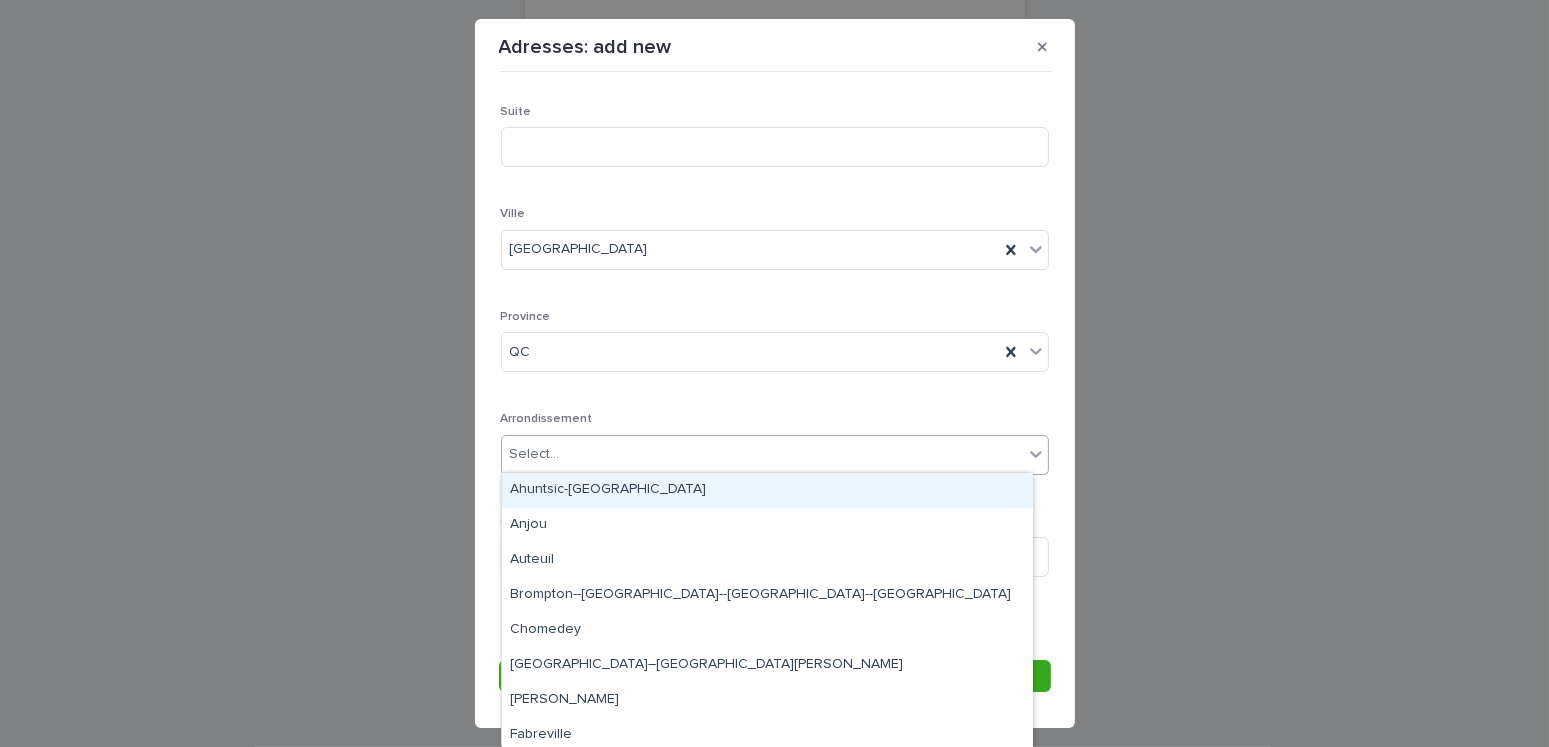 click on "**********" at bounding box center (775, 154) 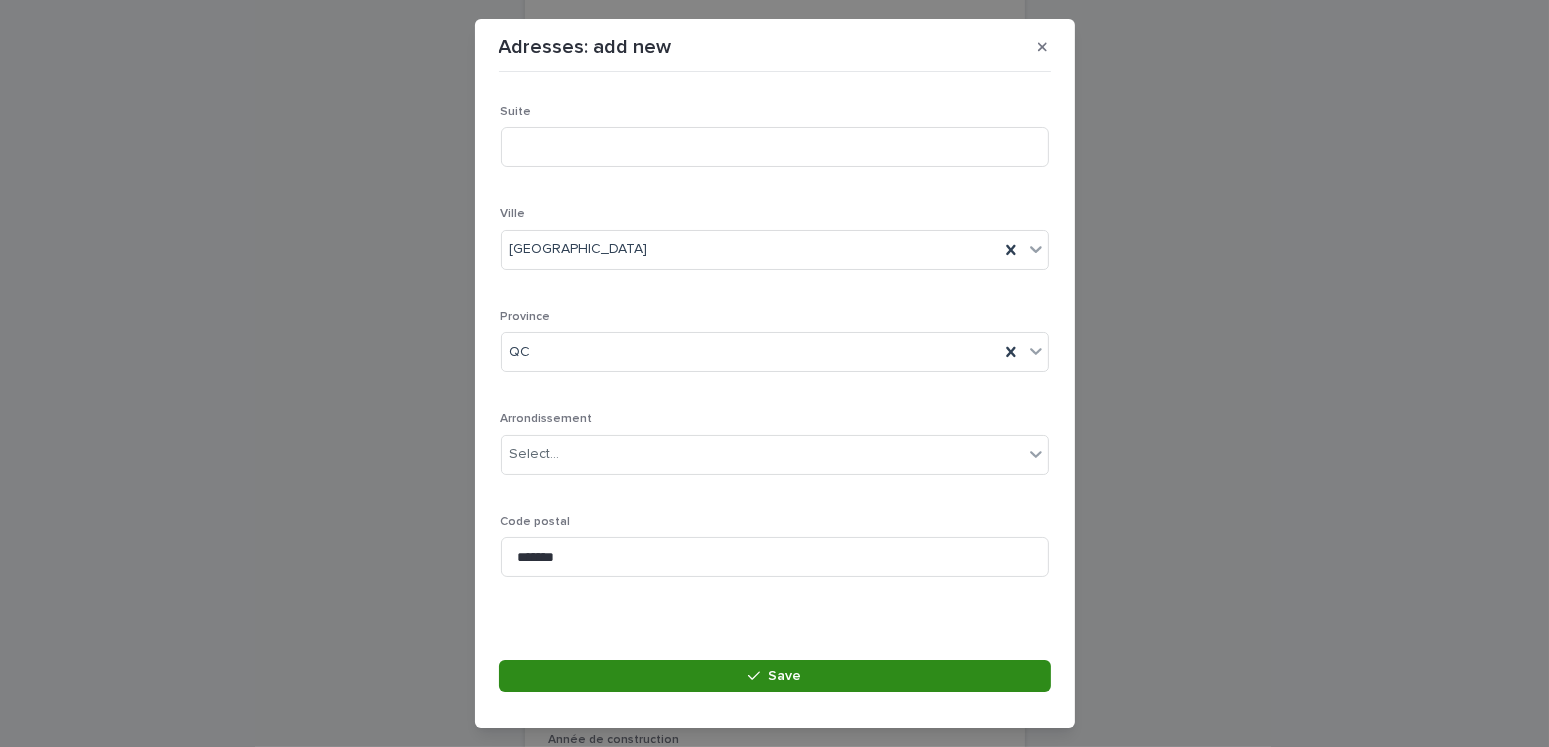 click on "Save" at bounding box center [775, 676] 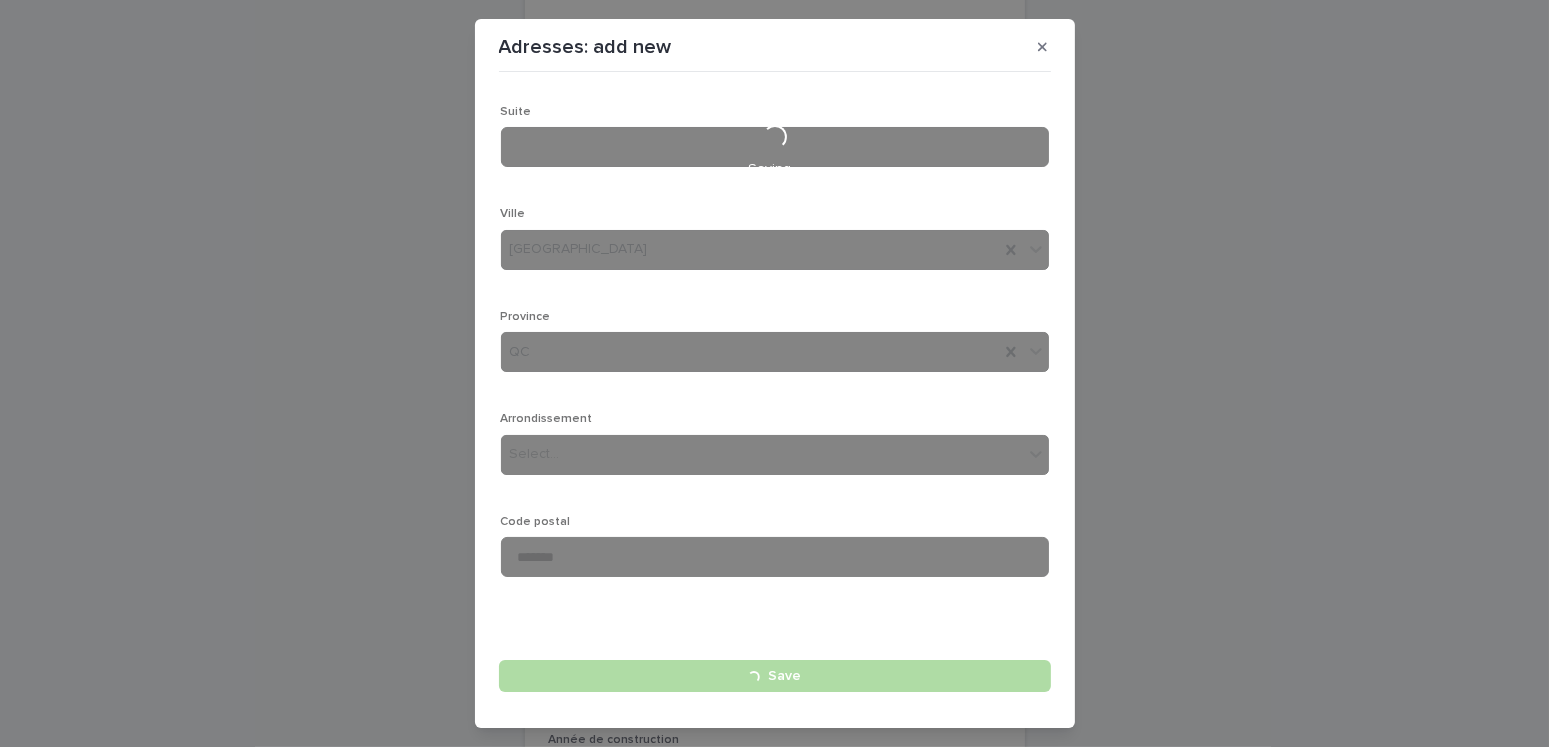 type 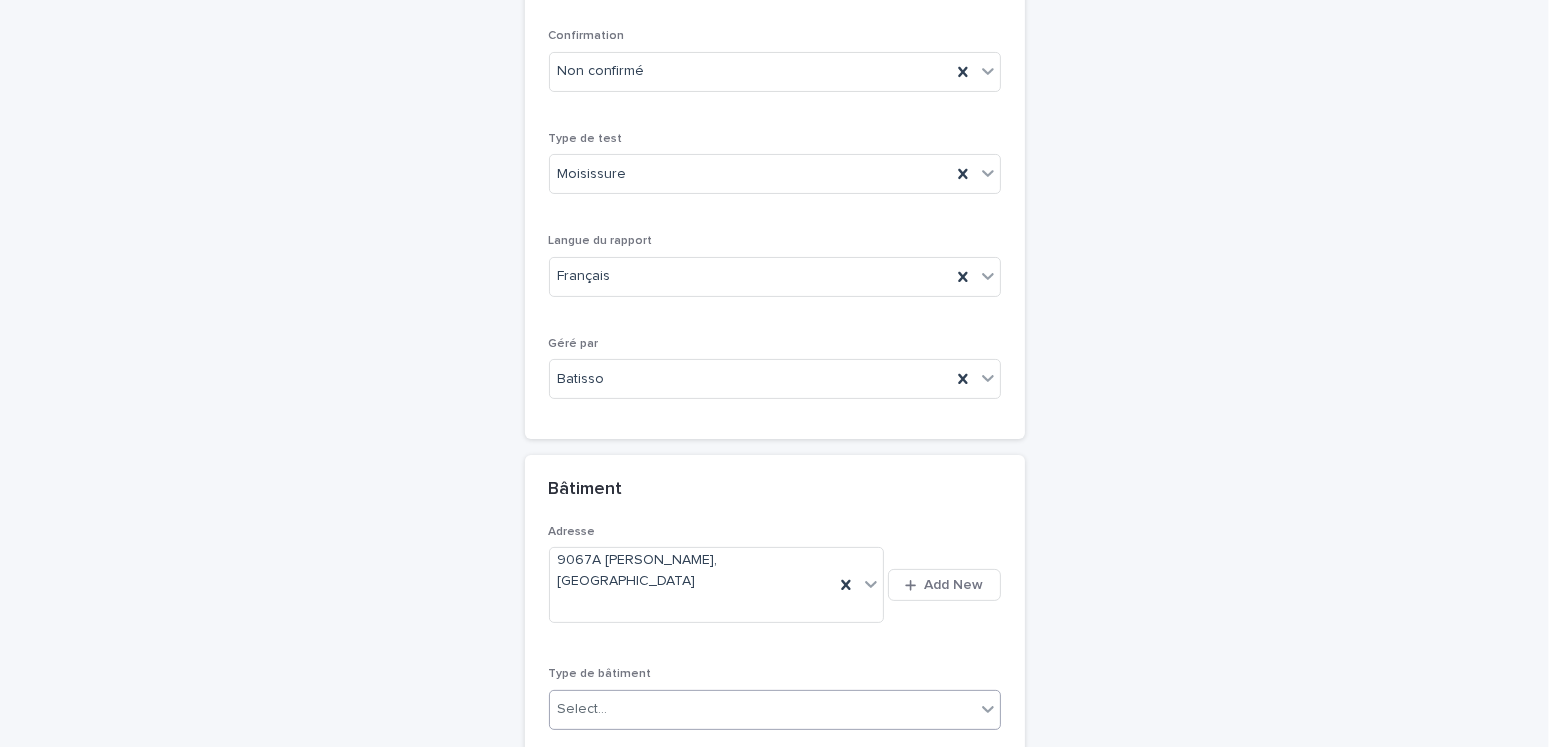 click on "Select..." at bounding box center (583, 709) 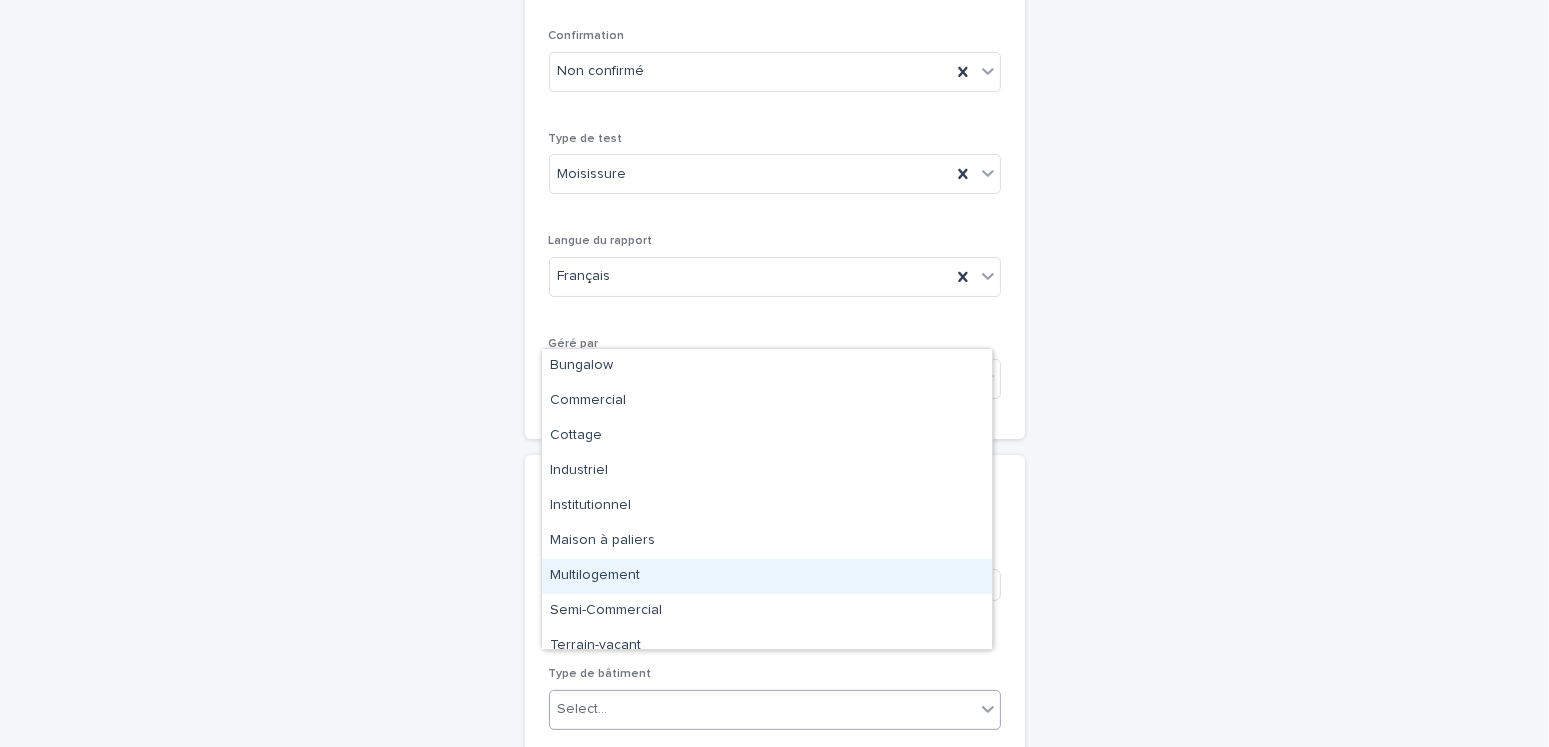 click on "Multilogement" at bounding box center (767, 576) 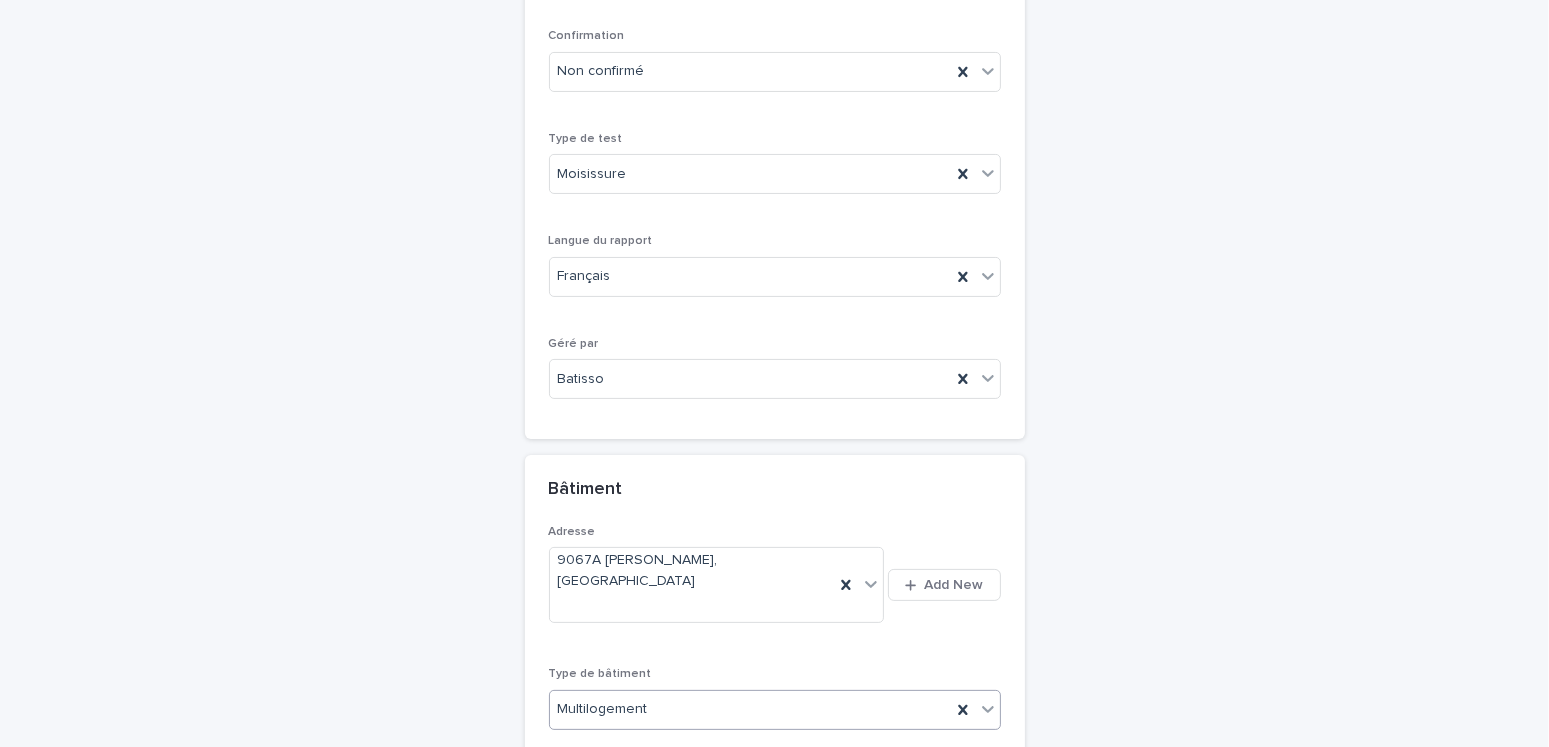 scroll, scrollTop: 663, scrollLeft: 0, axis: vertical 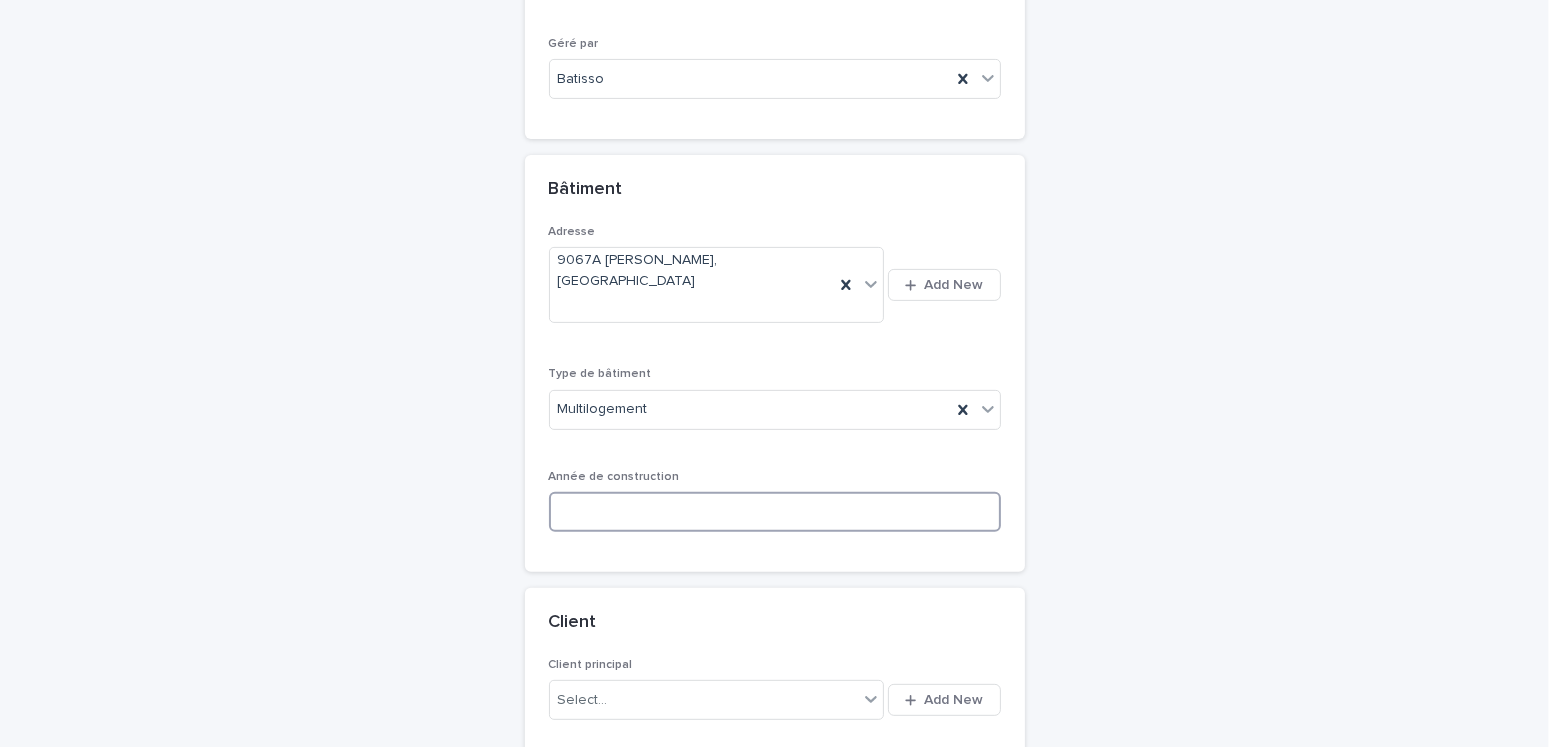 click at bounding box center [775, 512] 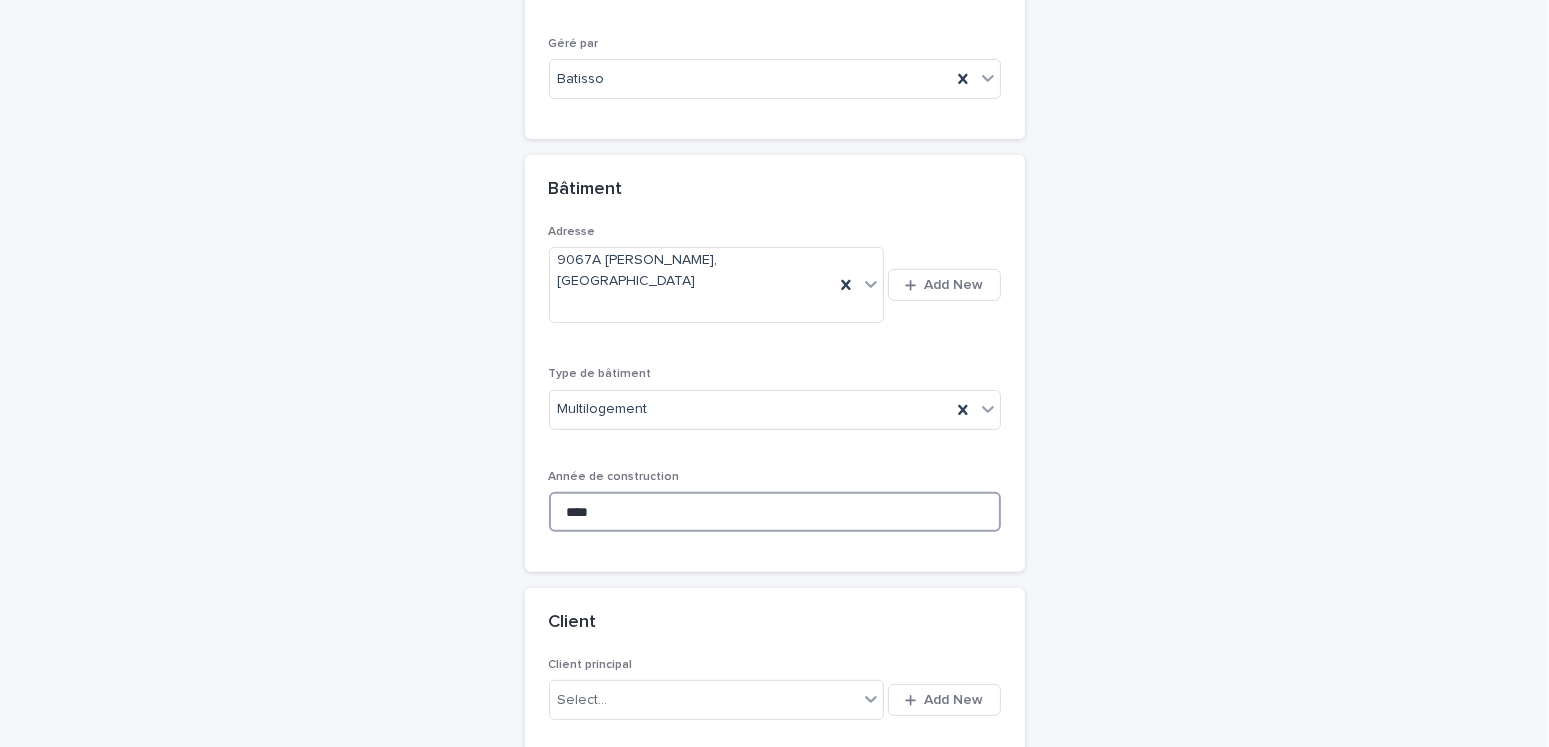 scroll, scrollTop: 946, scrollLeft: 0, axis: vertical 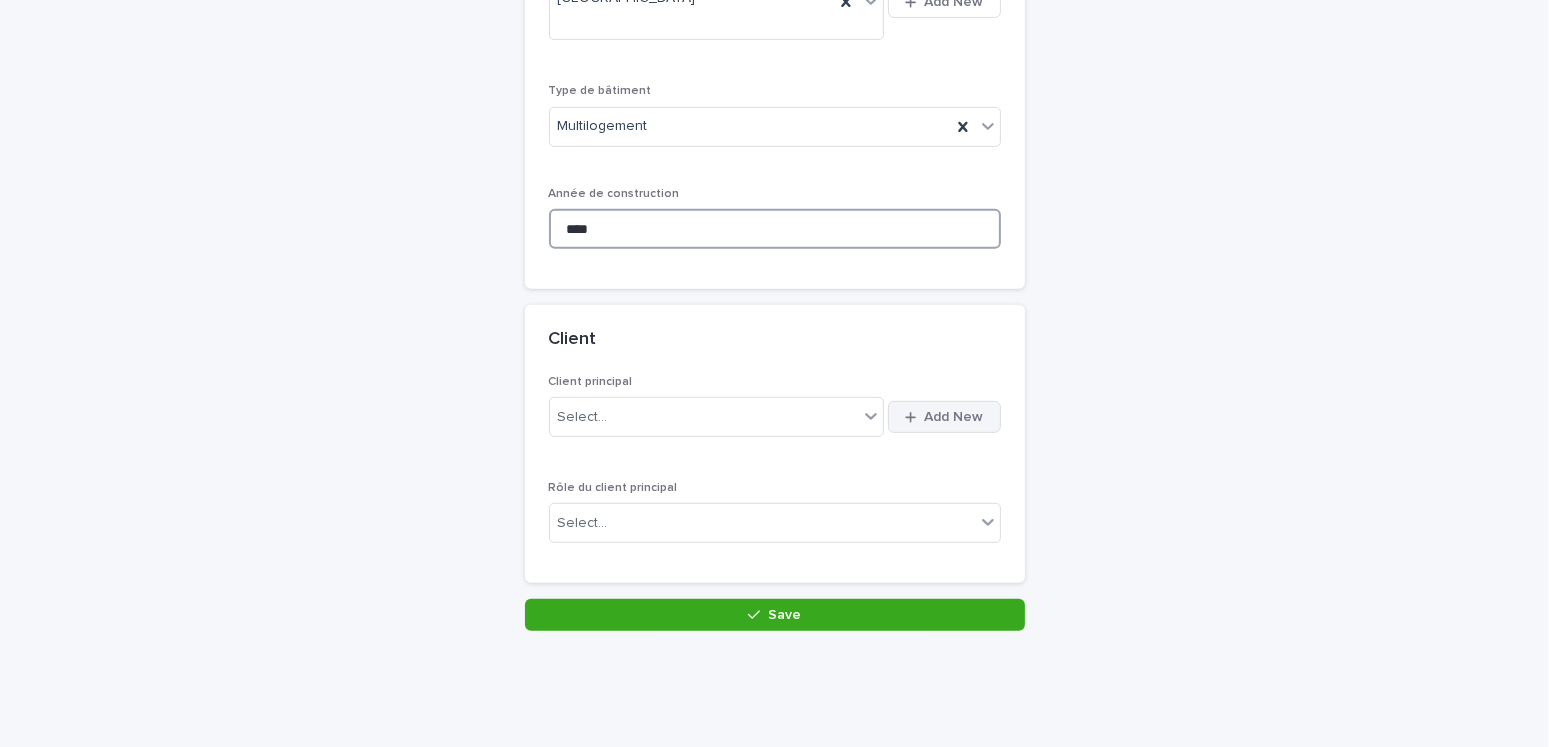 type on "****" 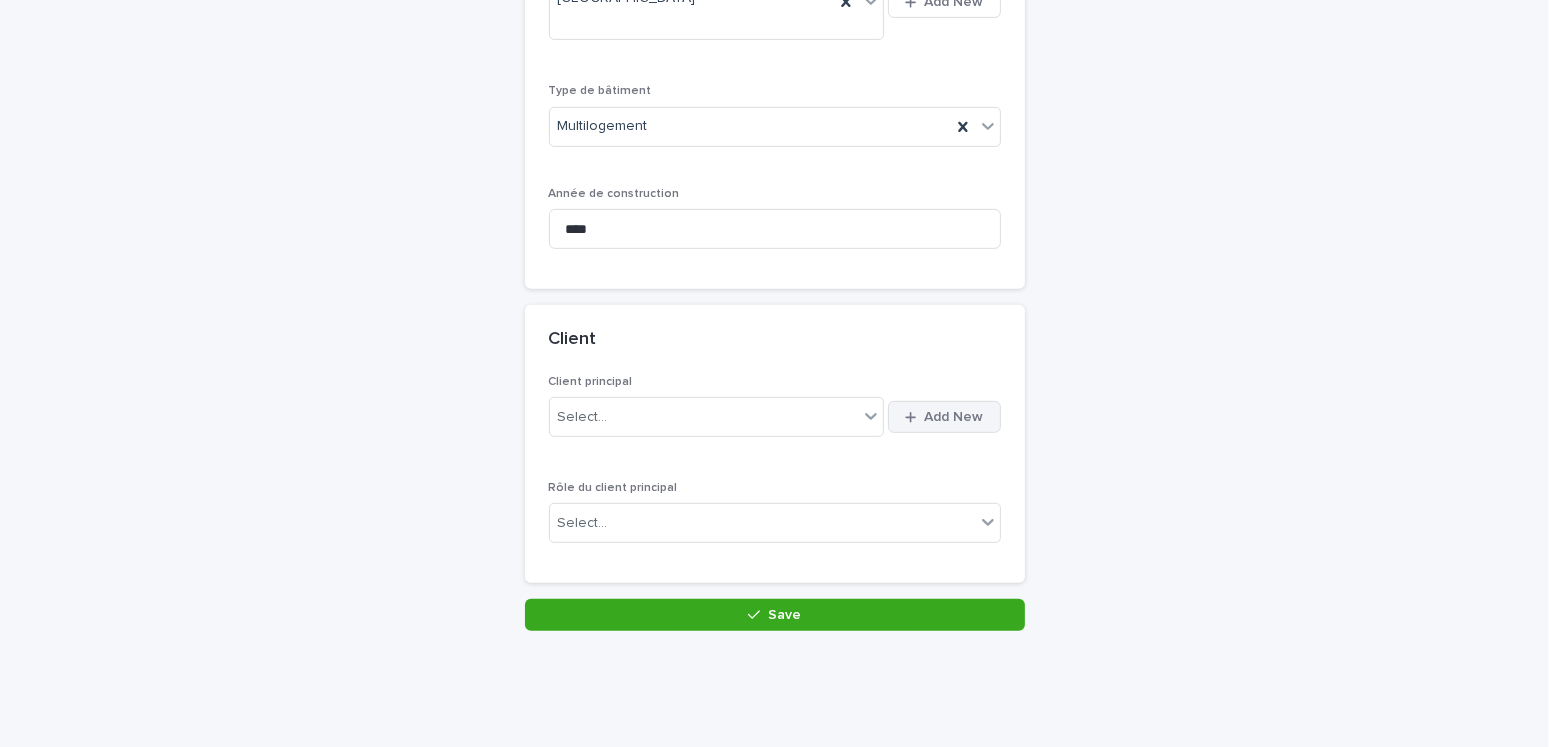 click on "Add New" at bounding box center (954, 417) 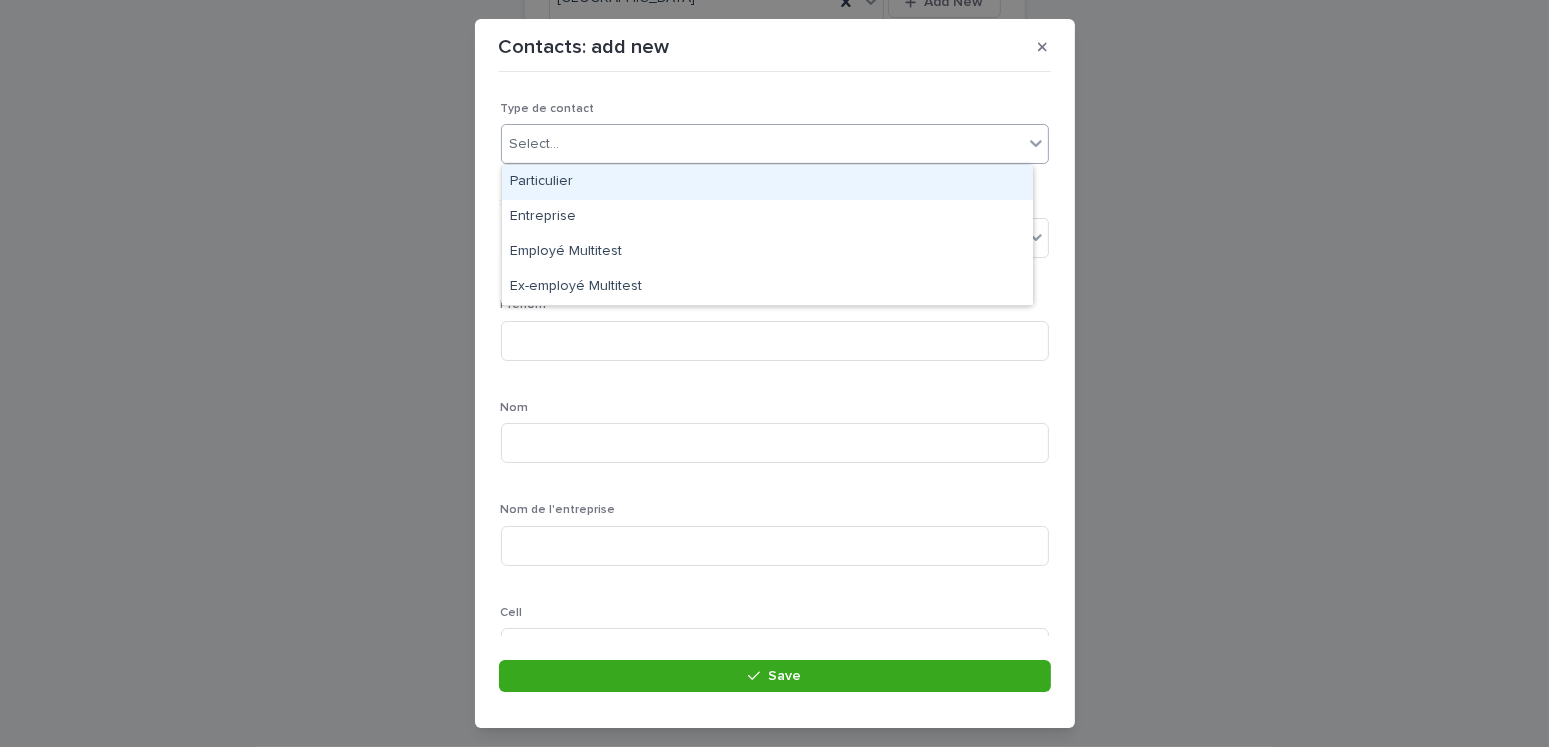 click on "Select..." at bounding box center [762, 144] 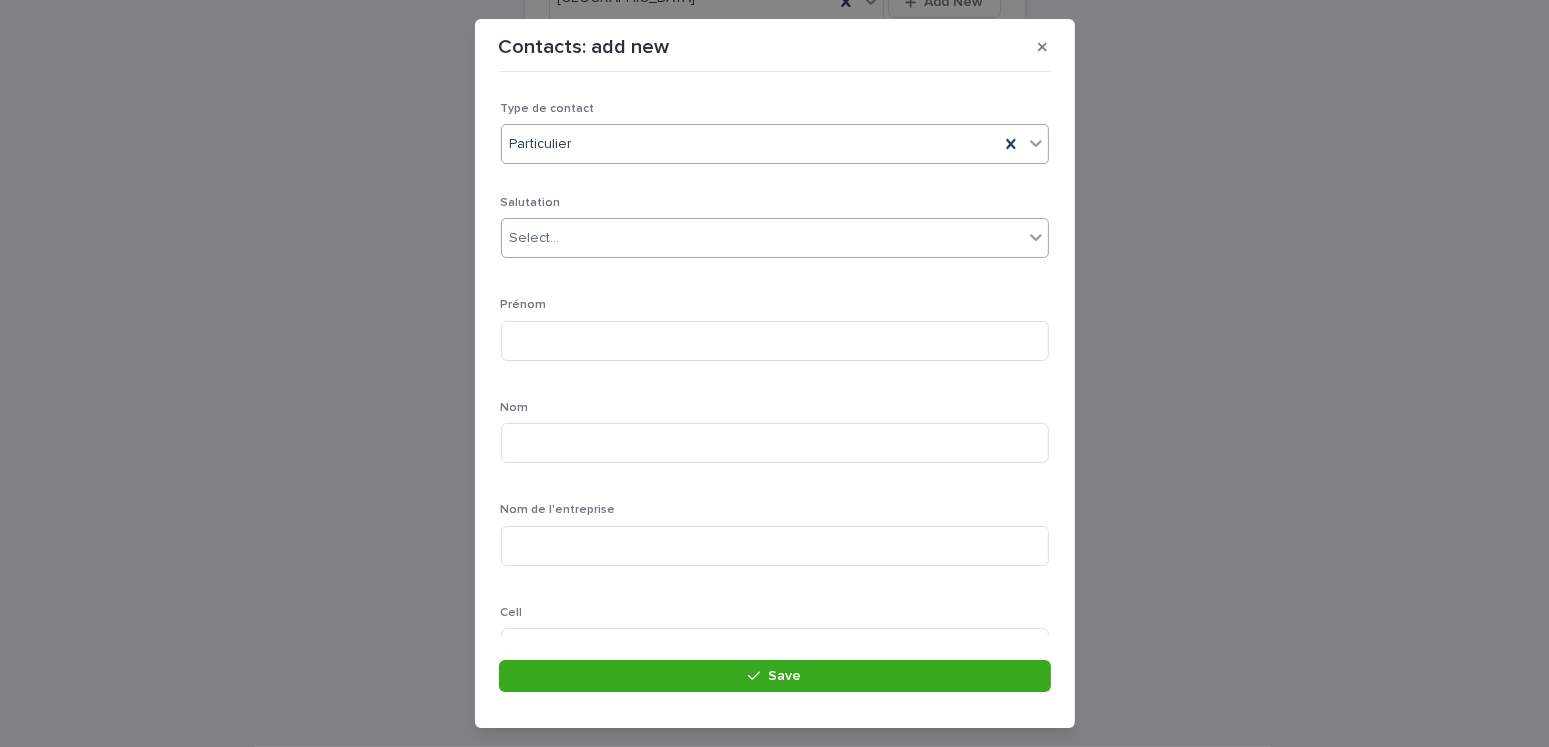 click on "Select..." at bounding box center (762, 238) 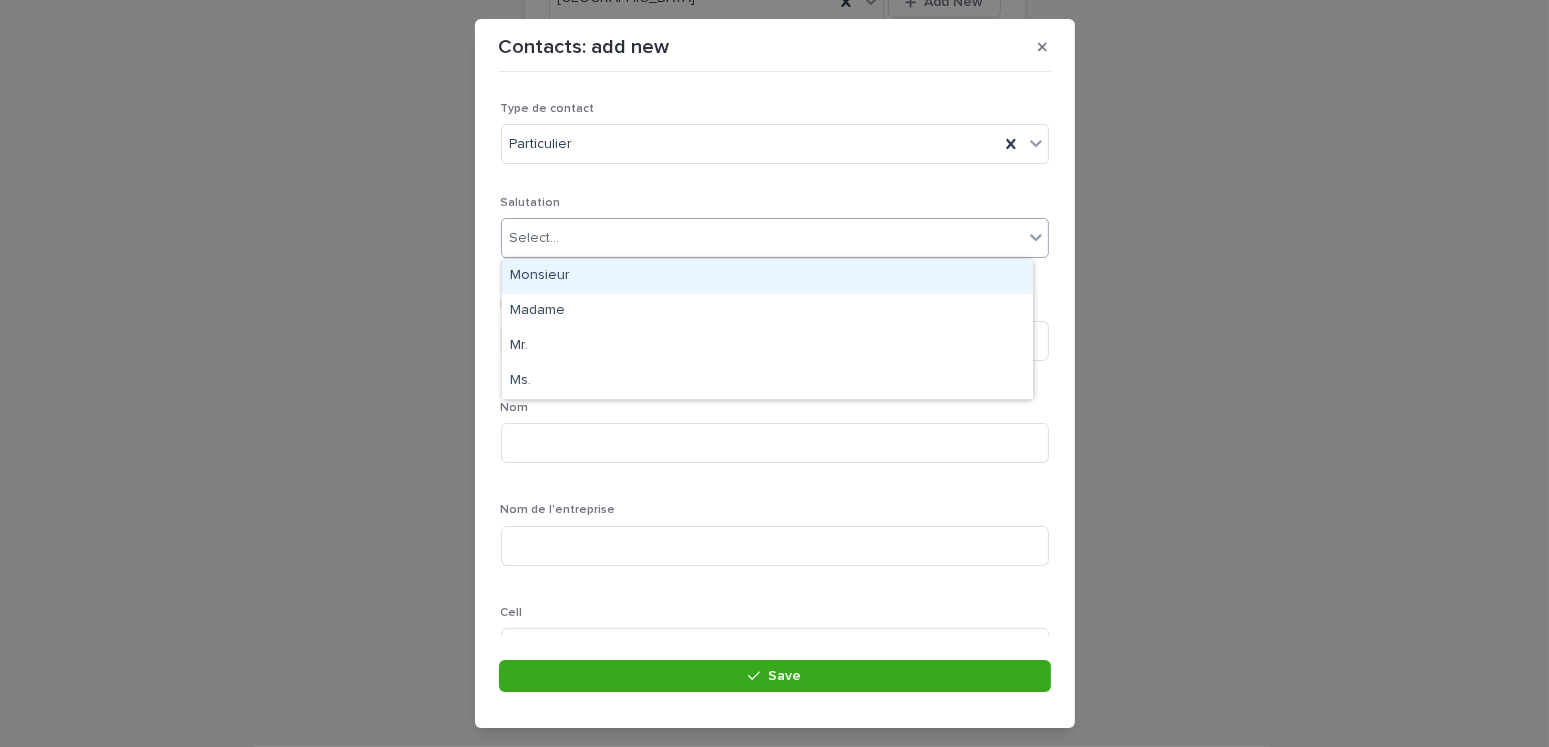 click on "Monsieur" at bounding box center [767, 276] 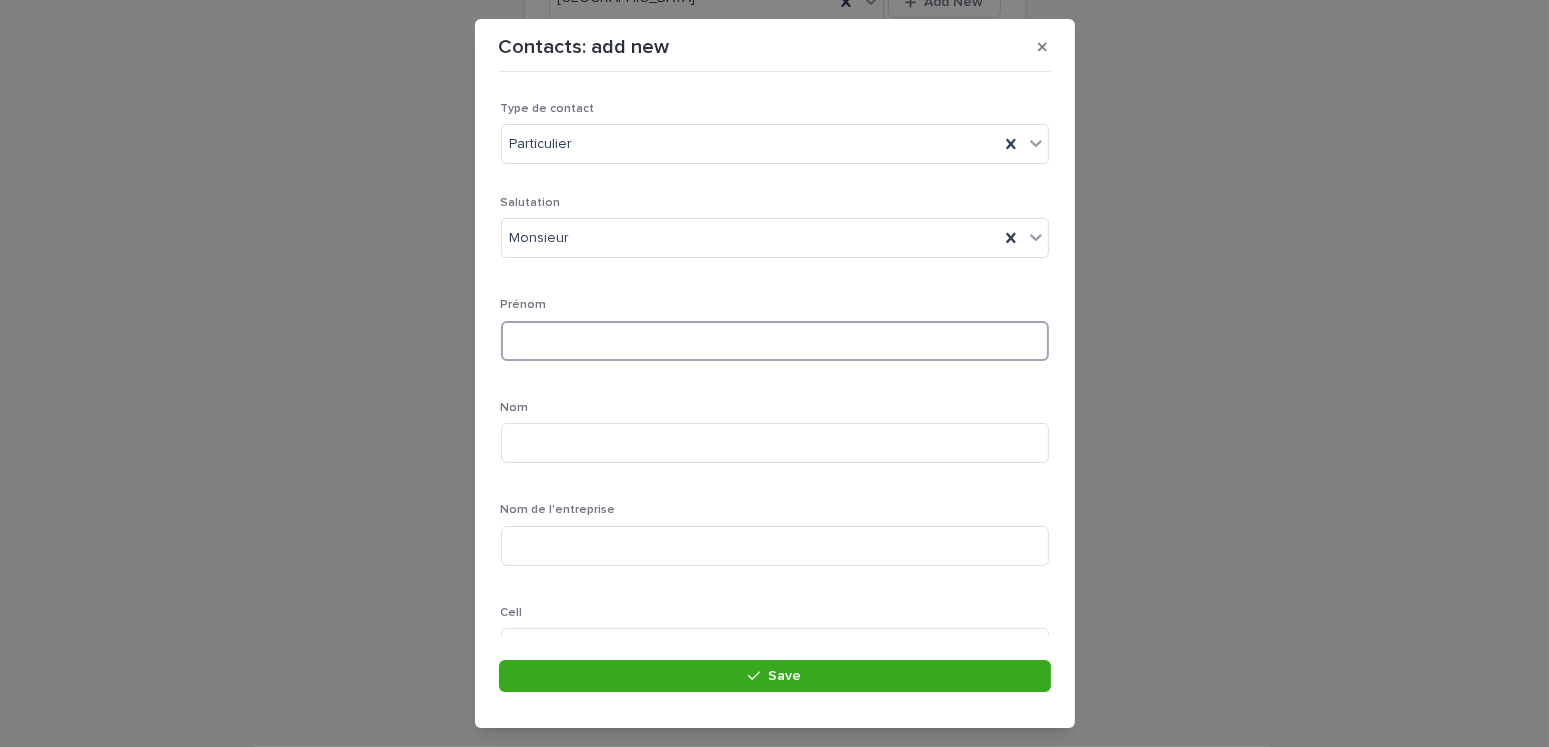 click at bounding box center [775, 341] 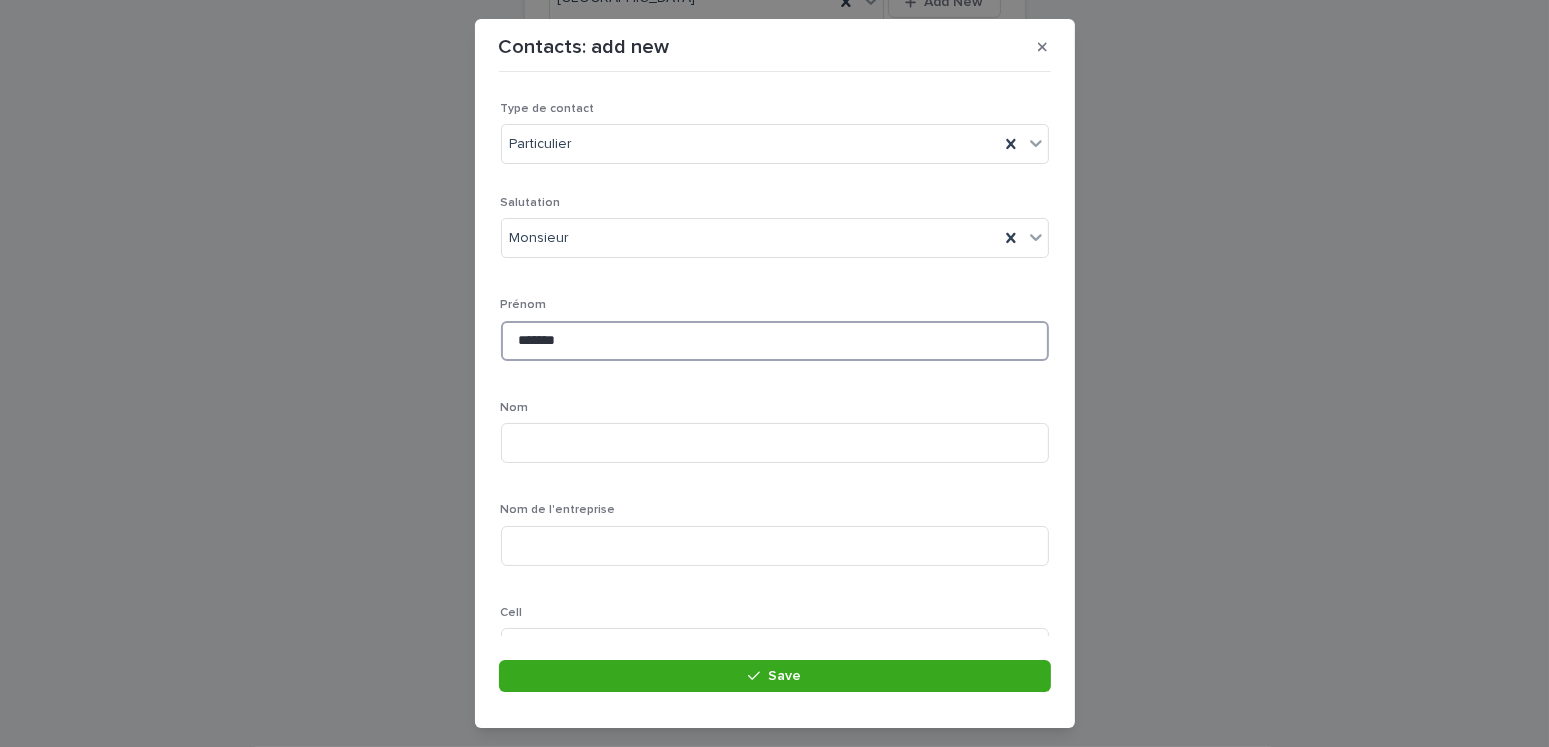 type on "*******" 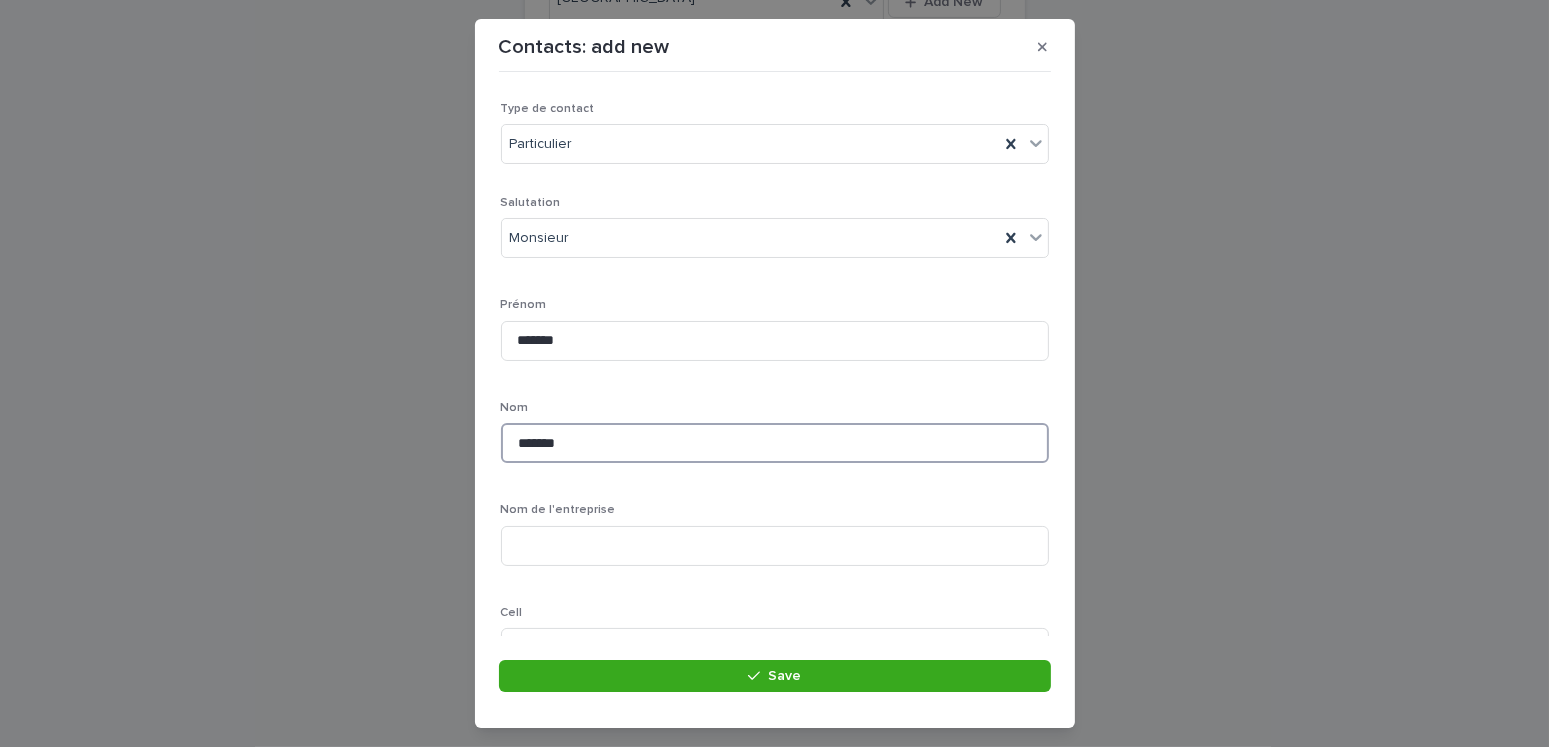 scroll, scrollTop: 200, scrollLeft: 0, axis: vertical 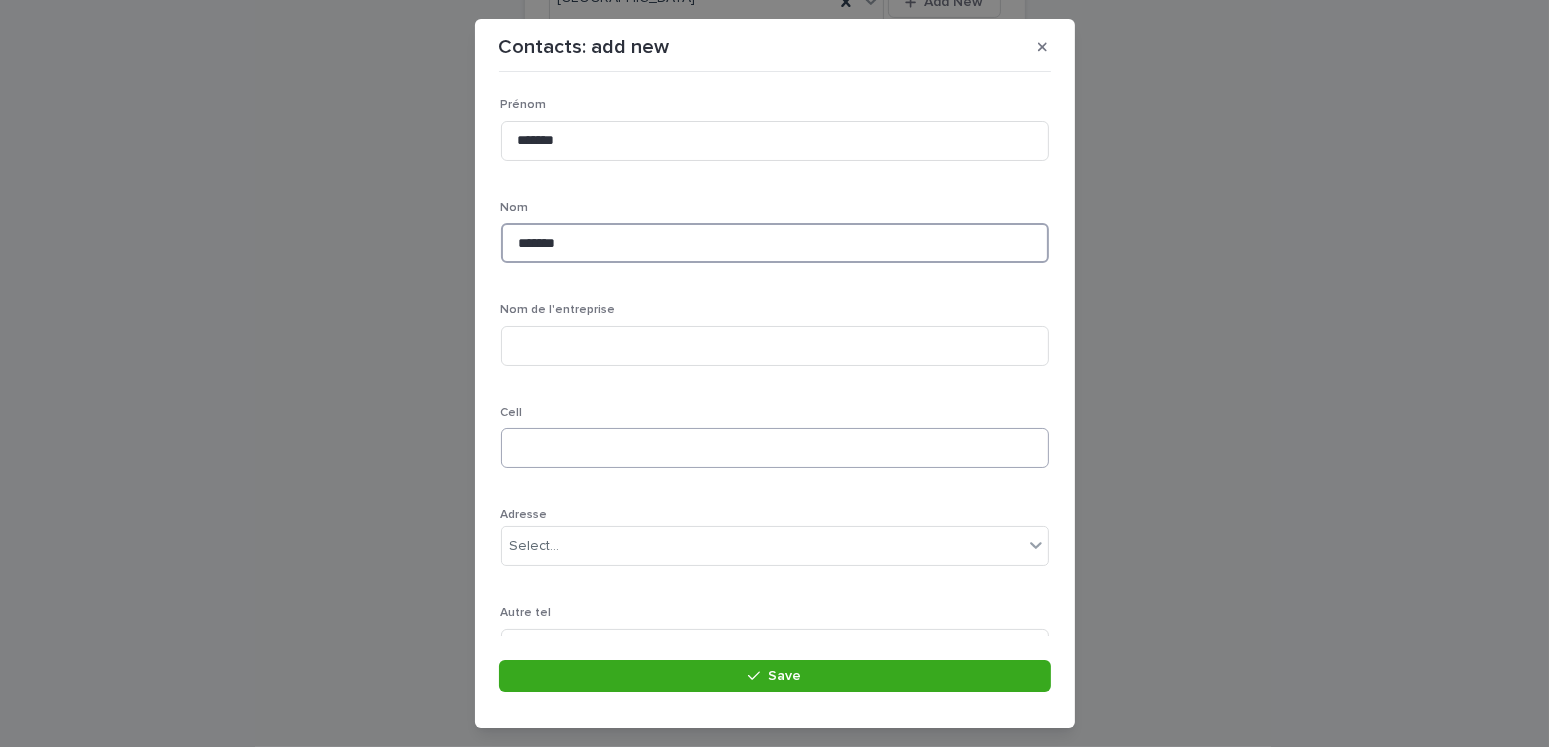 type on "*******" 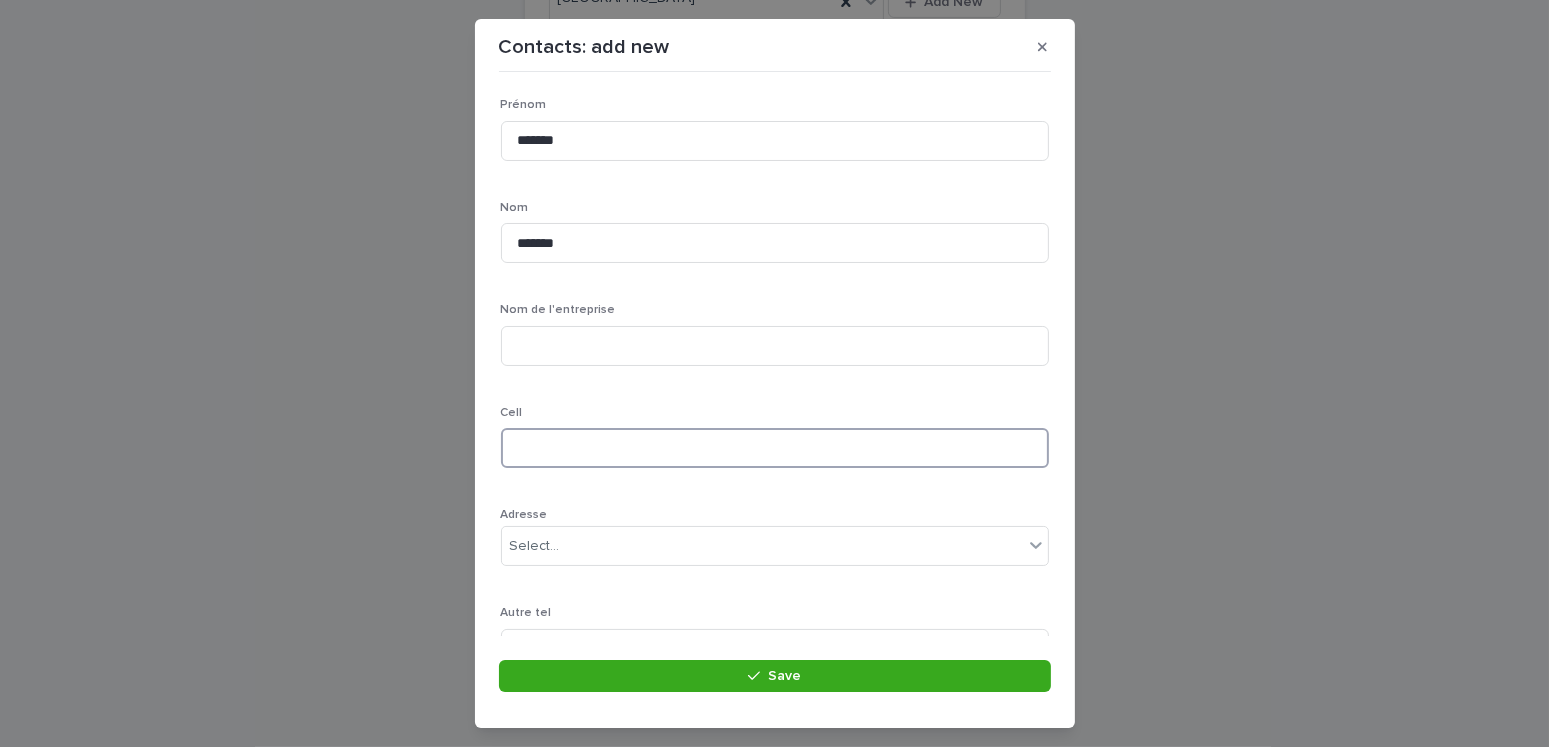 click at bounding box center (775, 448) 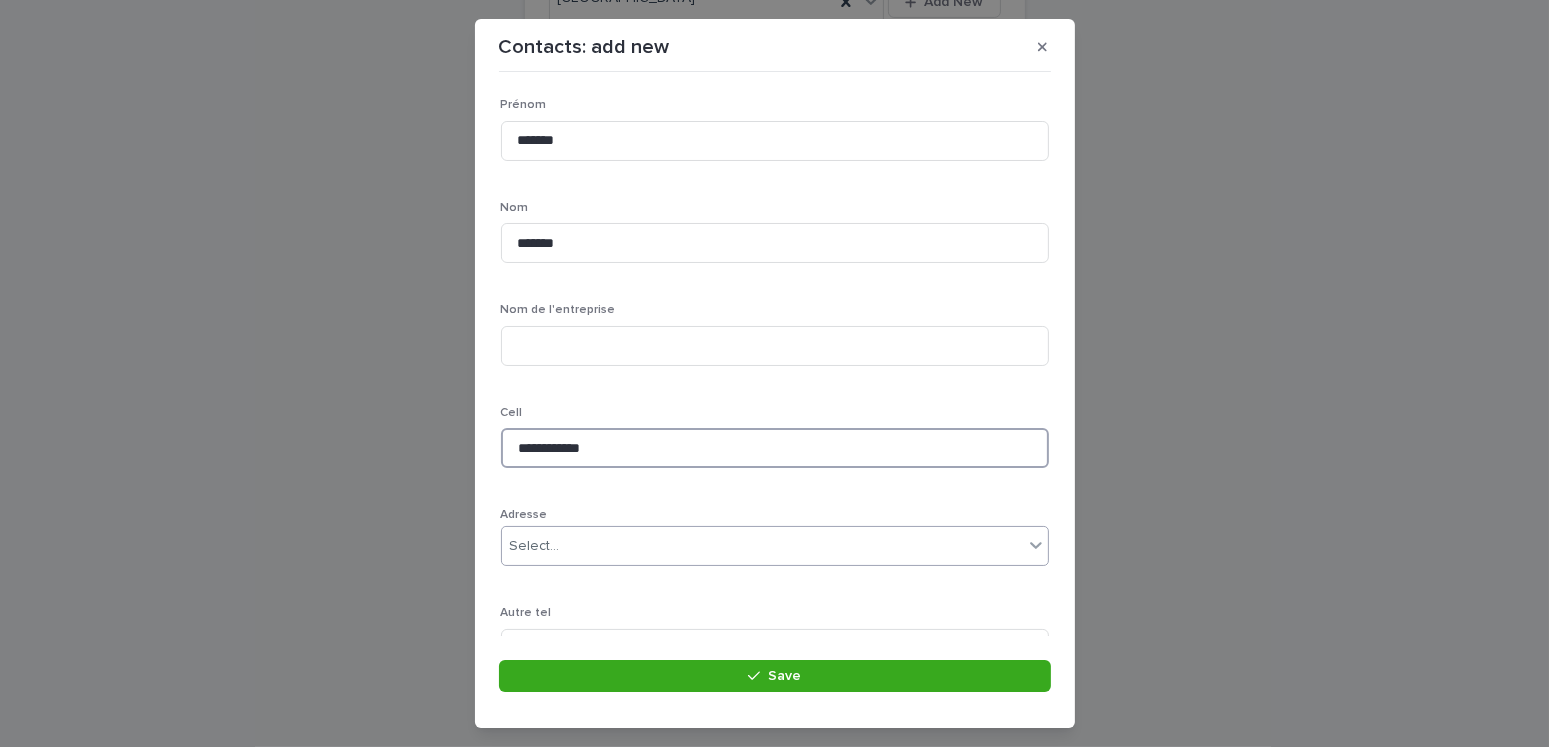 scroll, scrollTop: 497, scrollLeft: 0, axis: vertical 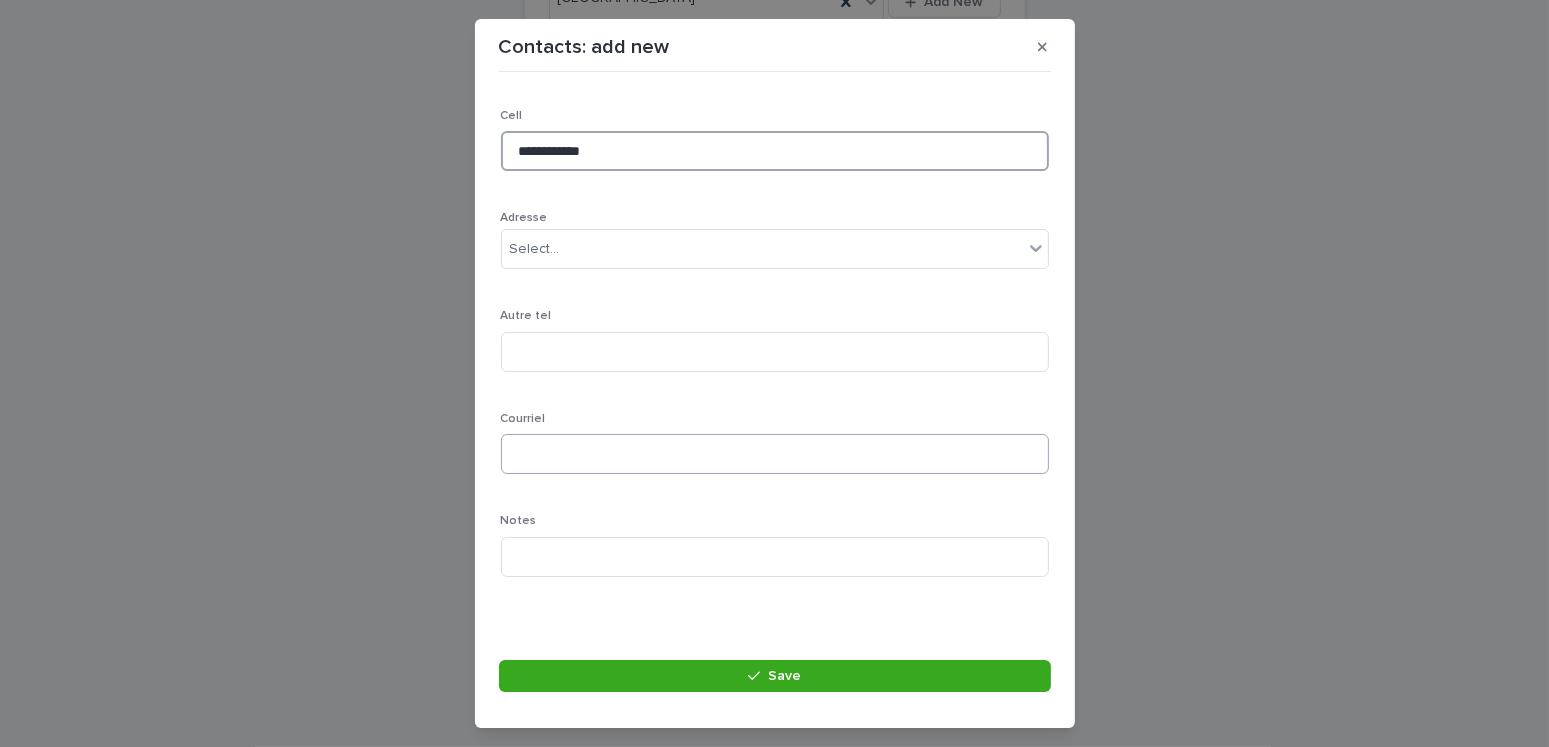 type on "**********" 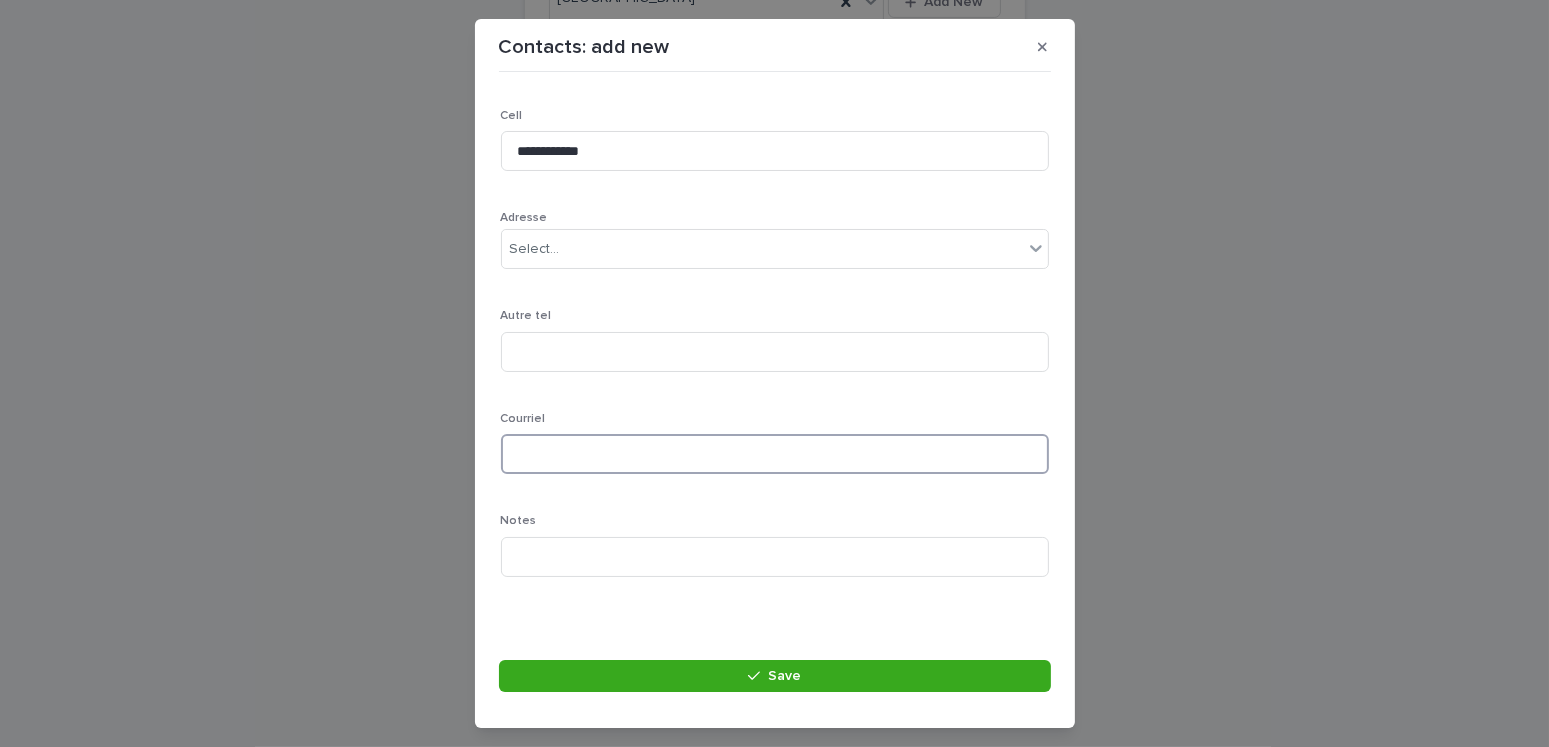 click at bounding box center (775, 454) 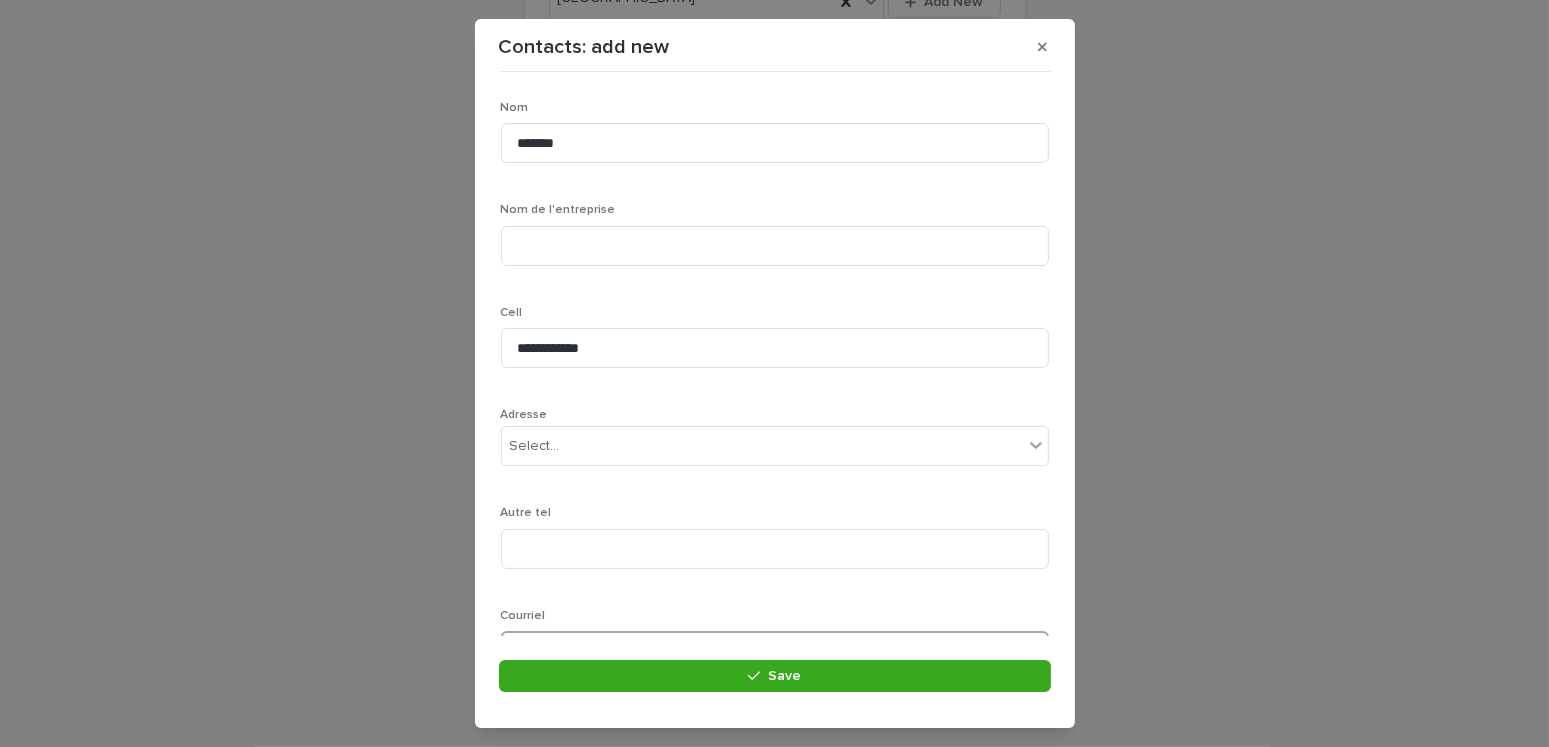 scroll, scrollTop: 497, scrollLeft: 0, axis: vertical 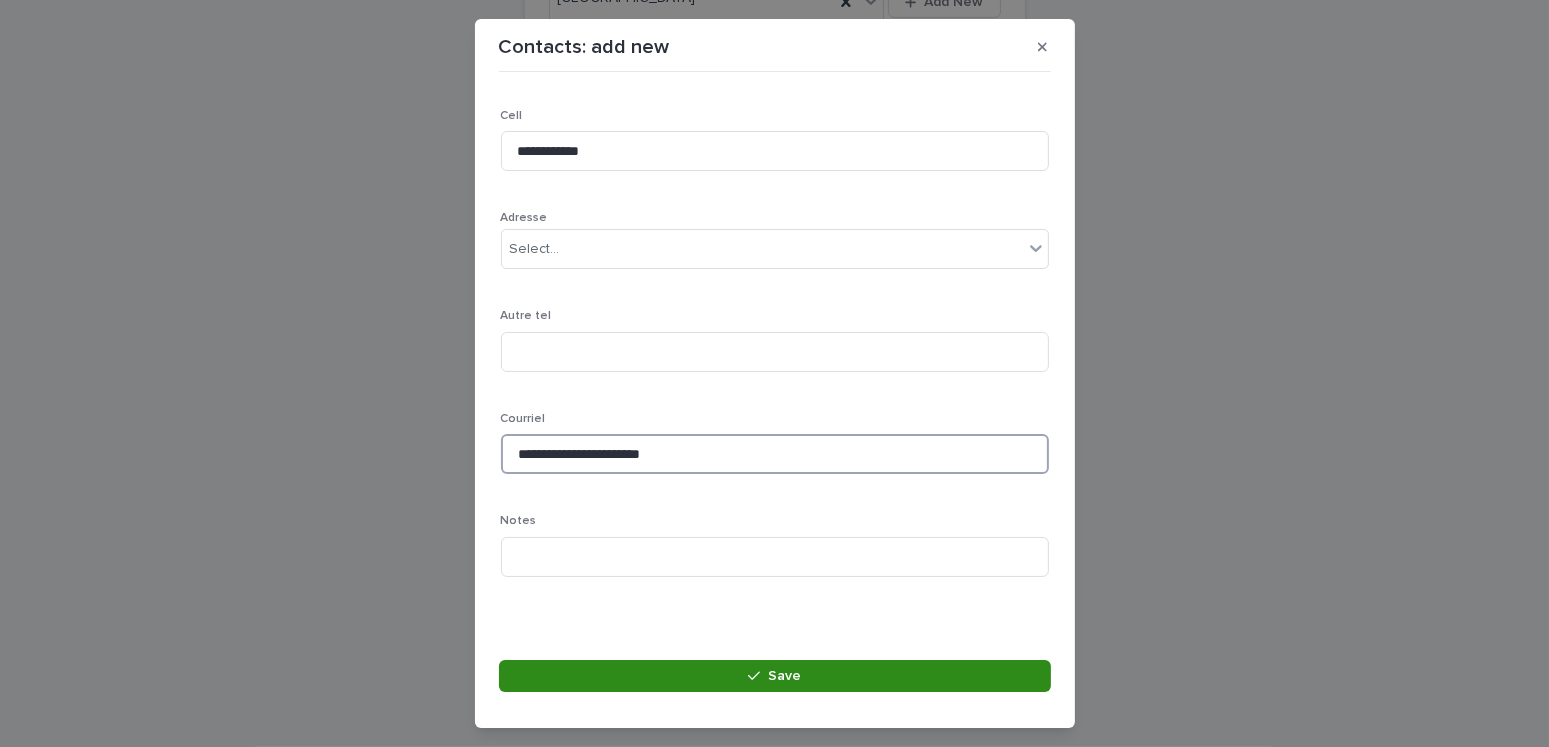 type on "**********" 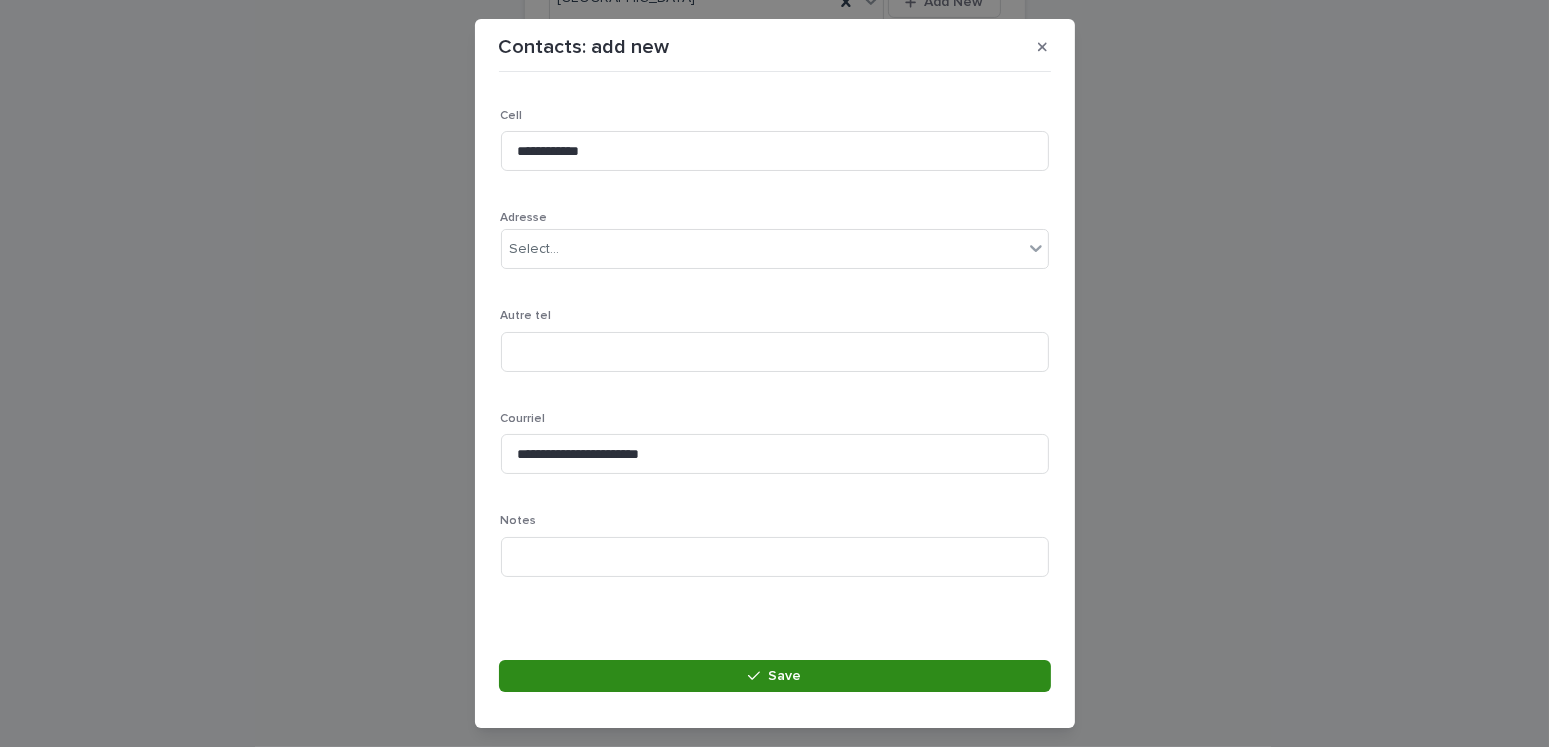 click on "Save" at bounding box center [784, 676] 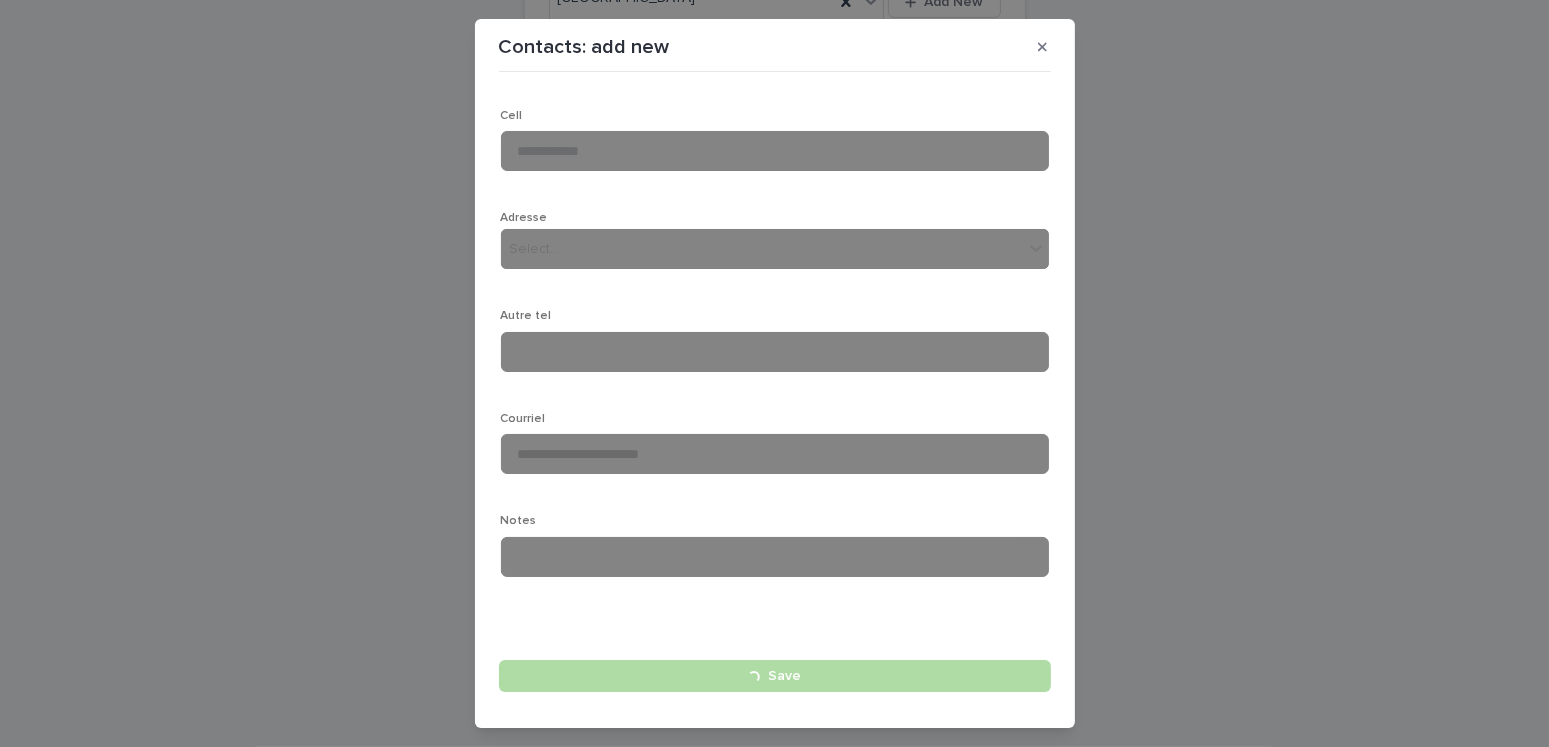 type 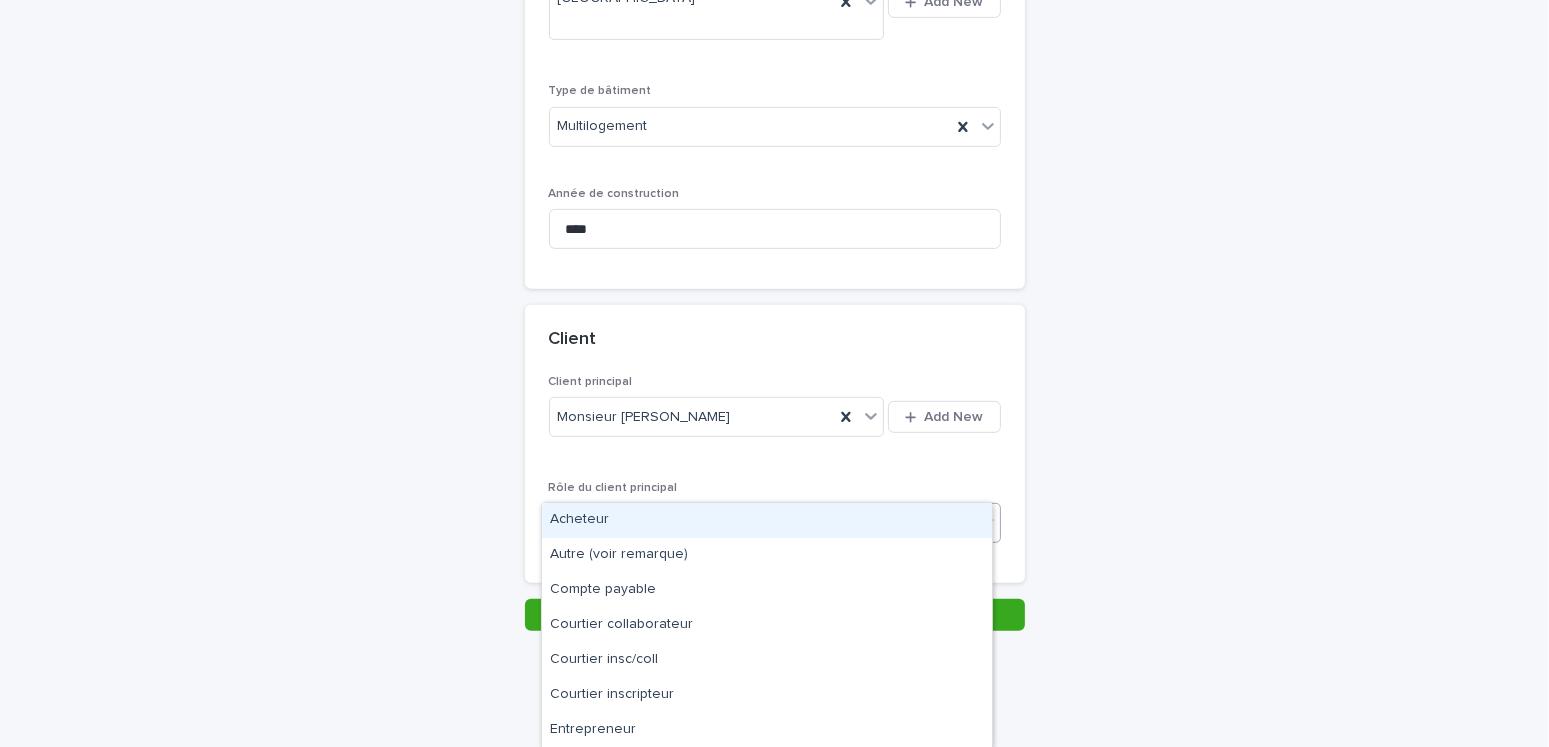 click on "Select..." at bounding box center [762, 523] 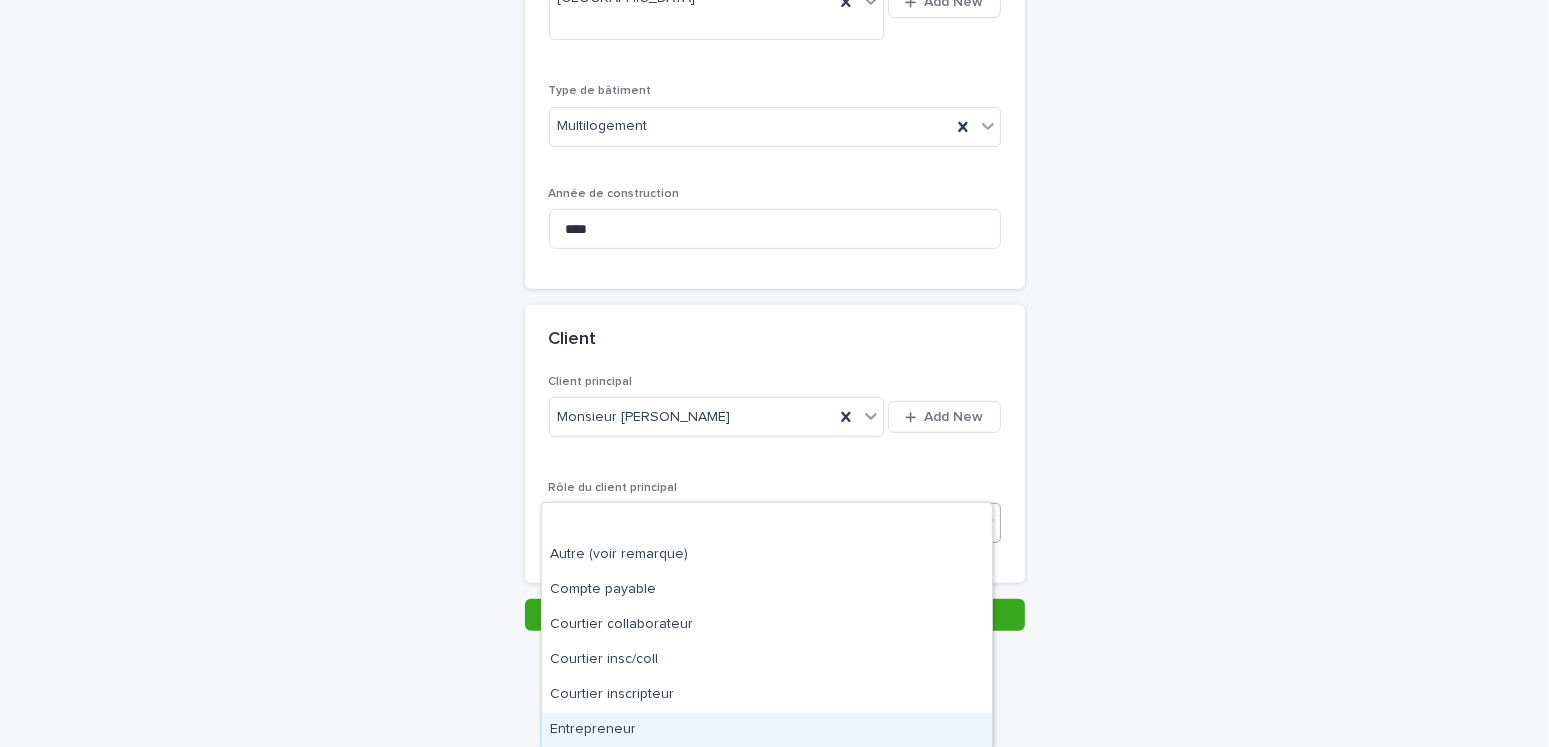 scroll, scrollTop: 104, scrollLeft: 0, axis: vertical 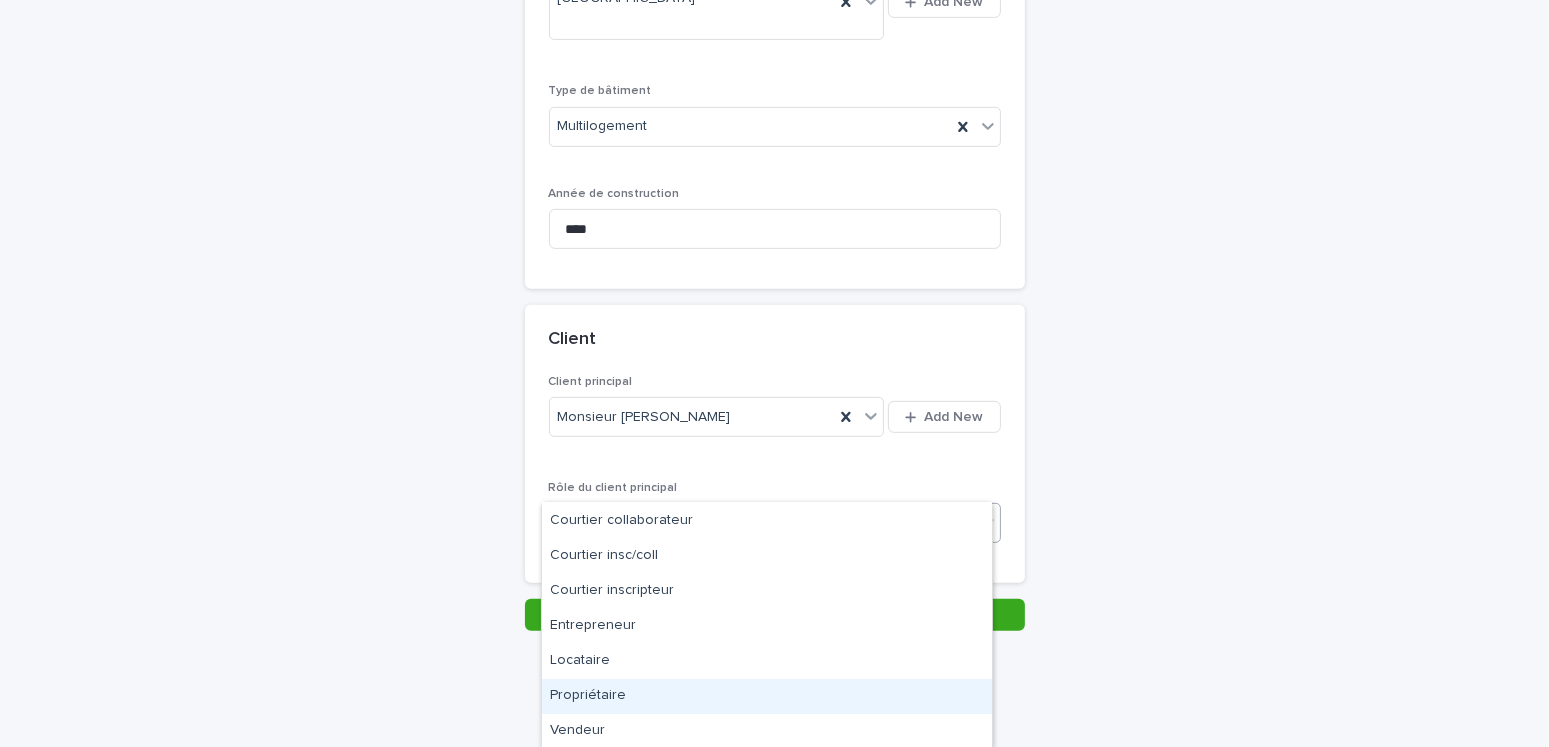 drag, startPoint x: 619, startPoint y: 675, endPoint x: 708, endPoint y: 653, distance: 91.67879 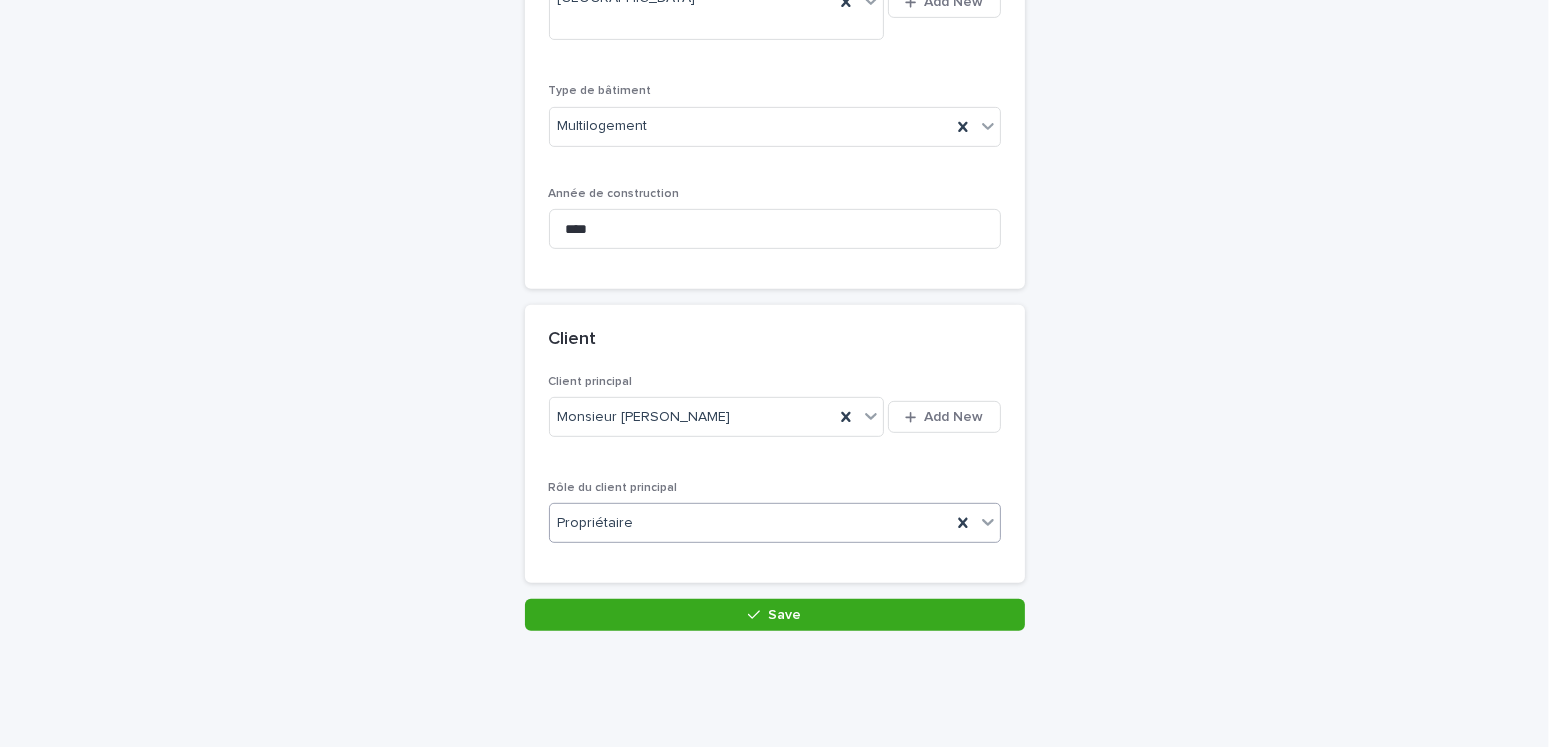 click on "Save" at bounding box center [775, 615] 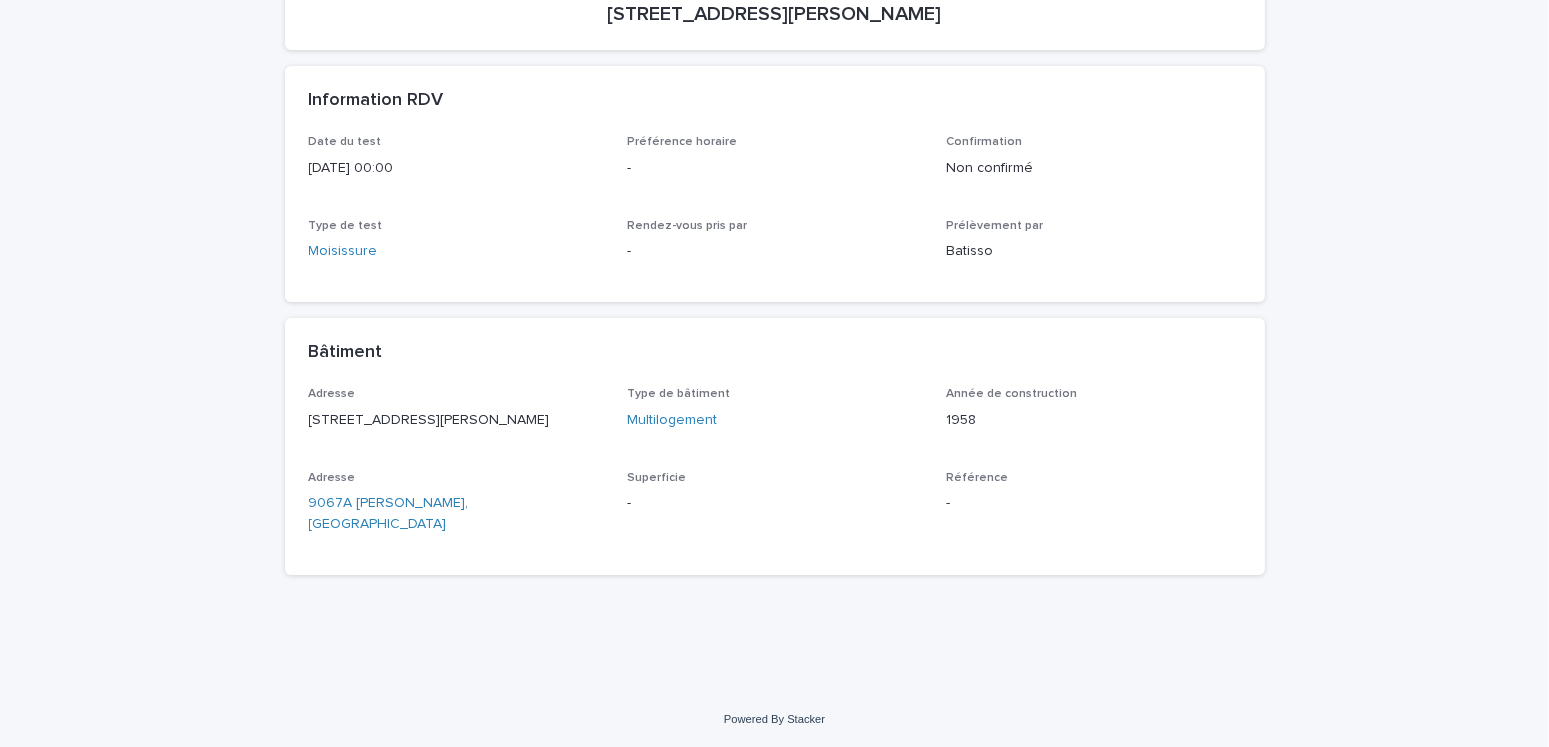 scroll, scrollTop: 0, scrollLeft: 0, axis: both 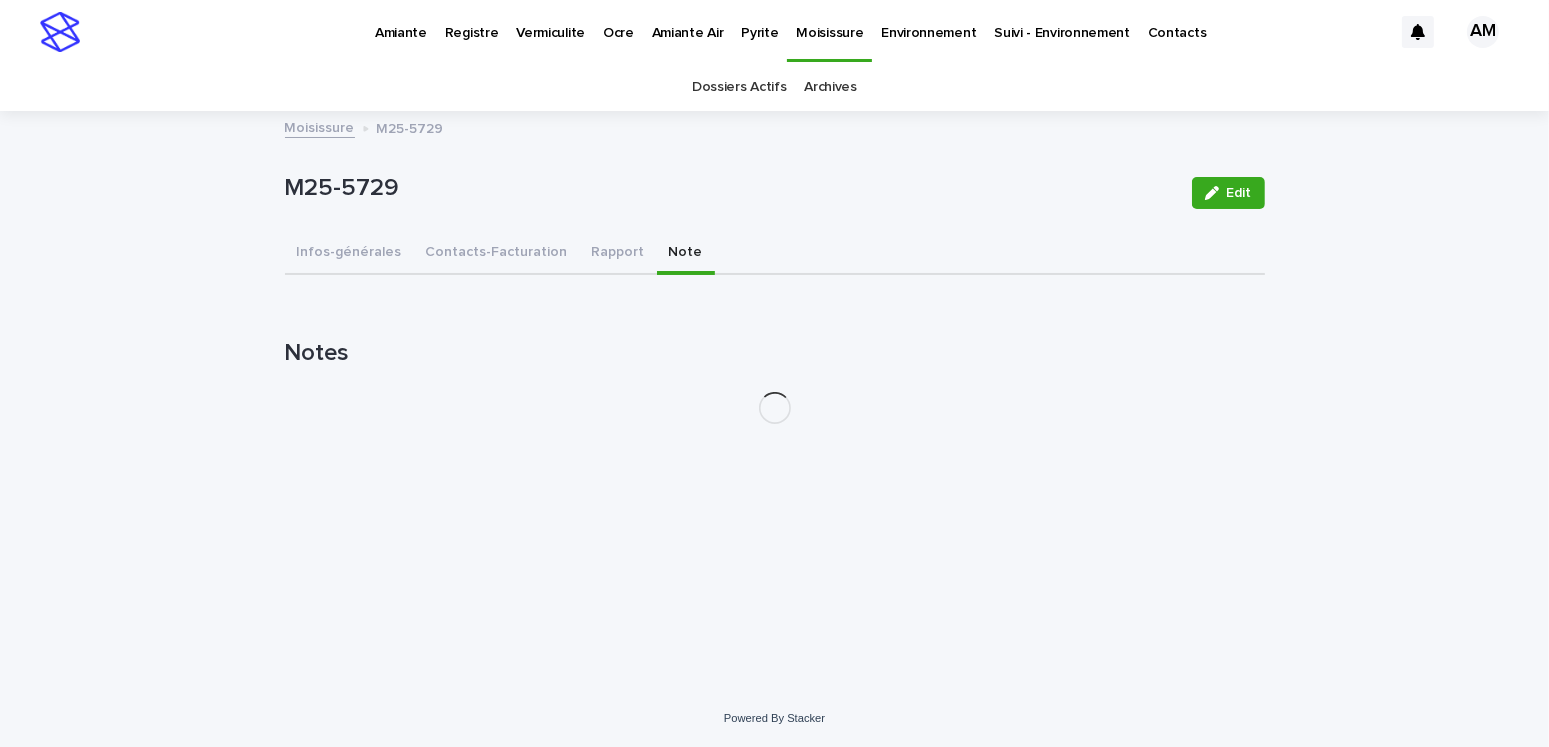 click on "Note" at bounding box center (686, 254) 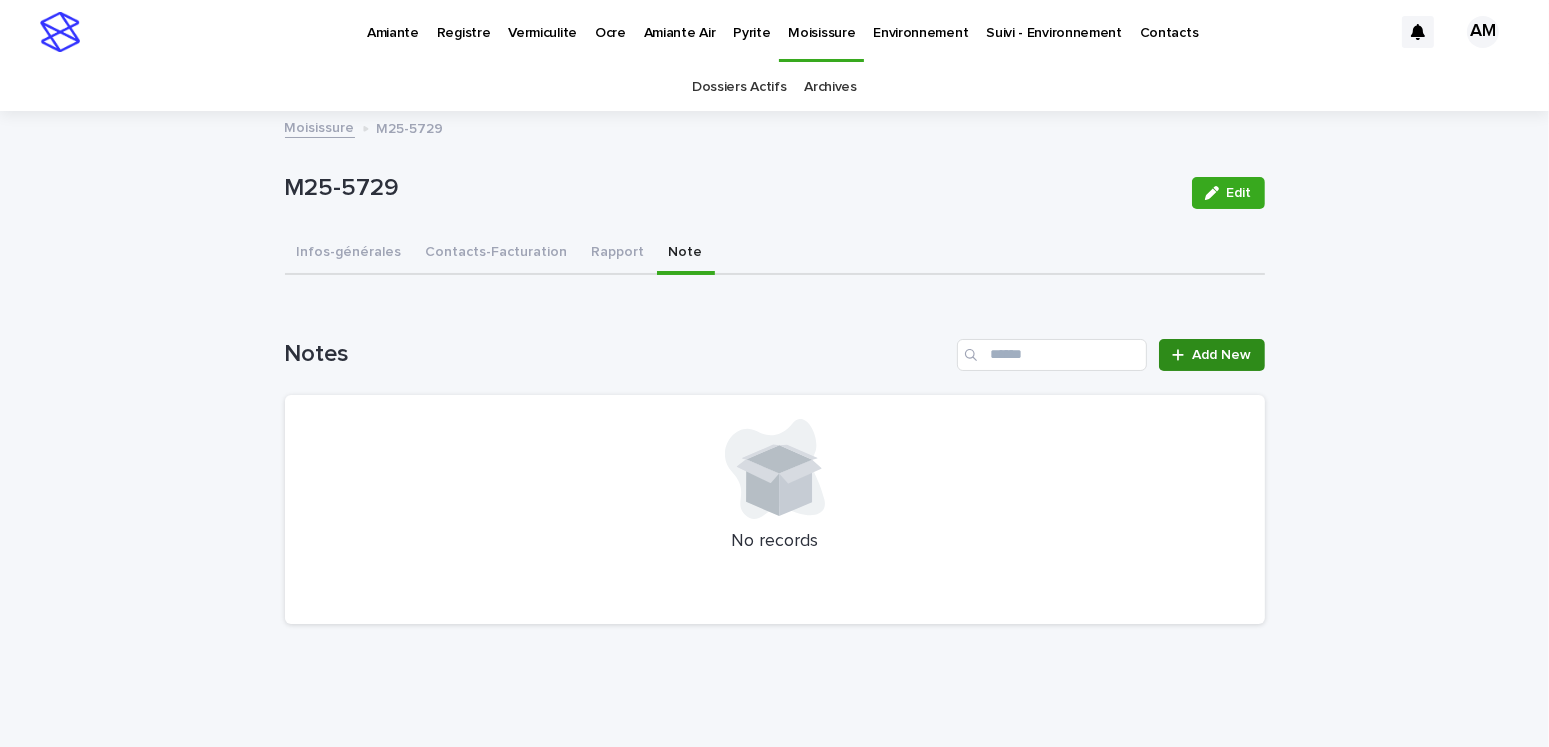 click on "Add New" at bounding box center [1222, 355] 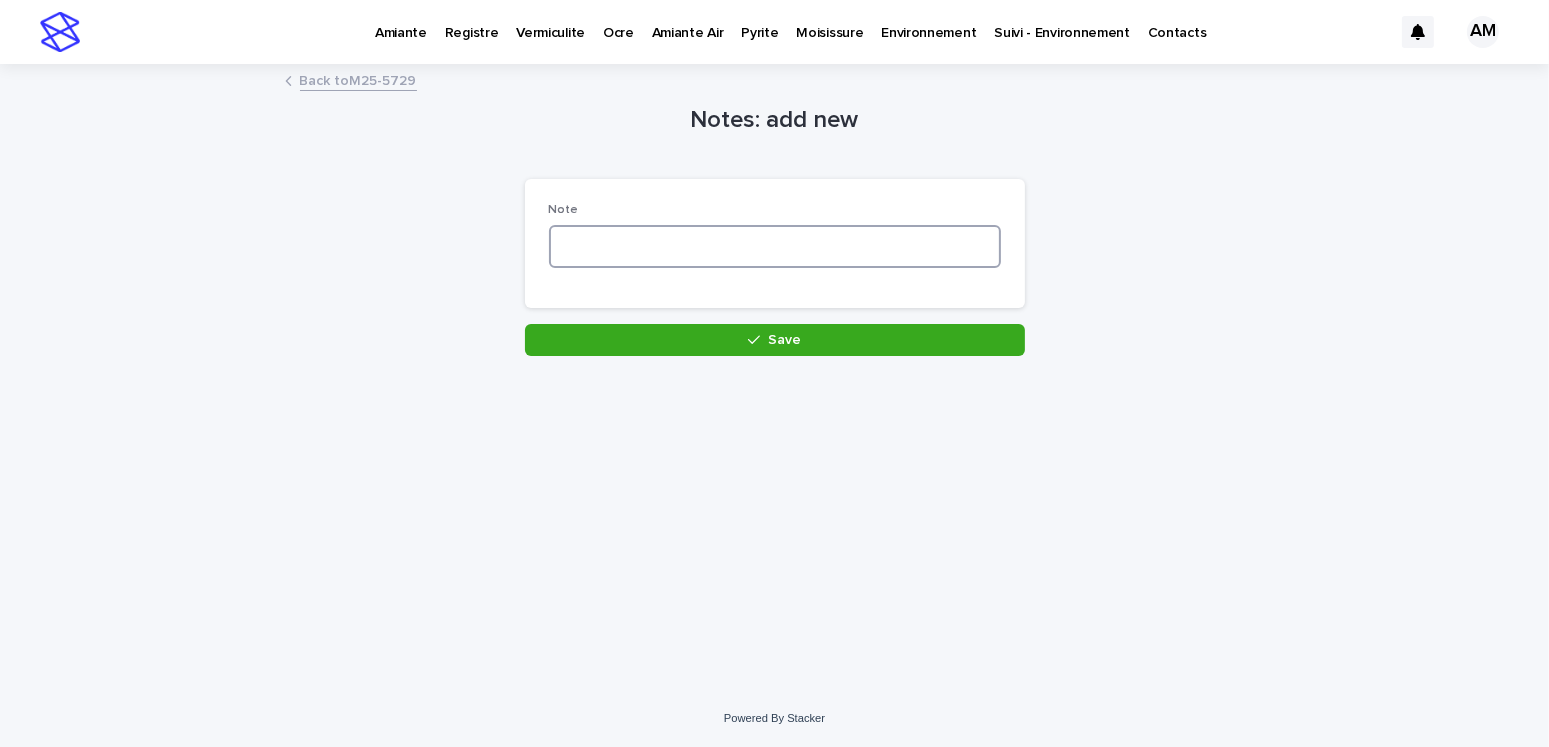 click at bounding box center (775, 246) 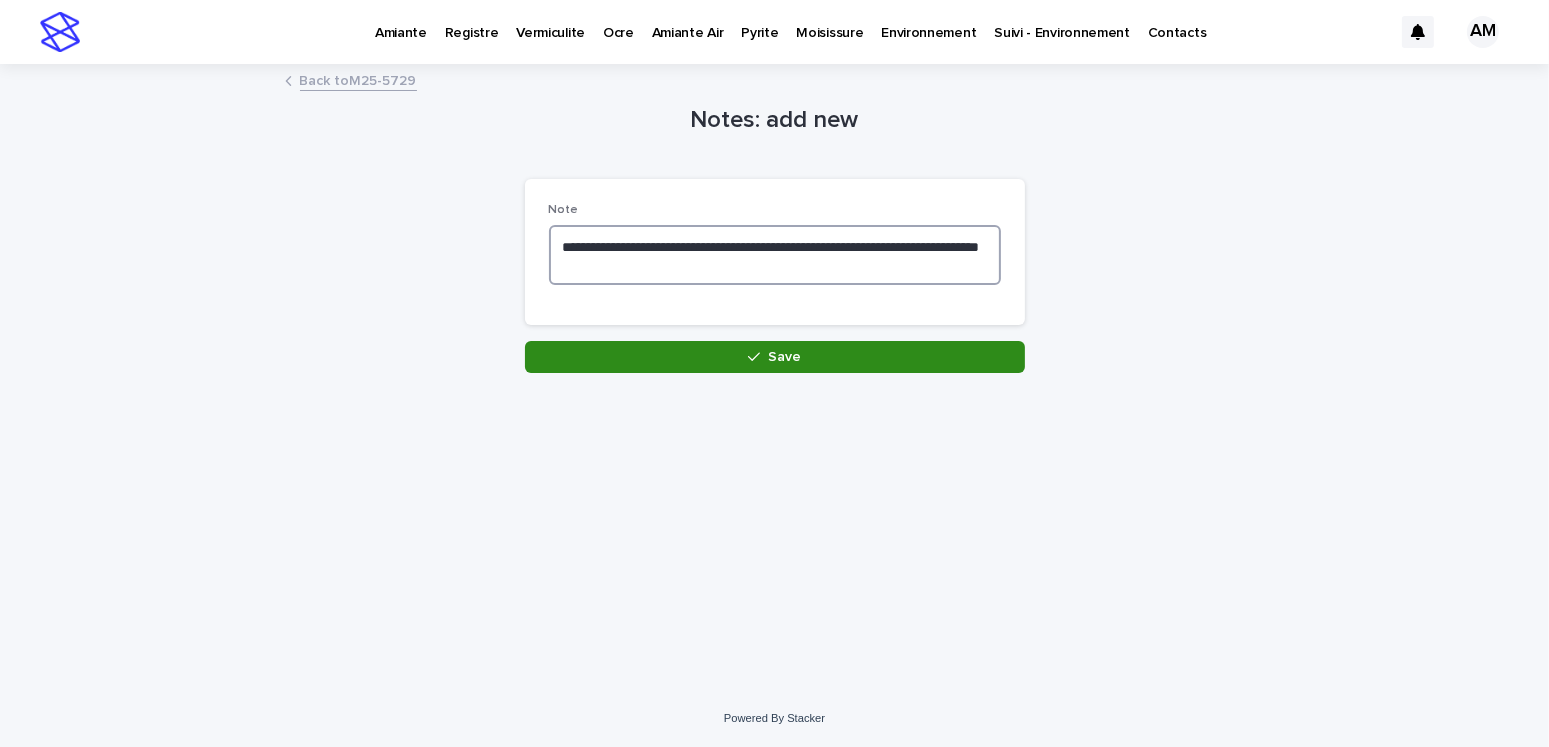 type on "**********" 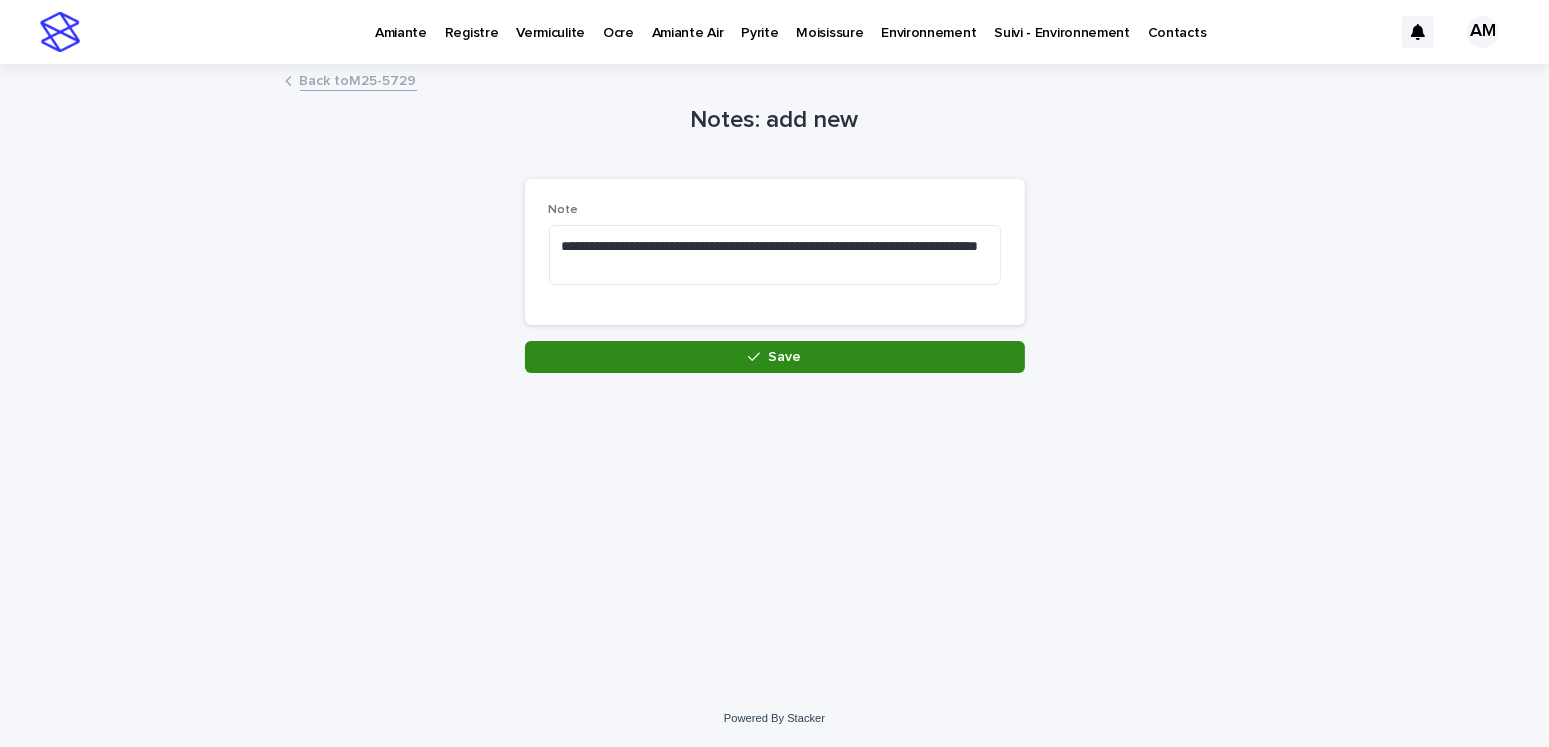 drag, startPoint x: 746, startPoint y: 360, endPoint x: 1131, endPoint y: 338, distance: 385.62805 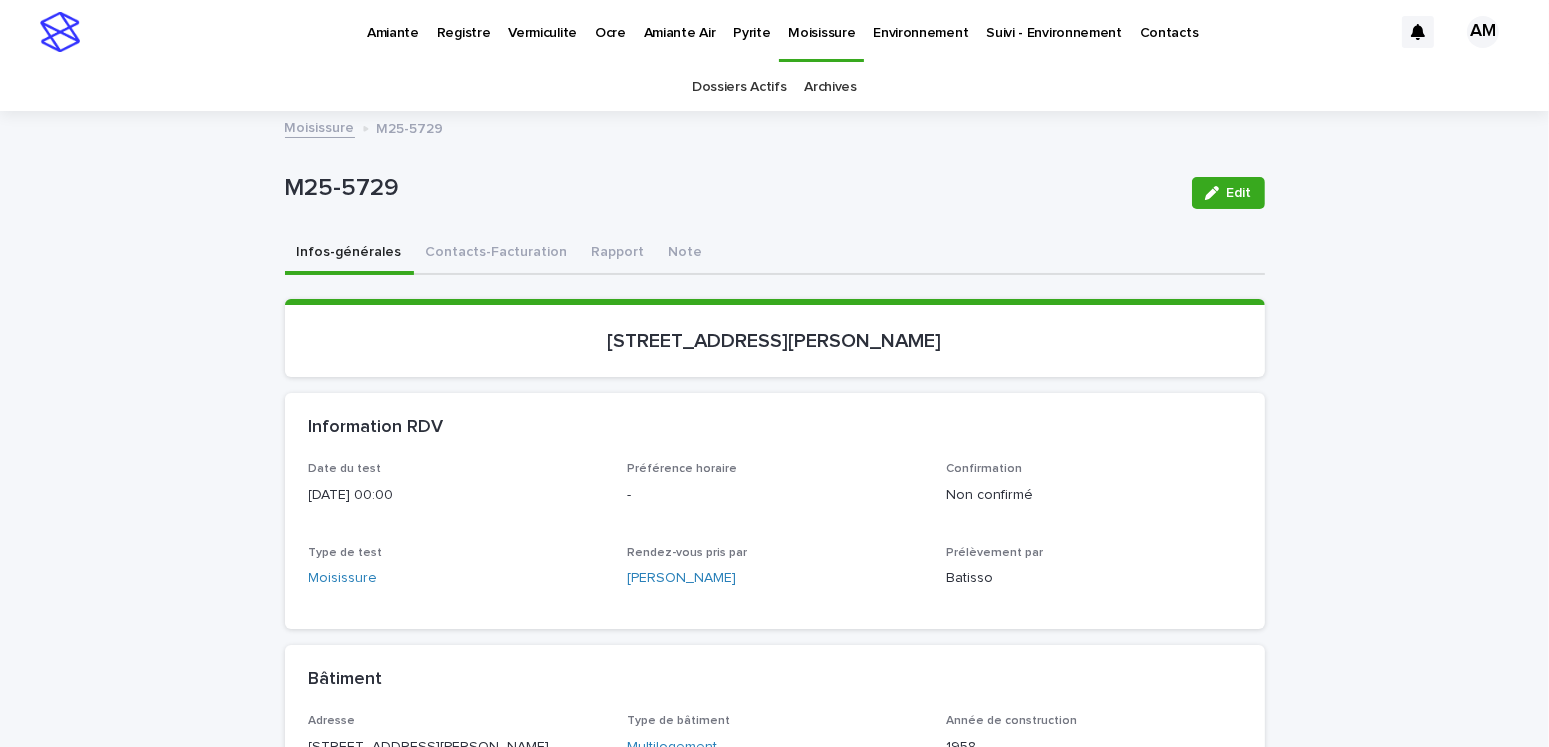 click on "Infos-générales" at bounding box center [349, 254] 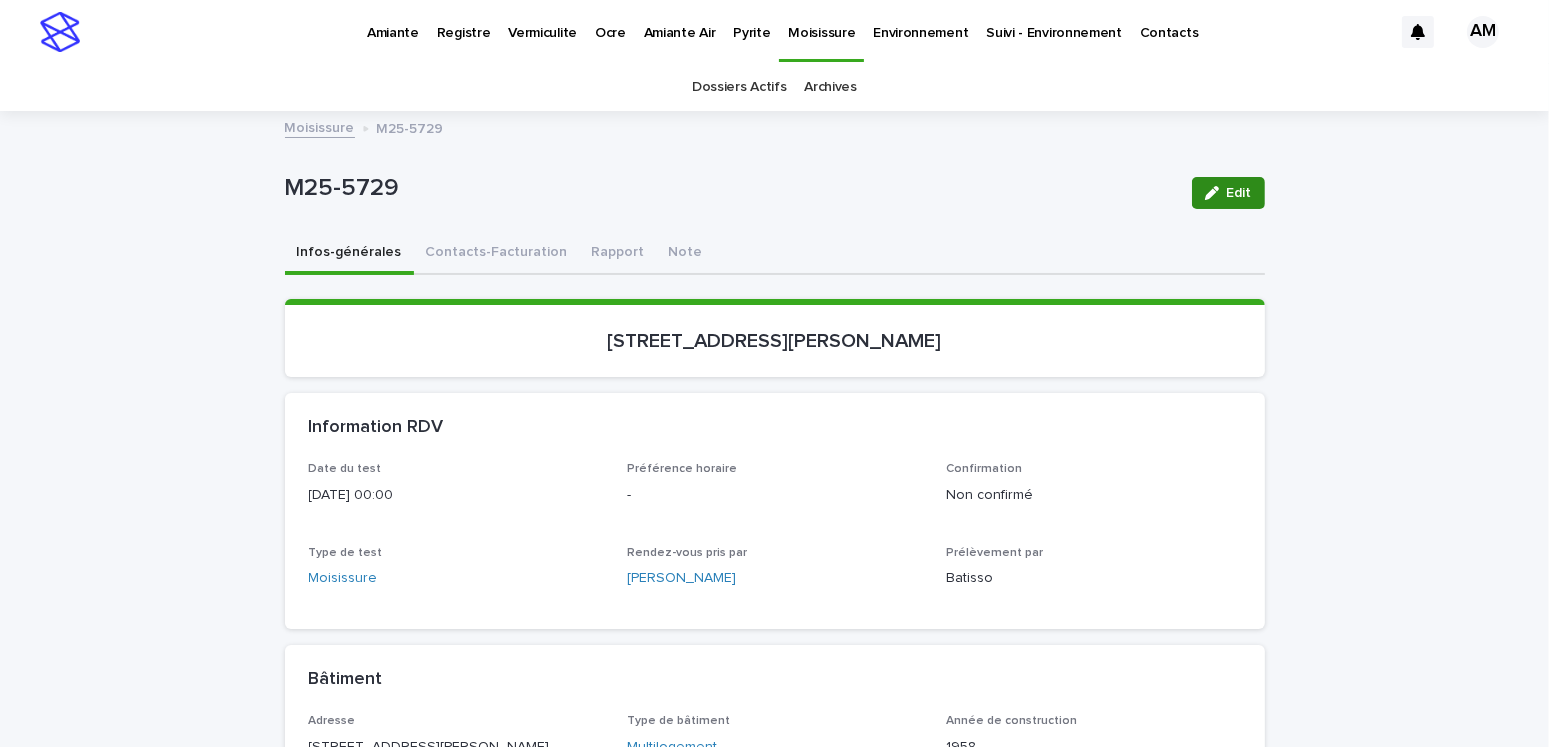 click on "Edit" at bounding box center [1239, 193] 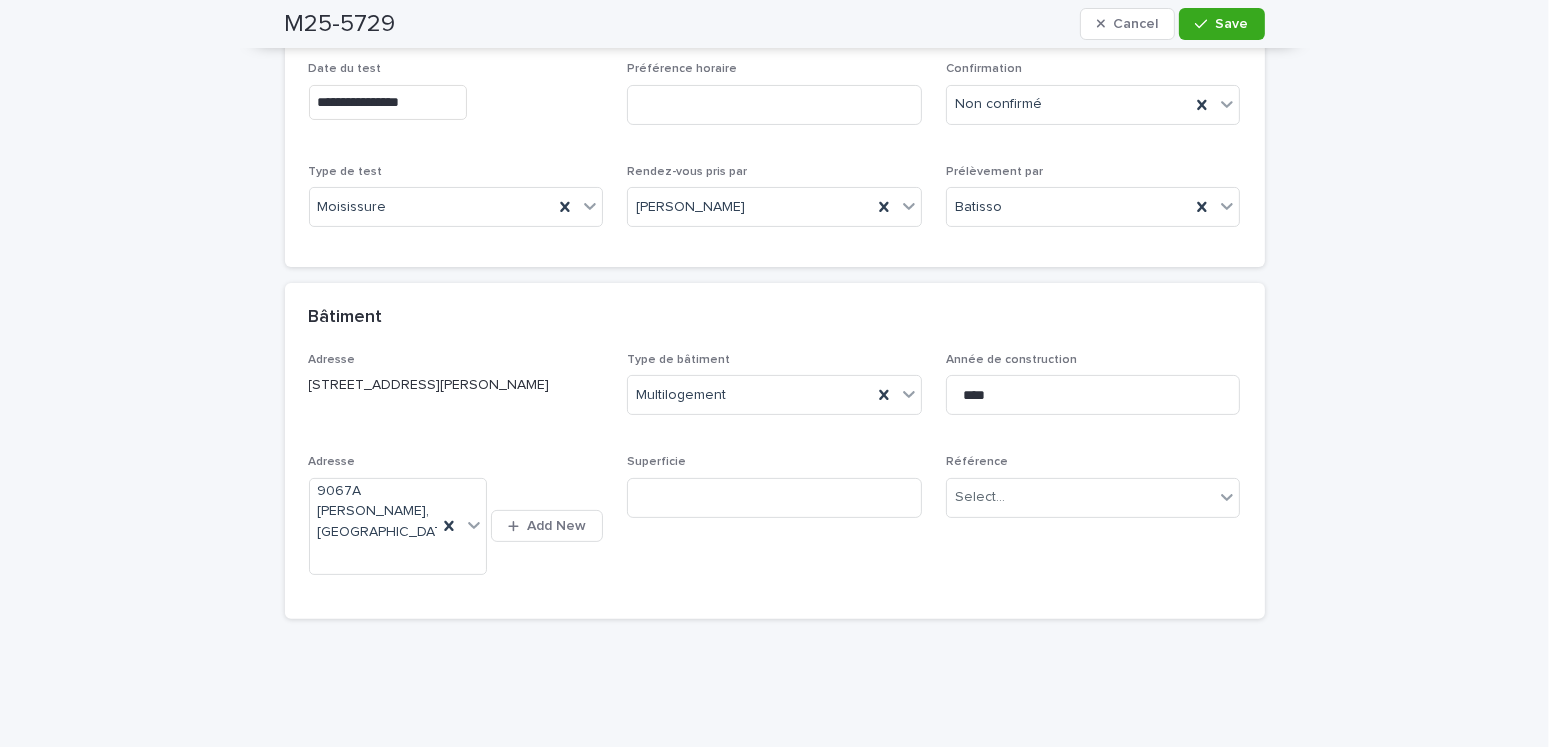 scroll, scrollTop: 422, scrollLeft: 0, axis: vertical 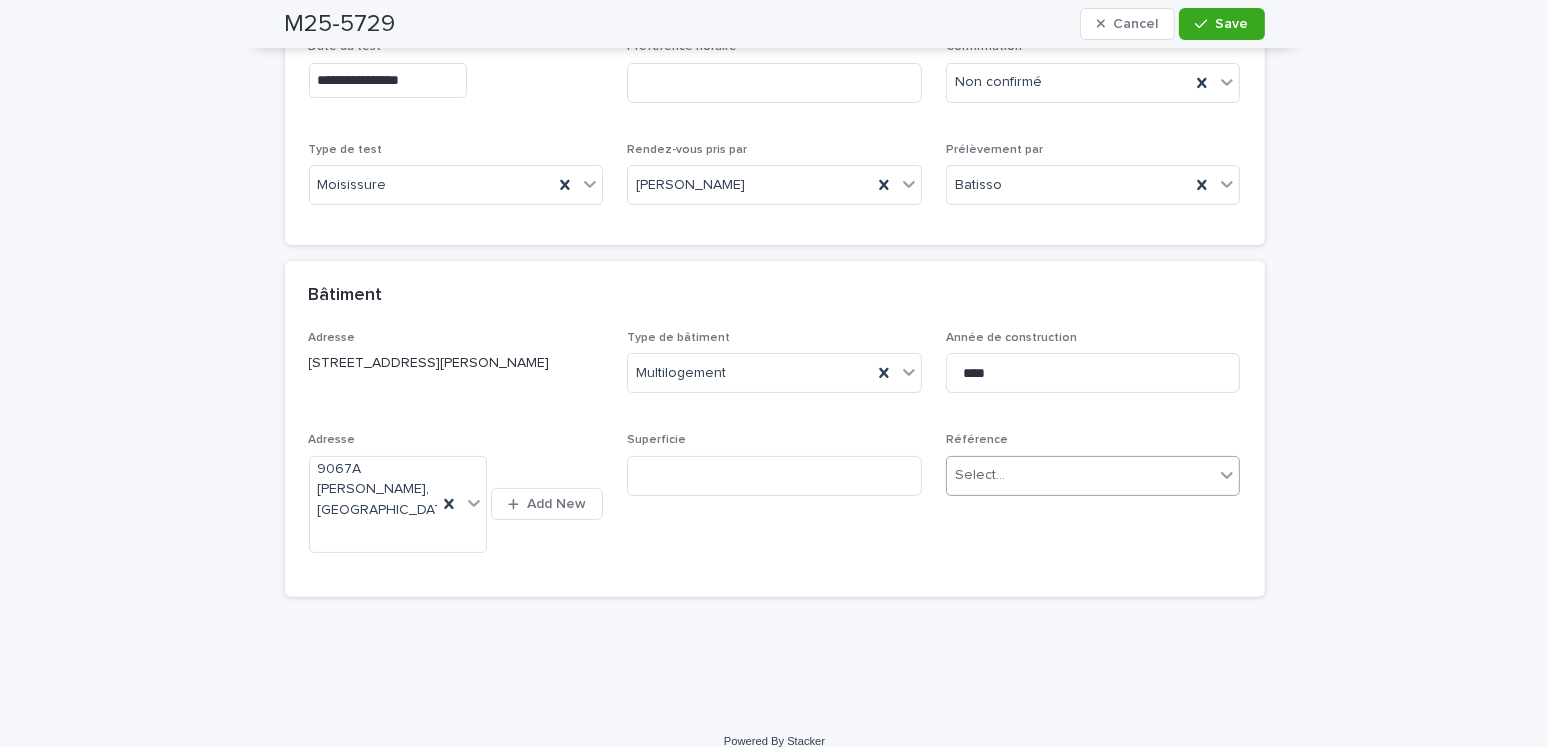 drag, startPoint x: 1020, startPoint y: 463, endPoint x: 1013, endPoint y: 471, distance: 10.630146 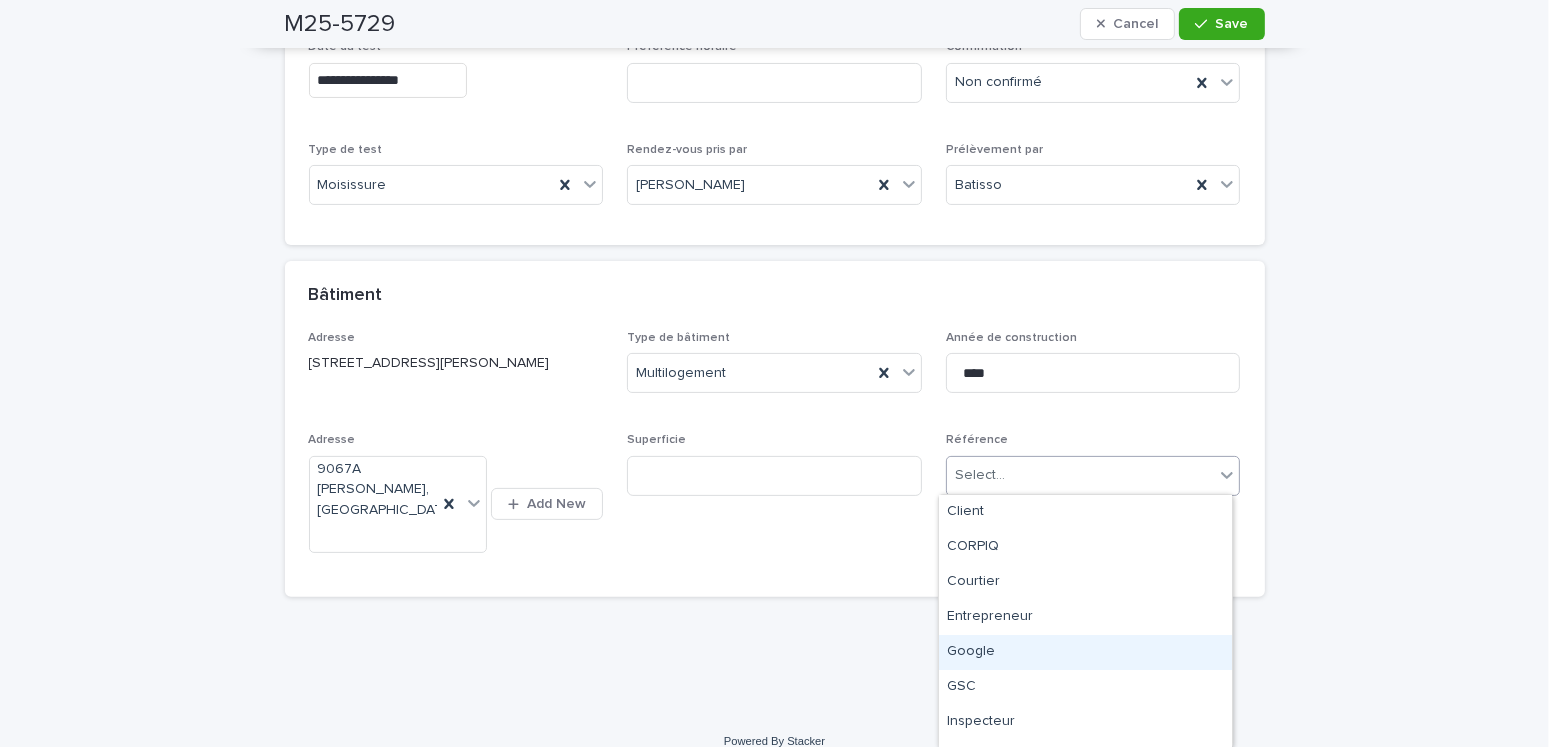 drag, startPoint x: 962, startPoint y: 656, endPoint x: 1125, endPoint y: 233, distance: 453.31888 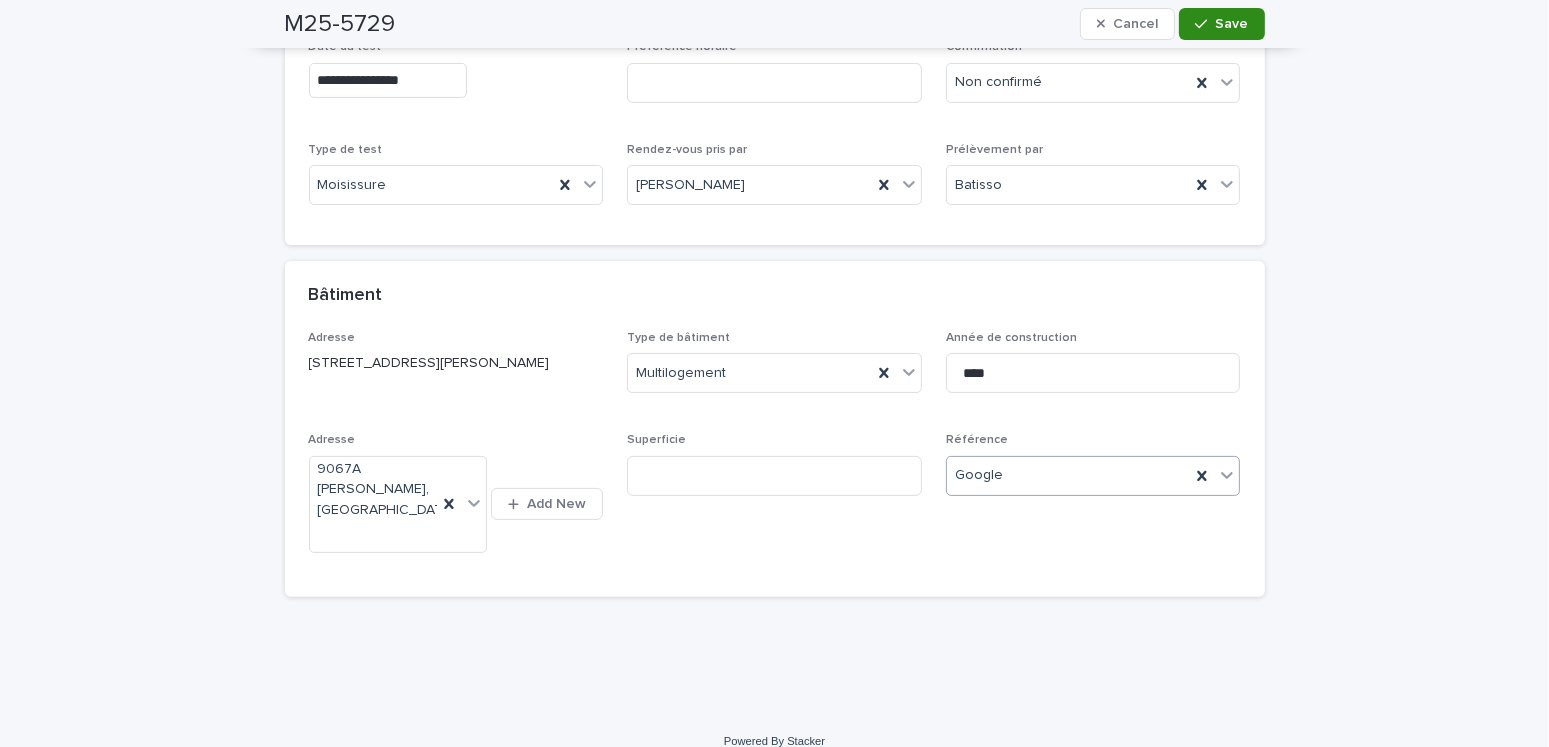 click on "Save" at bounding box center (1232, 24) 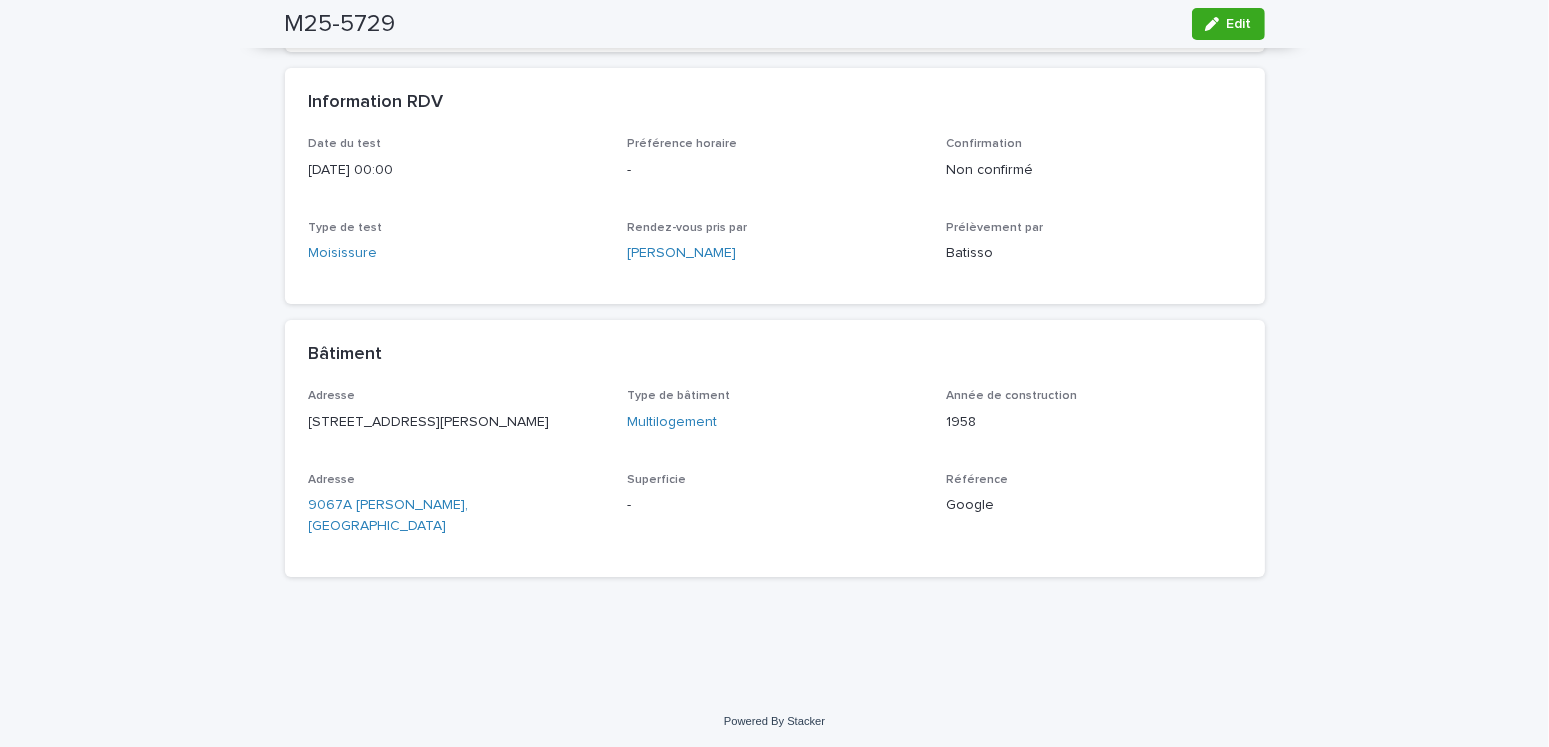 scroll, scrollTop: 0, scrollLeft: 0, axis: both 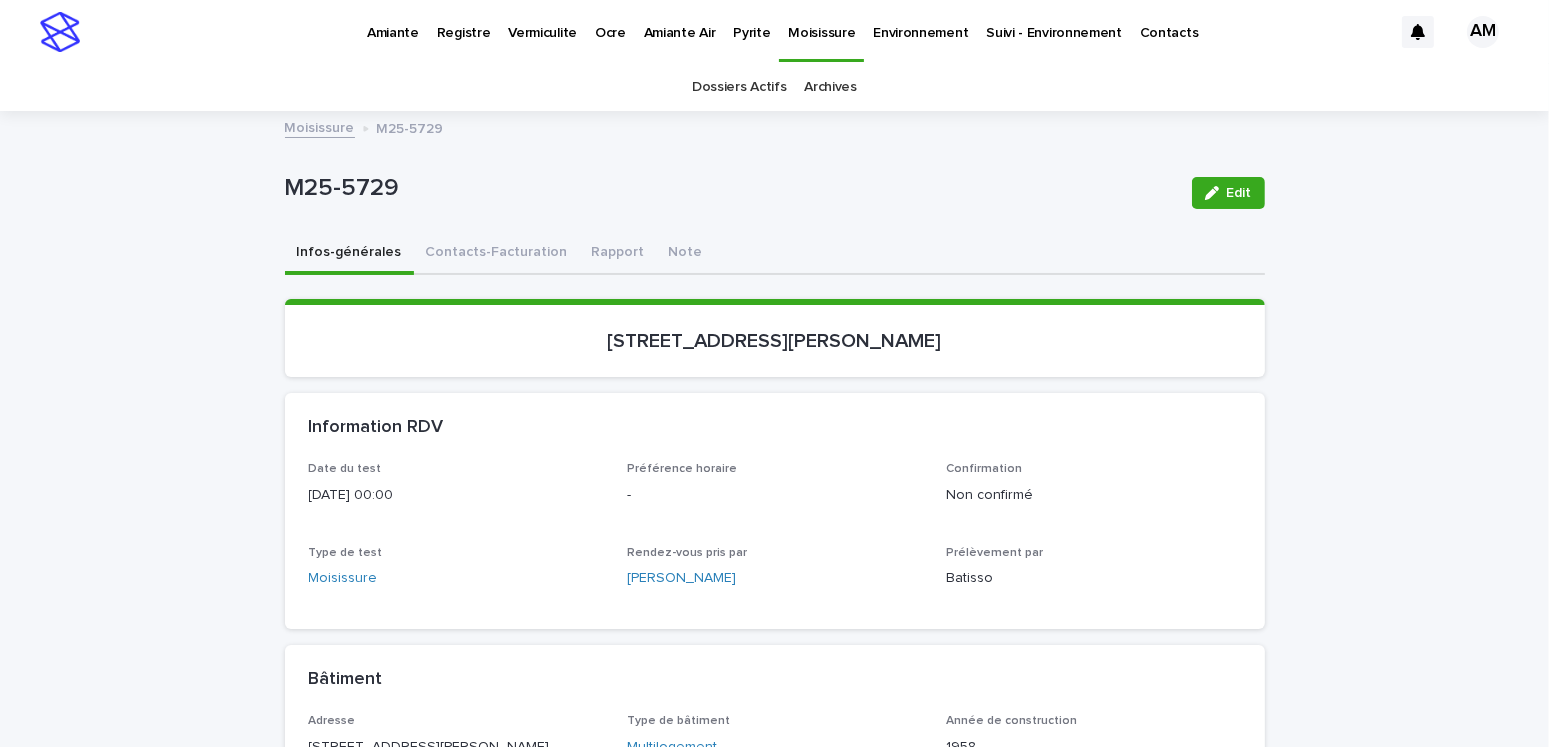 click on "Moisissure" at bounding box center (320, 126) 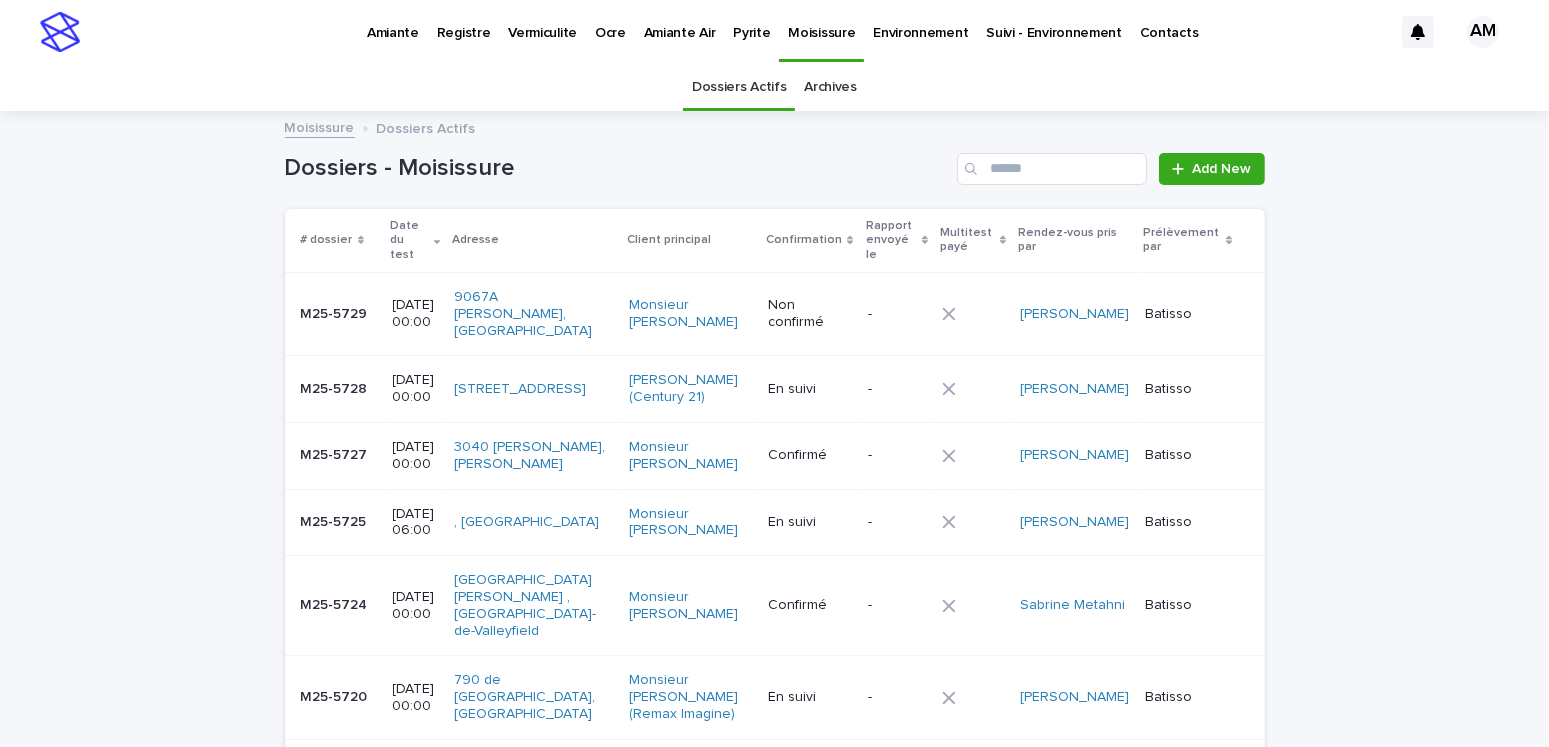 click on "Pyrite" at bounding box center (751, 21) 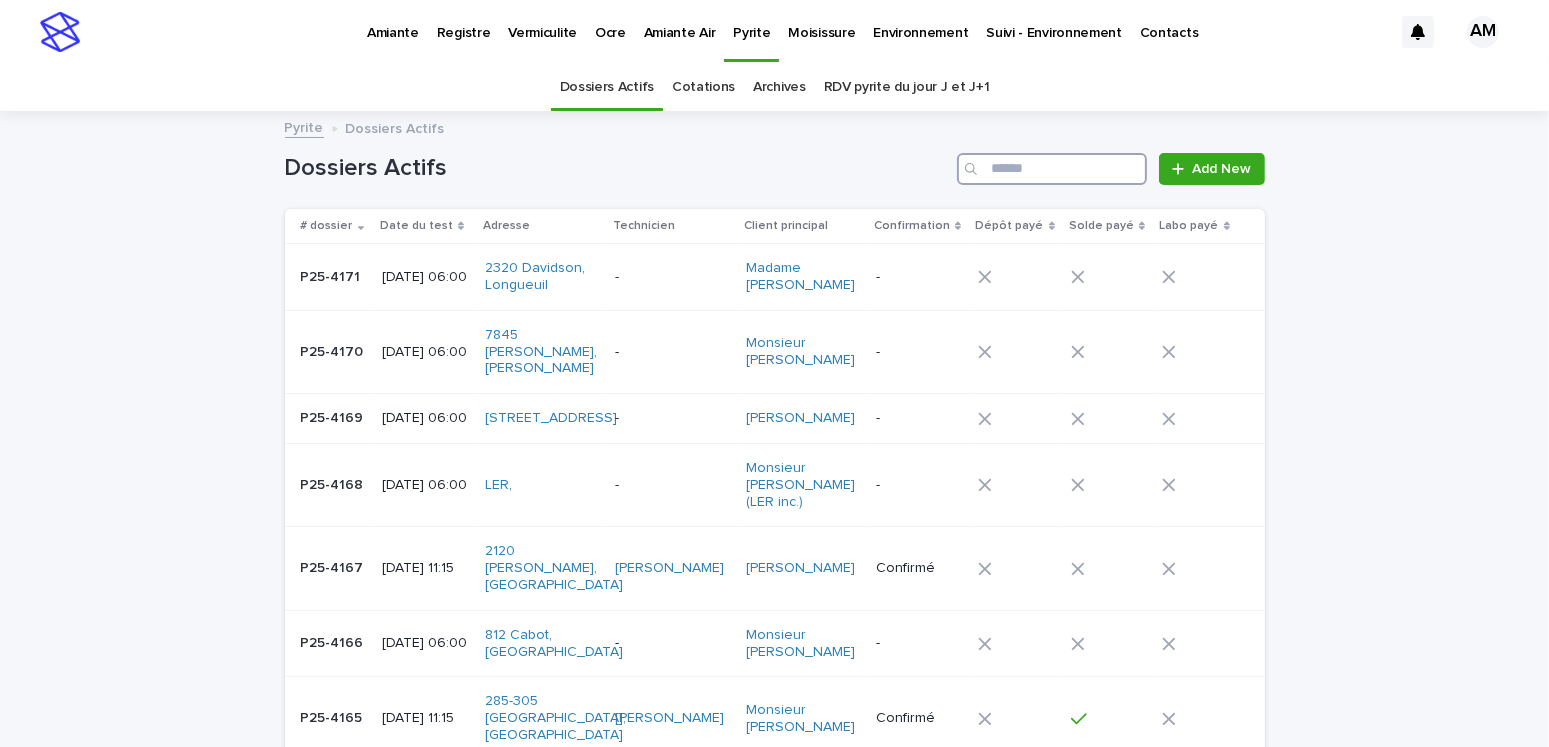 click at bounding box center [1052, 169] 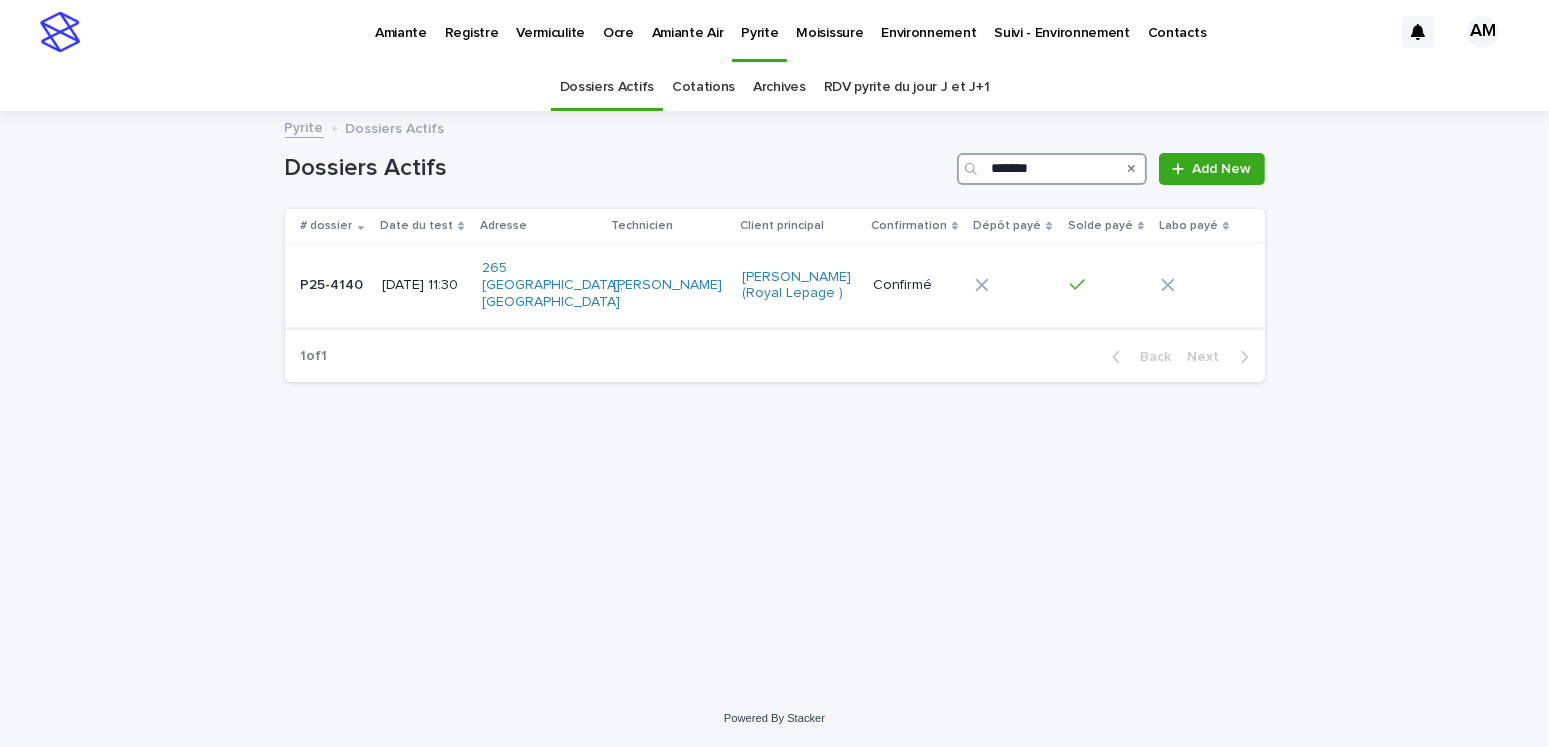 type on "*******" 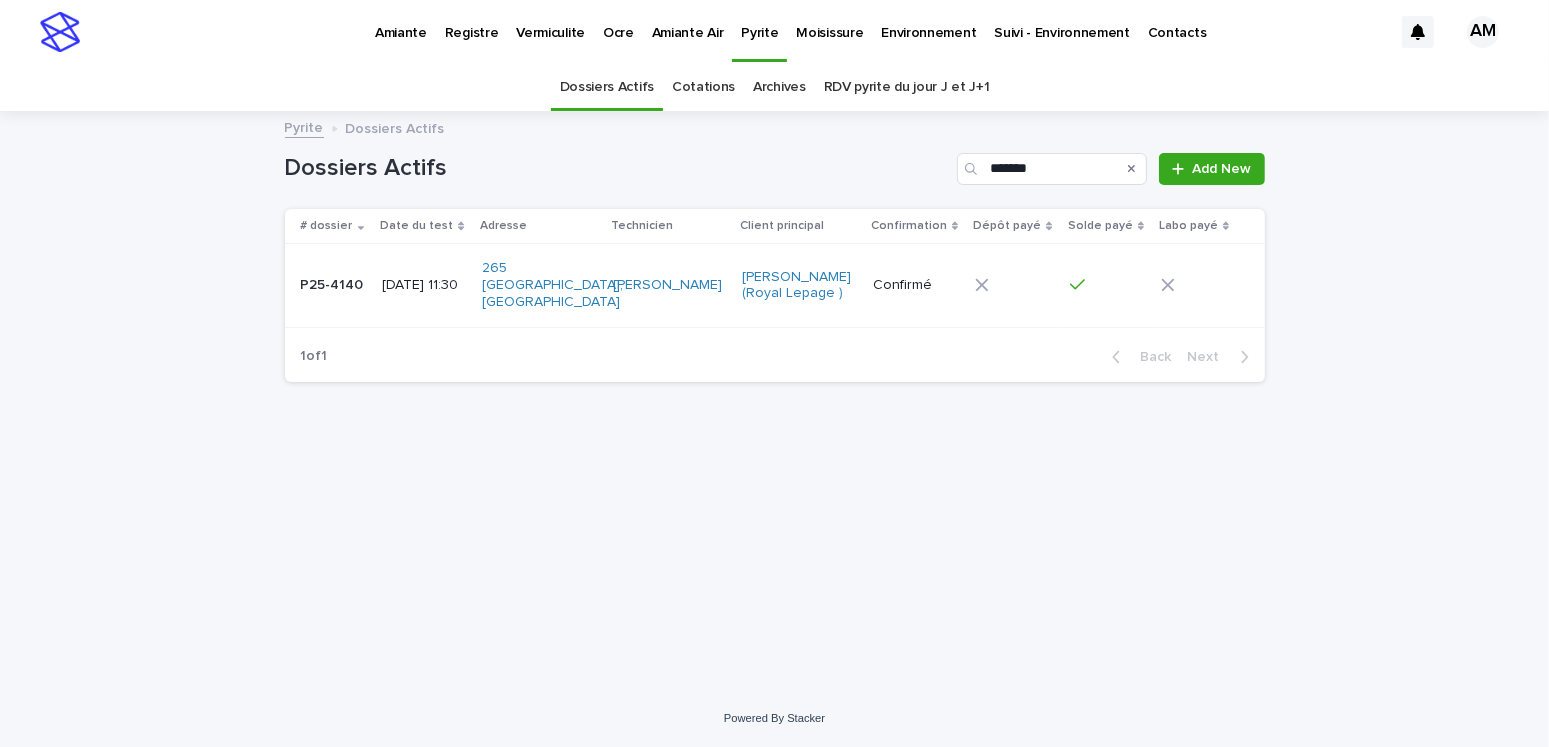 click on "[DATE] 11:30" at bounding box center (423, 285) 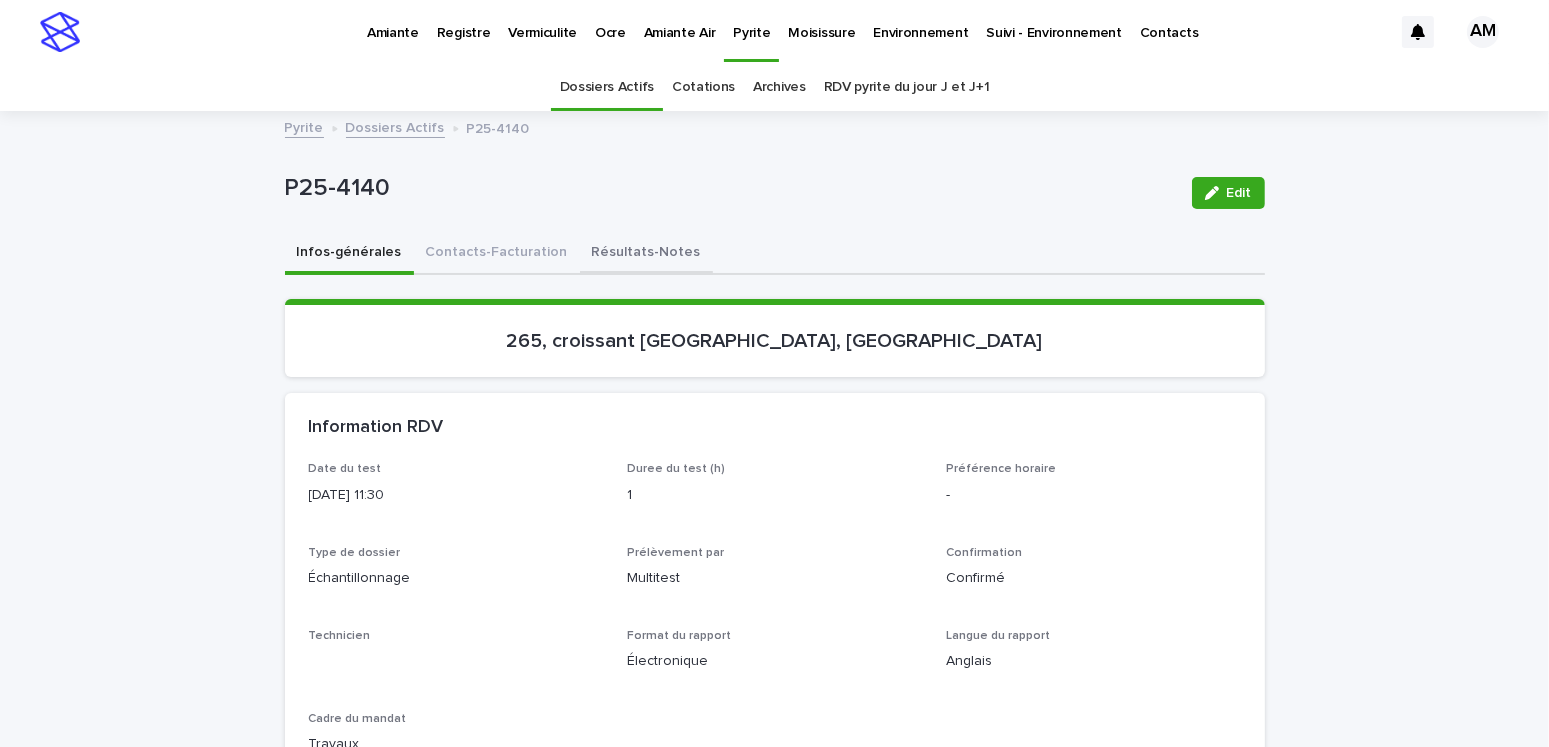 click on "Résultats-Notes" at bounding box center (646, 254) 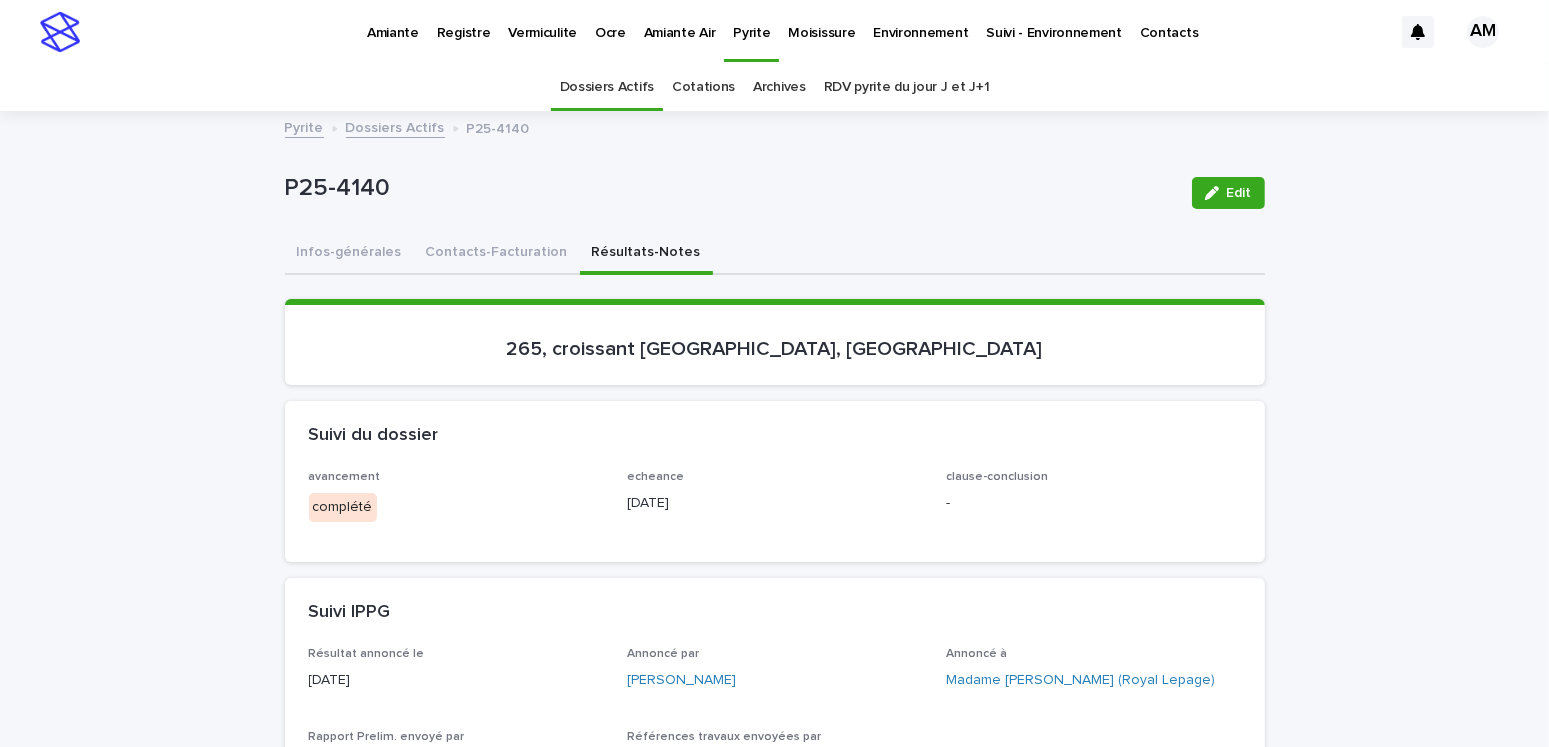 click on "Edit" at bounding box center (1228, 193) 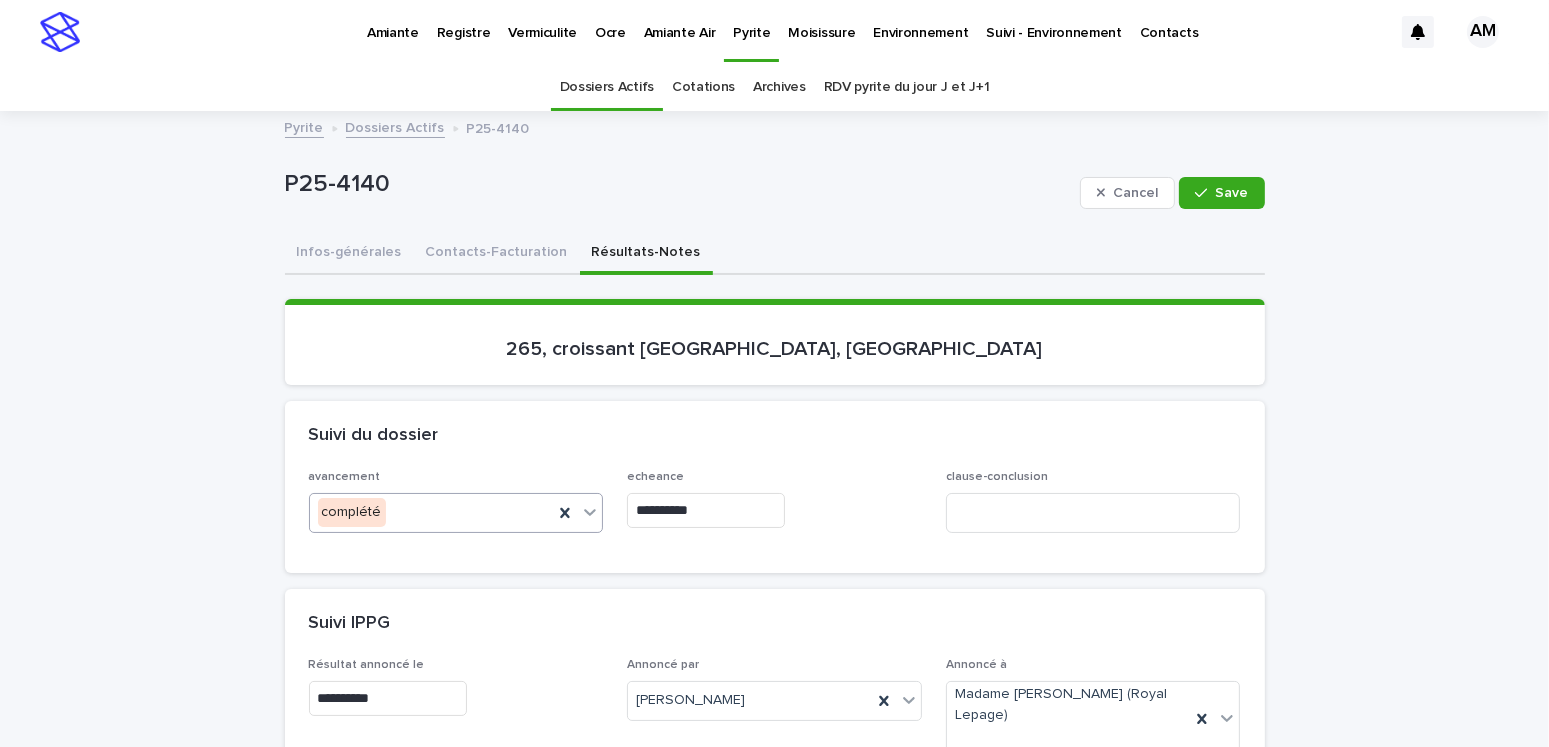 click on "complété" at bounding box center (432, 512) 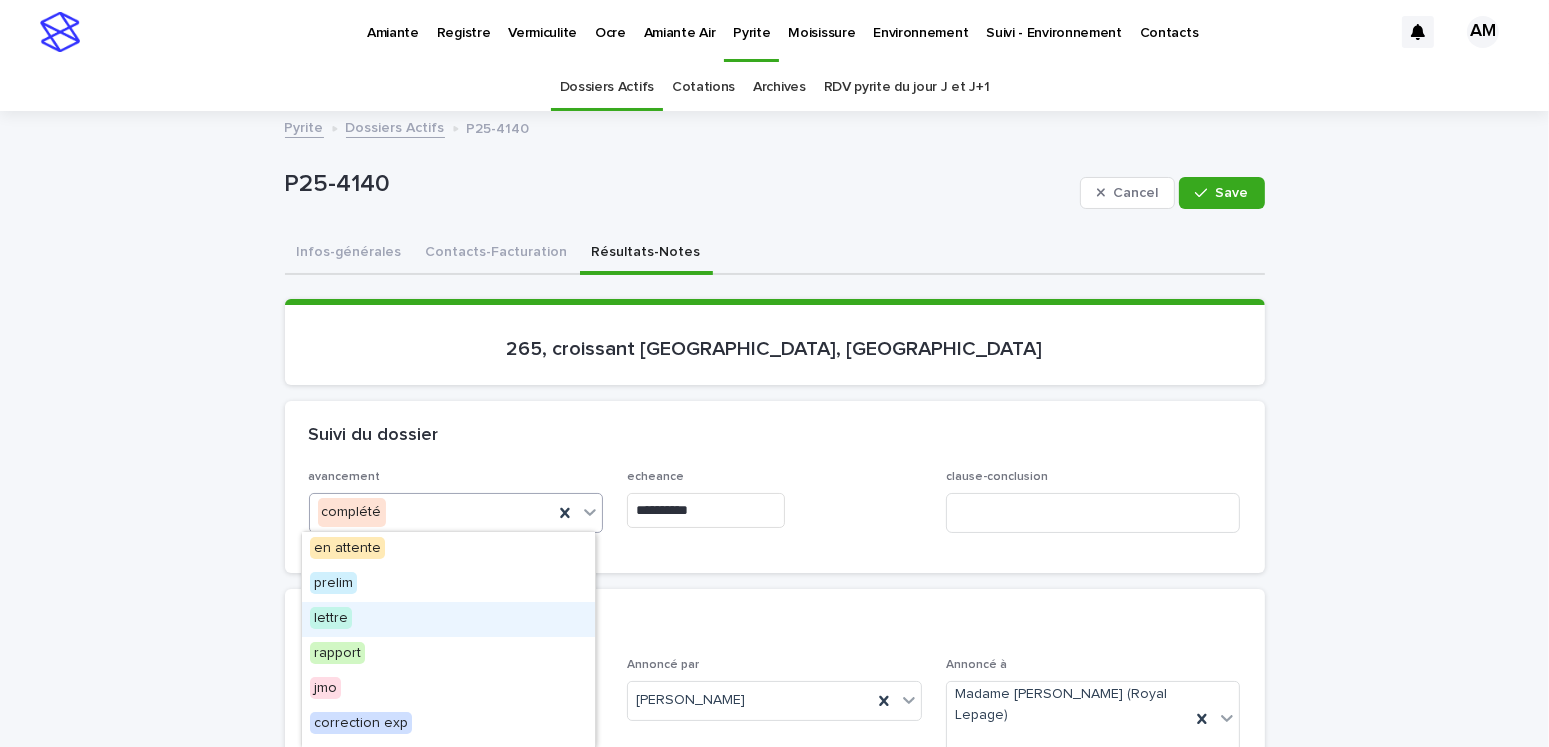 drag, startPoint x: 328, startPoint y: 621, endPoint x: 642, endPoint y: 525, distance: 328.34738 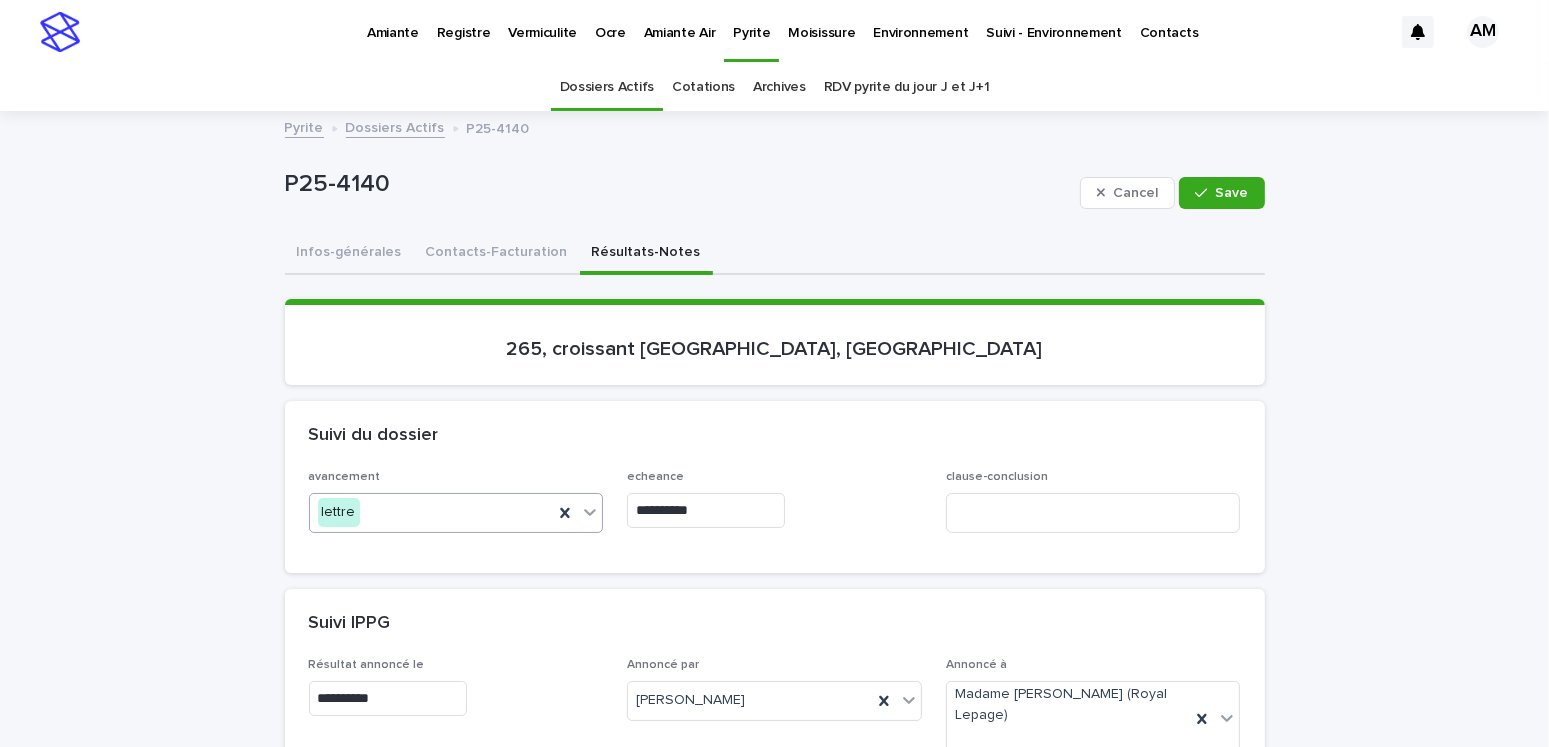 click on "**********" at bounding box center (706, 510) 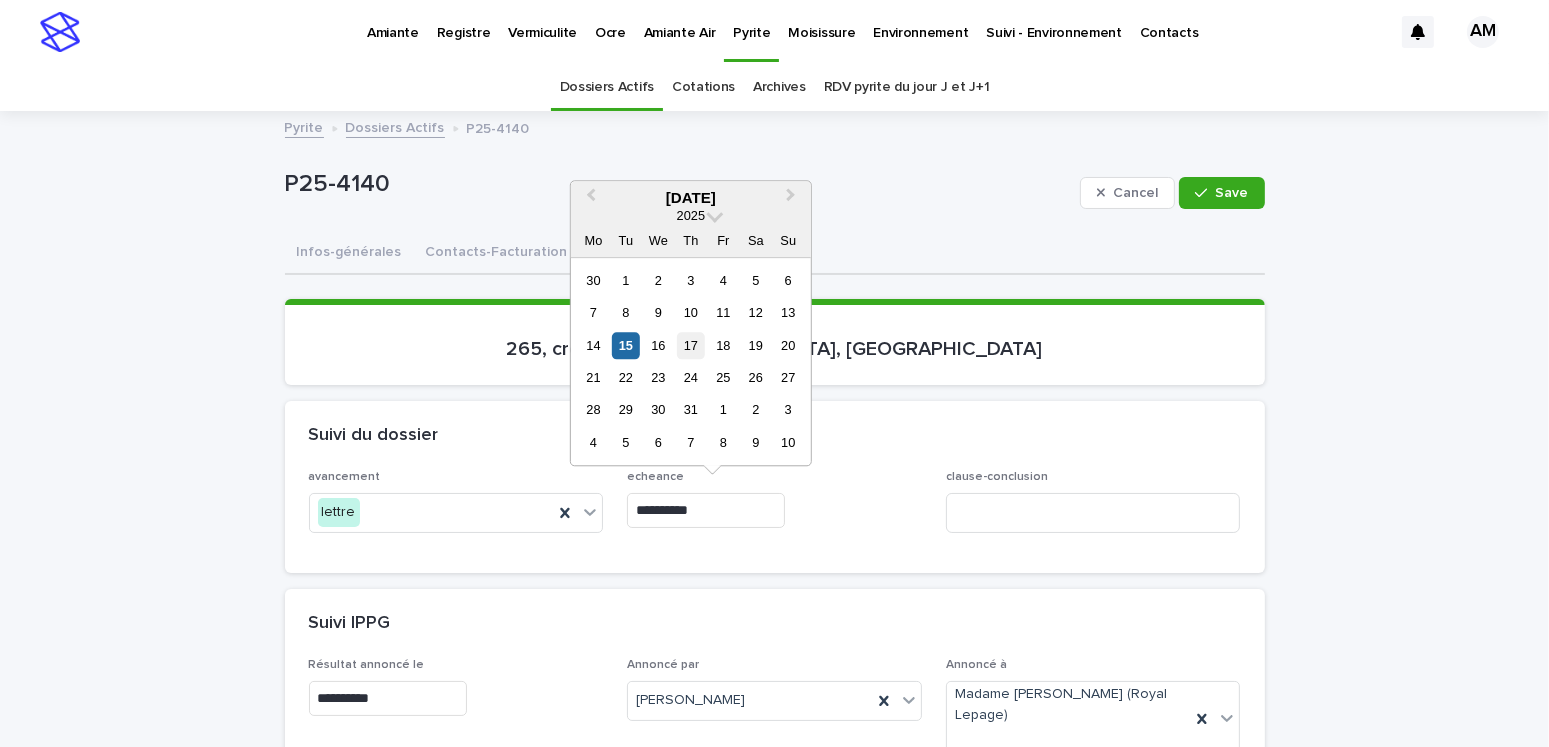click on "17" at bounding box center [690, 345] 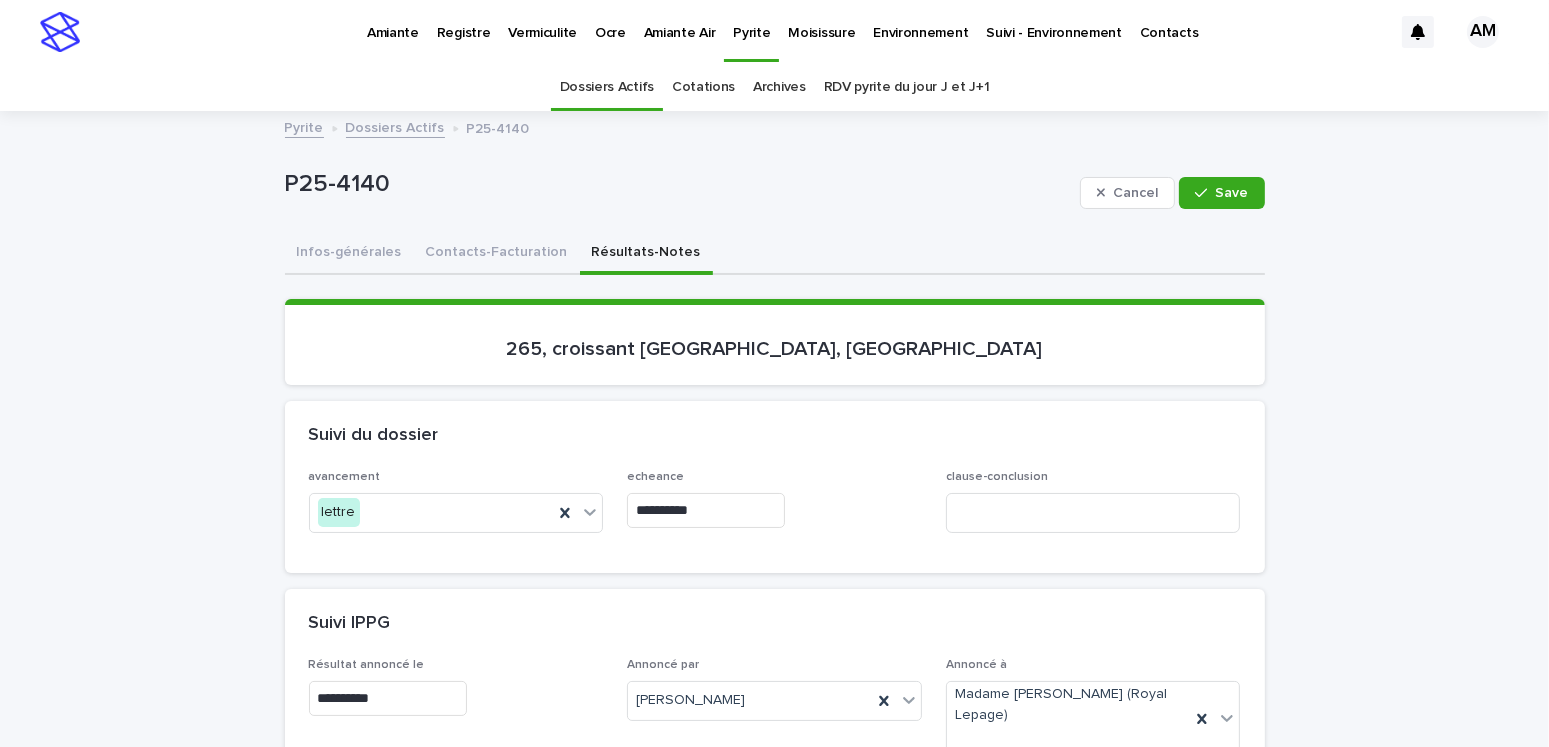 type on "**********" 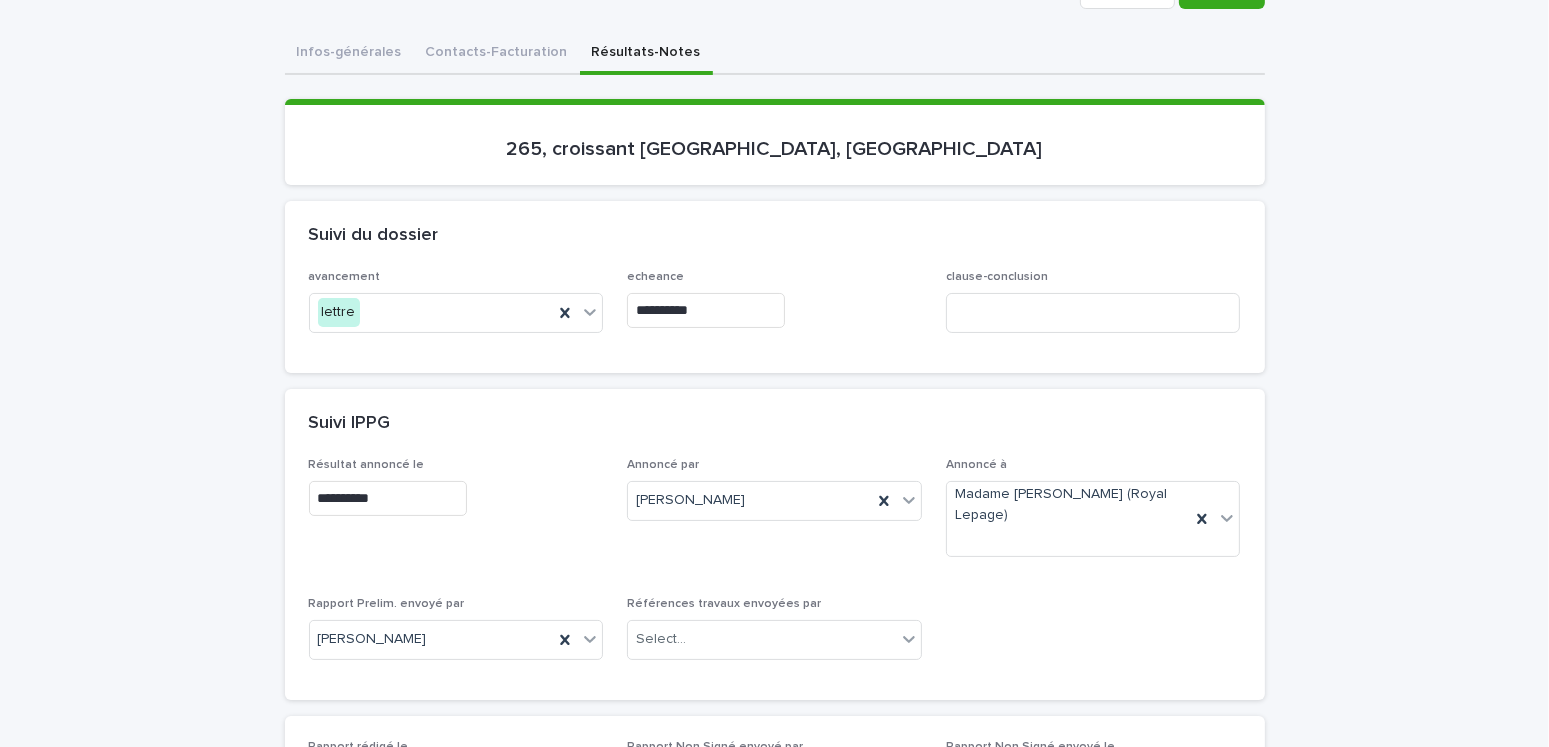 scroll, scrollTop: 0, scrollLeft: 0, axis: both 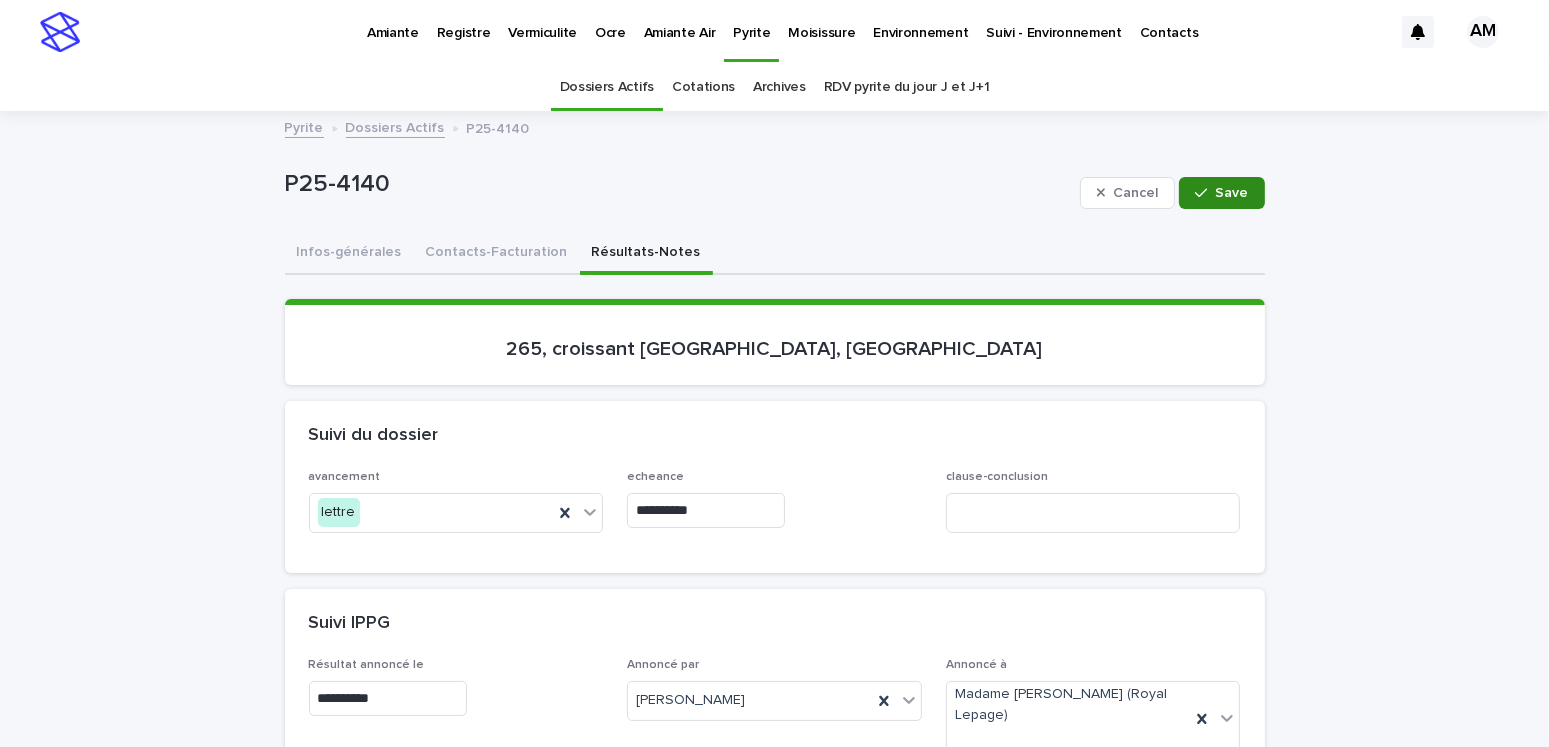 click on "Save" at bounding box center (1221, 193) 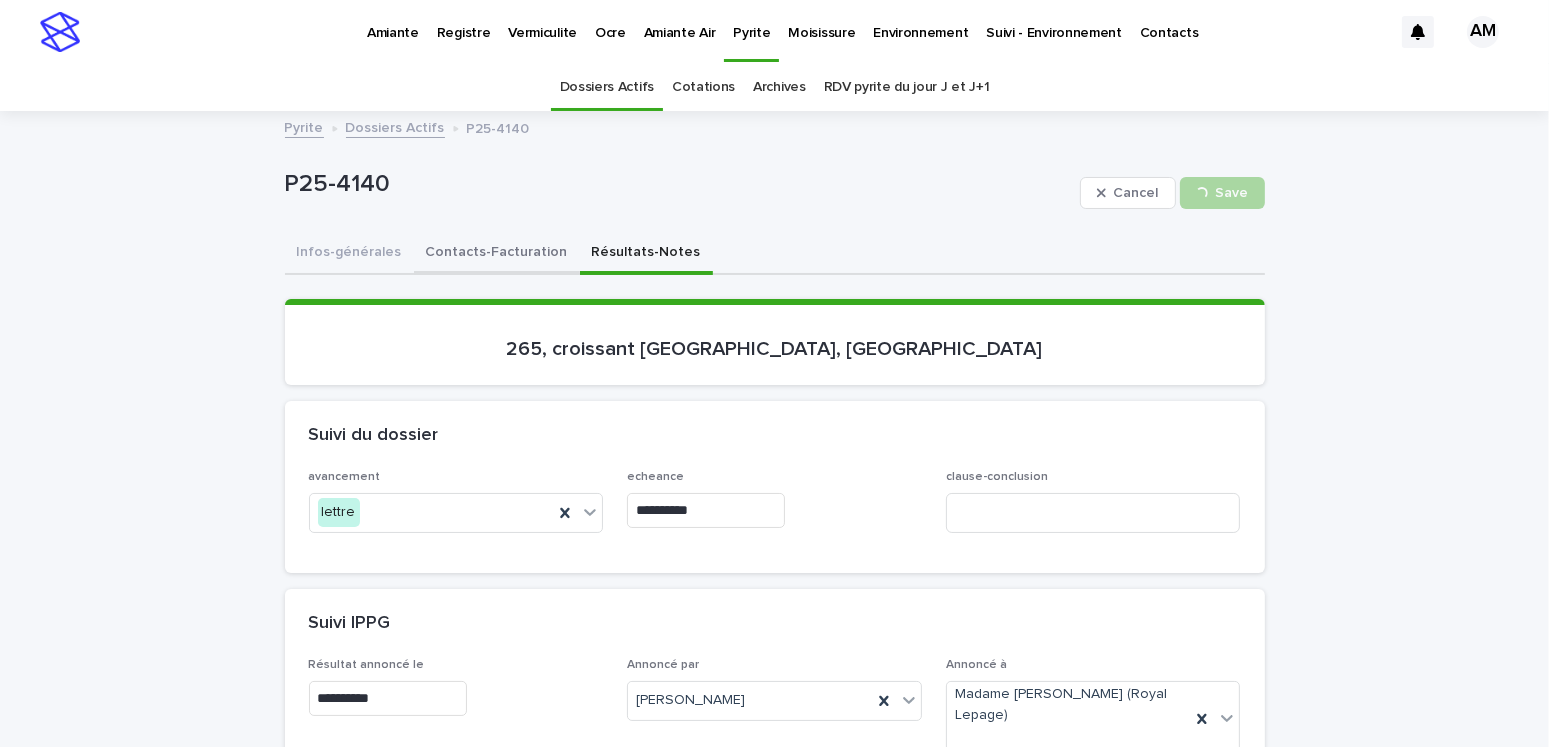 click on "Contacts-Facturation" at bounding box center [497, 254] 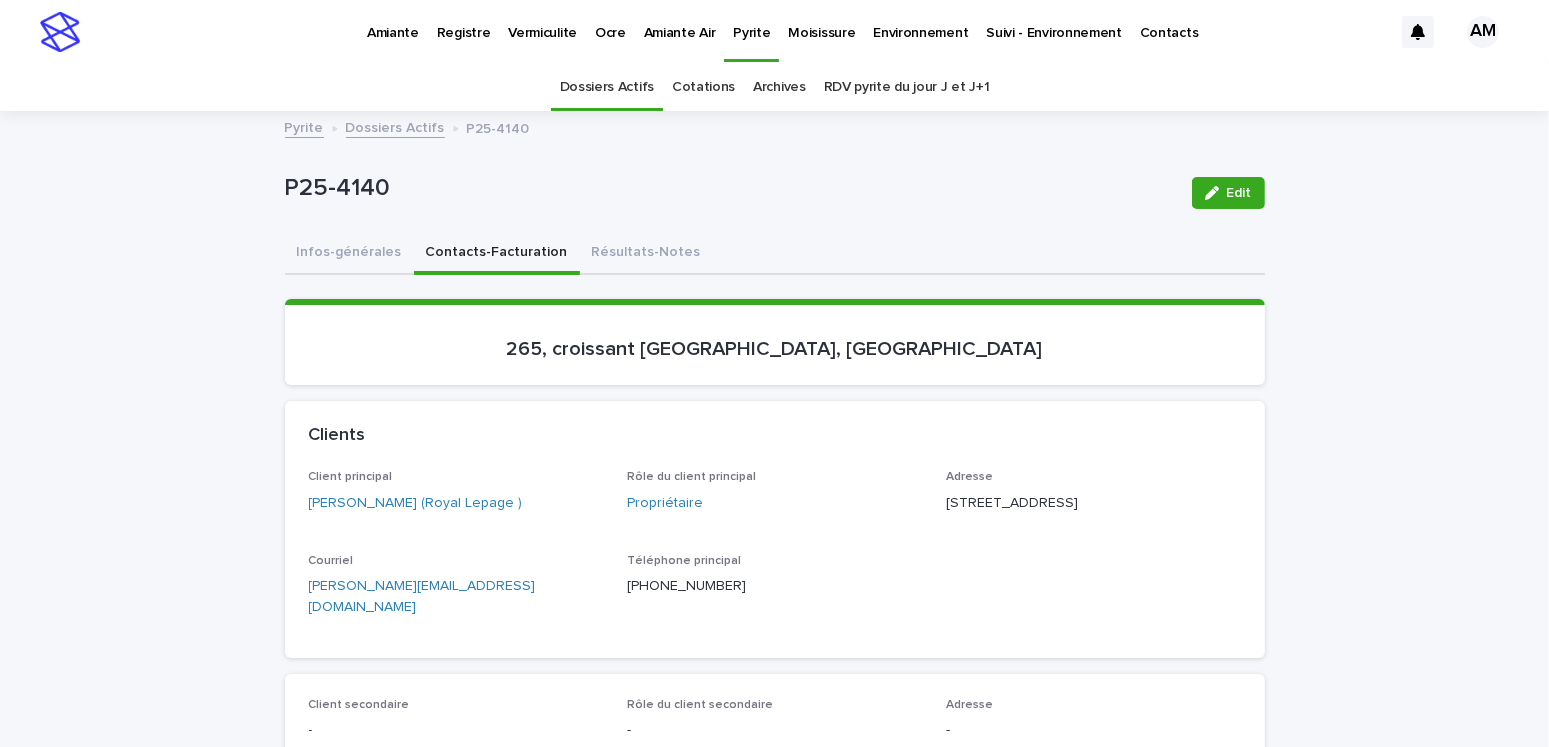 scroll, scrollTop: 400, scrollLeft: 0, axis: vertical 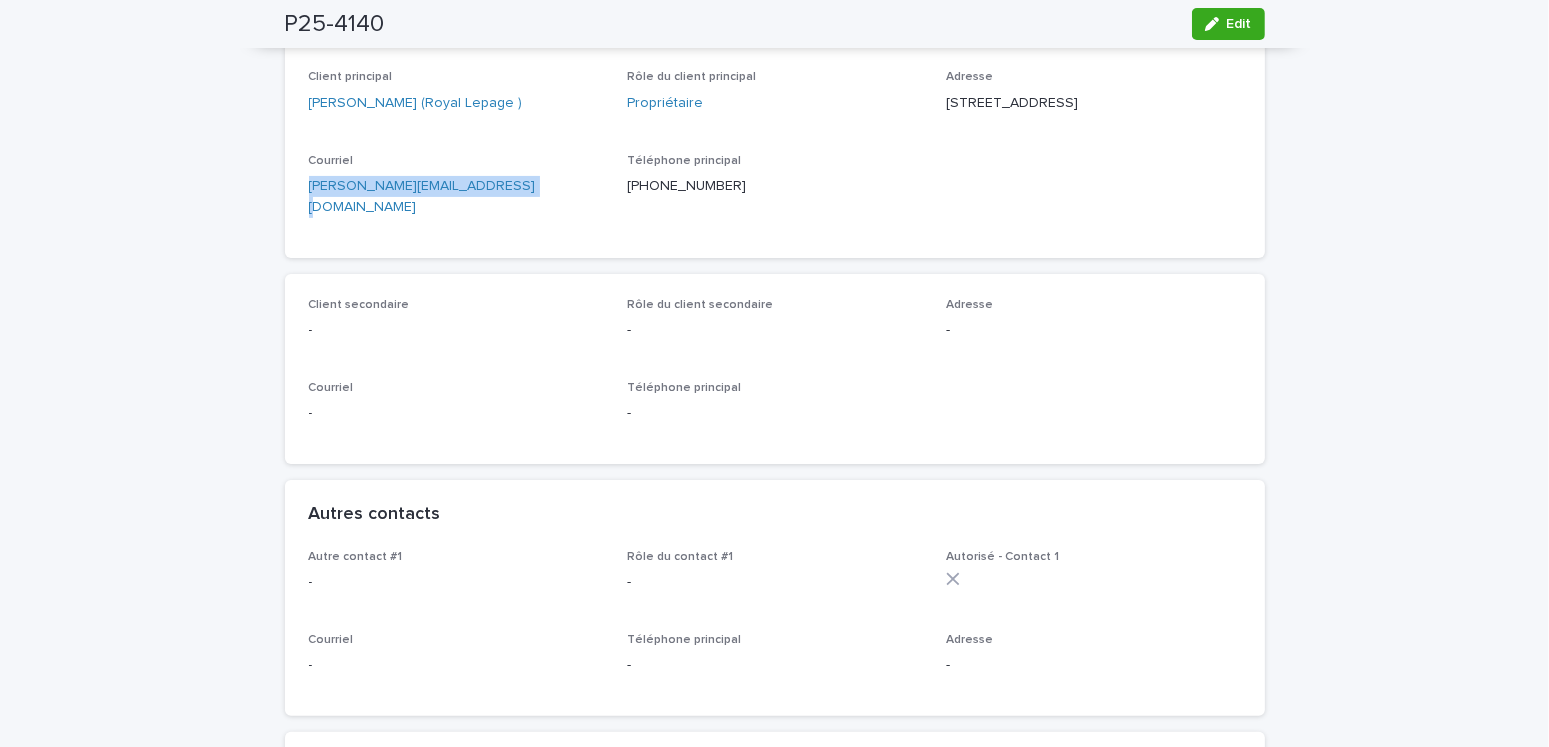 drag, startPoint x: 527, startPoint y: 217, endPoint x: 238, endPoint y: 213, distance: 289.02768 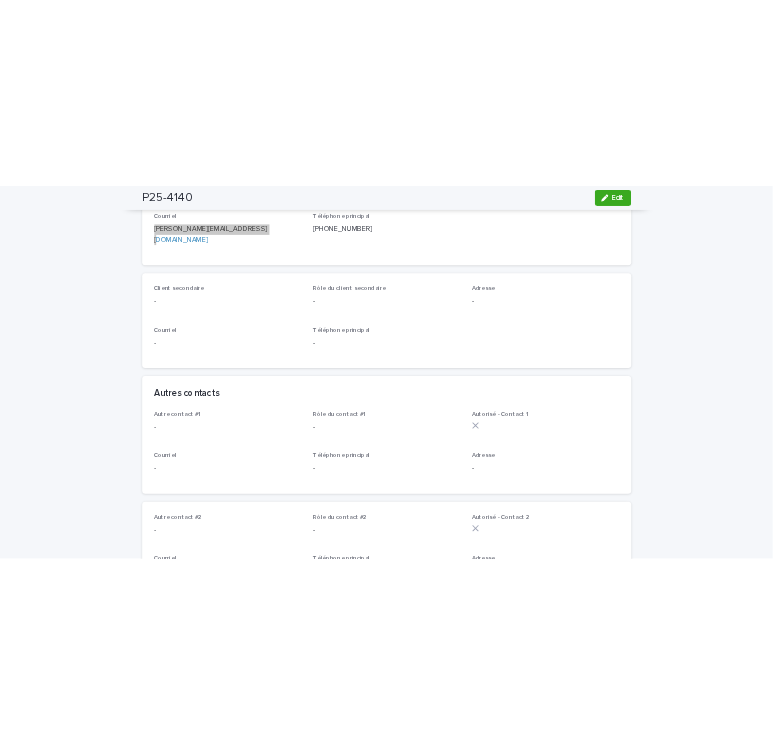 scroll, scrollTop: 0, scrollLeft: 0, axis: both 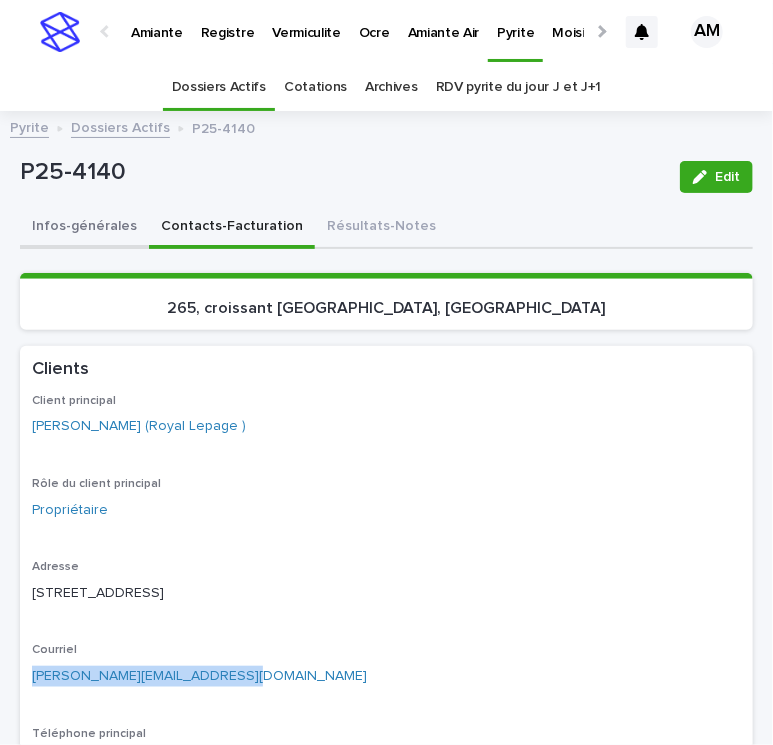 click on "Infos-générales" at bounding box center (84, 228) 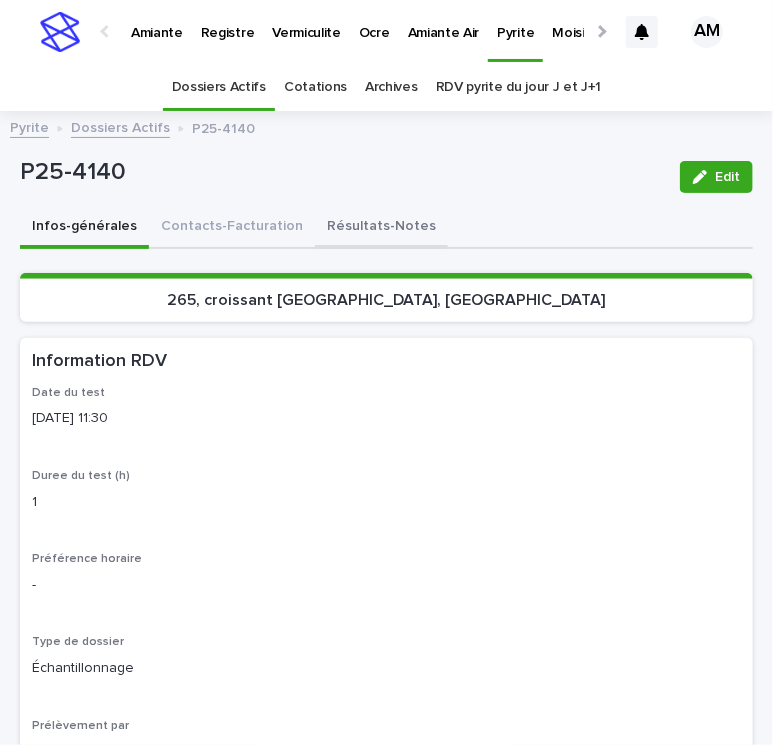 drag, startPoint x: 345, startPoint y: 212, endPoint x: 366, endPoint y: 234, distance: 30.413813 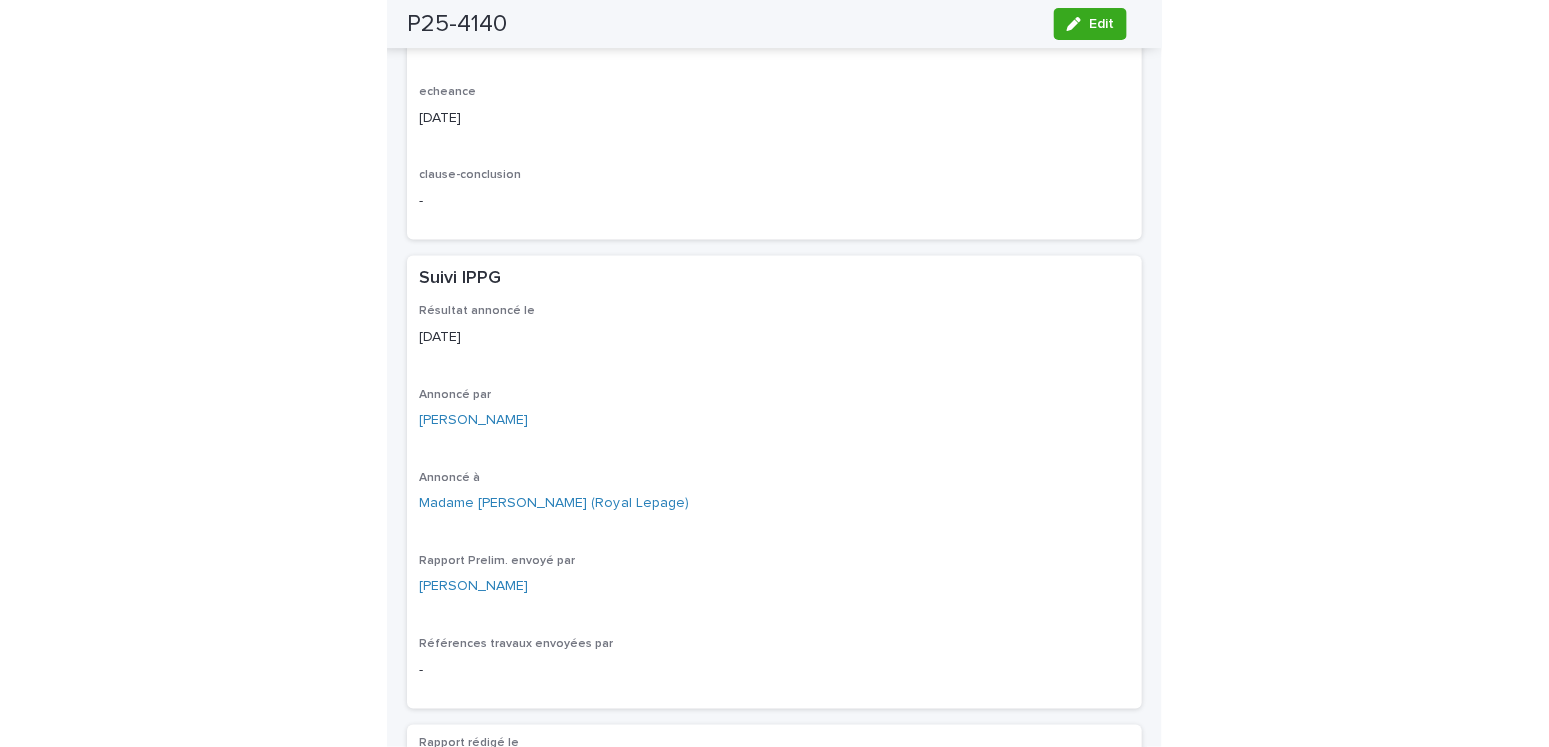 scroll, scrollTop: 0, scrollLeft: 0, axis: both 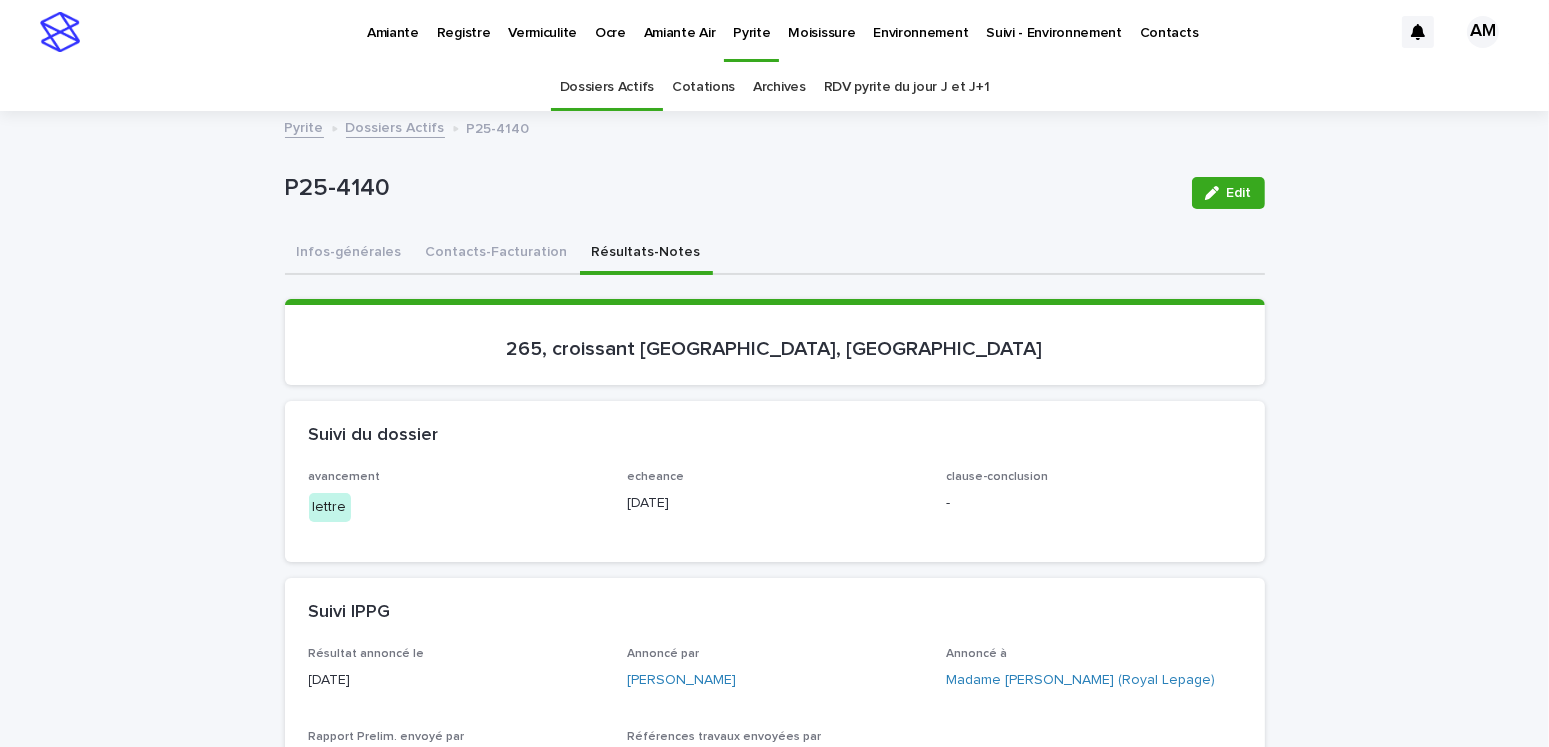 drag, startPoint x: 614, startPoint y: 247, endPoint x: 654, endPoint y: 273, distance: 47.707443 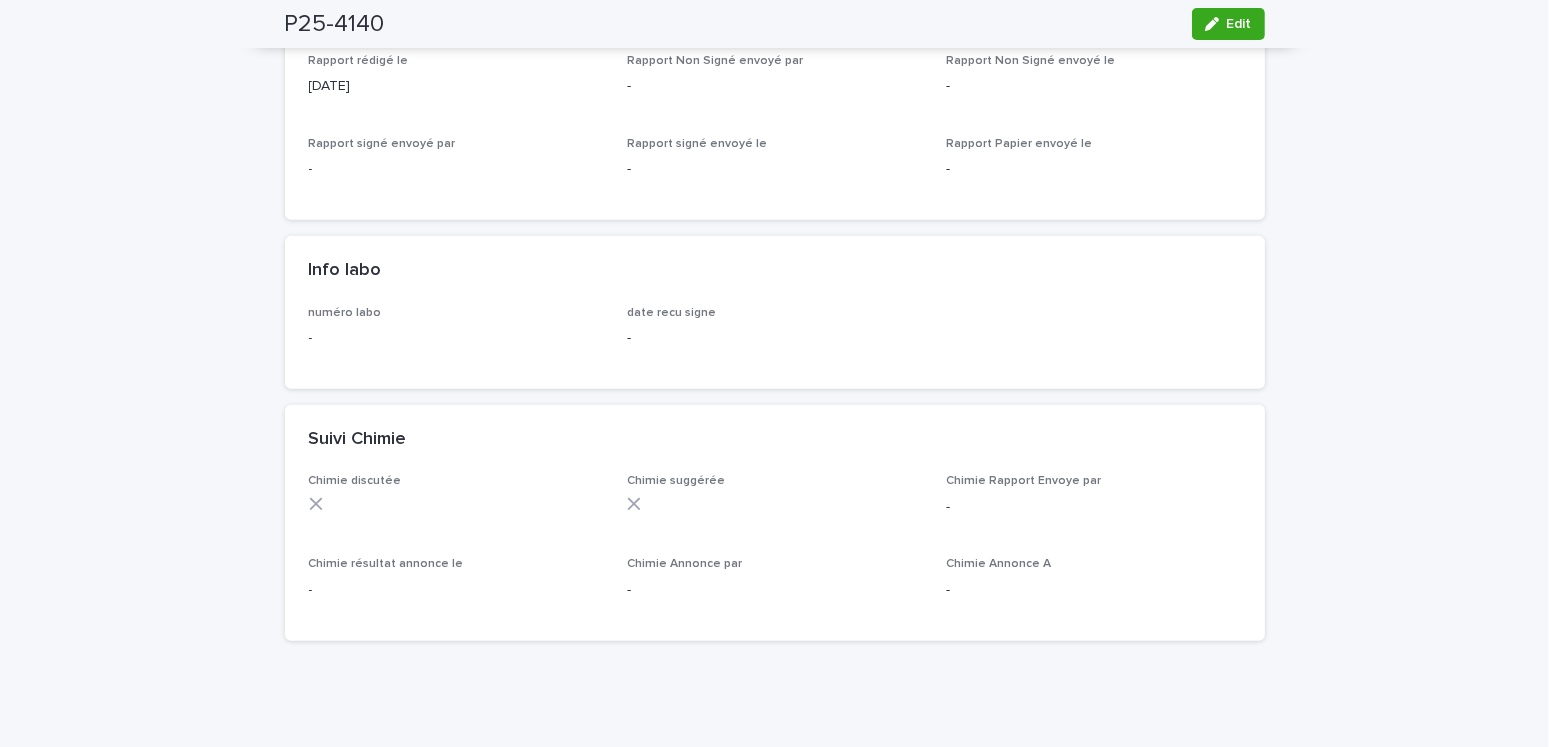 scroll, scrollTop: 400, scrollLeft: 0, axis: vertical 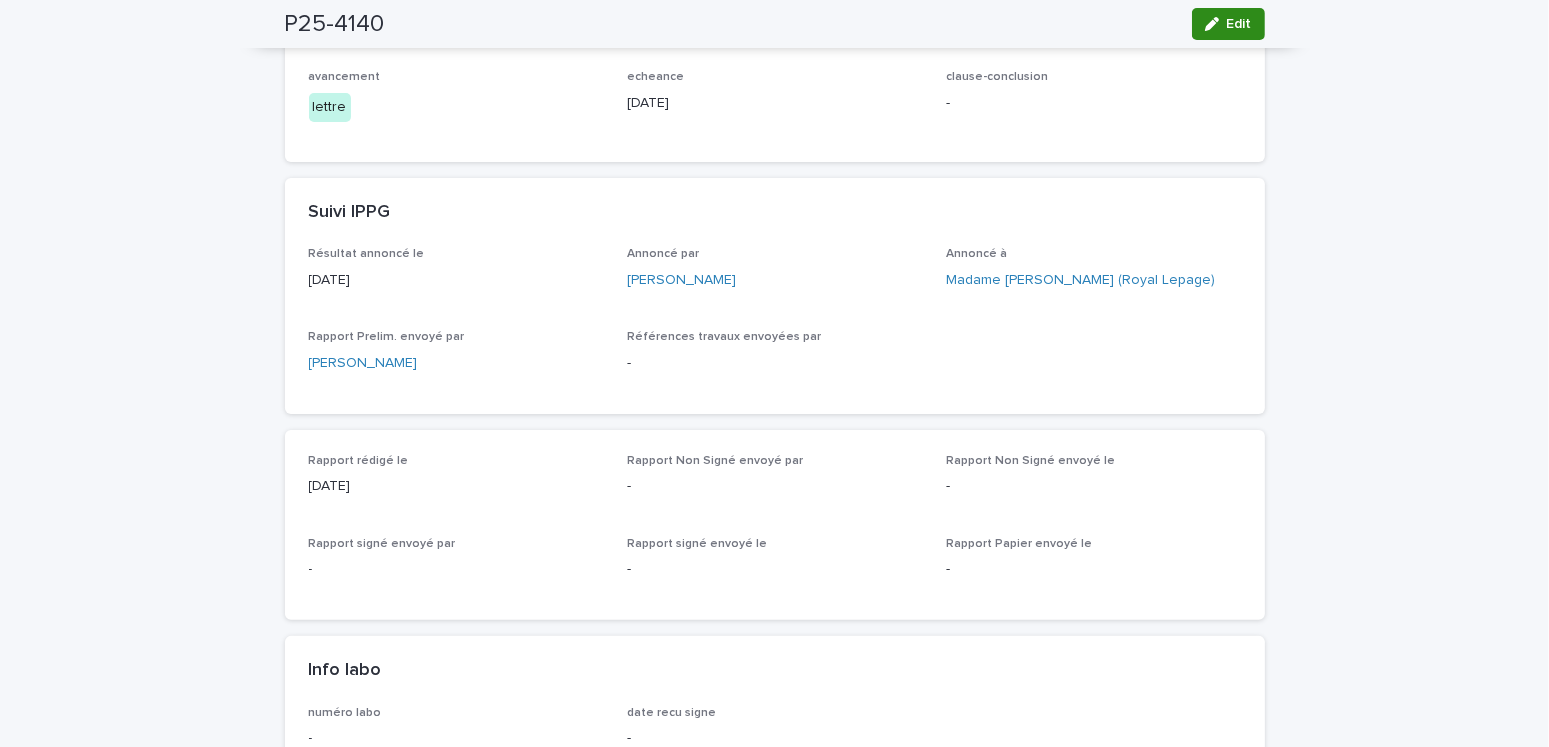 click at bounding box center (1216, 24) 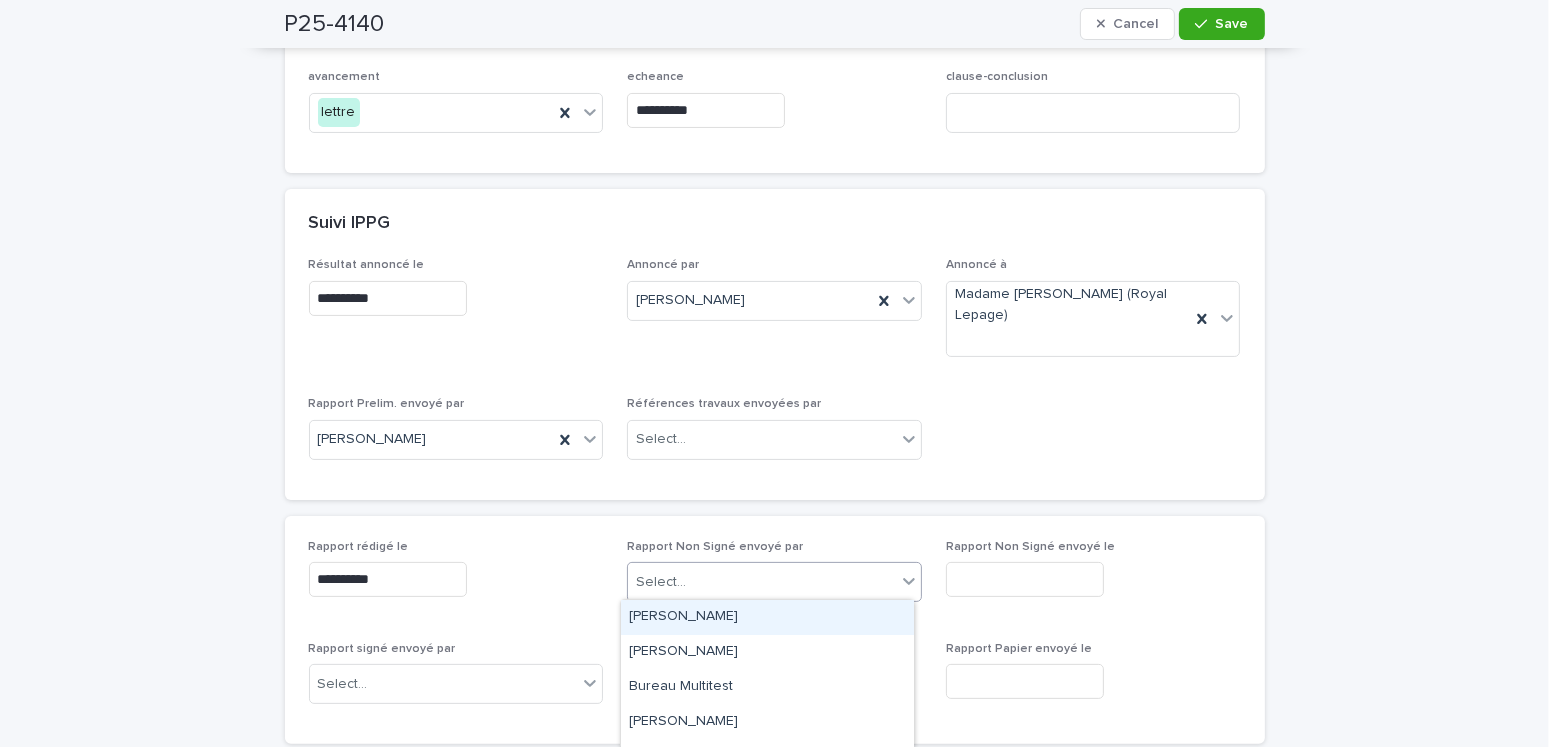 click on "Select..." at bounding box center [762, 582] 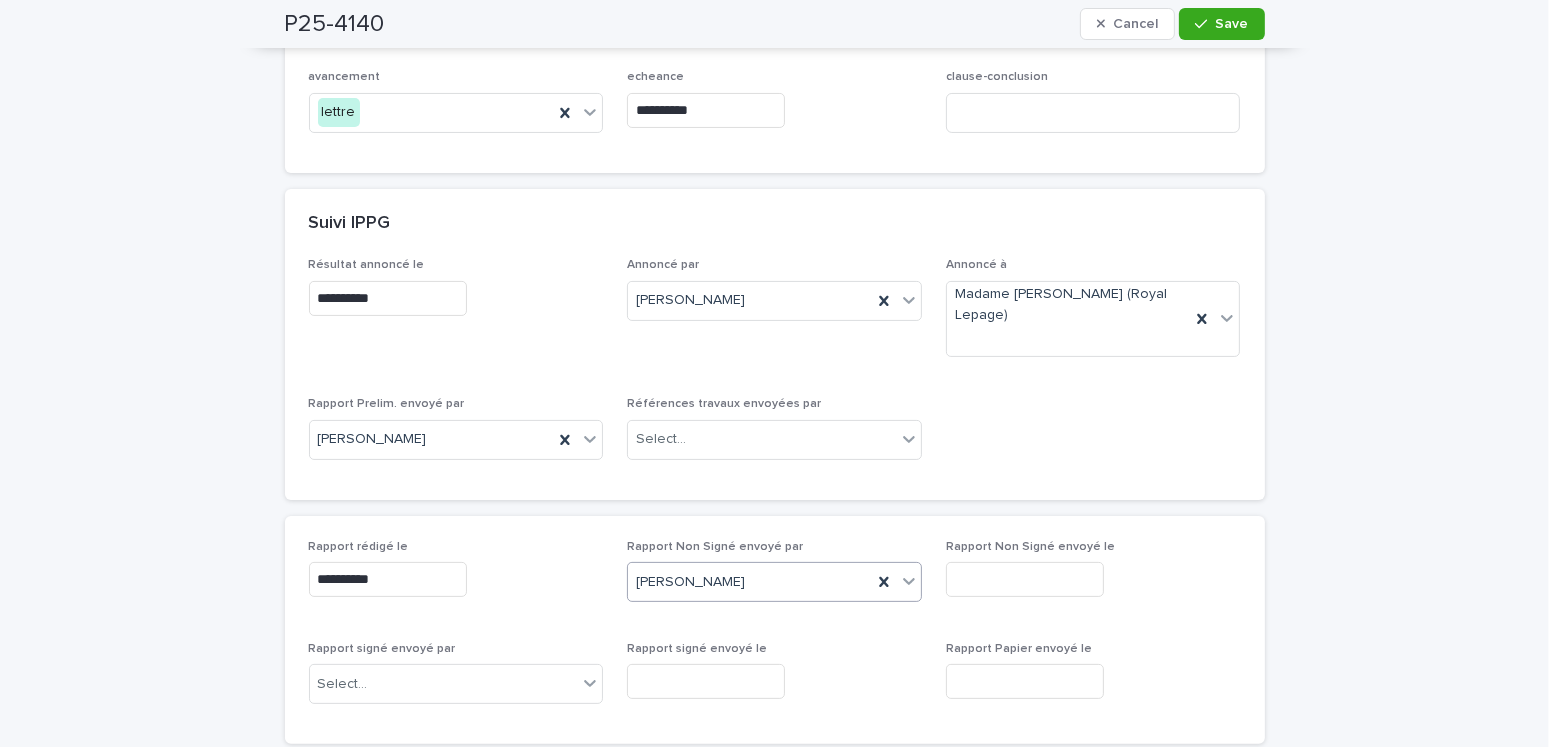 click at bounding box center (1025, 579) 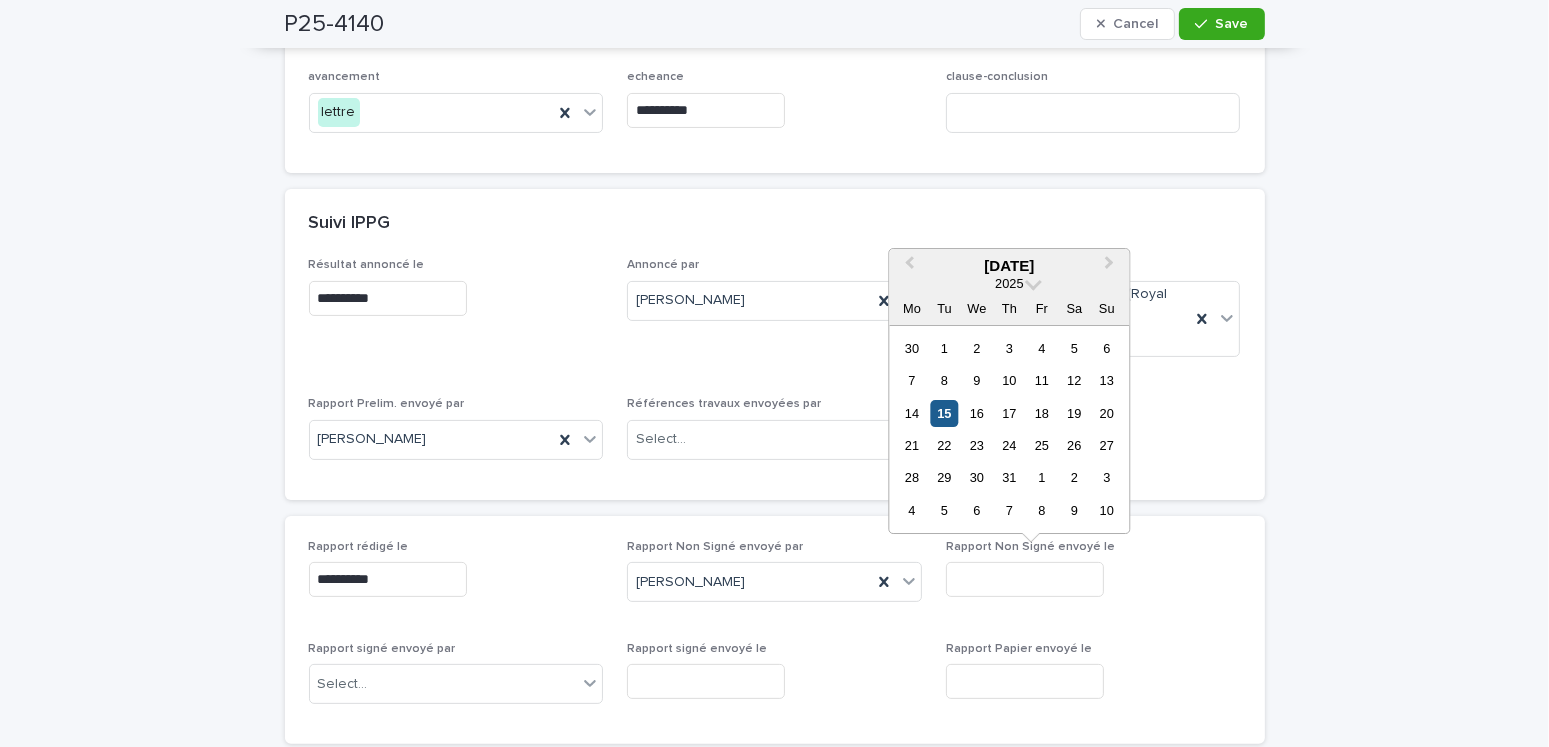 click on "15" at bounding box center [944, 413] 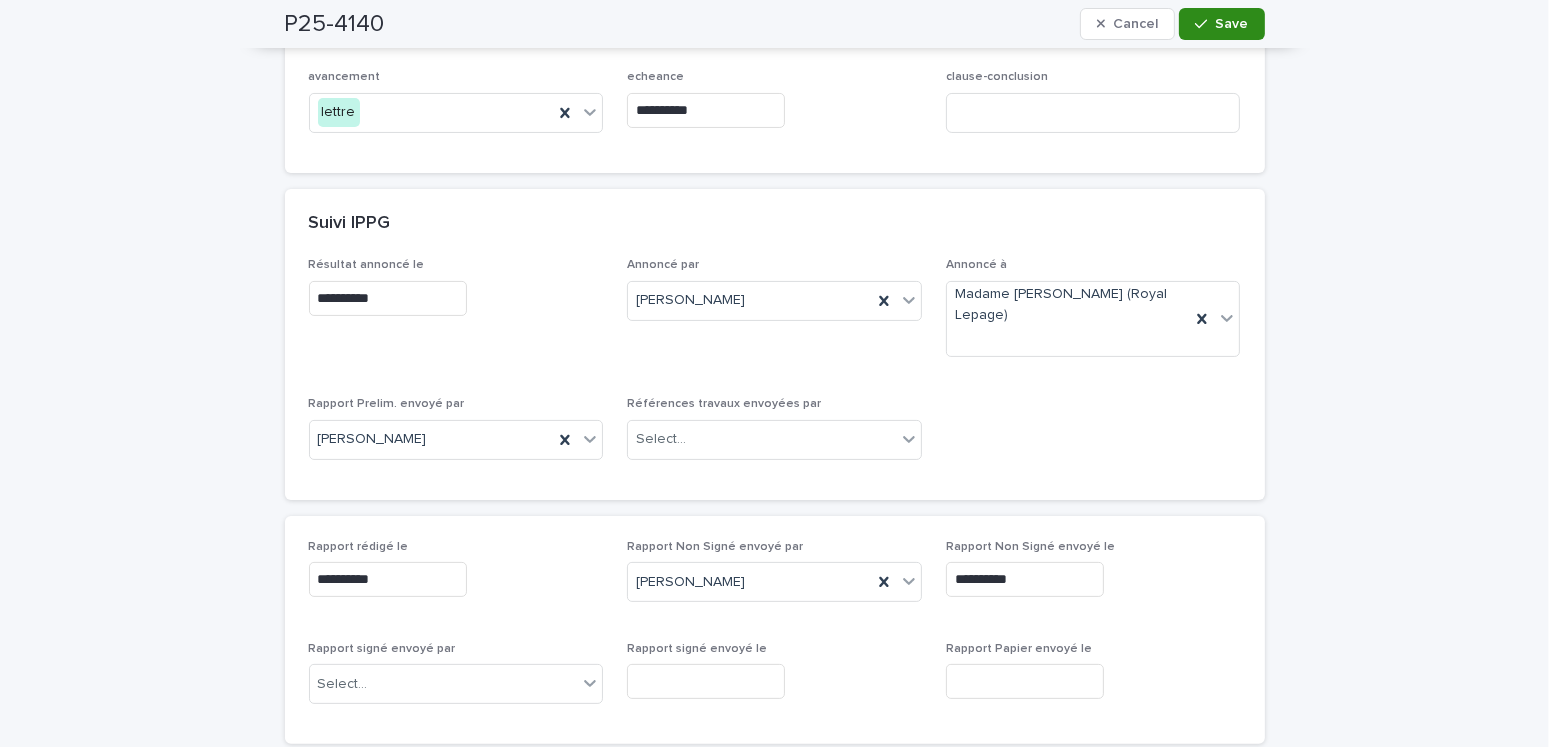 click on "Save" at bounding box center [1221, 24] 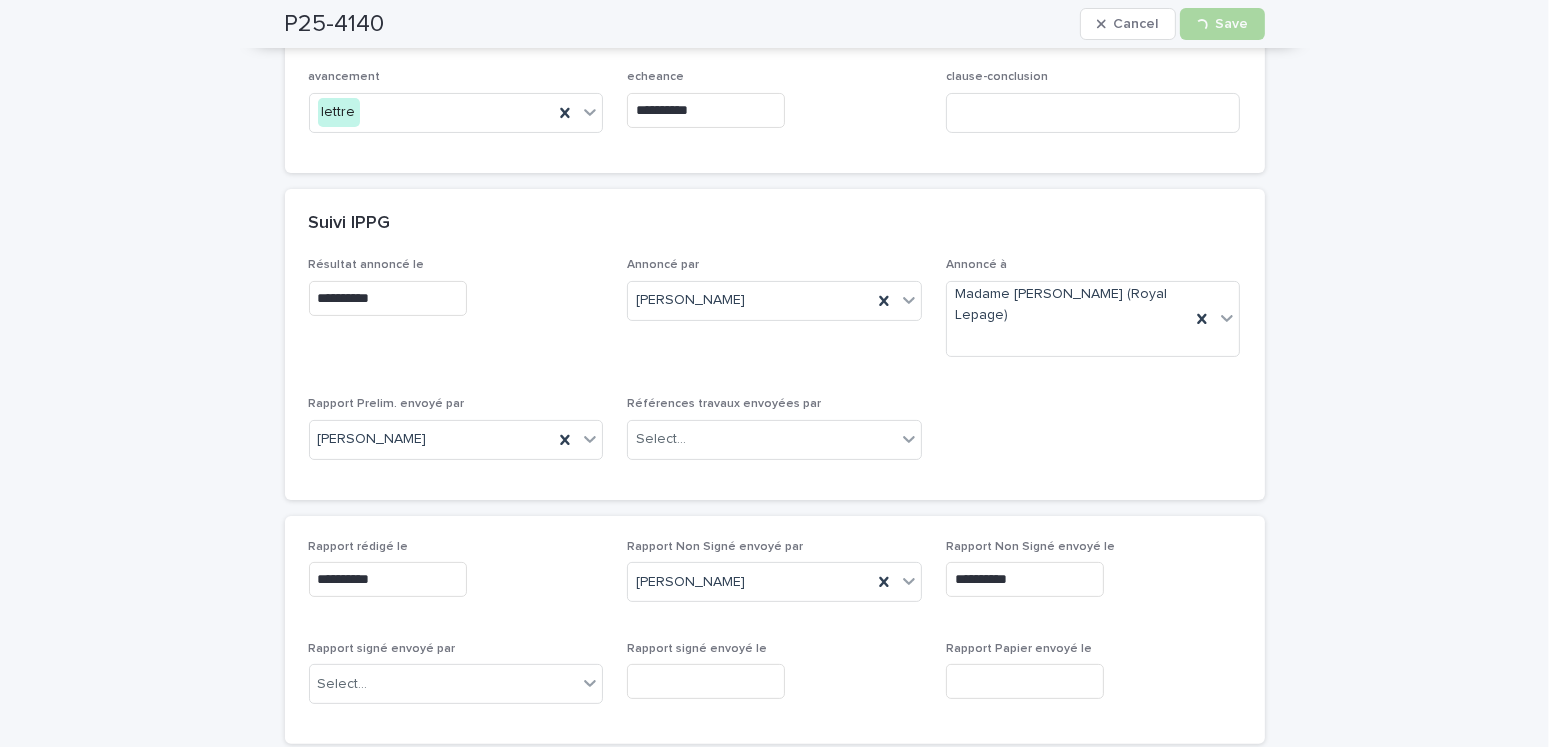 scroll, scrollTop: 0, scrollLeft: 0, axis: both 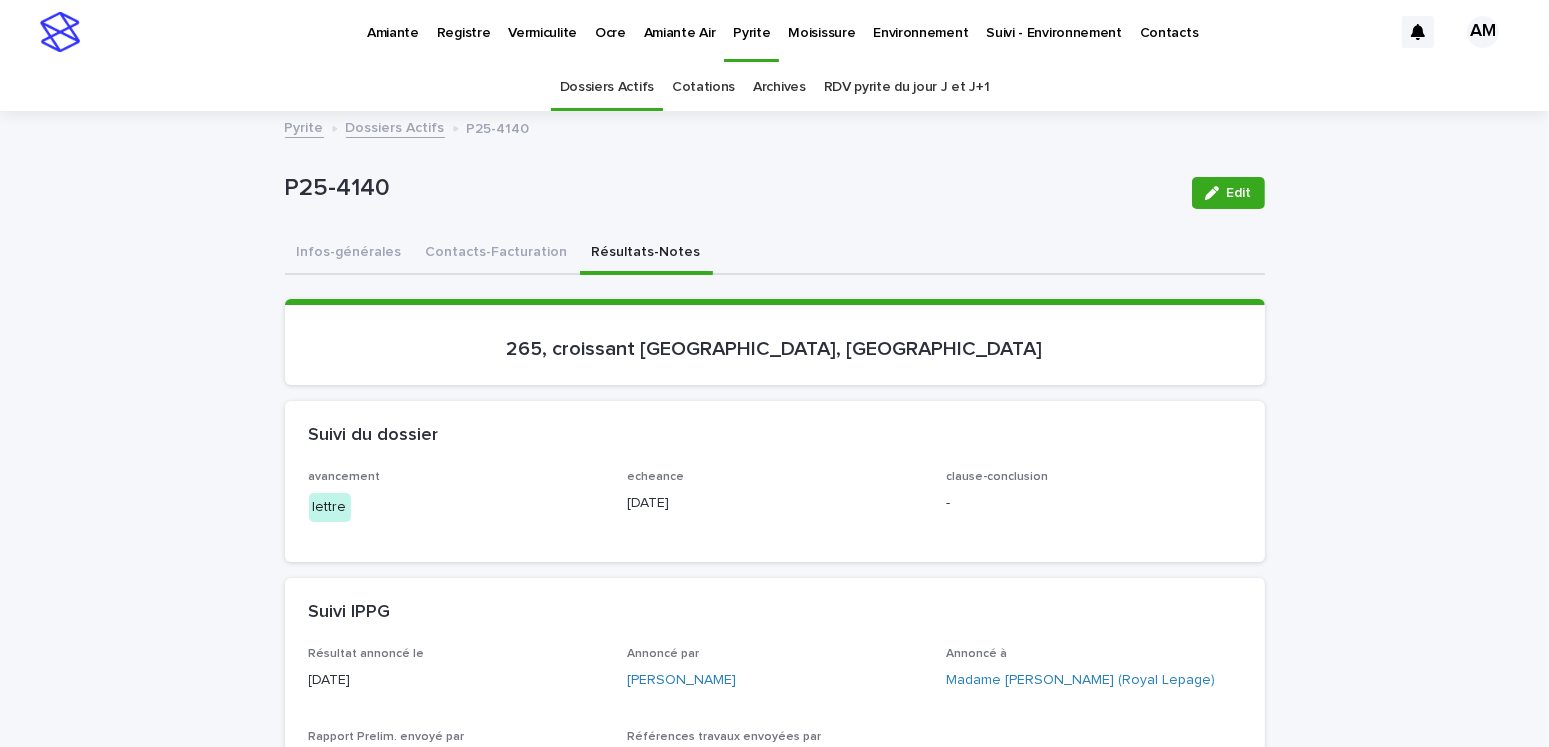click on "Dossiers Actifs" at bounding box center [395, 126] 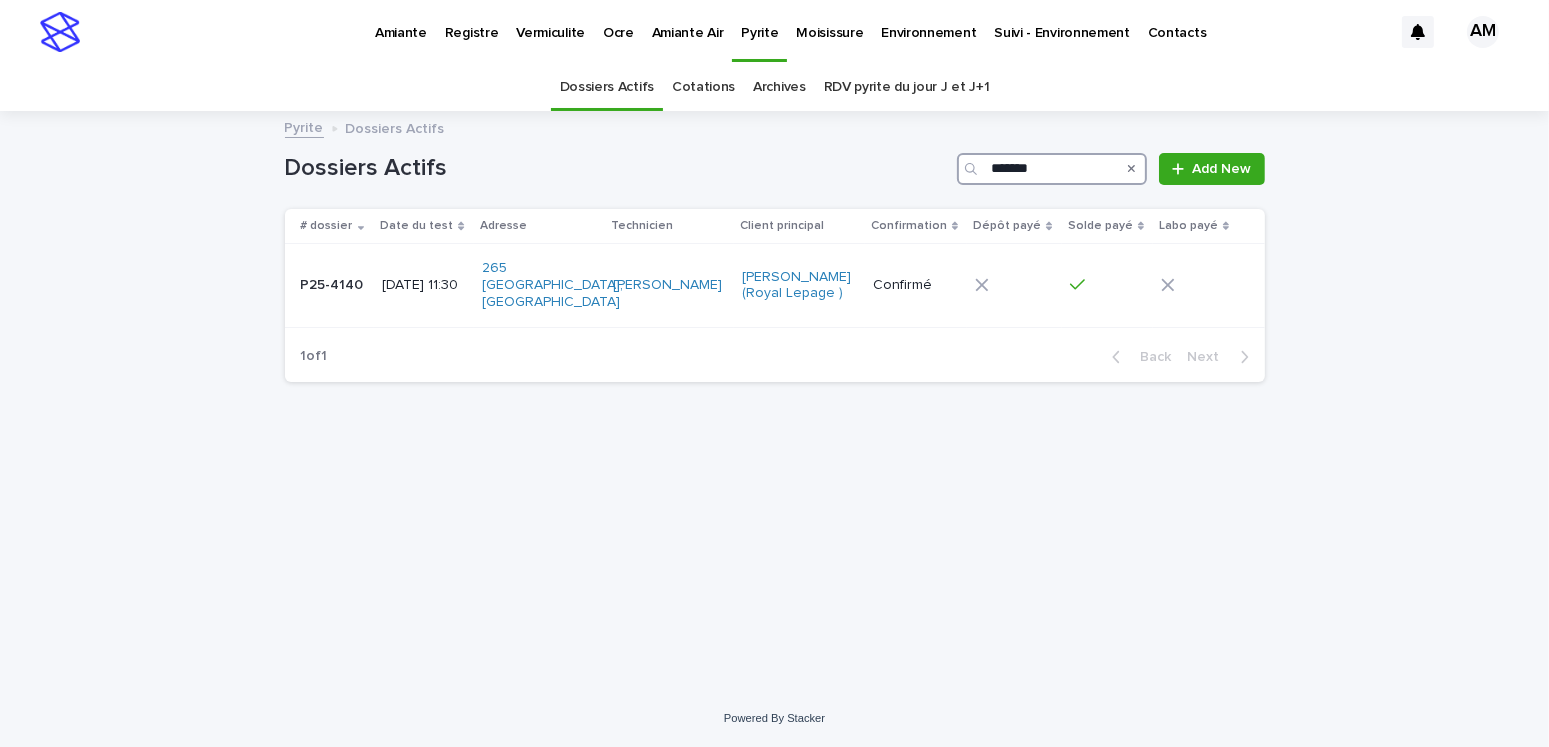 click on "*******" at bounding box center [1052, 169] 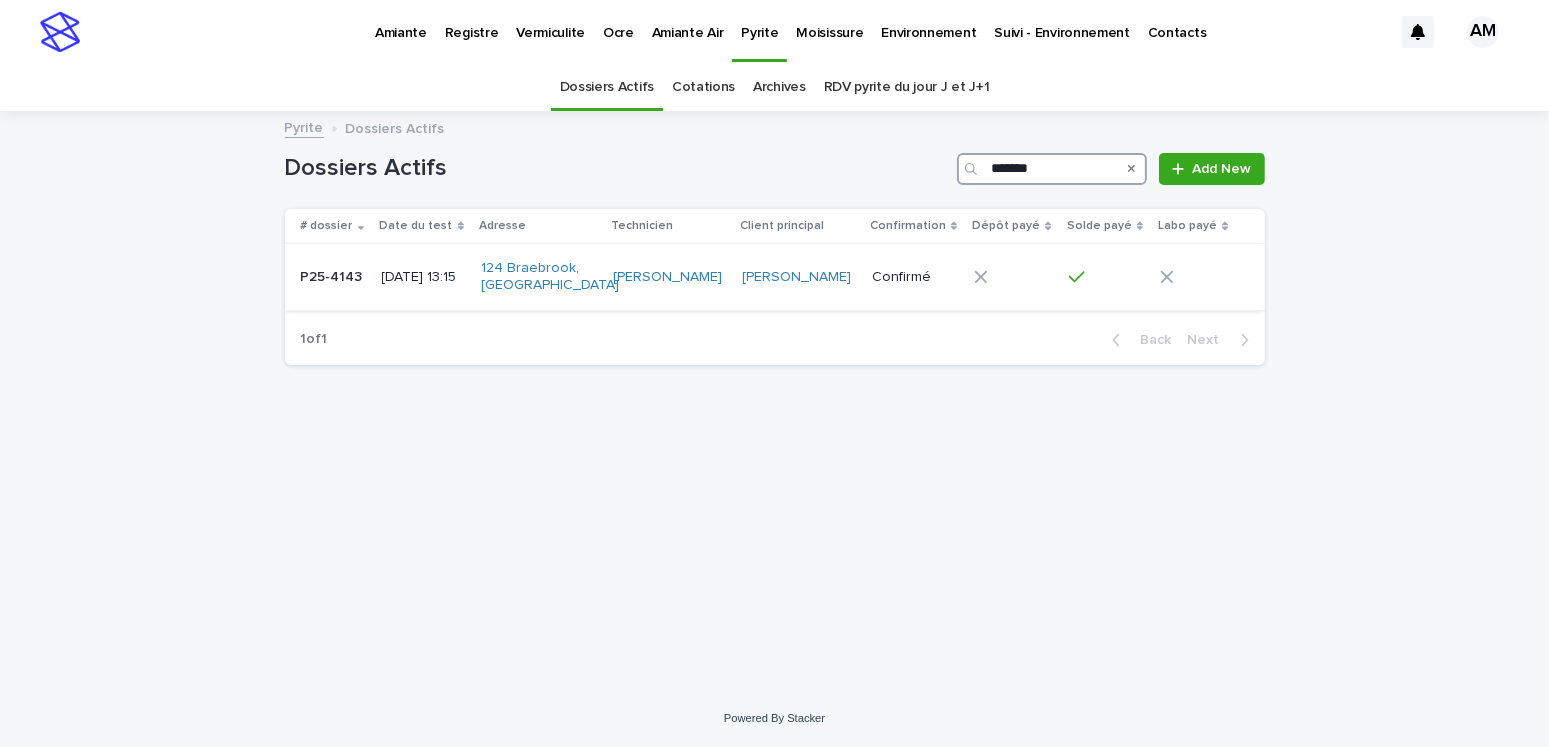 type on "*******" 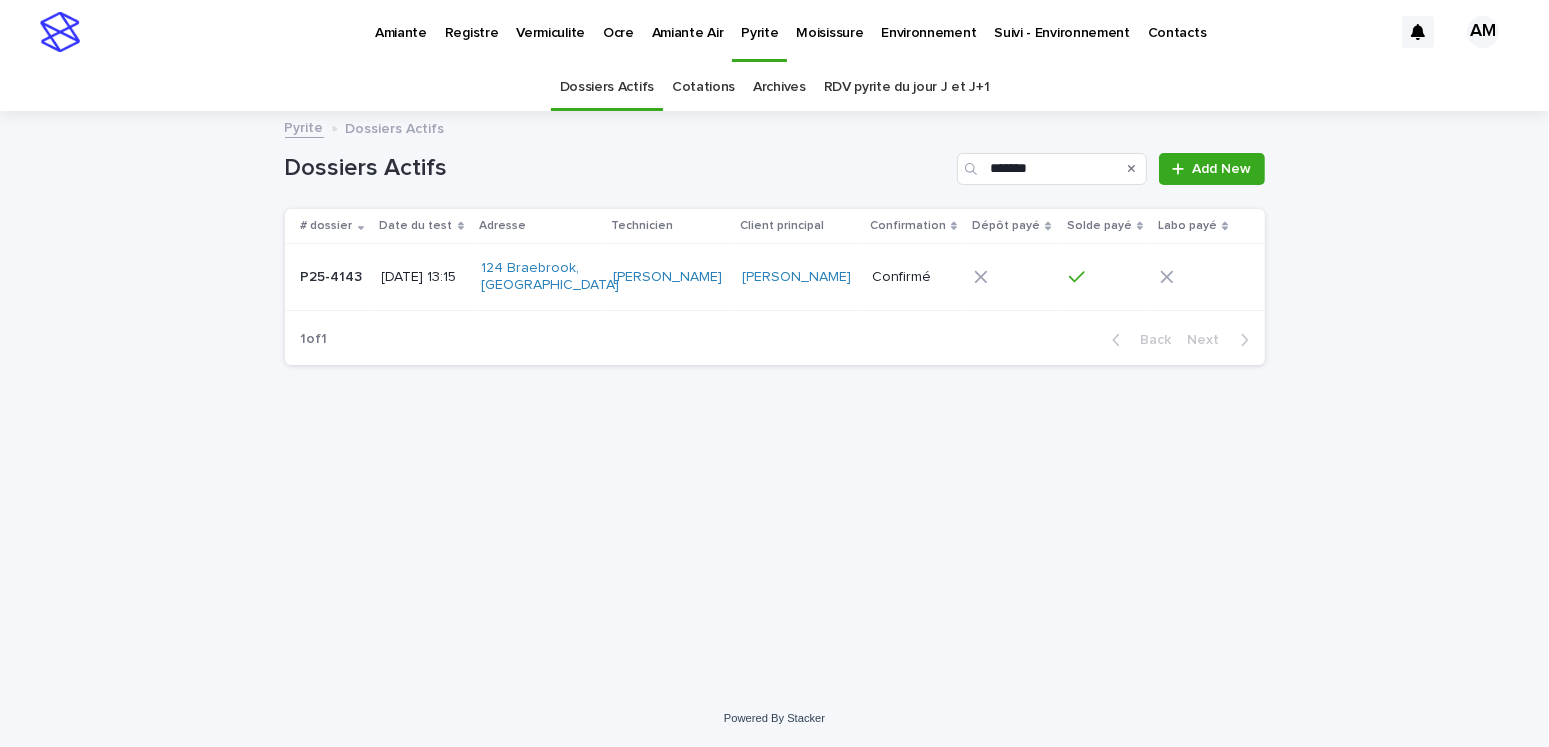 click on "[DATE] 13:15" at bounding box center [424, 275] 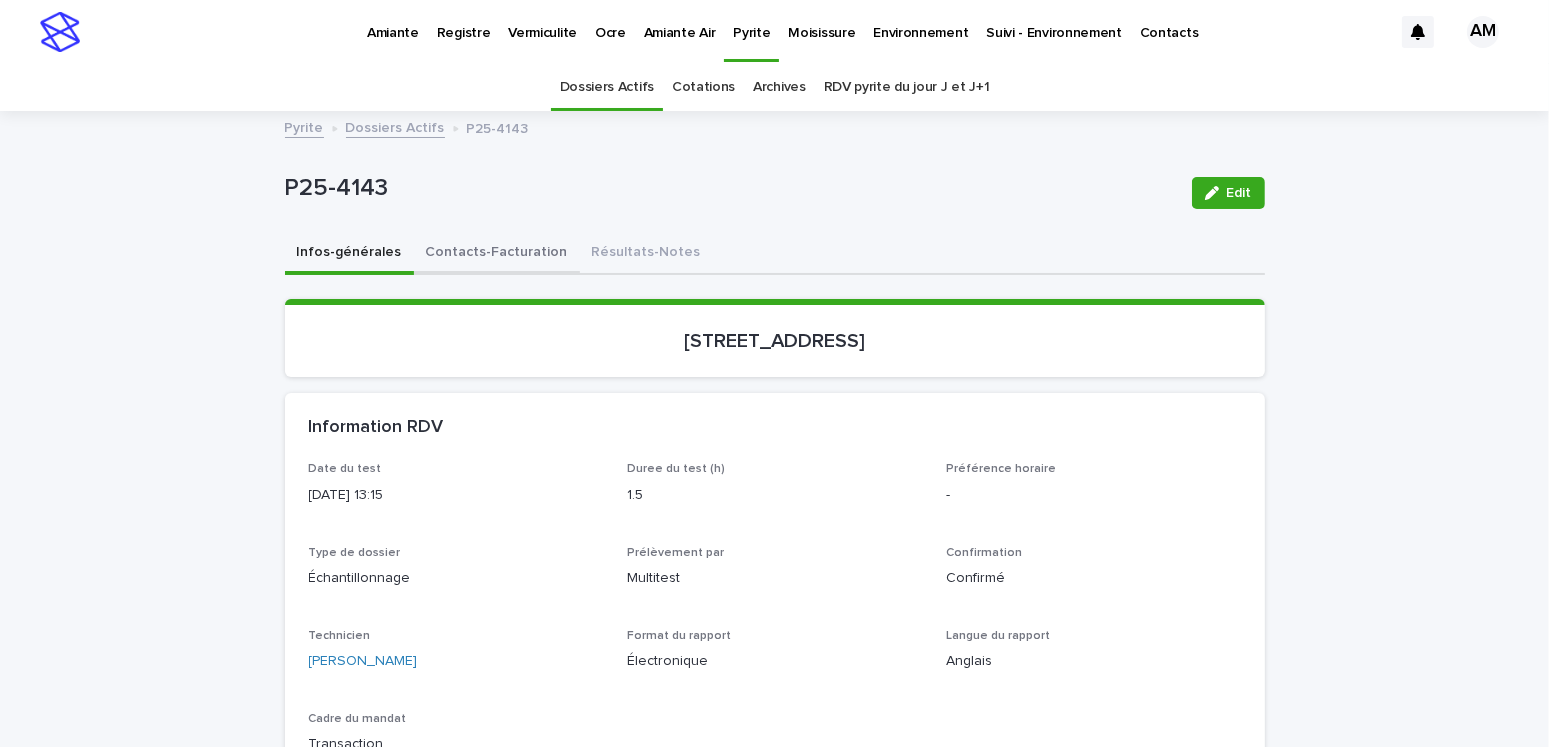 click on "Contacts-Facturation" at bounding box center [497, 254] 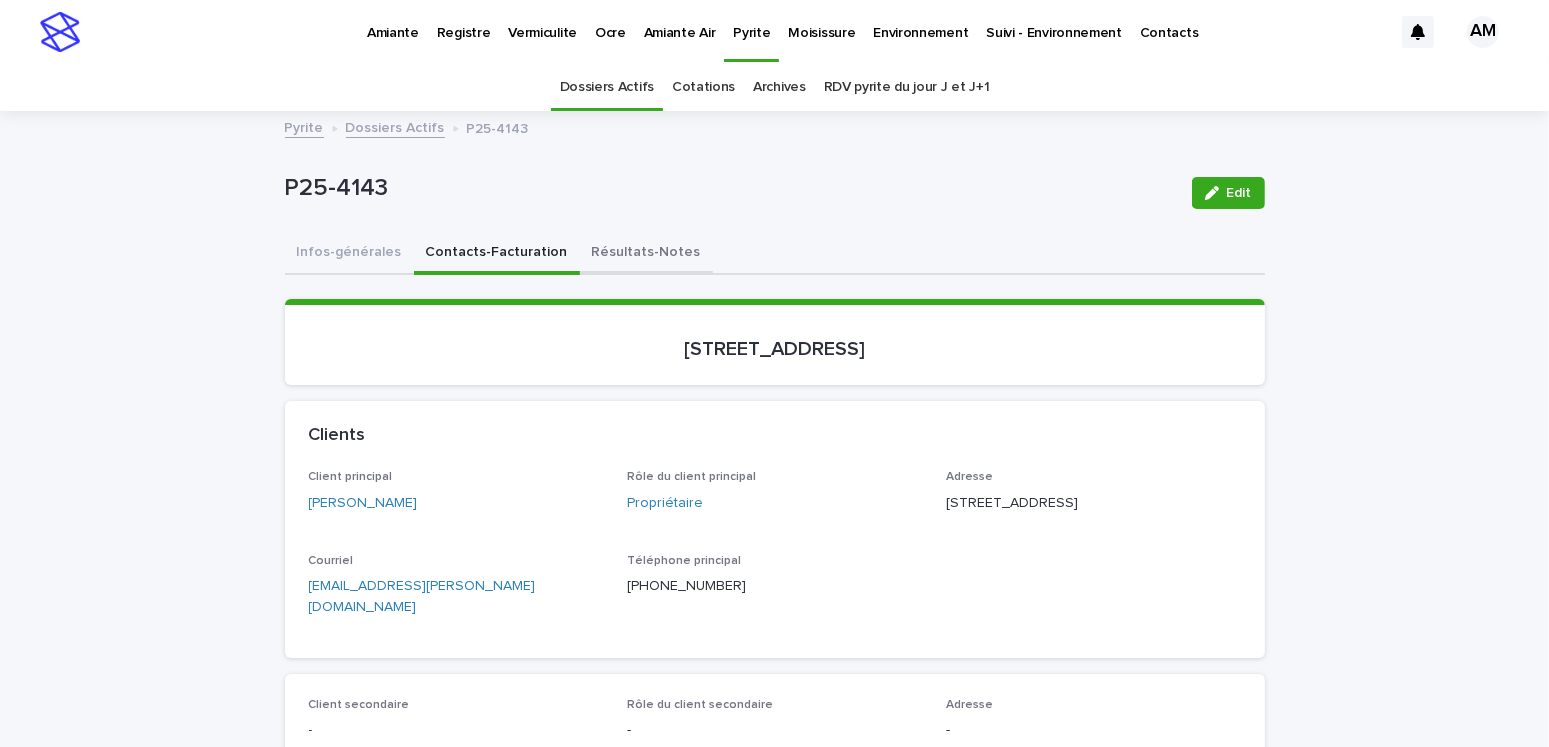 click on "Résultats-Notes" at bounding box center [646, 254] 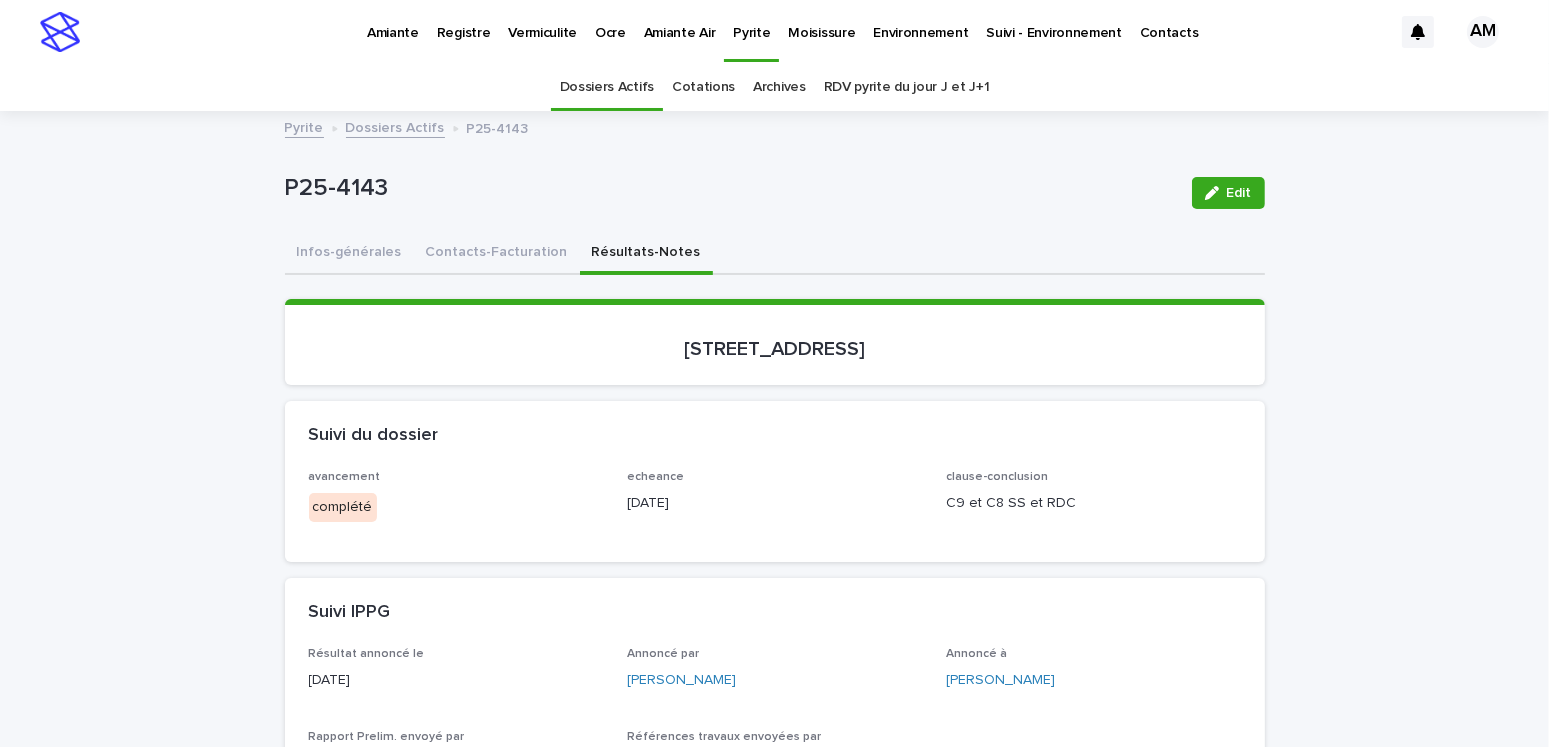 click 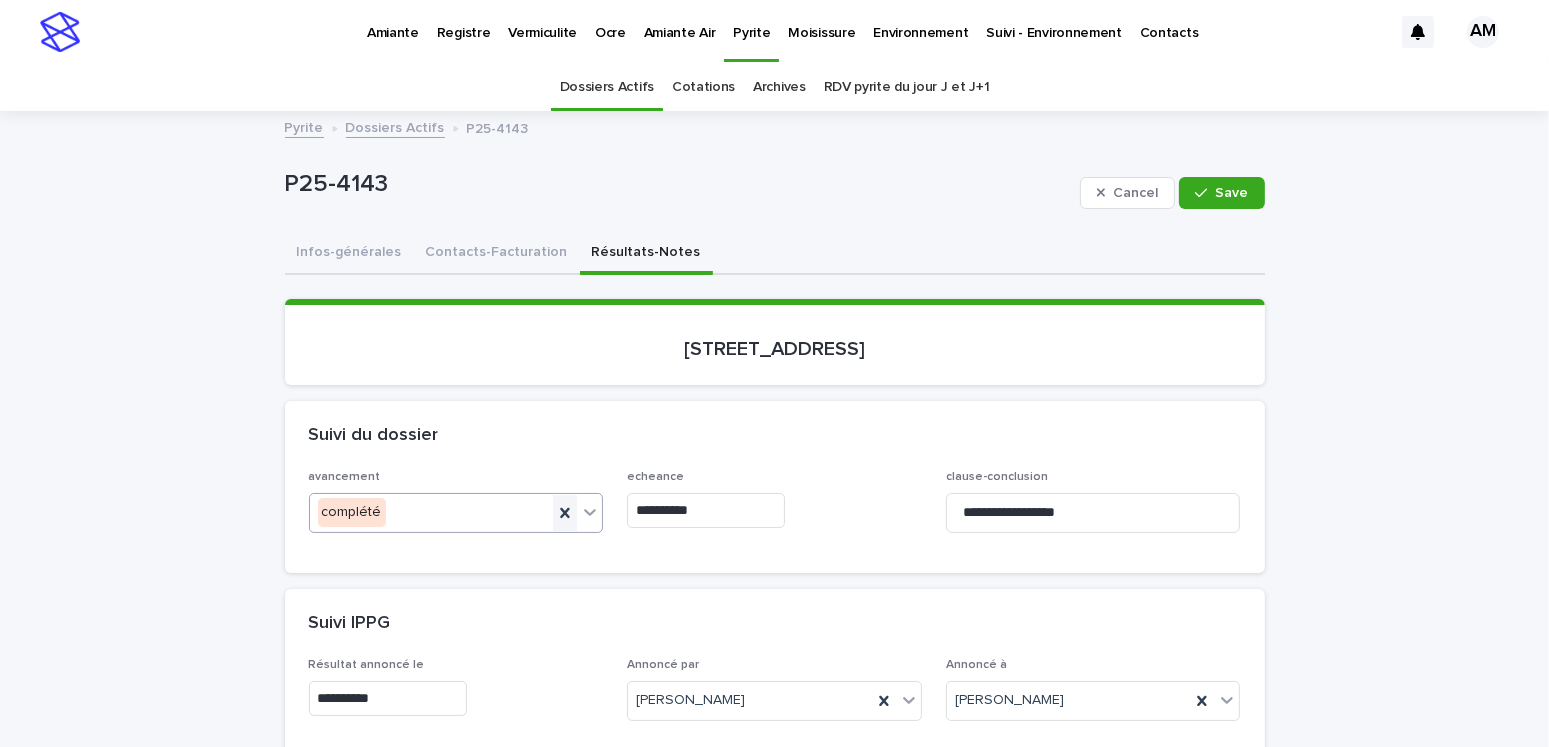 click 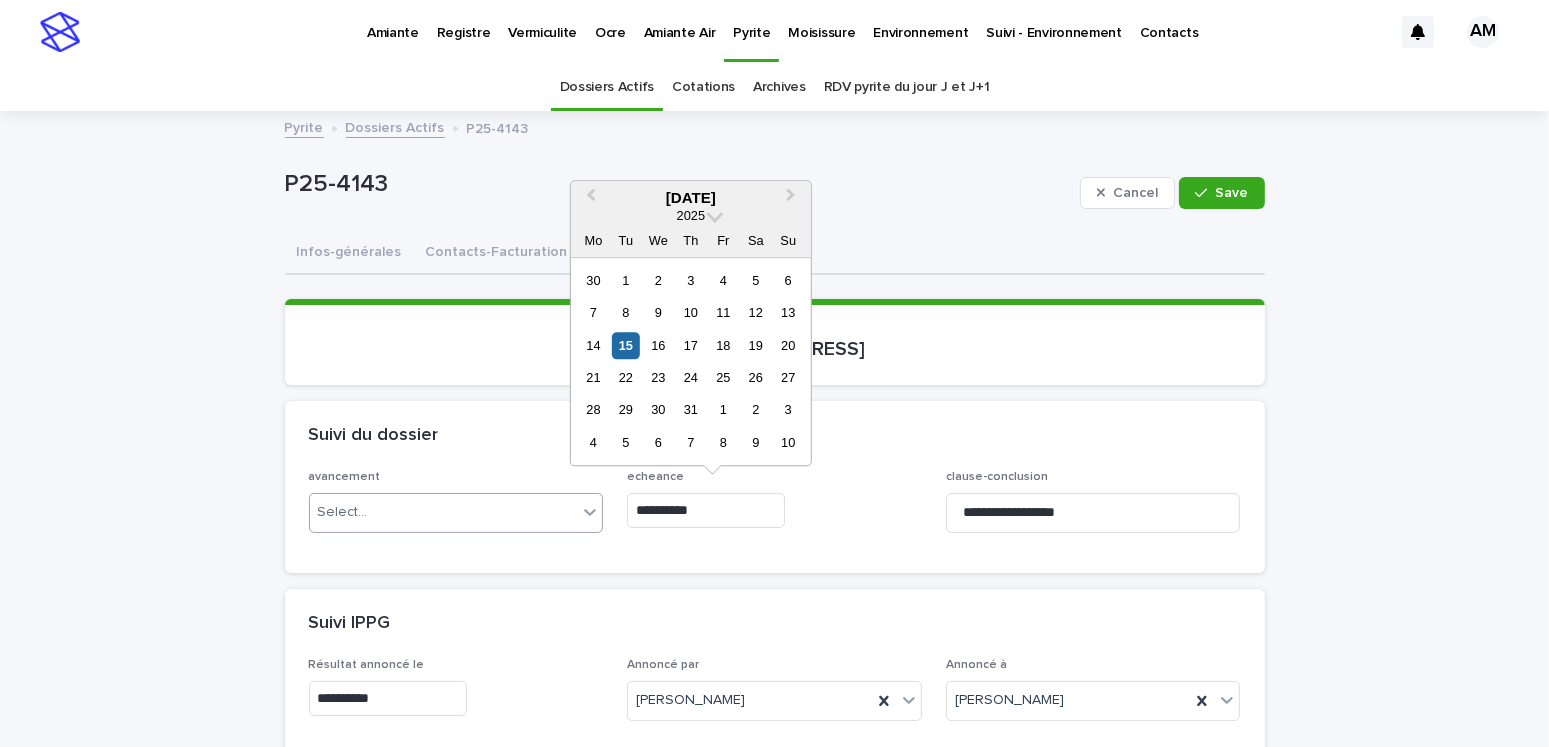 drag, startPoint x: 751, startPoint y: 514, endPoint x: 578, endPoint y: 491, distance: 174.5222 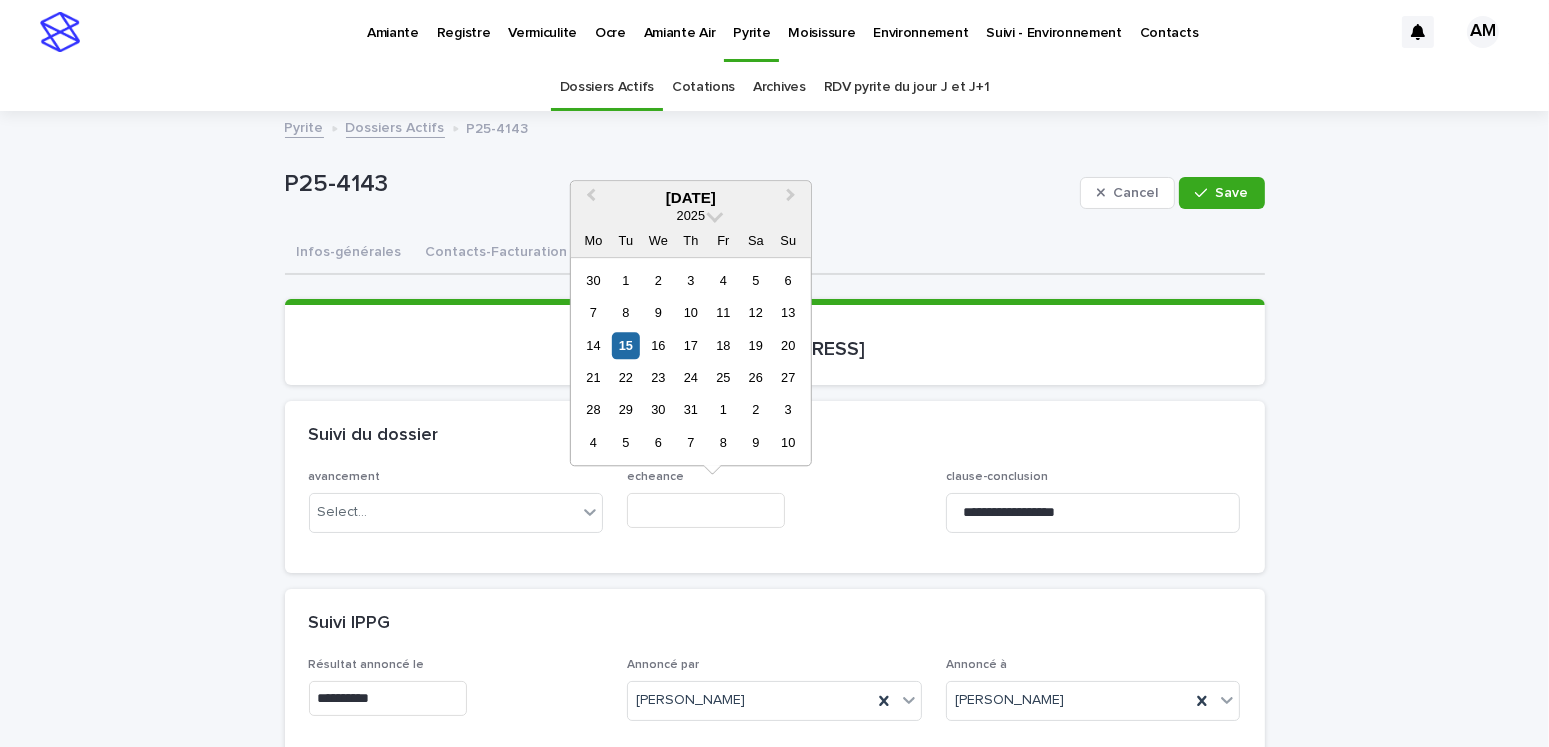 type 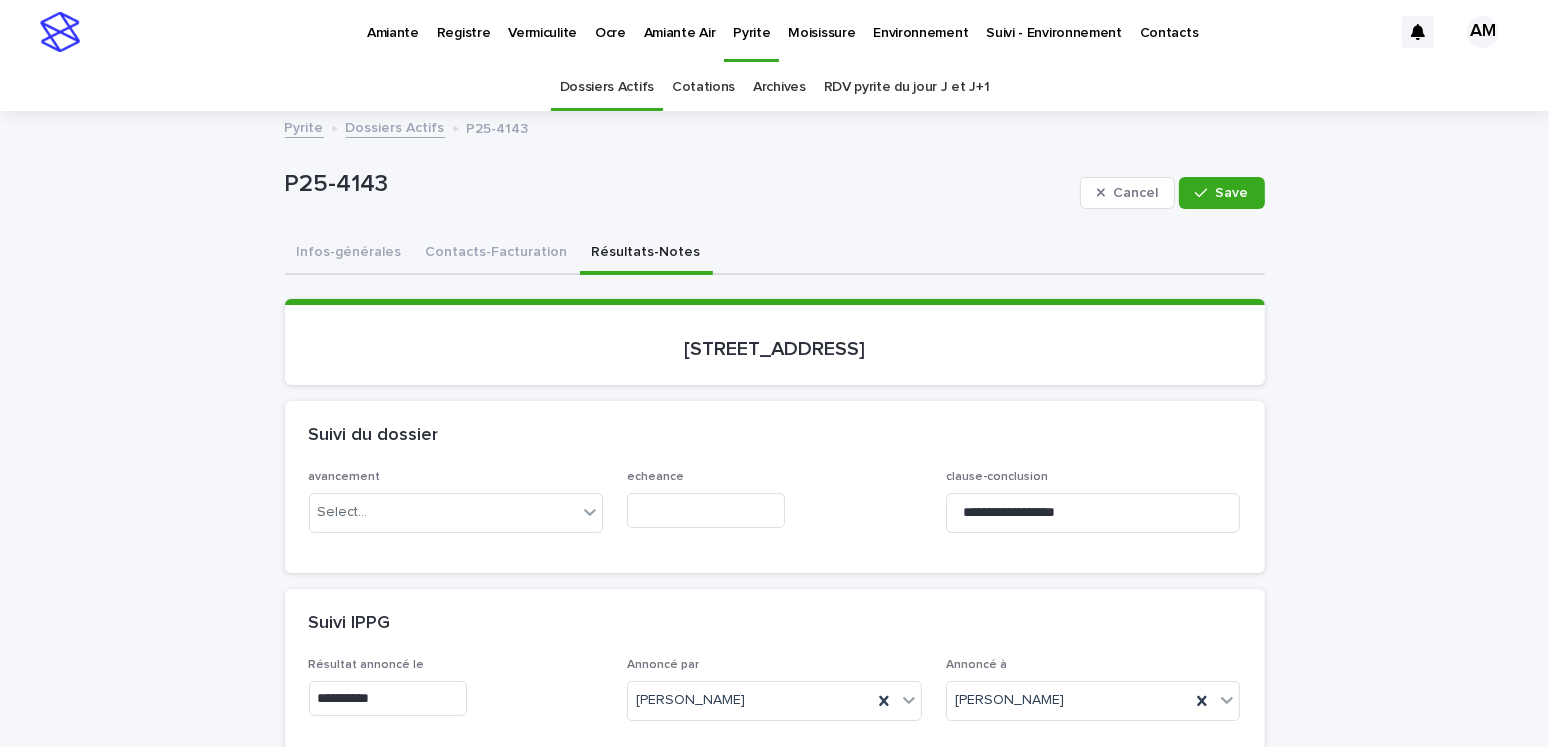 click on "**********" at bounding box center (775, 521) 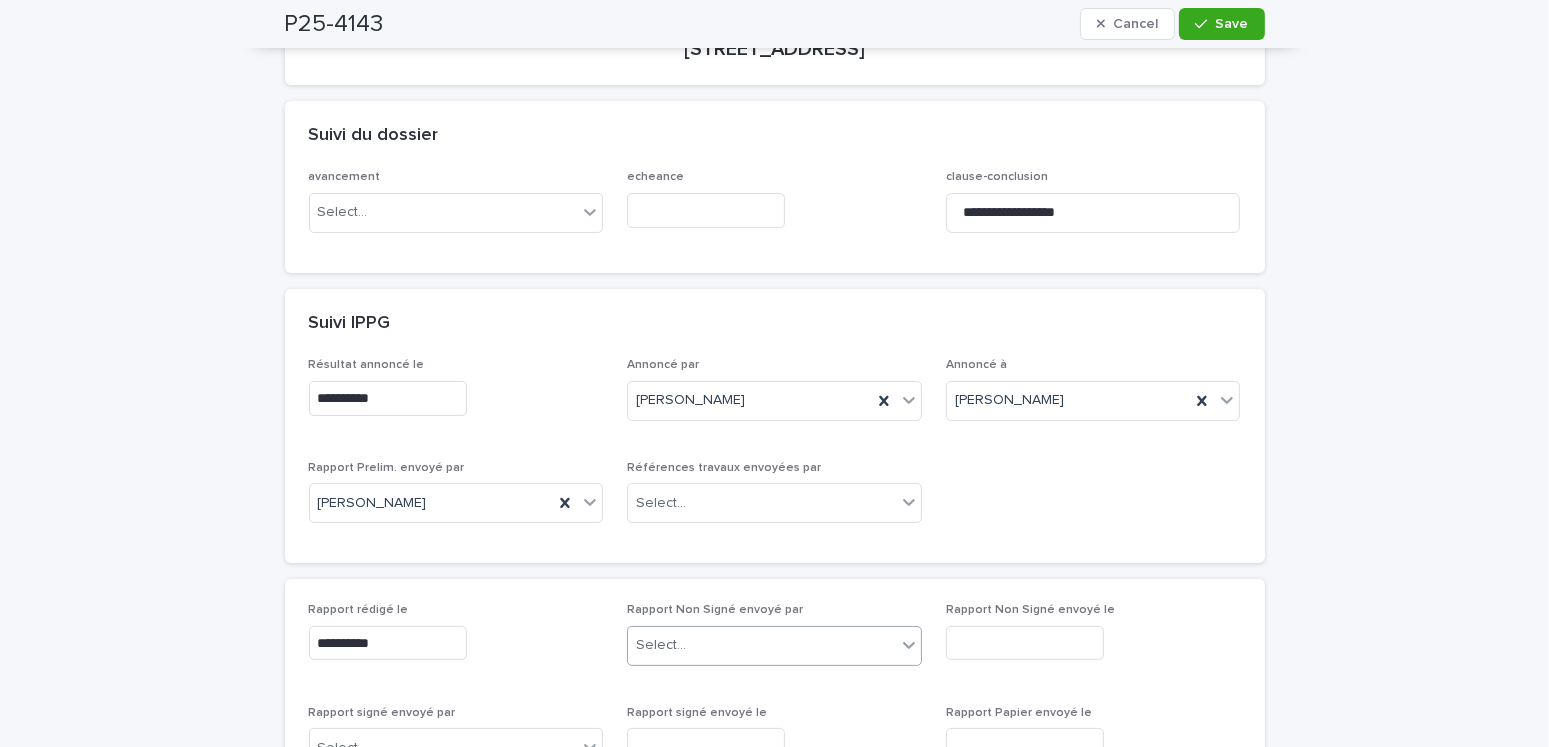 click on "Select..." at bounding box center [762, 645] 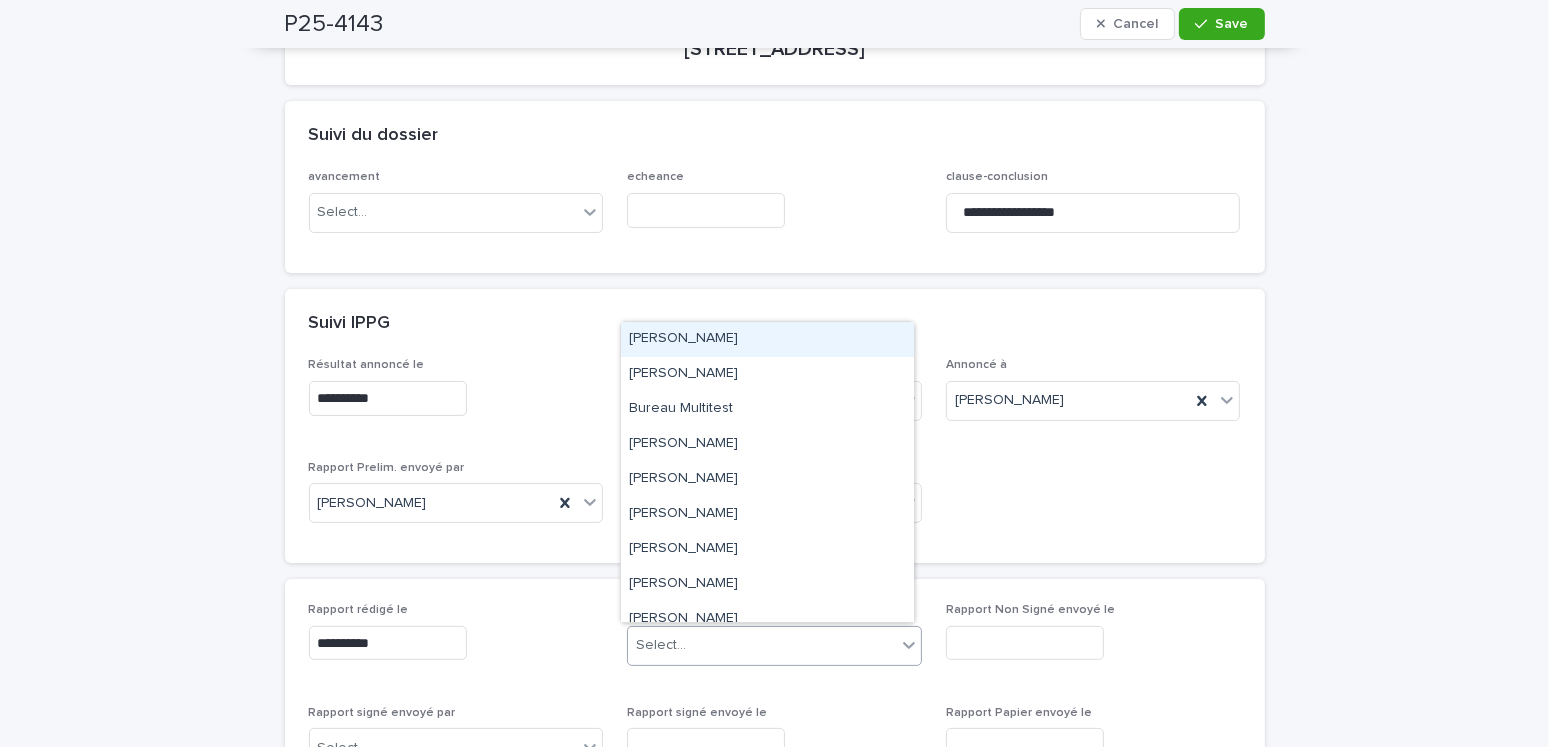 click on "[PERSON_NAME]" at bounding box center [767, 339] 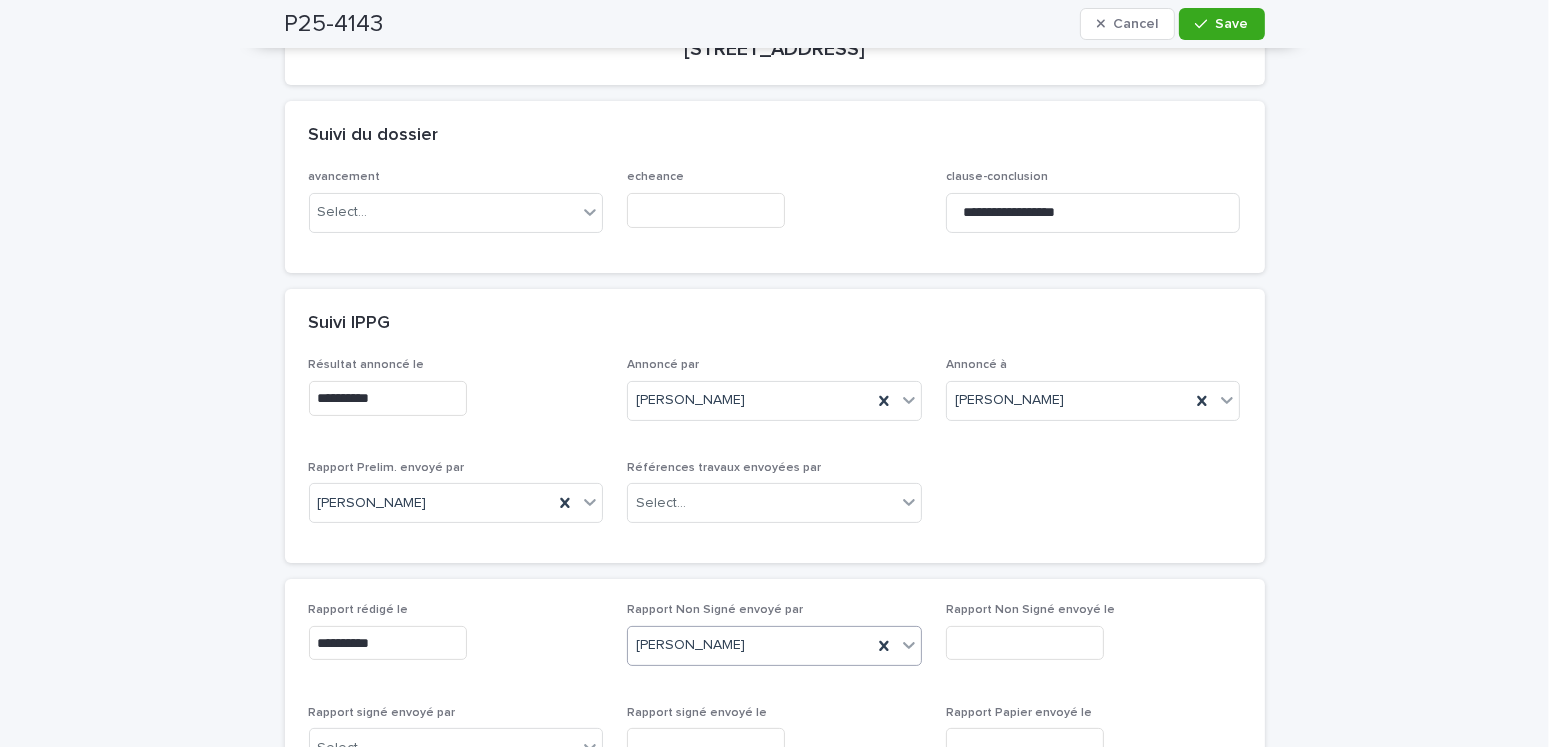 click at bounding box center [1025, 643] 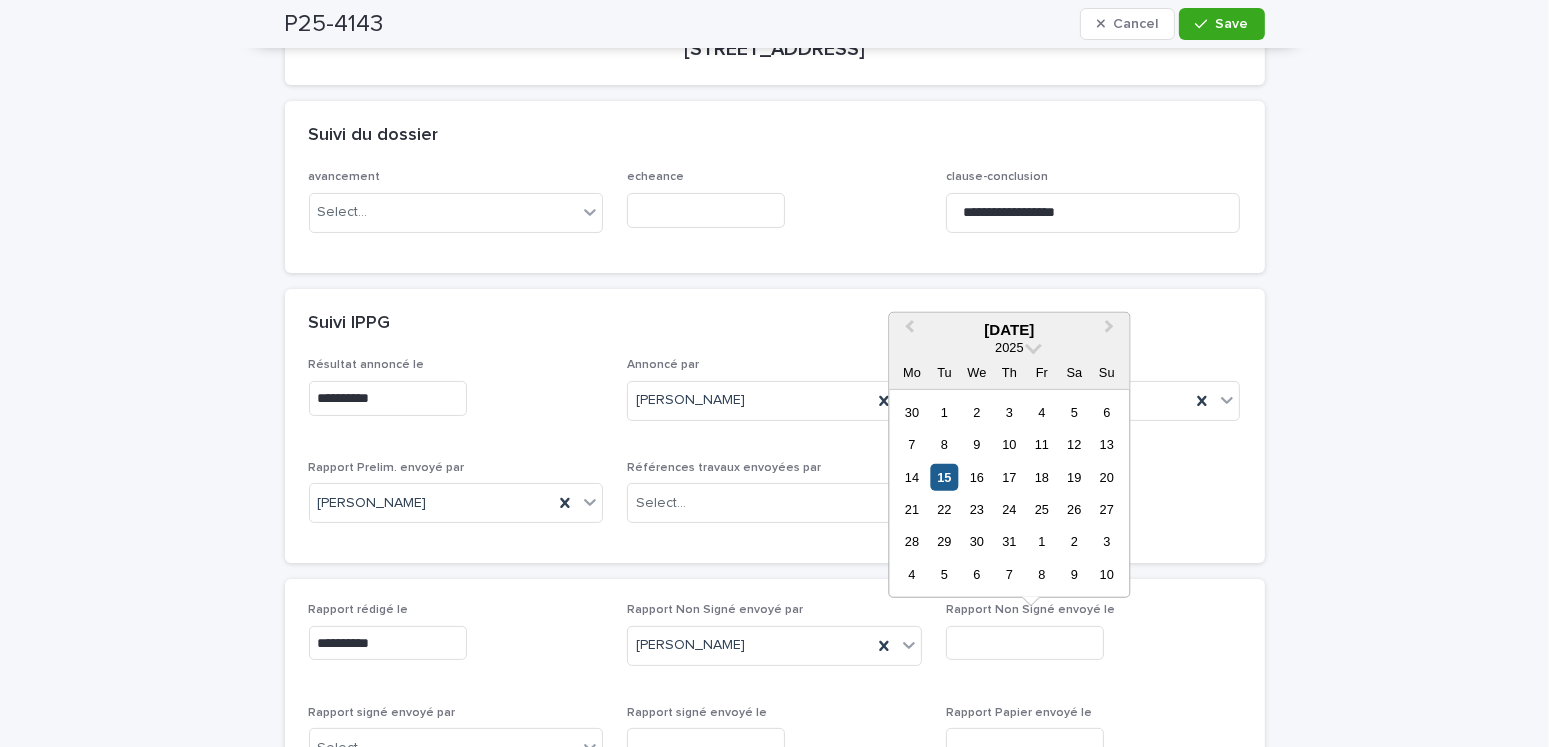 click on "15" at bounding box center [944, 476] 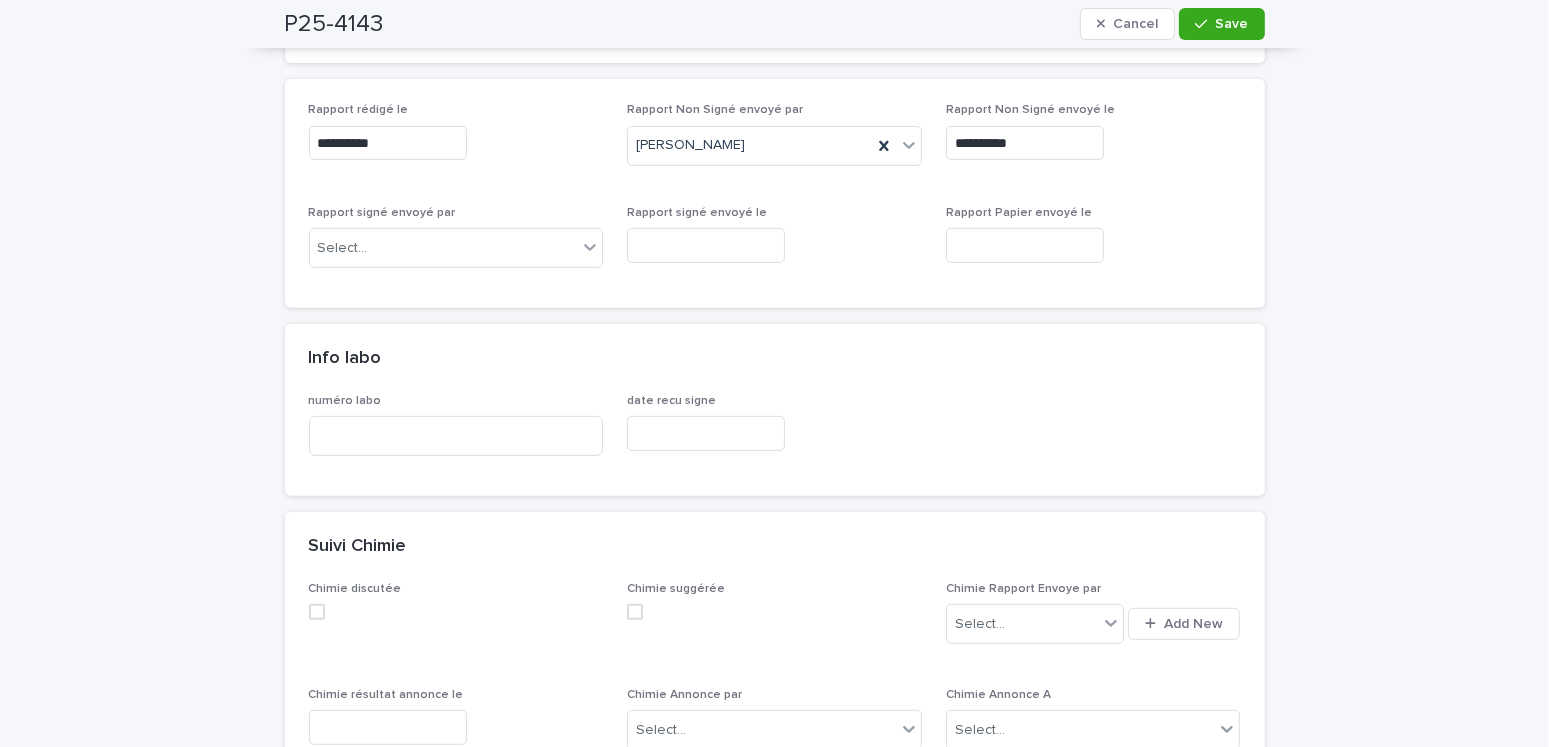 scroll, scrollTop: 1100, scrollLeft: 0, axis: vertical 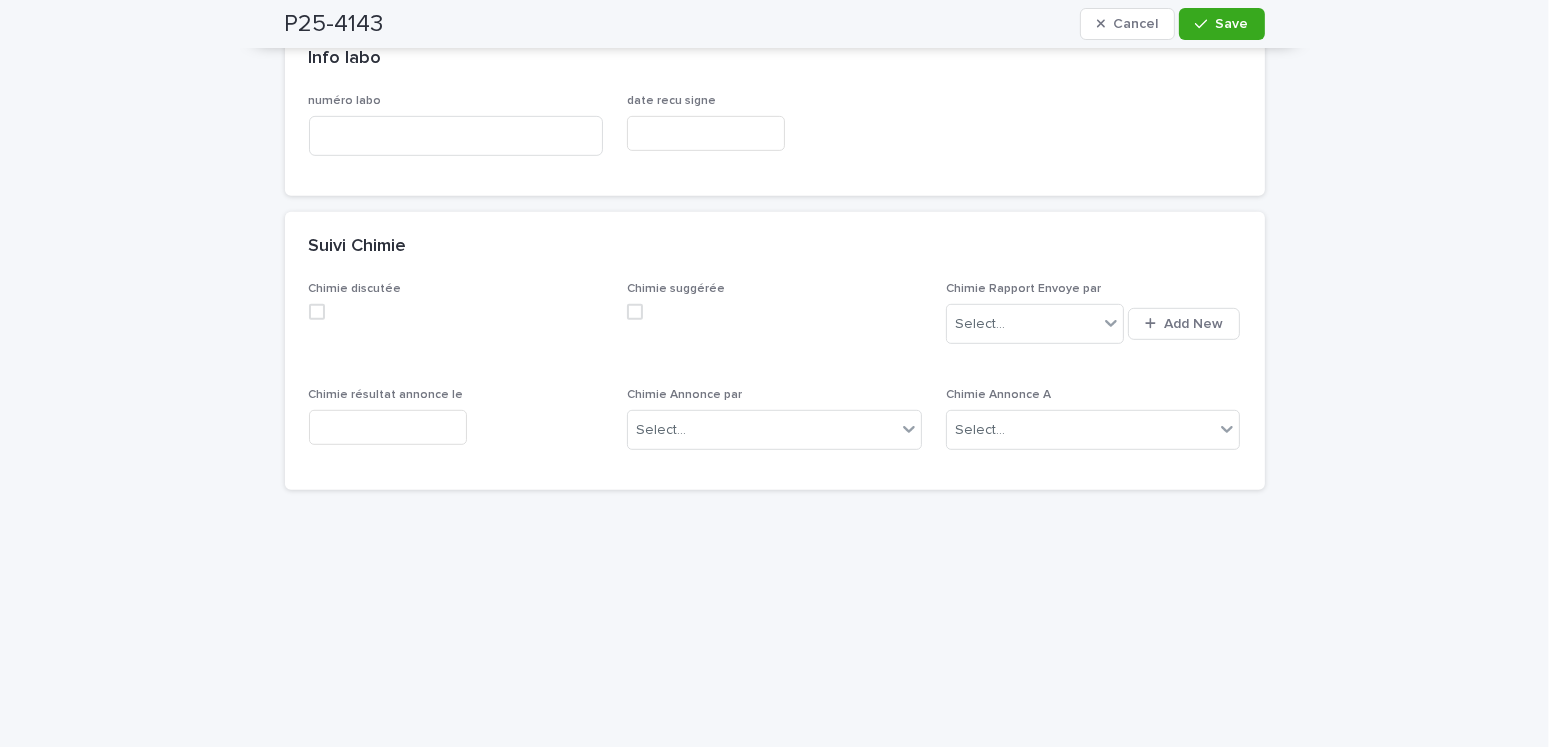 click on "Chimie discutée Chimie suggérée Chimie Rapport Envoye par Select... Add New Chimie résultat annonce le Chimie Annonce par Select... Chimie Annonce A Select..." at bounding box center [775, 386] 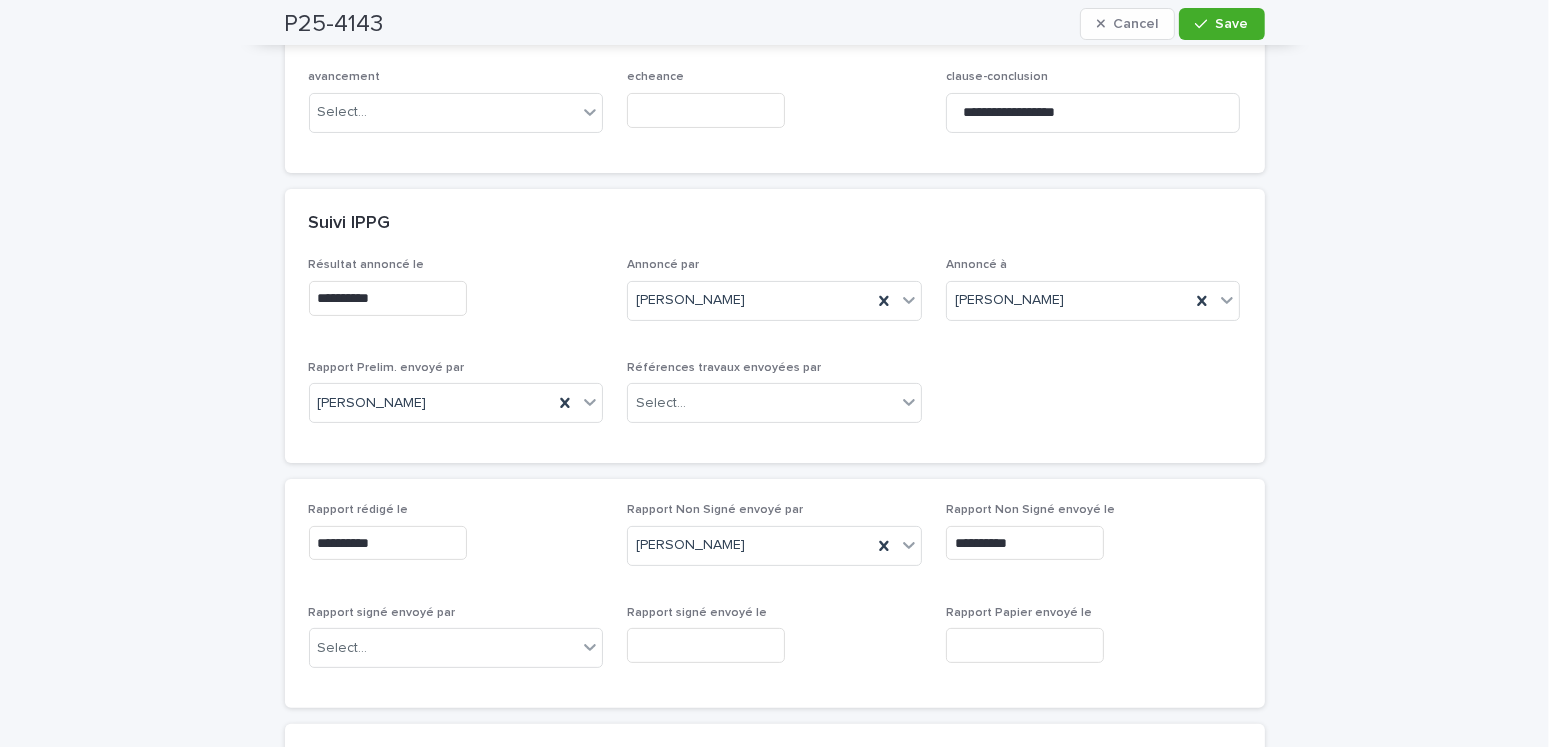 scroll, scrollTop: 0, scrollLeft: 0, axis: both 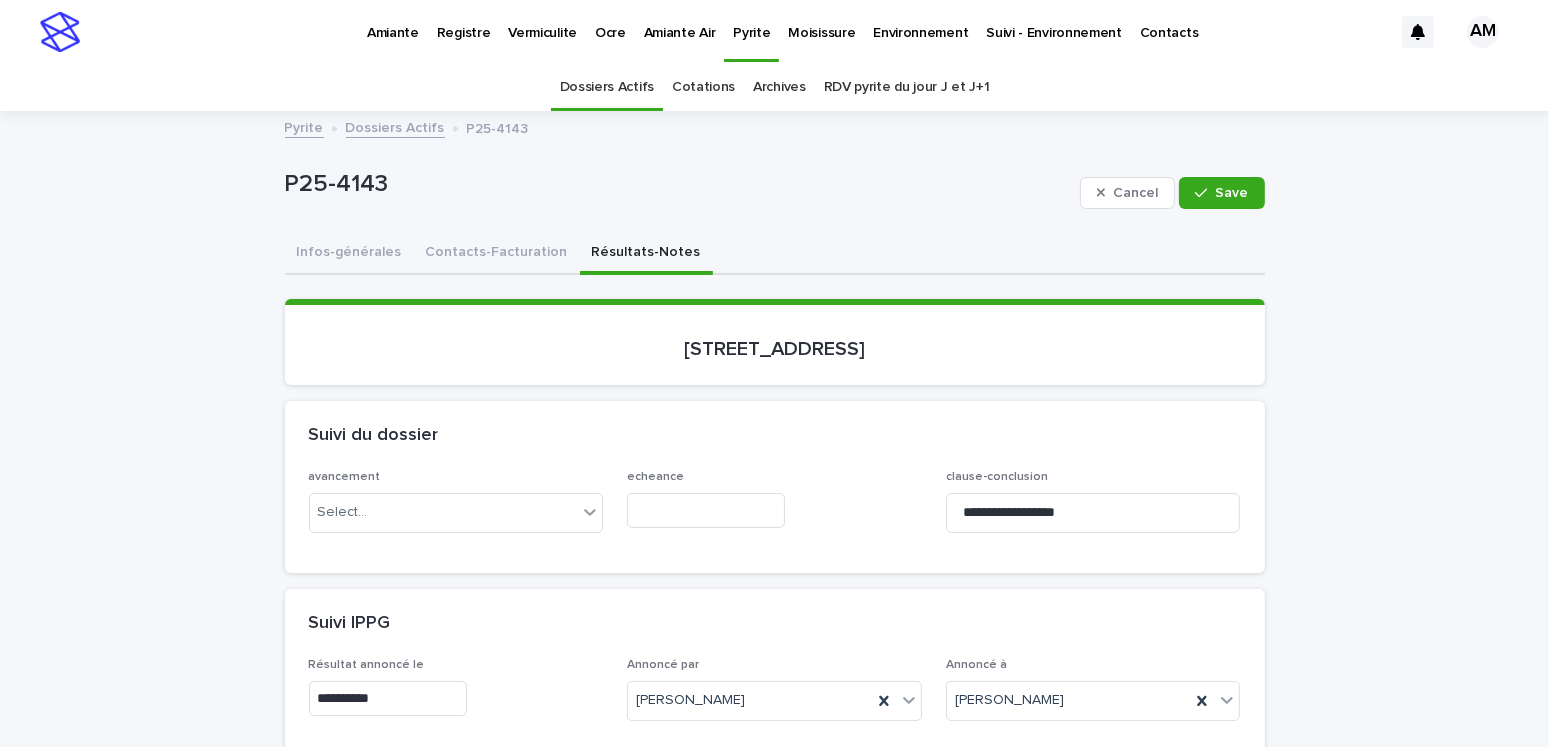 drag, startPoint x: 1219, startPoint y: 185, endPoint x: 970, endPoint y: 221, distance: 251.58894 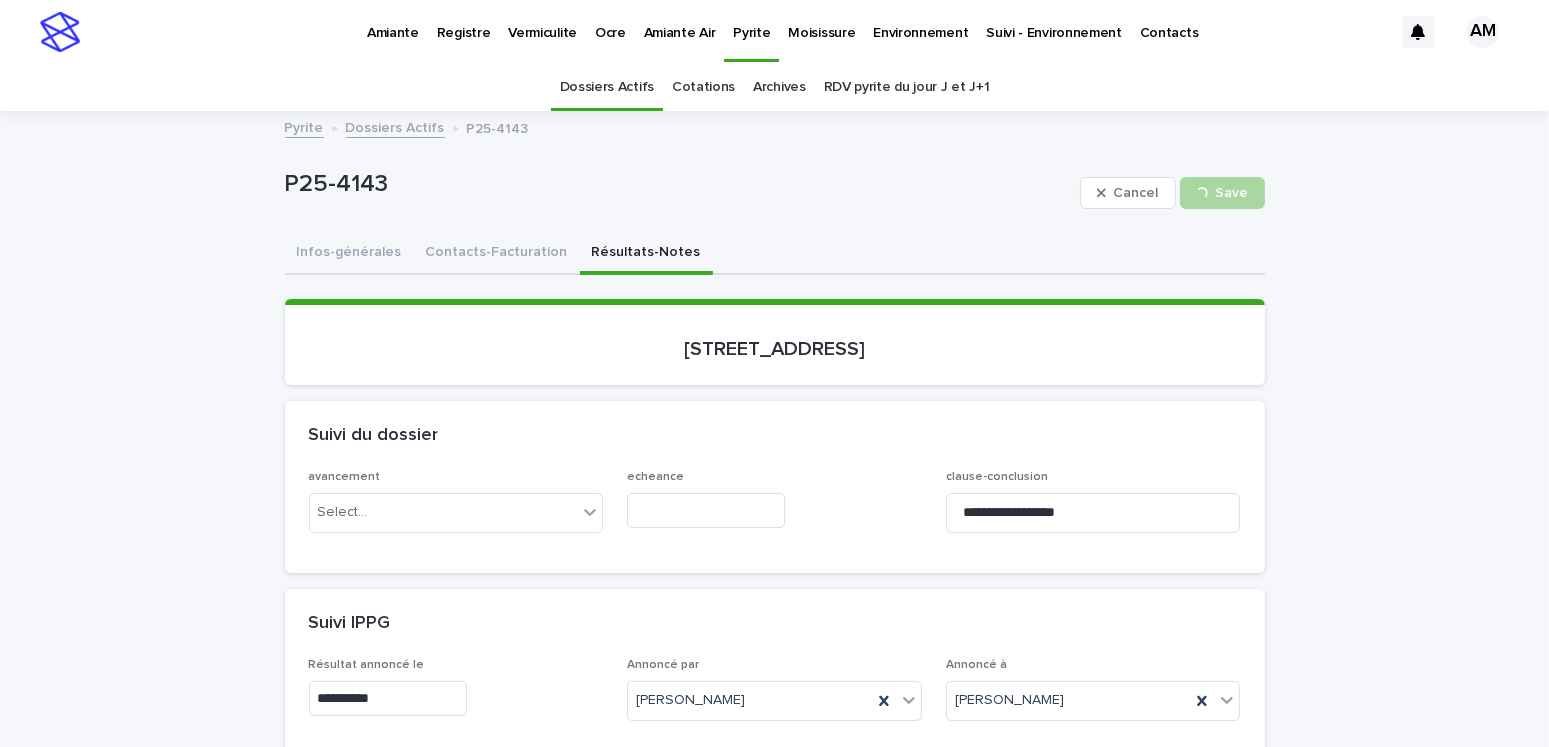 click on "Contacts-Facturation" at bounding box center [497, 254] 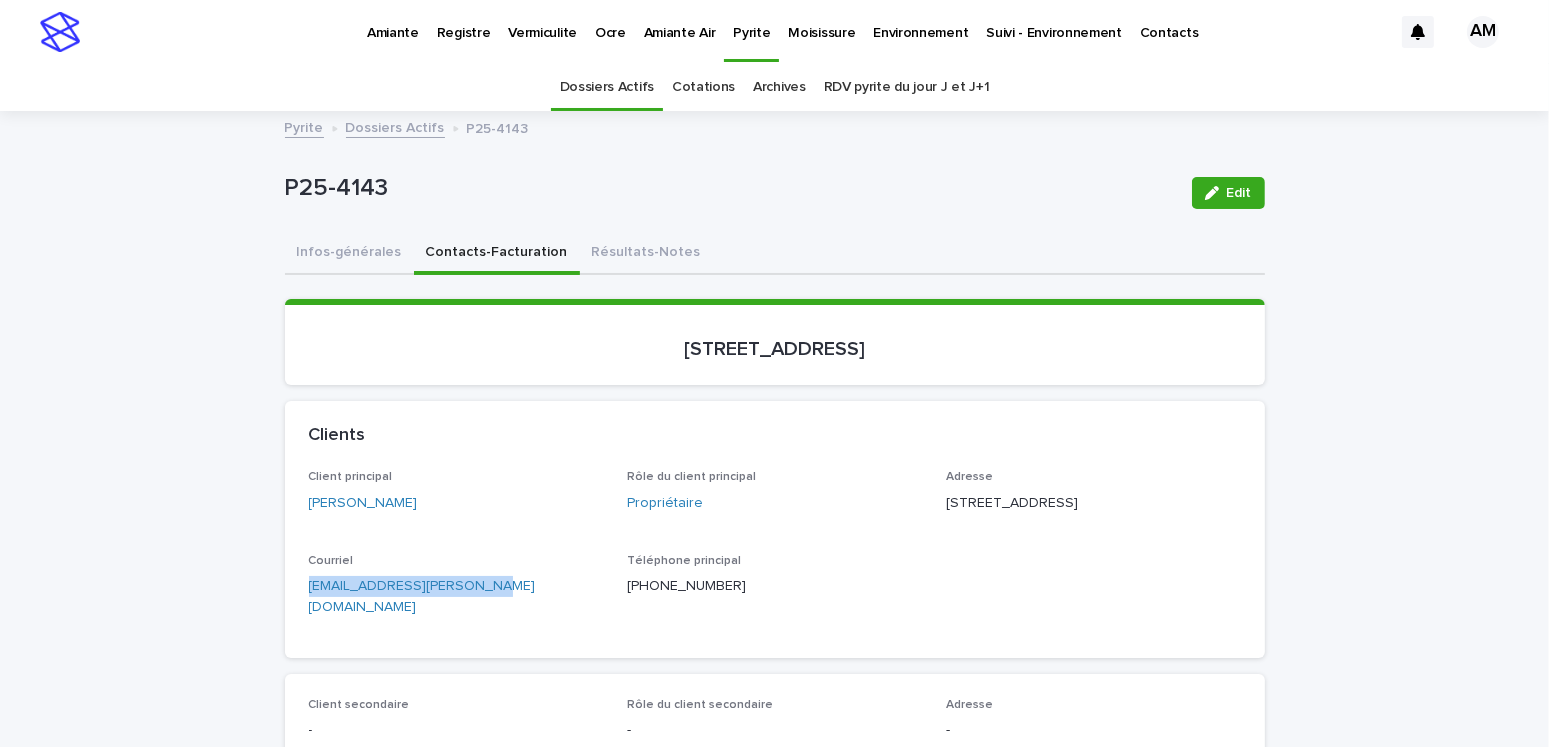 drag, startPoint x: 487, startPoint y: 605, endPoint x: 370, endPoint y: 617, distance: 117.61378 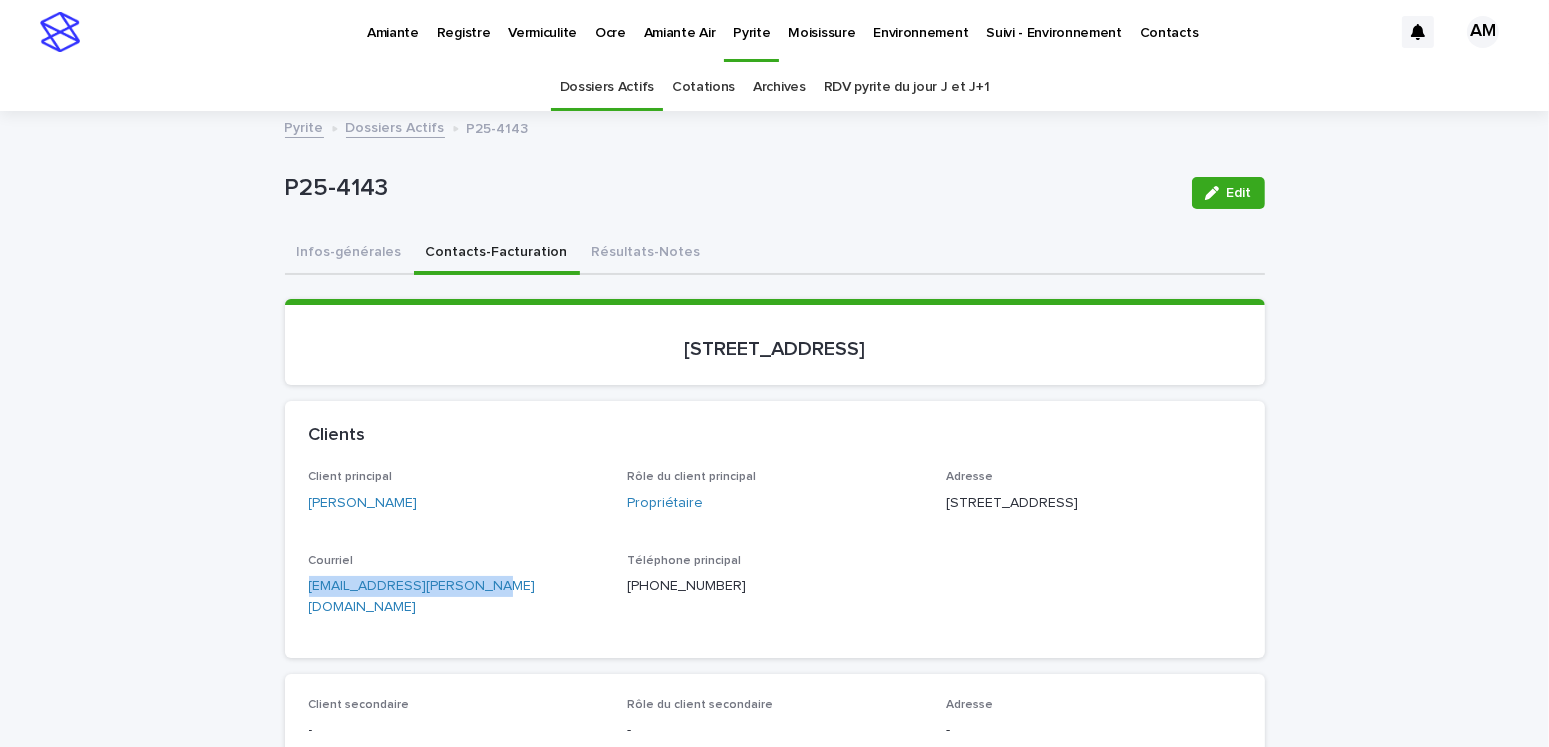 click on "Loading... Saving… Loading... Saving… P25-4143 Edit P25-4143 Edit Sorry, there was an error saving your record. Please try again. Please fill out the required fields below. Infos-générales Contacts-Facturation Résultats-Notes Can't display tree at index  0 Loading... Saving… Loading... Saving… Loading... Saving…   [STREET_ADDRESS] Loading... Saving… Clients Client principal [PERSON_NAME]   Rôle du client principal Propriétaire   Adresse [STREET_ADDRESS]
Courriel [EMAIL_ADDRESS][PERSON_NAME][DOMAIN_NAME] Téléphone principal [PHONE_NUMBER] Client secondaire - Rôle du client secondaire - Adresse - Courriel - Téléphone principal - Autres contacts Autre contact #1 - Rôle du contact #1 - Autorisé - Contact 1 Courriel - Téléphone principal - Adresse - Autre contact #2 - Rôle du contact #2 - Autorisé - Contact 2 Courriel - Téléphone principal - Adresse - Autre contact #3 - Rôle du contact #3 - Autorisé - Contact 3 Courriel - Téléphone principal" at bounding box center [774, 2142] 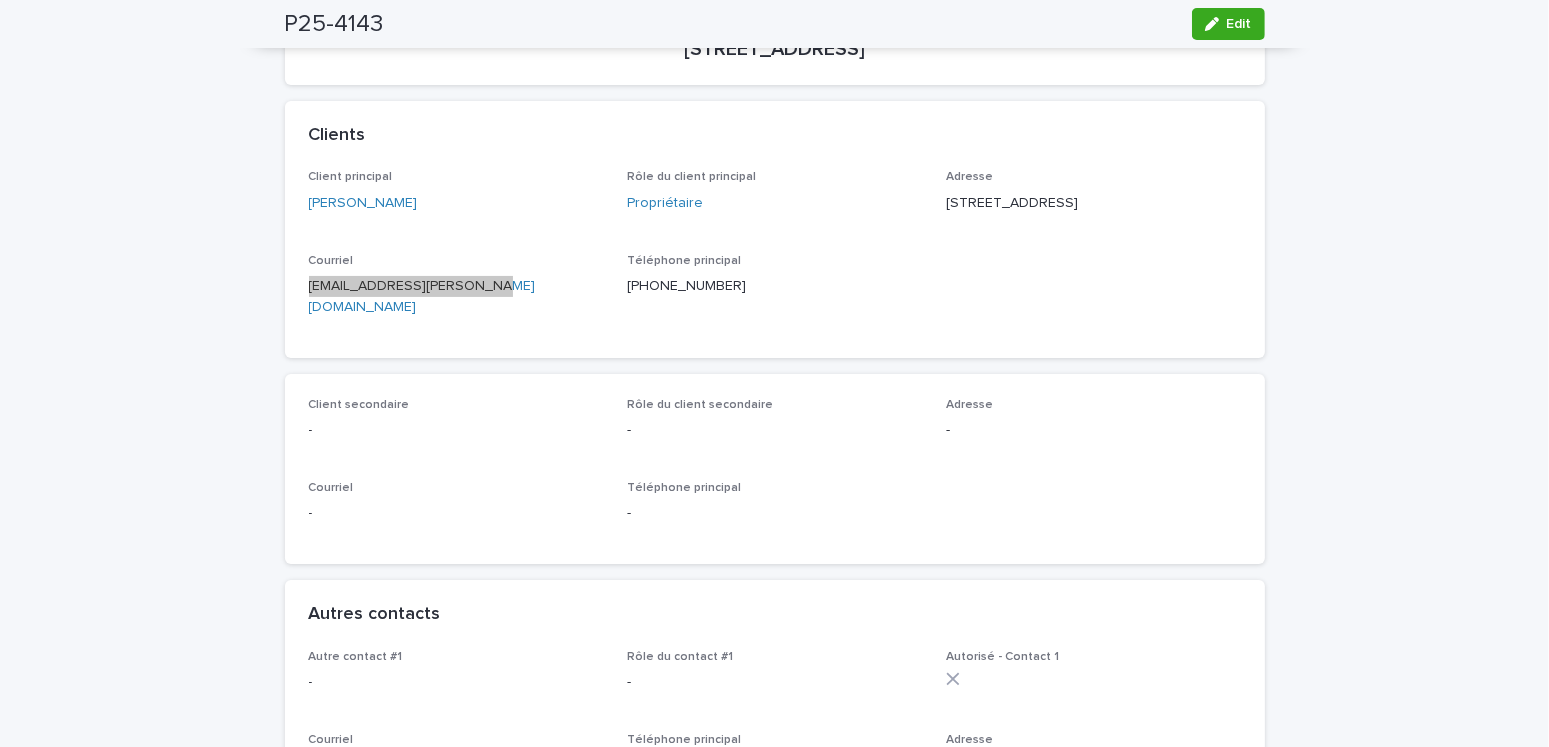 scroll, scrollTop: 0, scrollLeft: 0, axis: both 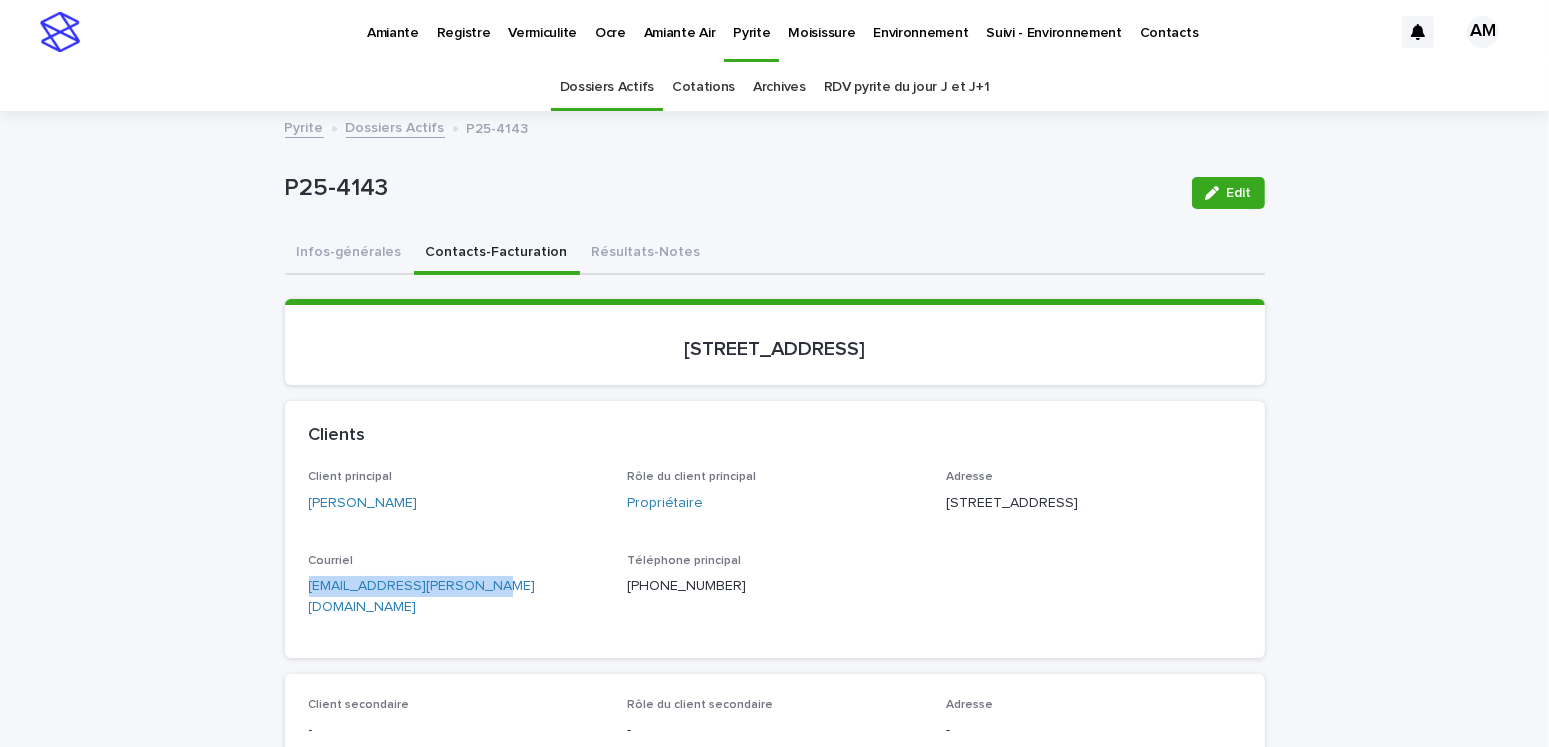 click on "Dossiers Actifs" at bounding box center [395, 126] 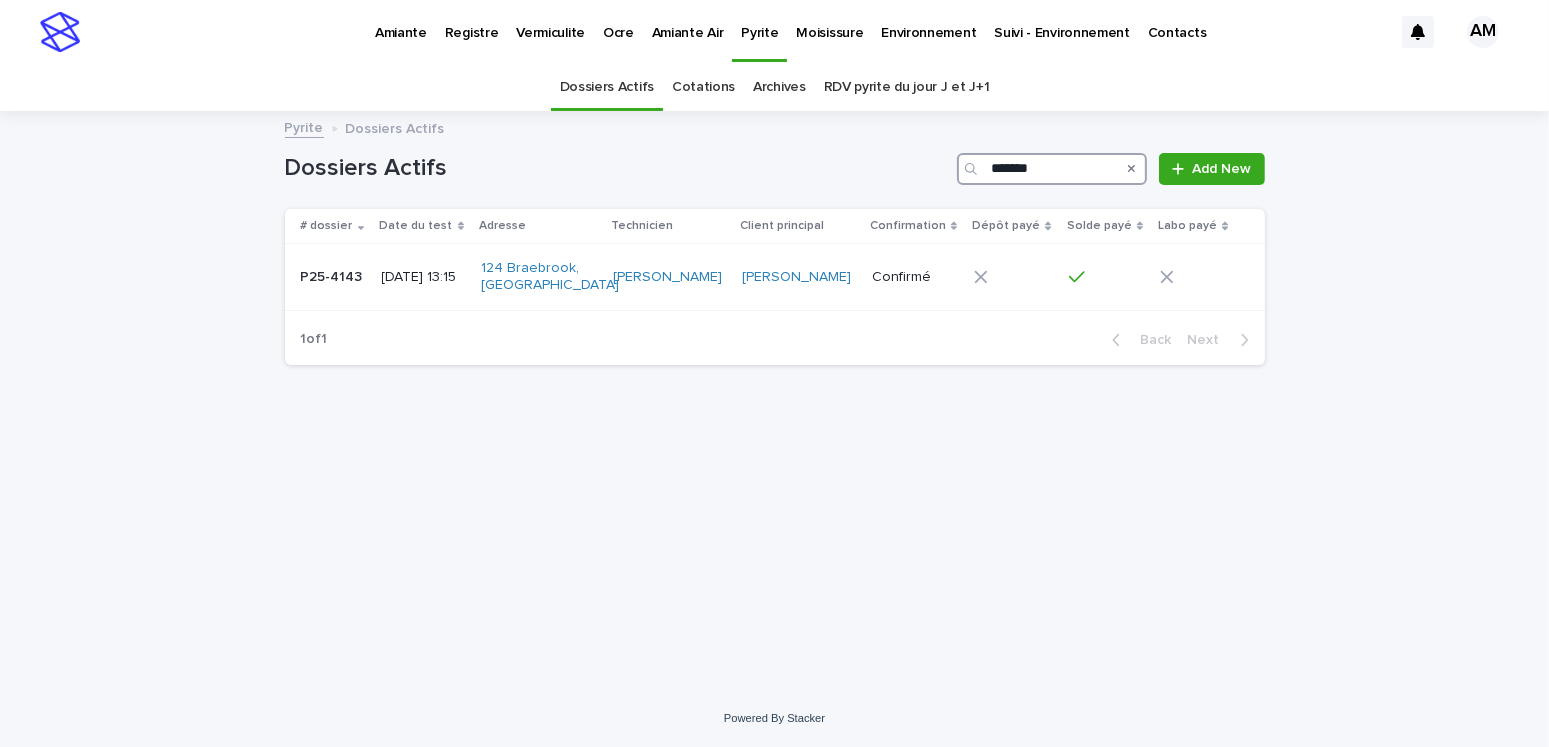 click on "*******" at bounding box center (1052, 169) 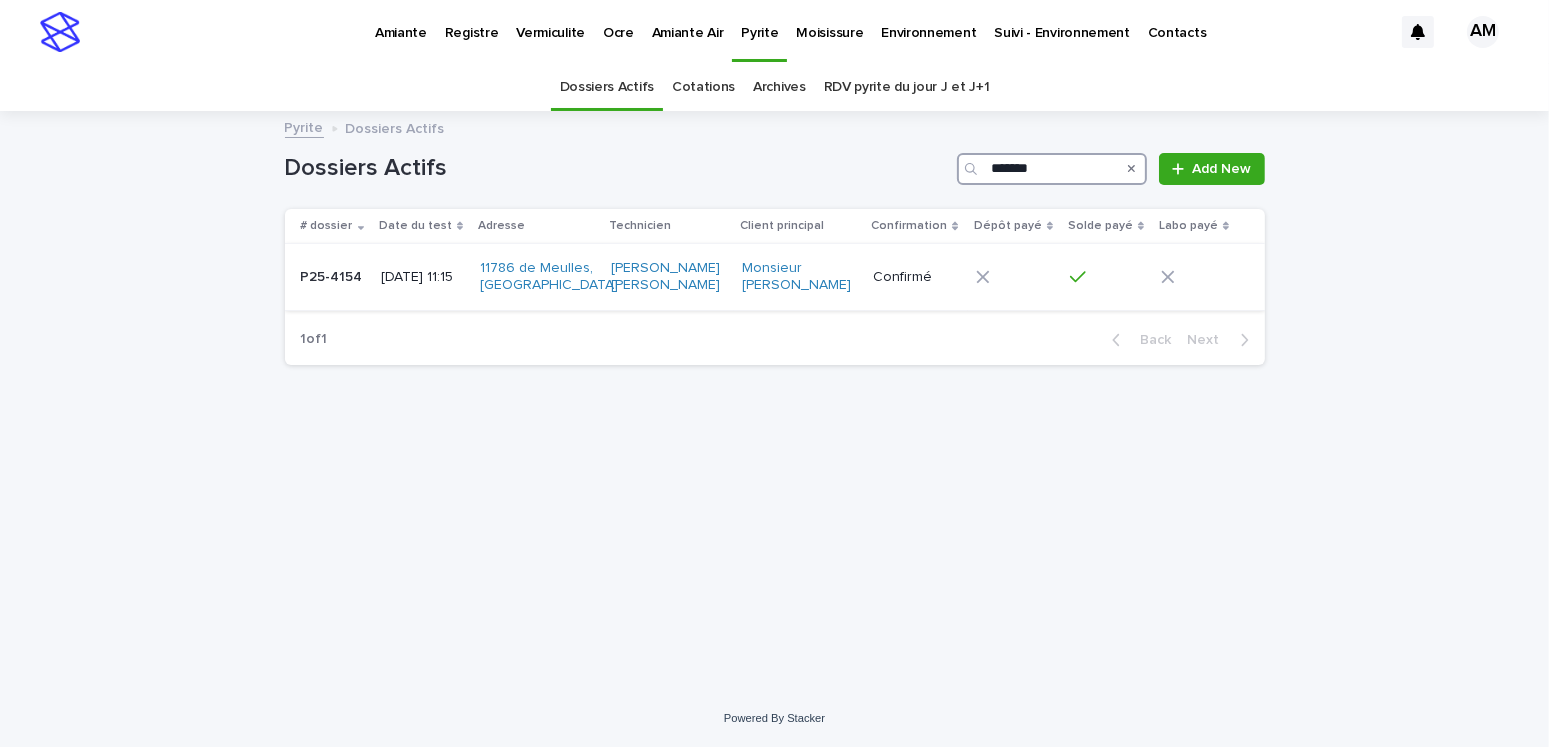 type on "*******" 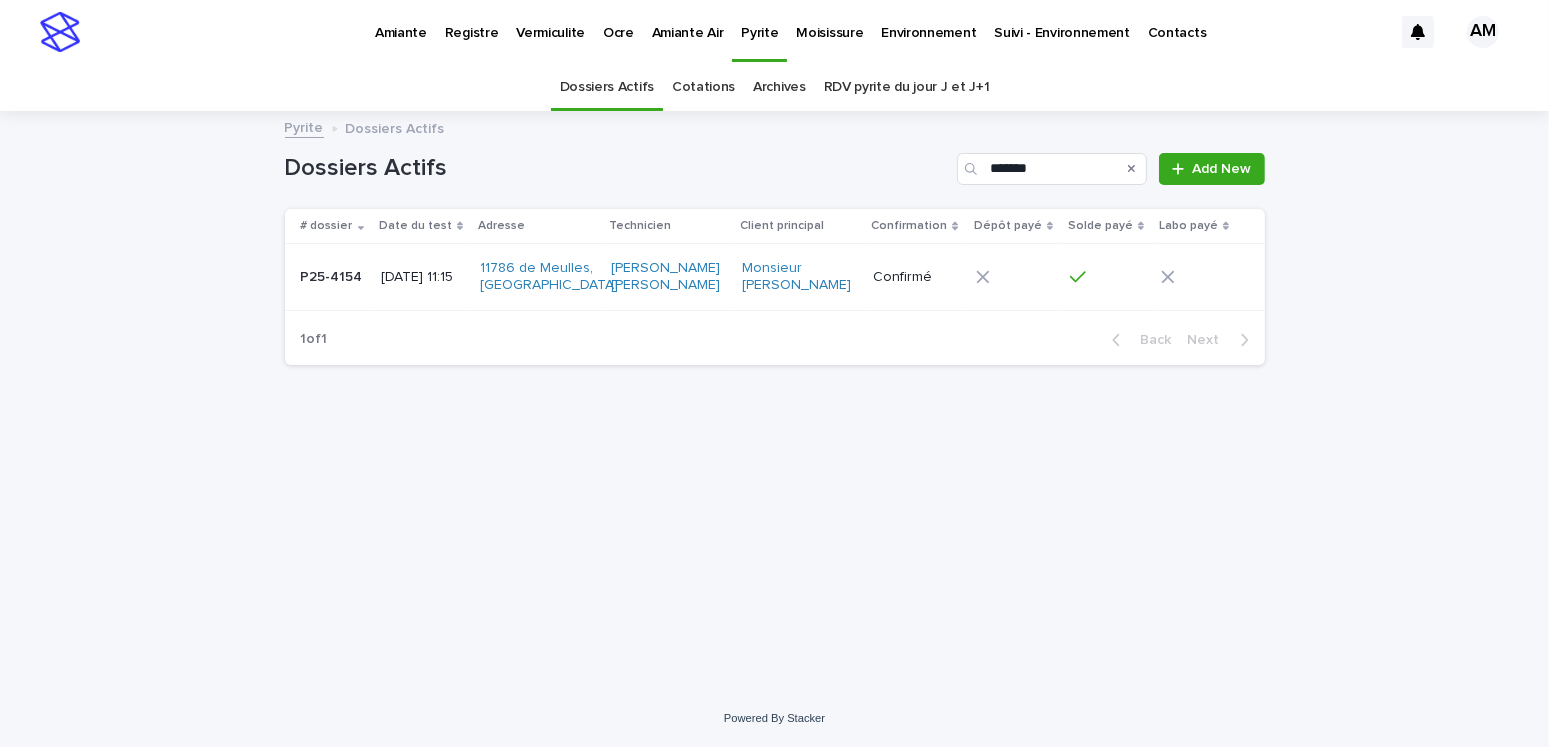 click on "[DATE] 11:15" at bounding box center [422, 277] 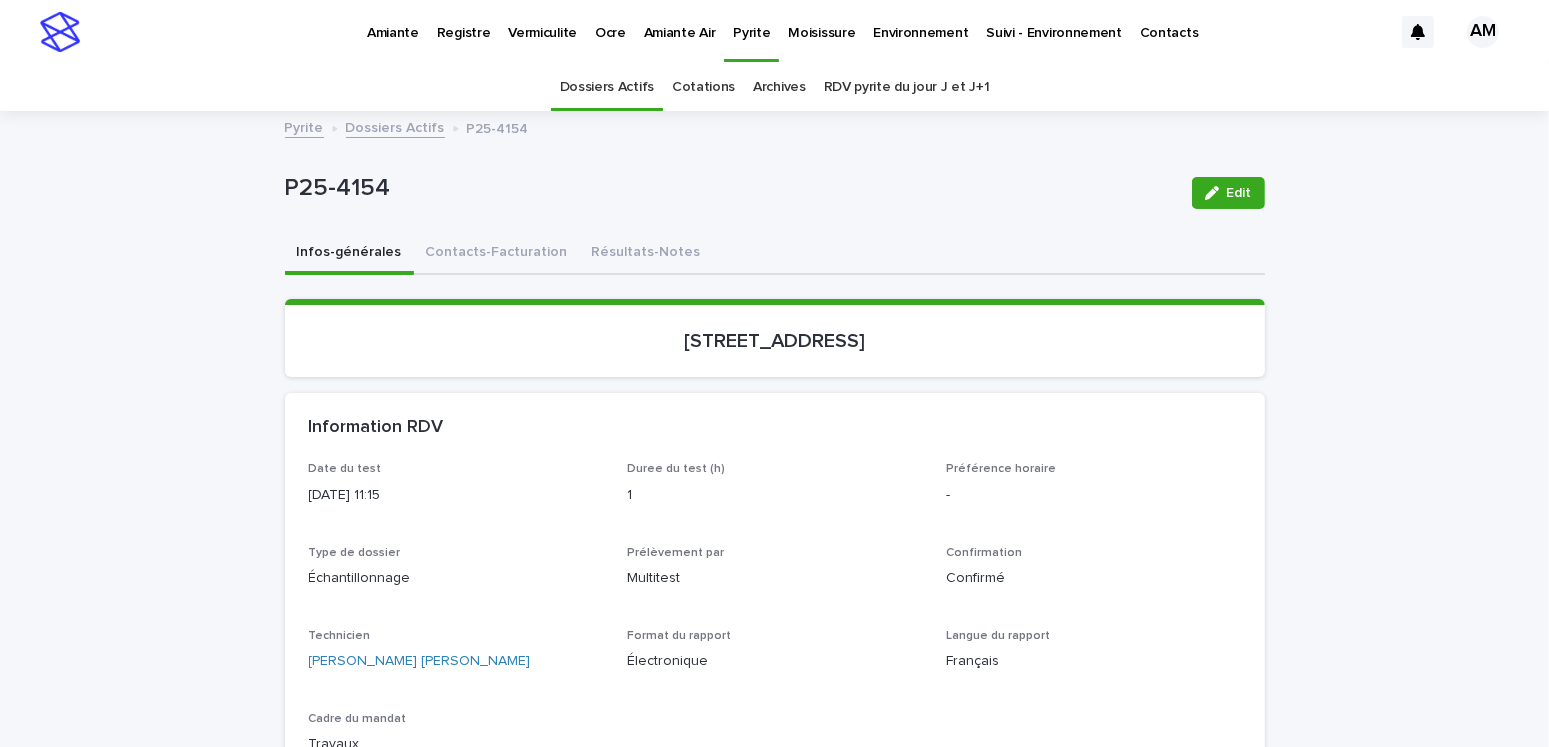 click on "Résultats-Notes" at bounding box center (646, 254) 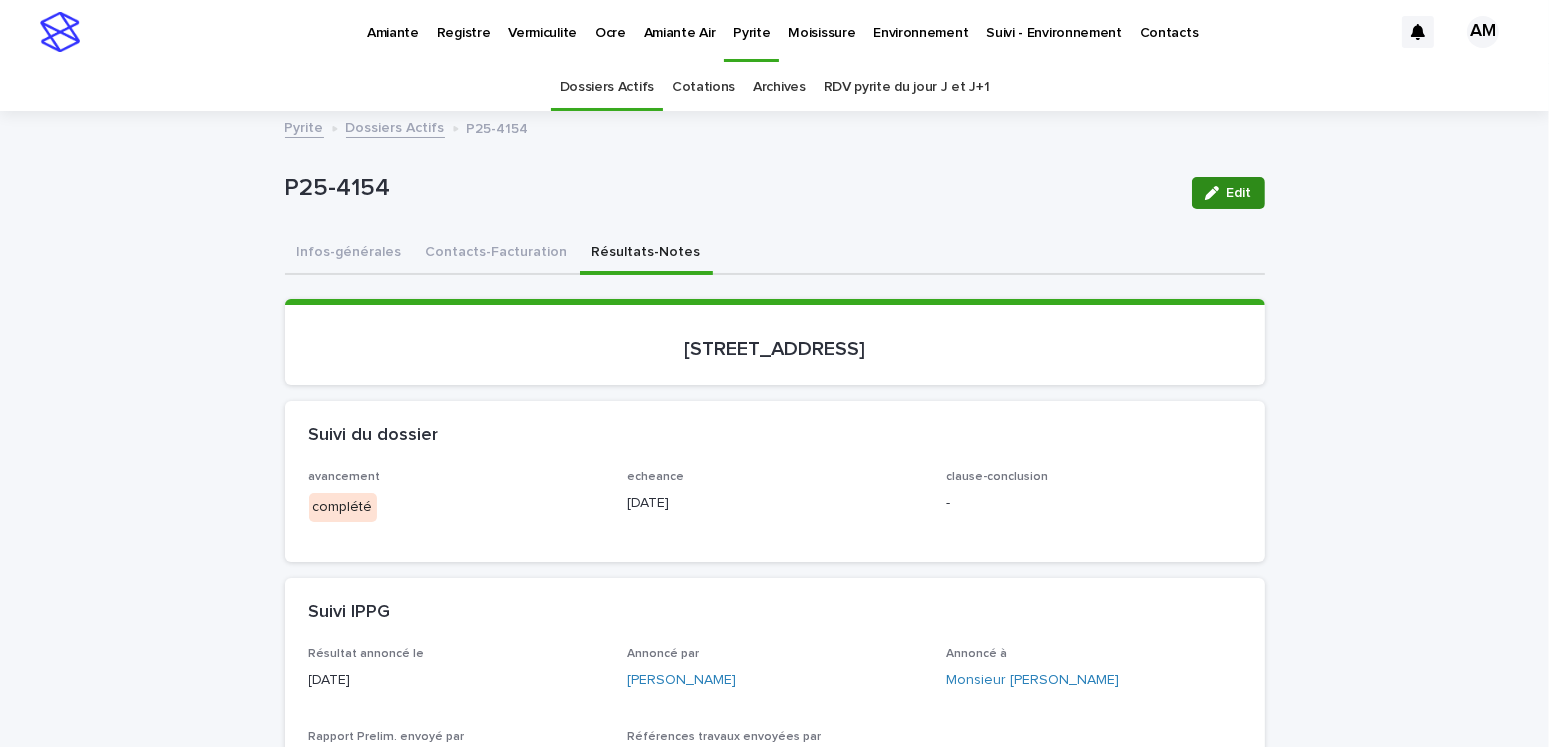 click at bounding box center [1216, 193] 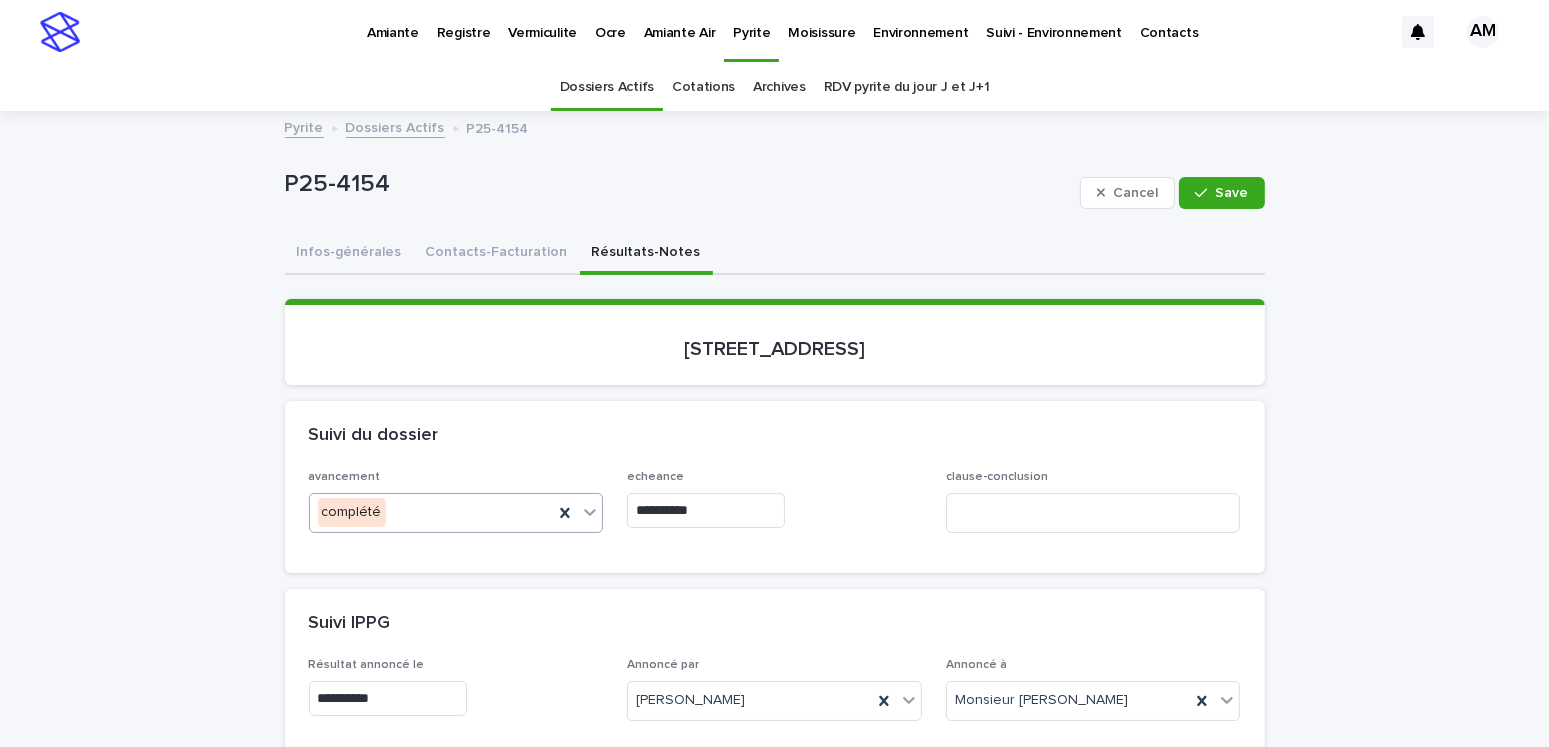 drag, startPoint x: 556, startPoint y: 505, endPoint x: 577, endPoint y: 511, distance: 21.84033 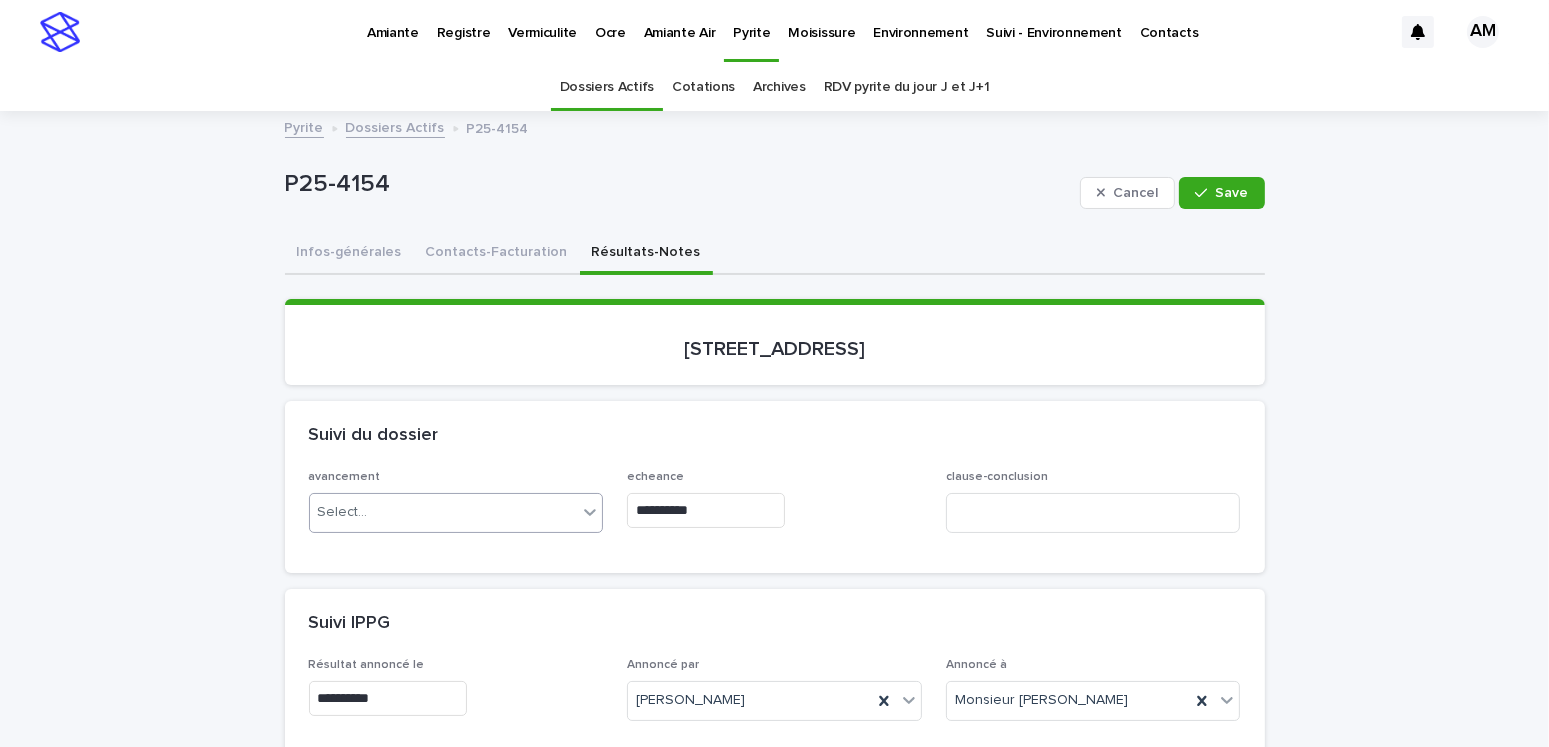 drag, startPoint x: 737, startPoint y: 501, endPoint x: 566, endPoint y: 512, distance: 171.35344 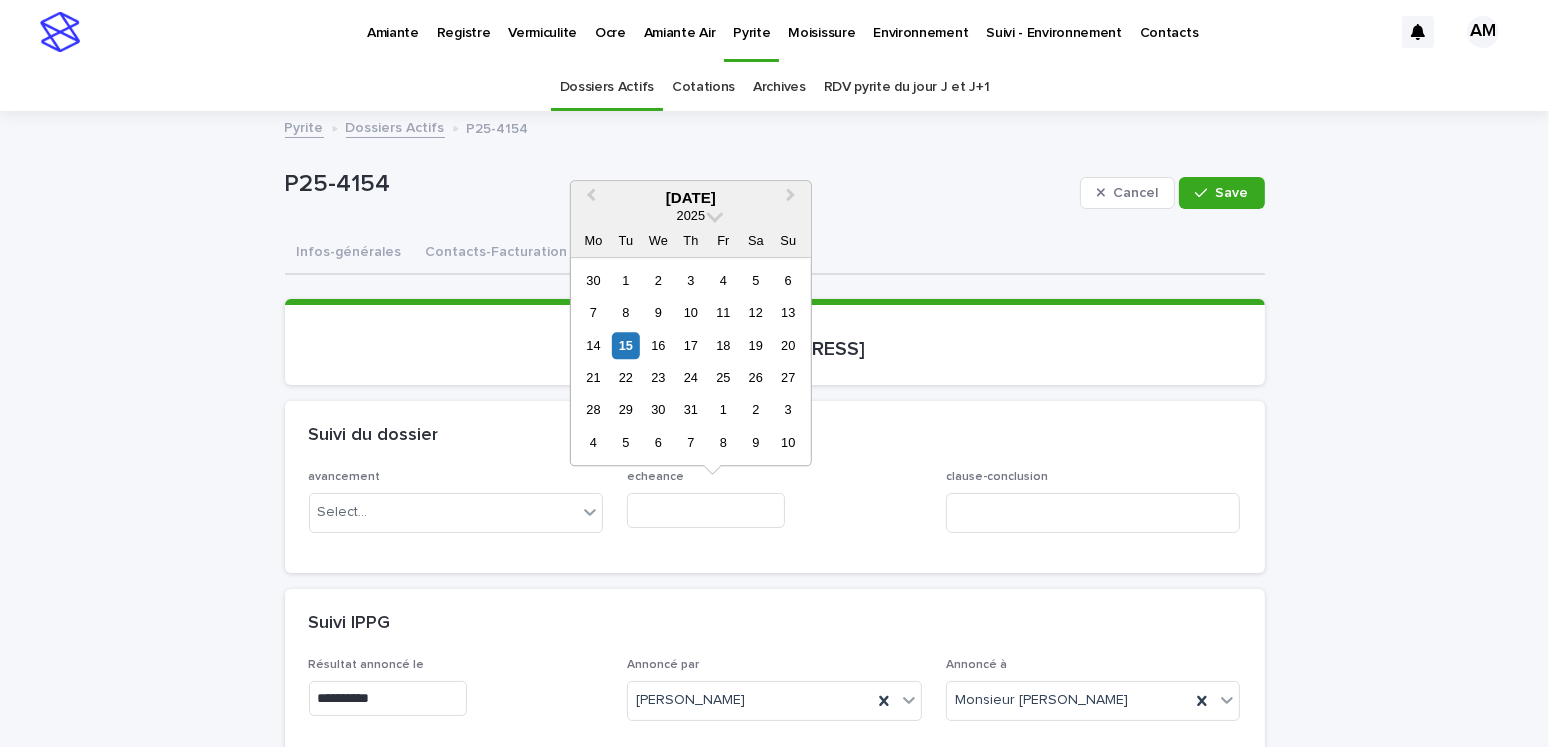 scroll, scrollTop: 400, scrollLeft: 0, axis: vertical 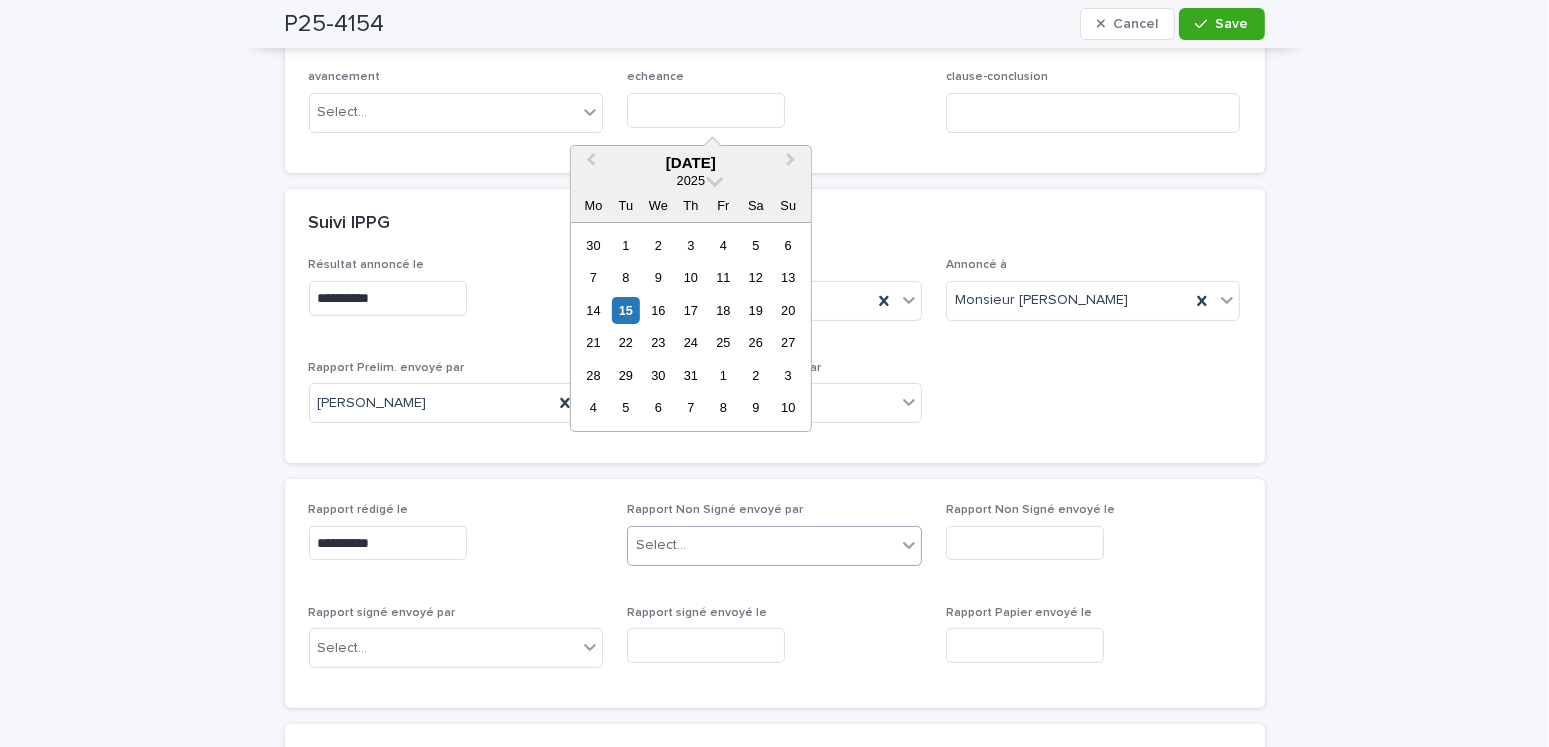 type 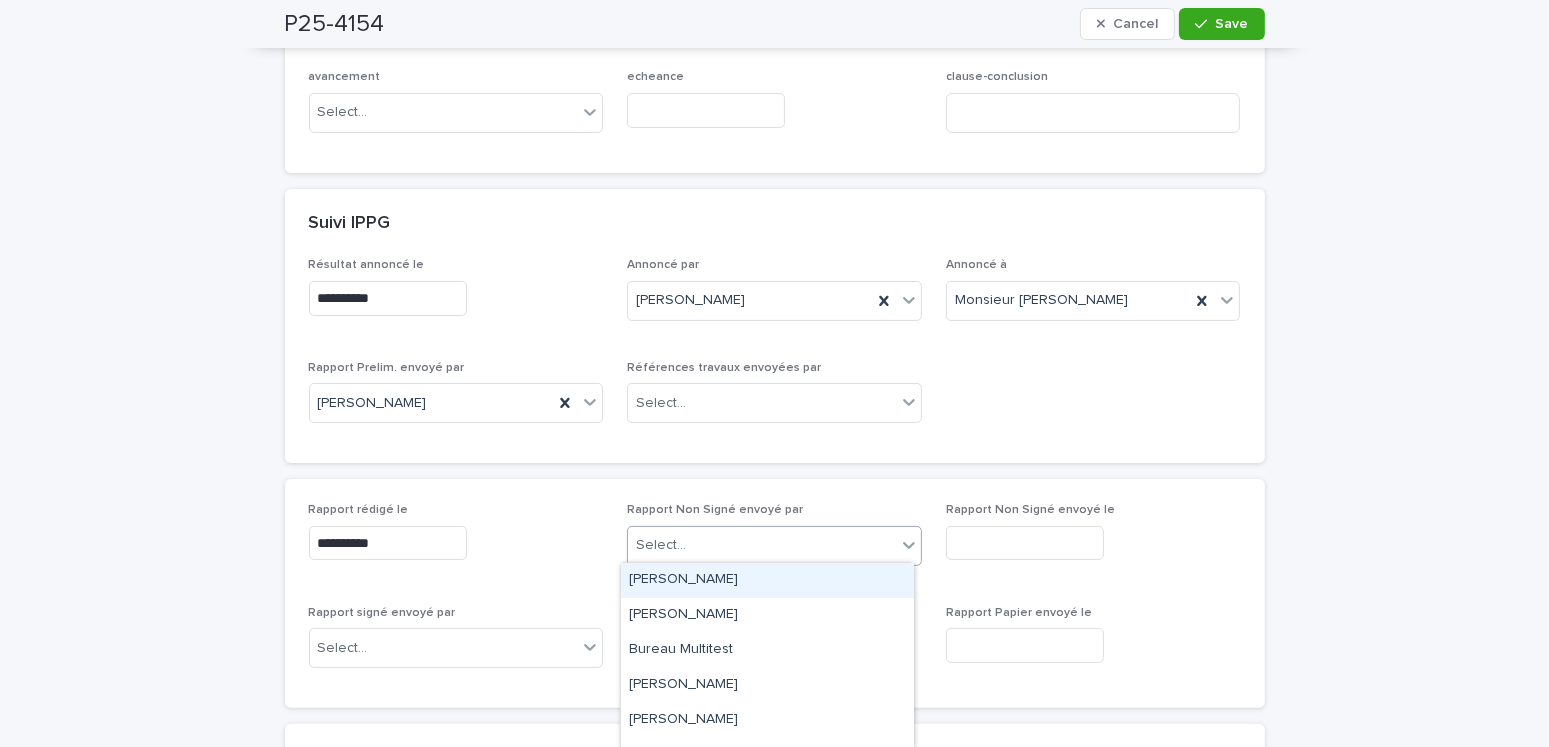 click on "Select..." at bounding box center (762, 545) 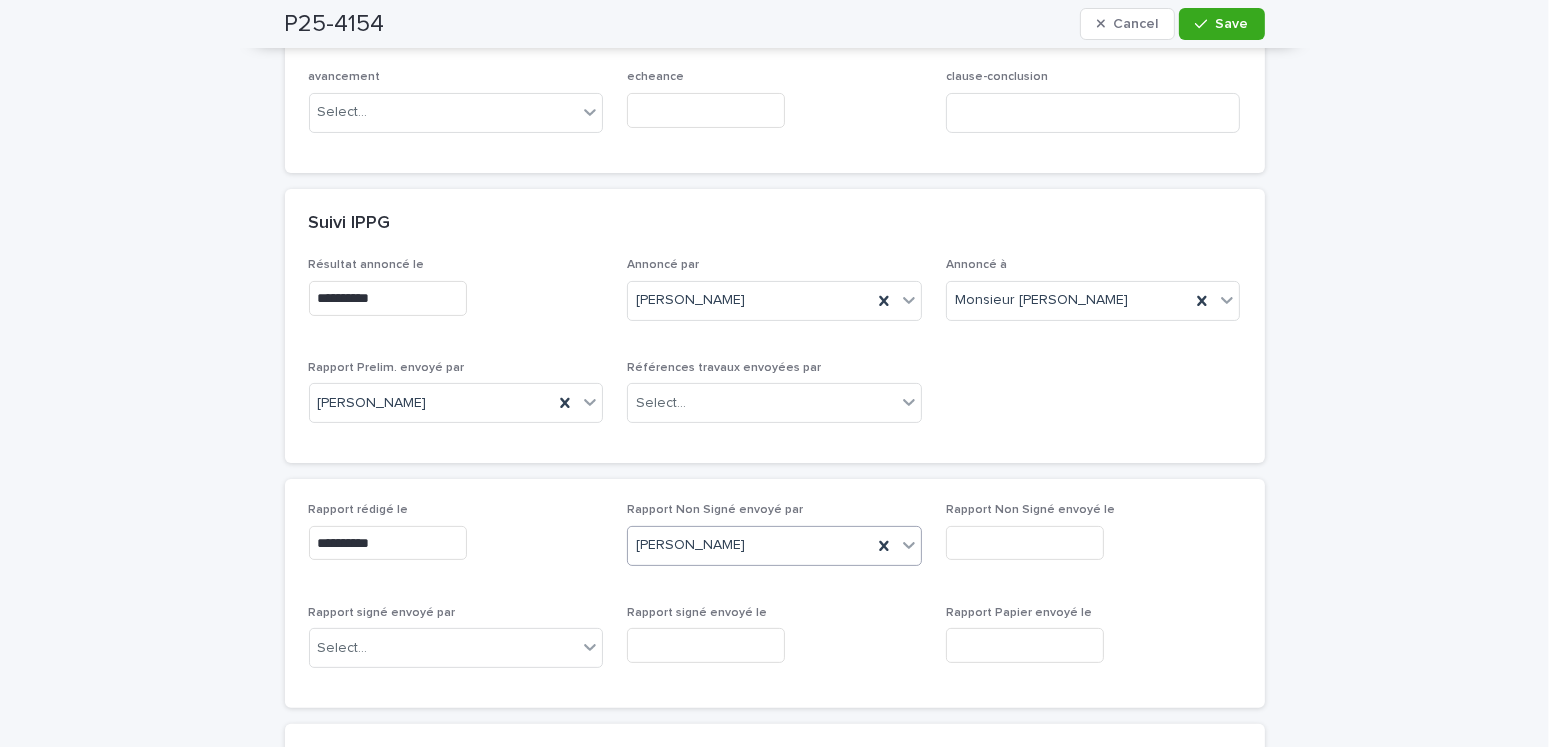 click at bounding box center (1025, 543) 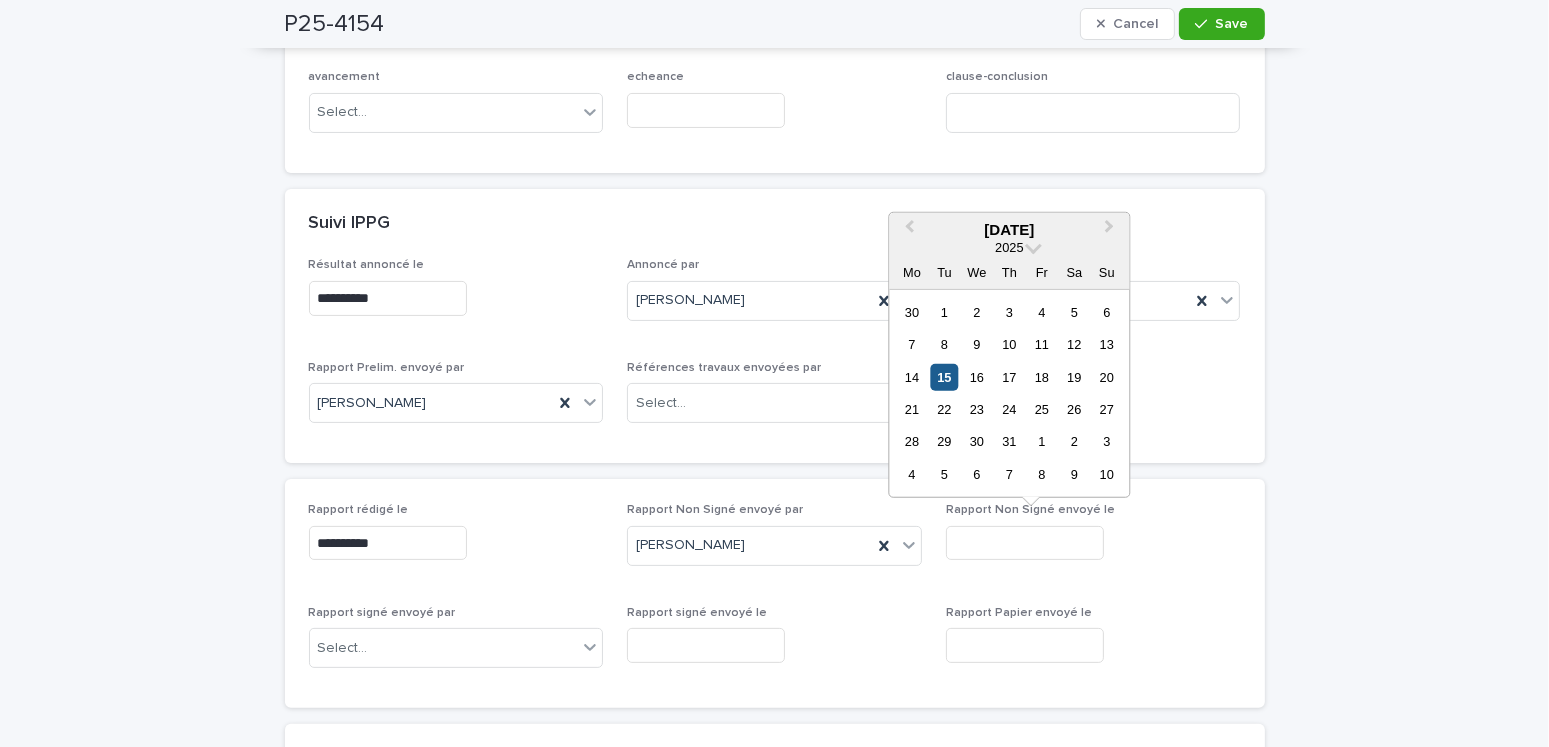 click on "15" at bounding box center (944, 376) 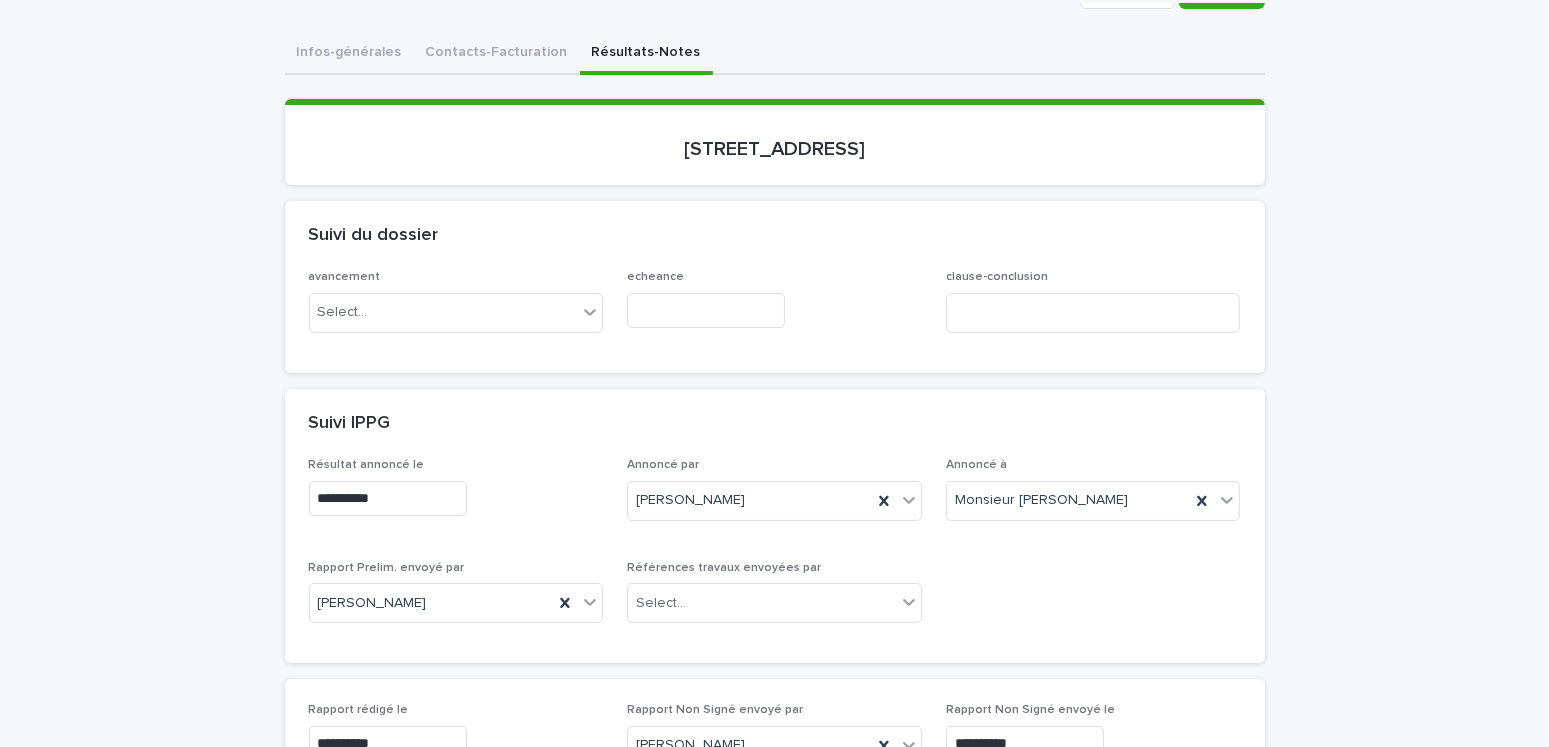 scroll, scrollTop: 0, scrollLeft: 0, axis: both 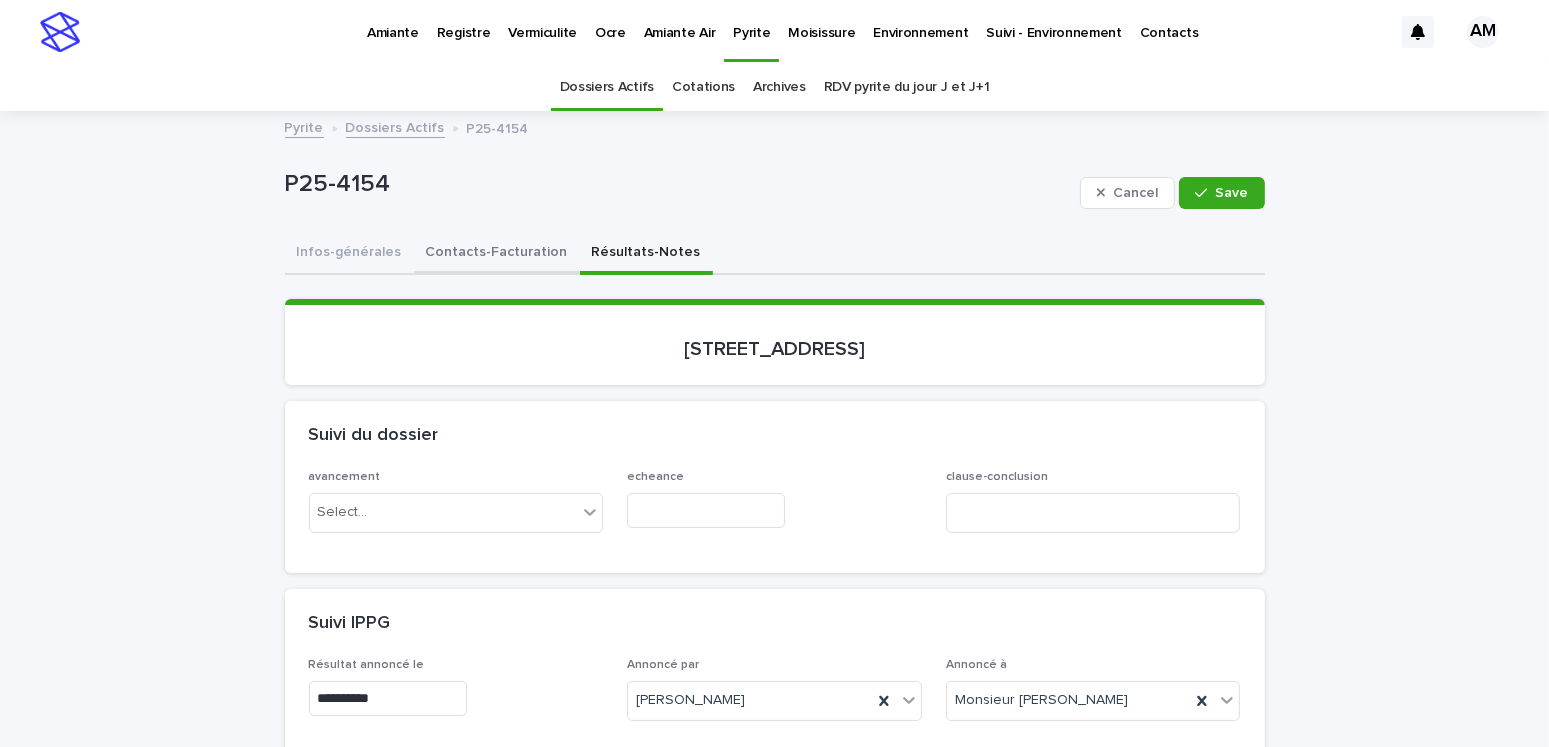 click on "Contacts-Facturation" at bounding box center [497, 254] 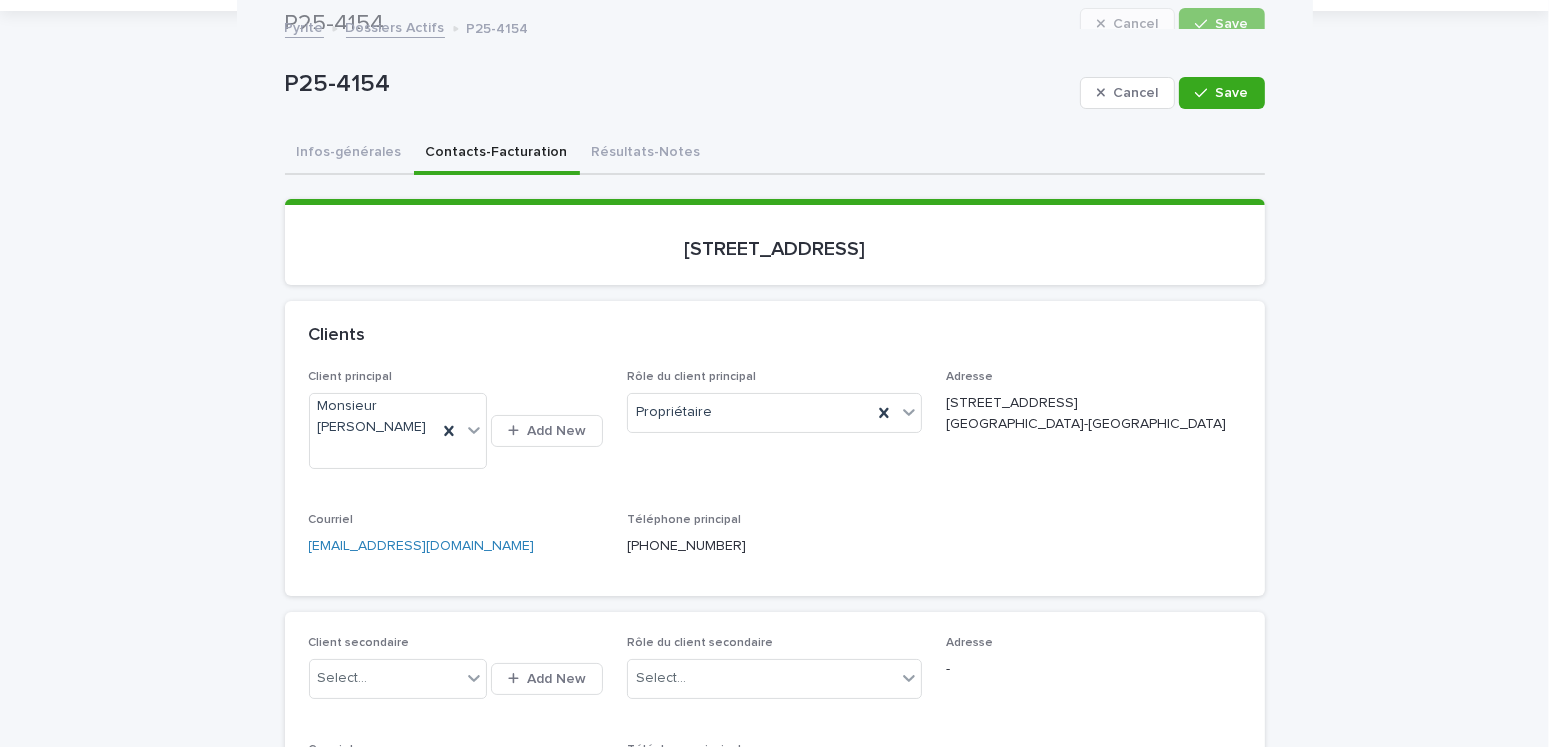 scroll, scrollTop: 0, scrollLeft: 0, axis: both 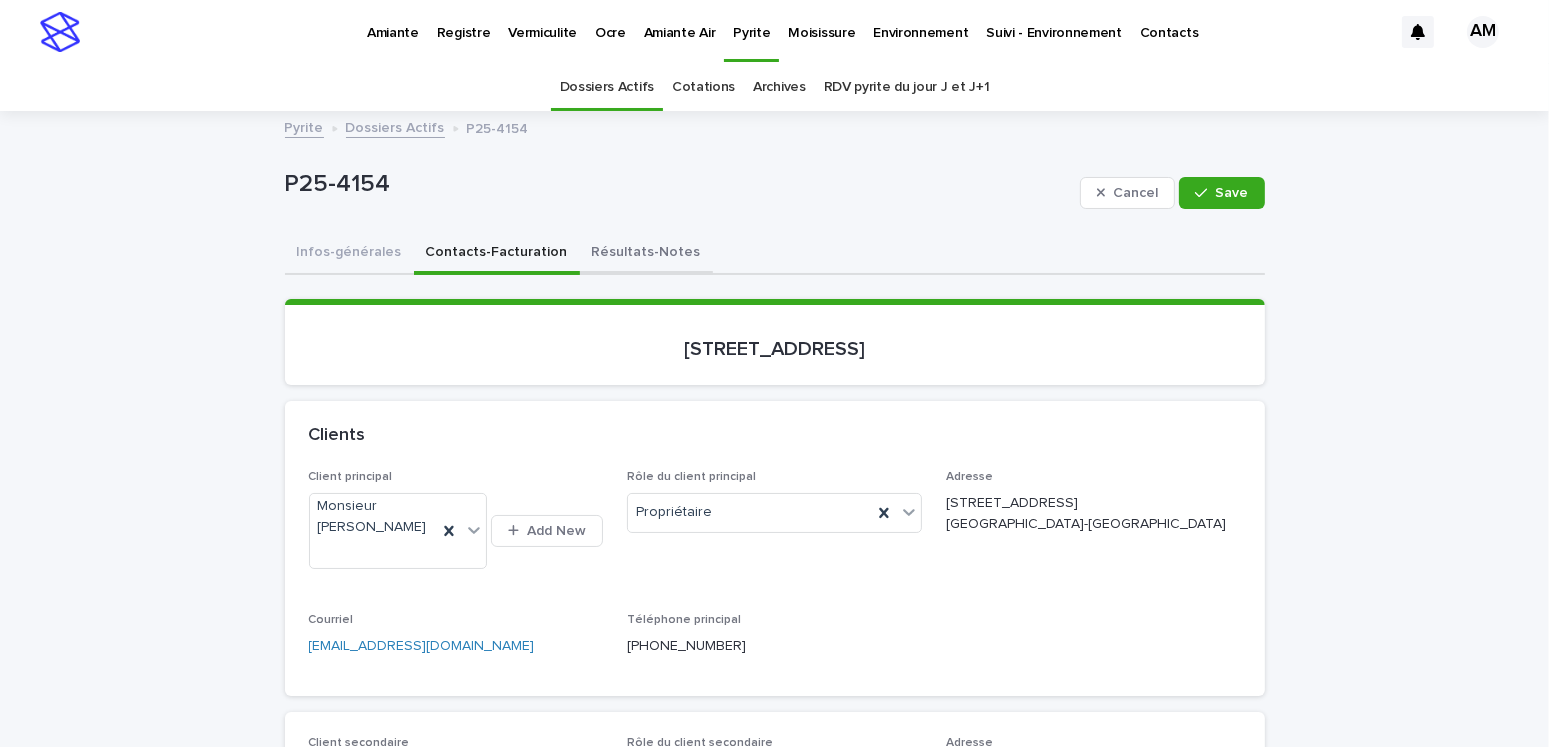 click on "Résultats-Notes" at bounding box center [646, 254] 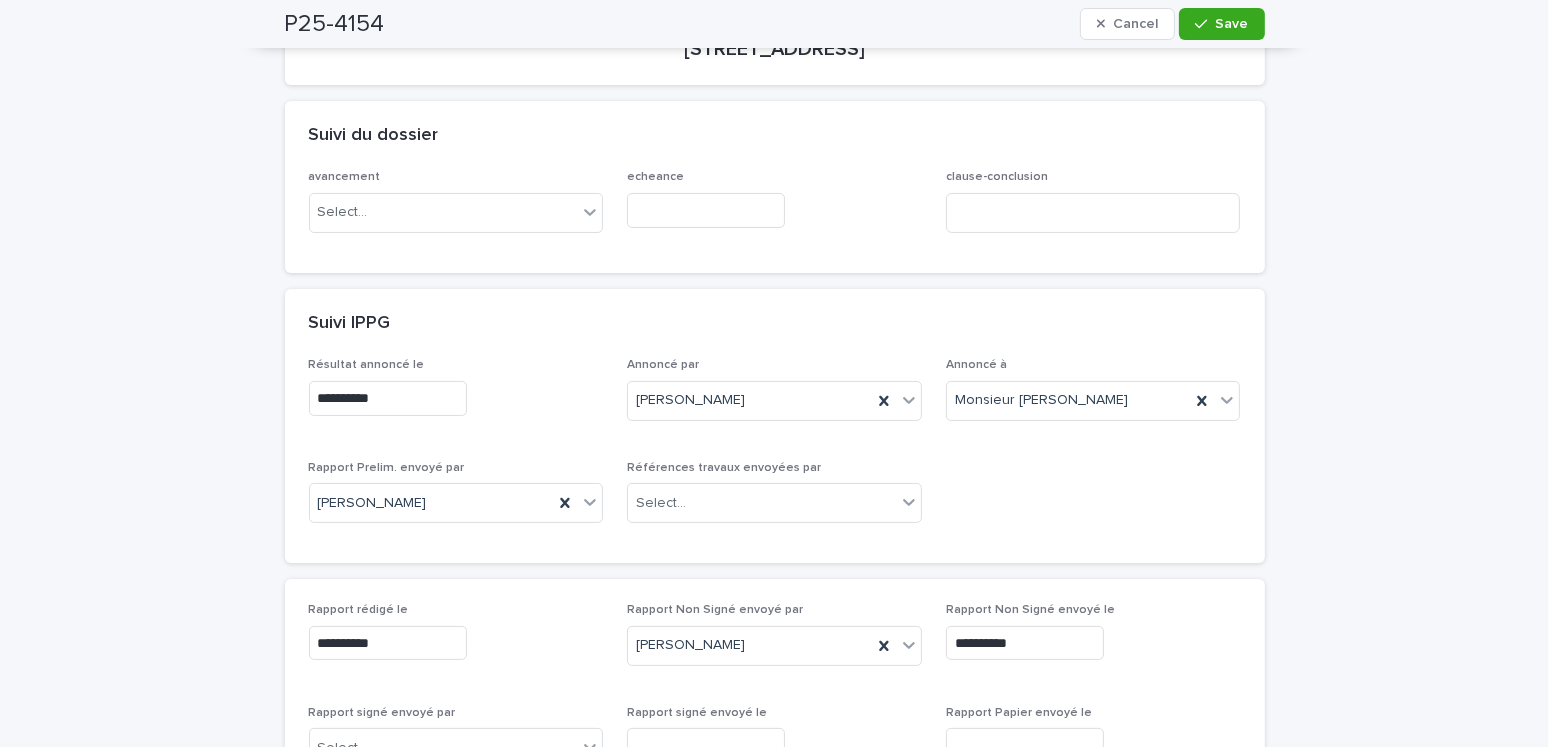 scroll, scrollTop: 0, scrollLeft: 0, axis: both 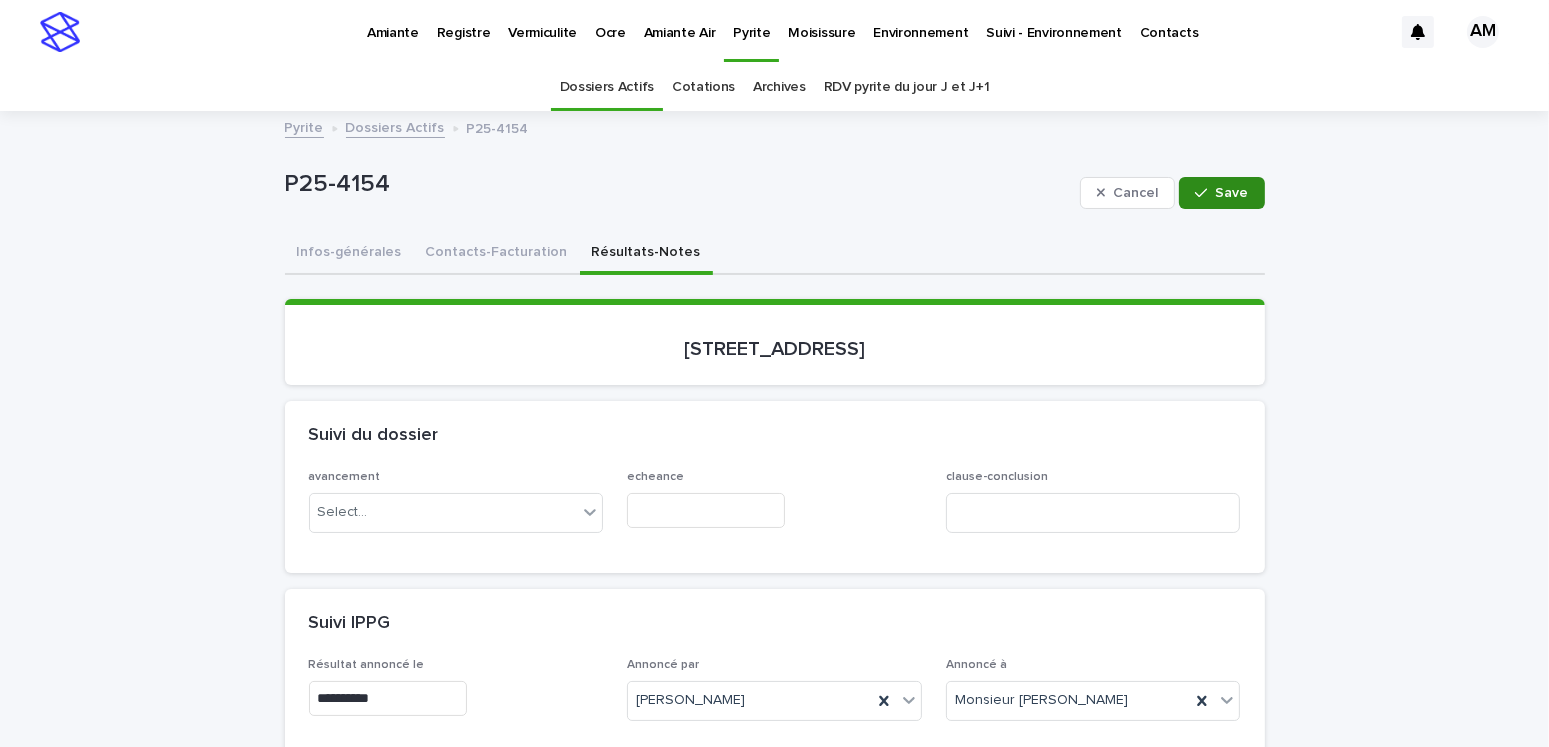 click on "Save" at bounding box center (1221, 193) 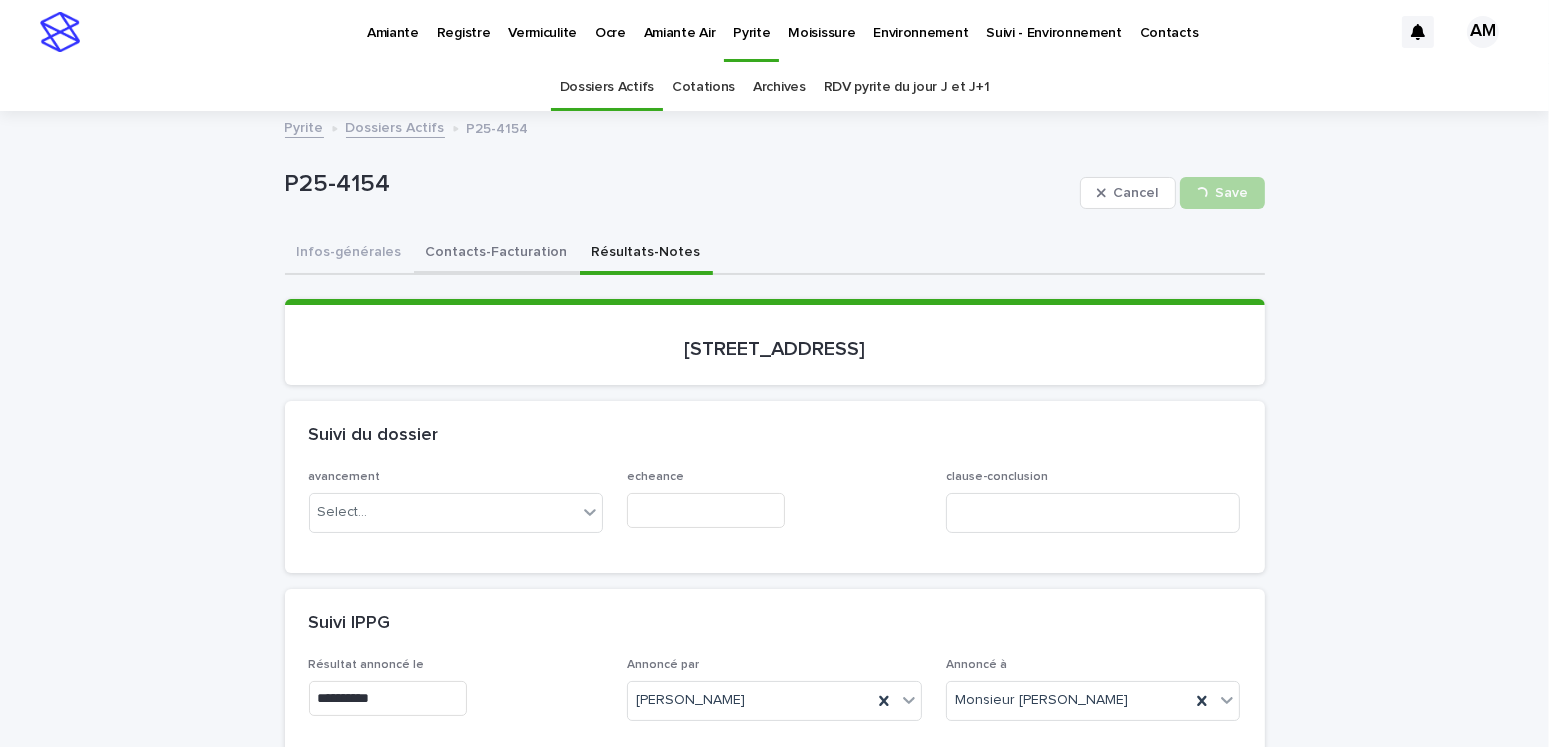 drag, startPoint x: 495, startPoint y: 245, endPoint x: 48, endPoint y: 538, distance: 534.46985 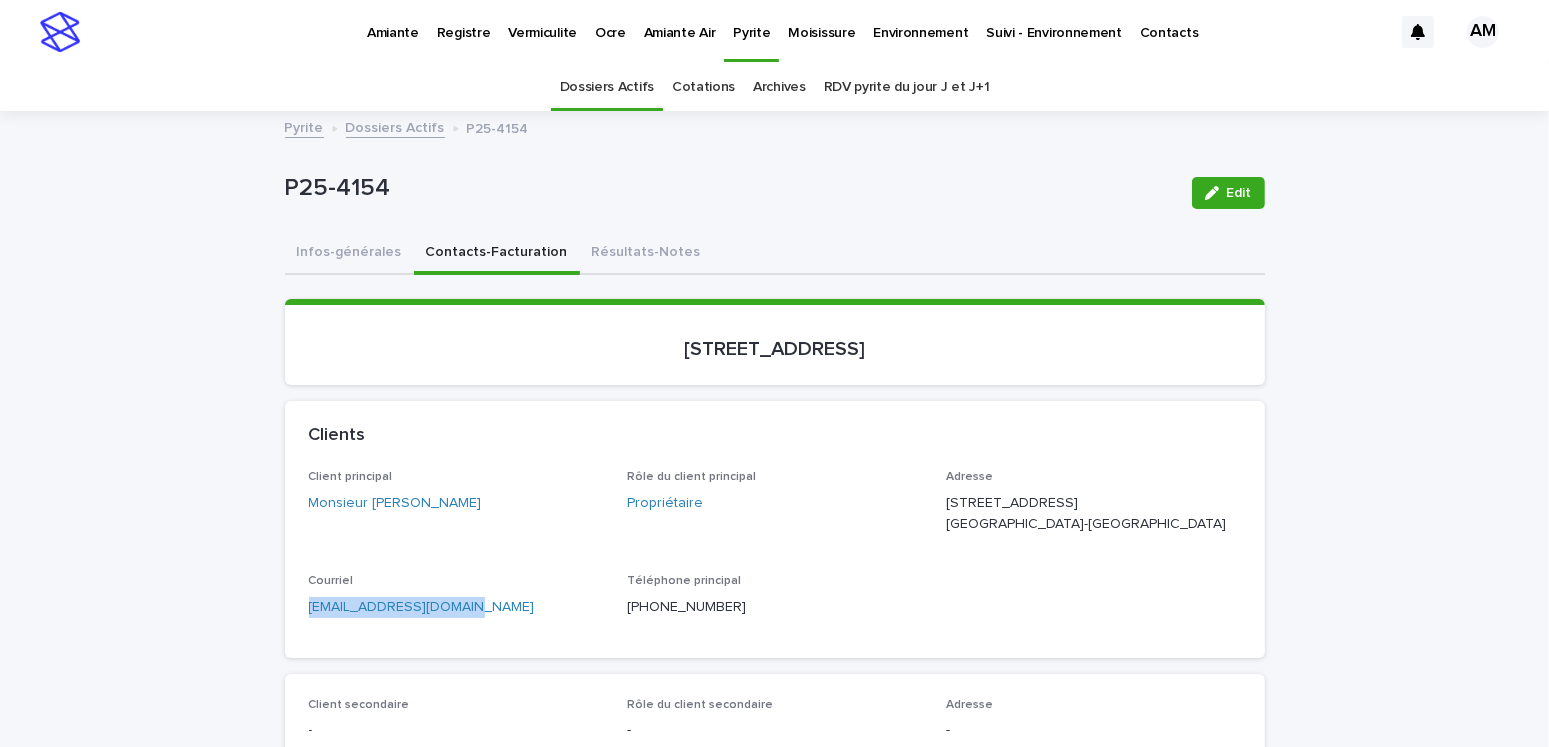 drag, startPoint x: 491, startPoint y: 655, endPoint x: 337, endPoint y: 640, distance: 154.72879 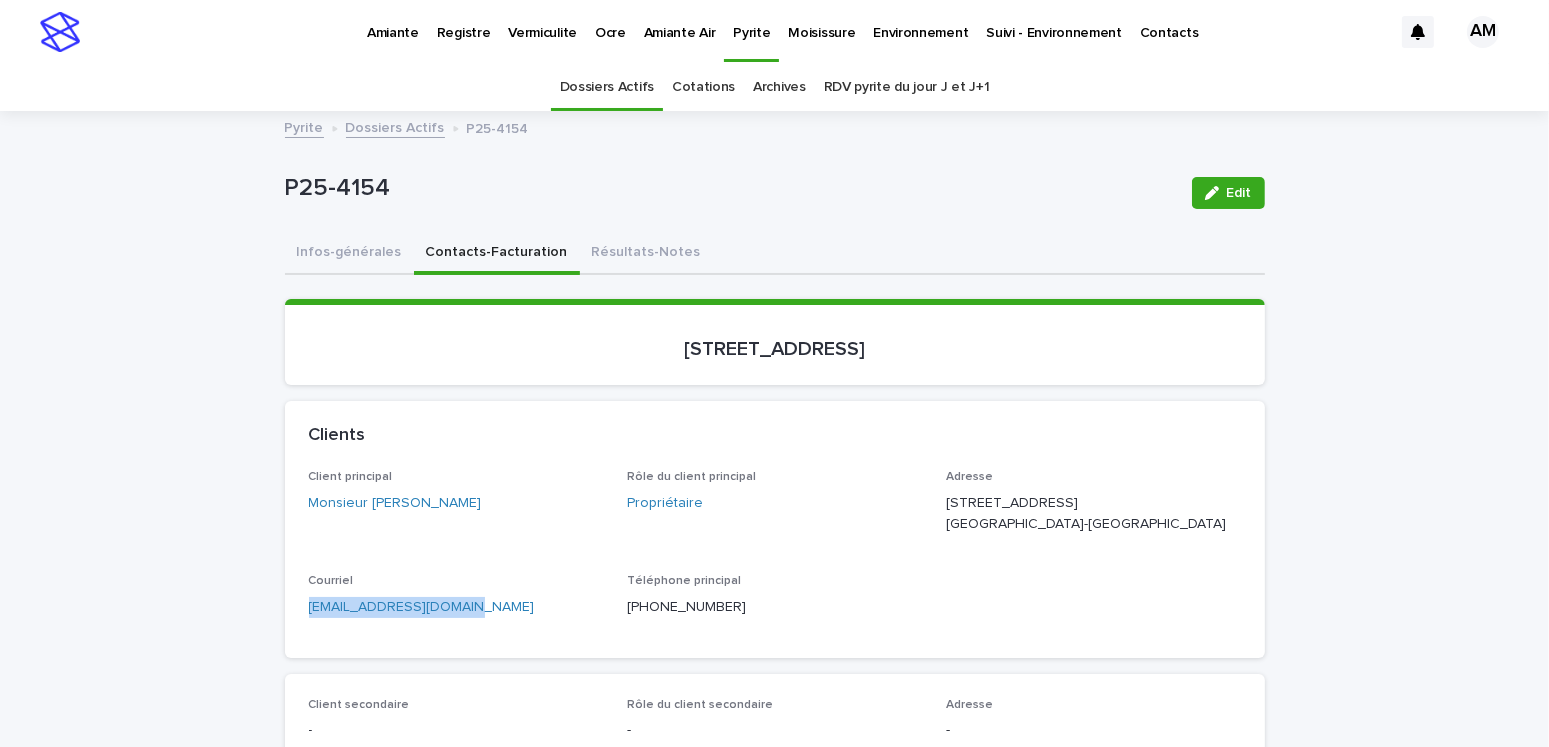click on "Loading... Saving… Loading... Saving… P25-4154 Edit P25-4154 Edit Sorry, there was an error saving your record. Please try again. Please fill out the required fields below. Infos-générales Contacts-Facturation Résultats-Notes Can't display tree at index  0 Loading... Saving… Loading... Saving… Loading... Saving…   [STREET_ADDRESS]... Saving… Clients Client principal Monsieur [PERSON_NAME]   Rôle du client principal Propriétaire   Adresse [STREET_ADDRESS]
Ahuntsic-Cartierville Courriel [EMAIL_ADDRESS][DOMAIN_NAME] Téléphone principal [PHONE_NUMBER] Client secondaire - Rôle du client secondaire - Adresse - Courriel - Téléphone principal - Autres contacts Autre contact #1 - Rôle du contact #1 - Autorisé - Contact 1 Courriel - Téléphone principal - Adresse - Autre contact #2 - Rôle du contact #2 - Autorisé - Contact 2 Courriel - Téléphone principal - Adresse - Autre contact #3 - Rôle du contact #3 - Autorisé - Contact 3 Courriel - -" at bounding box center [774, 2117] 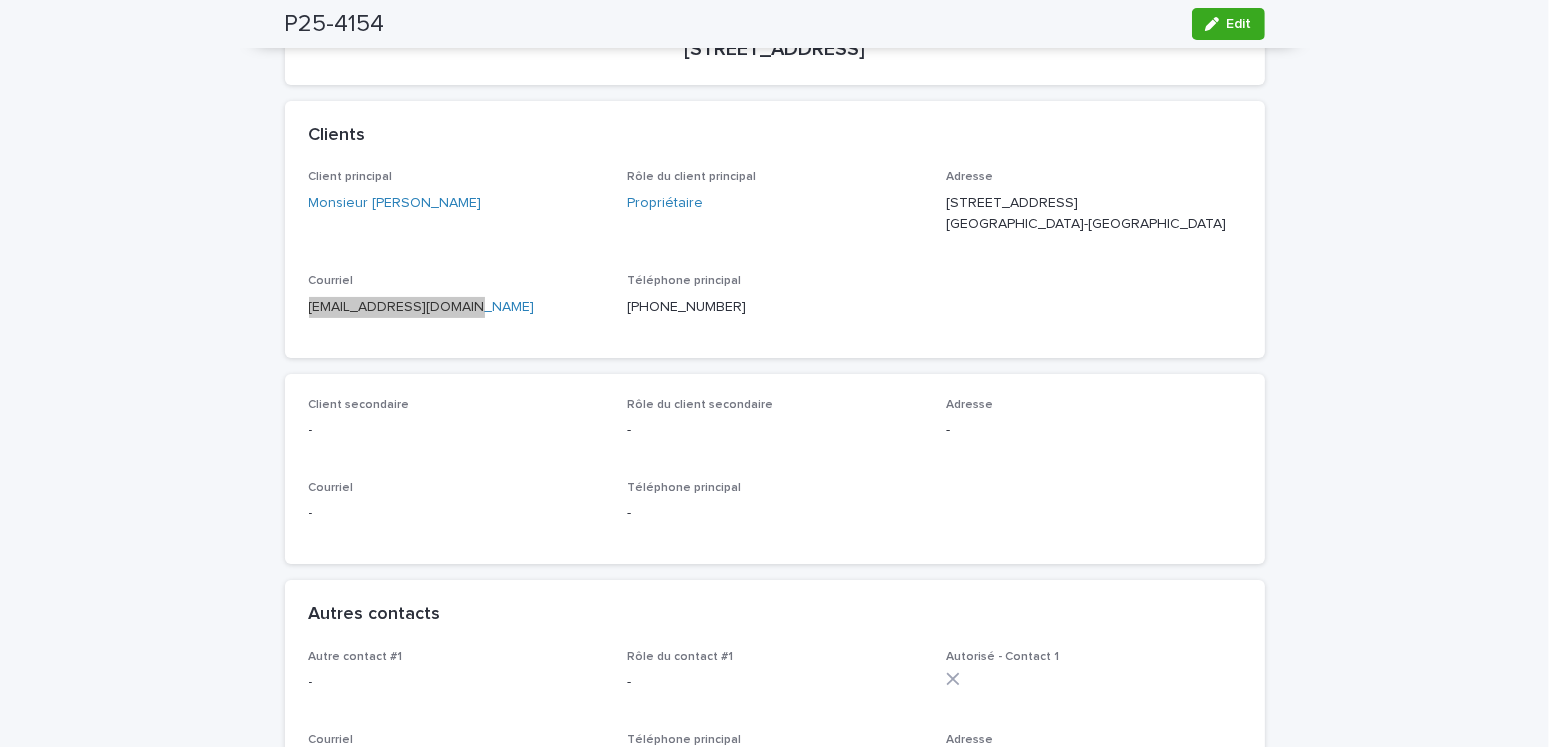 scroll, scrollTop: 0, scrollLeft: 0, axis: both 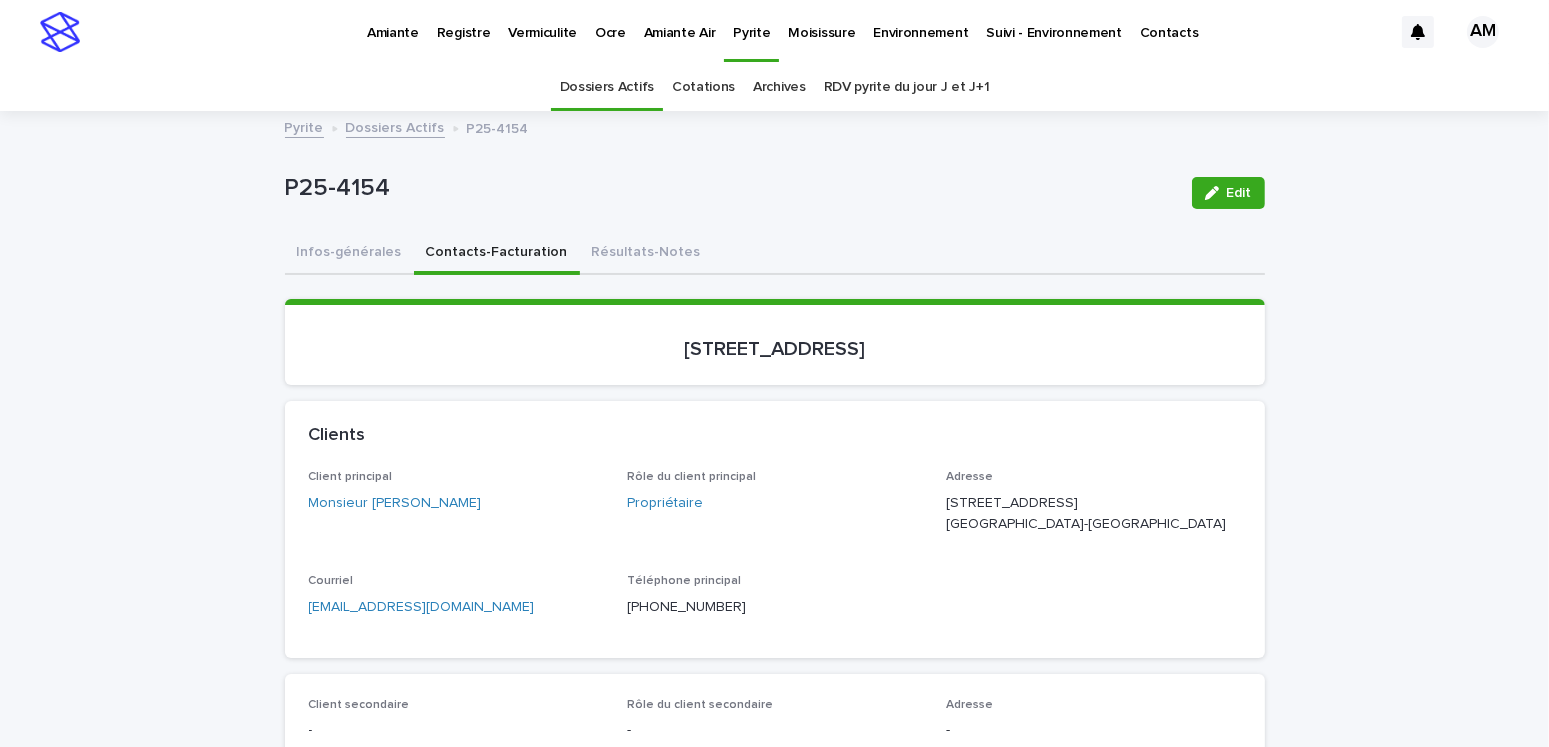 click on "Dossiers Actifs Cotations Archives RDV pyrite du jour J et J+1" at bounding box center (774, 87) 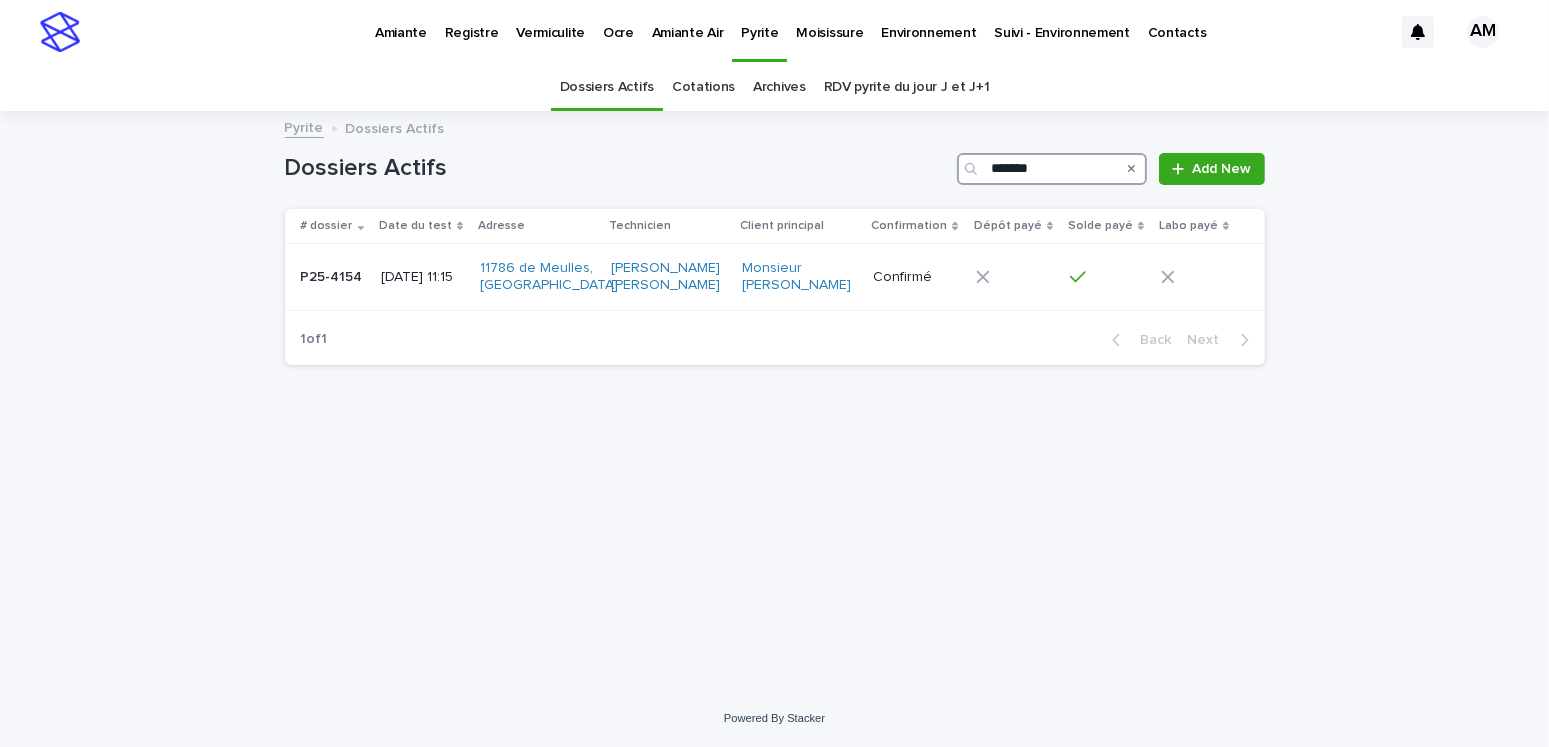 click on "*******" at bounding box center (1052, 169) 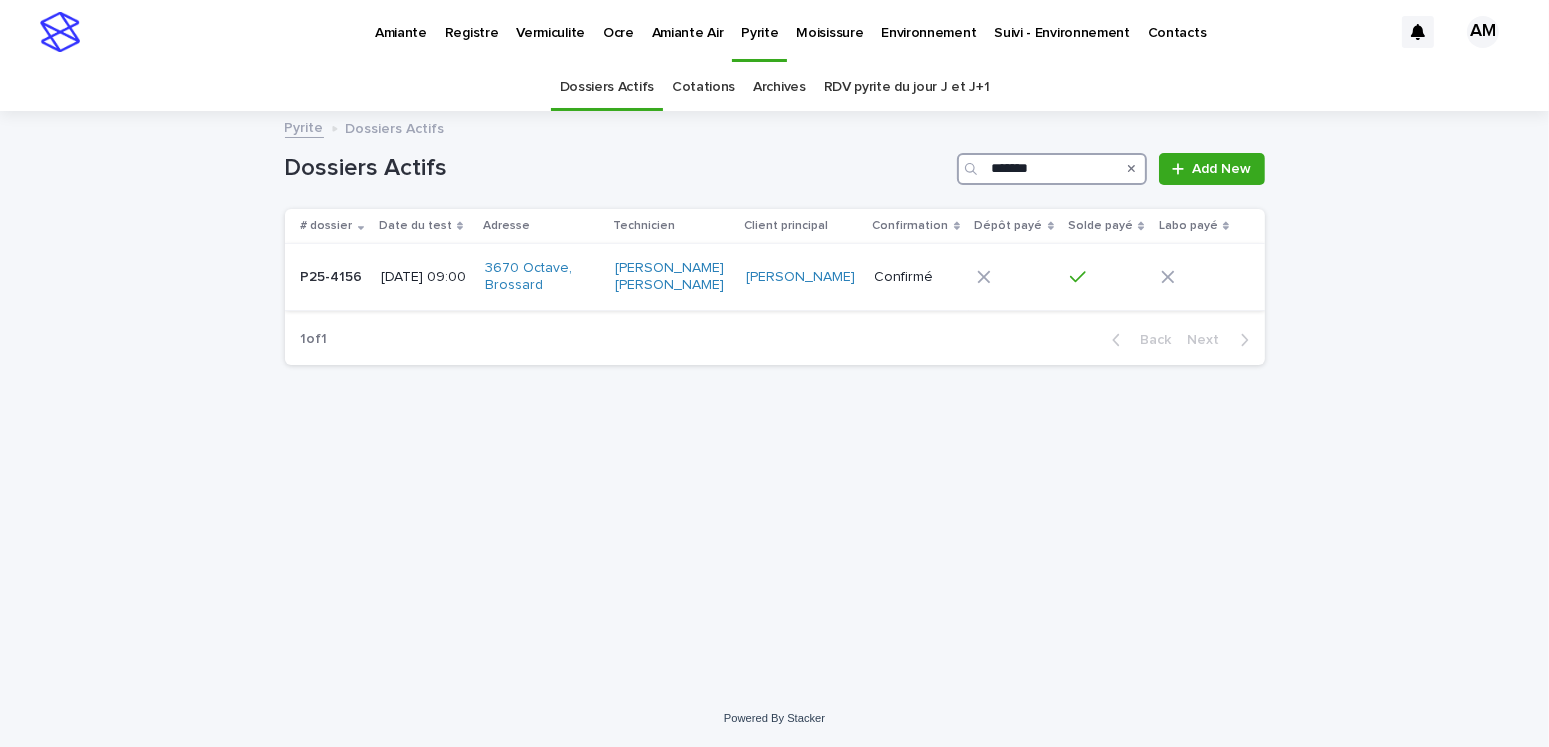type on "*******" 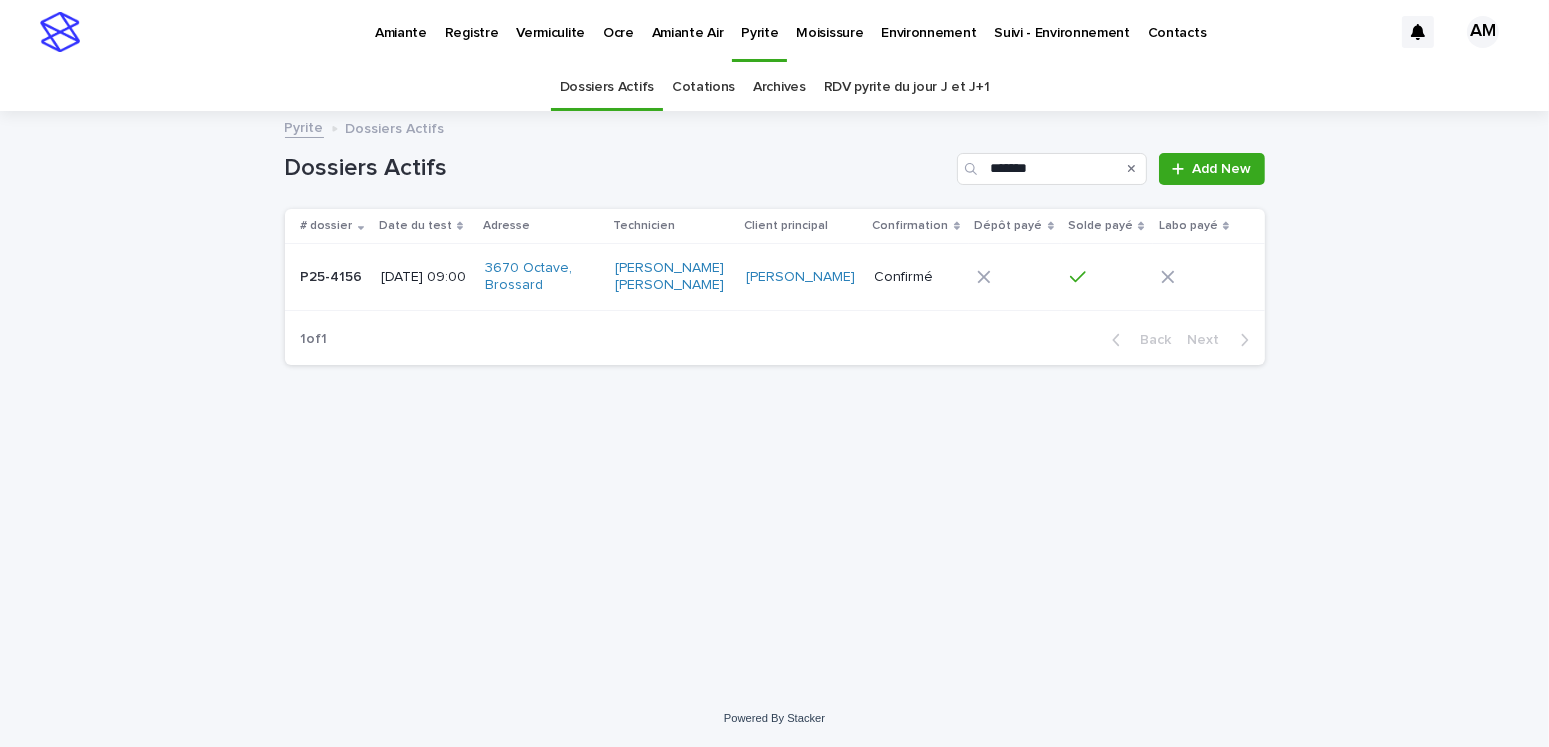 click on "[DATE] 09:00" at bounding box center [425, 277] 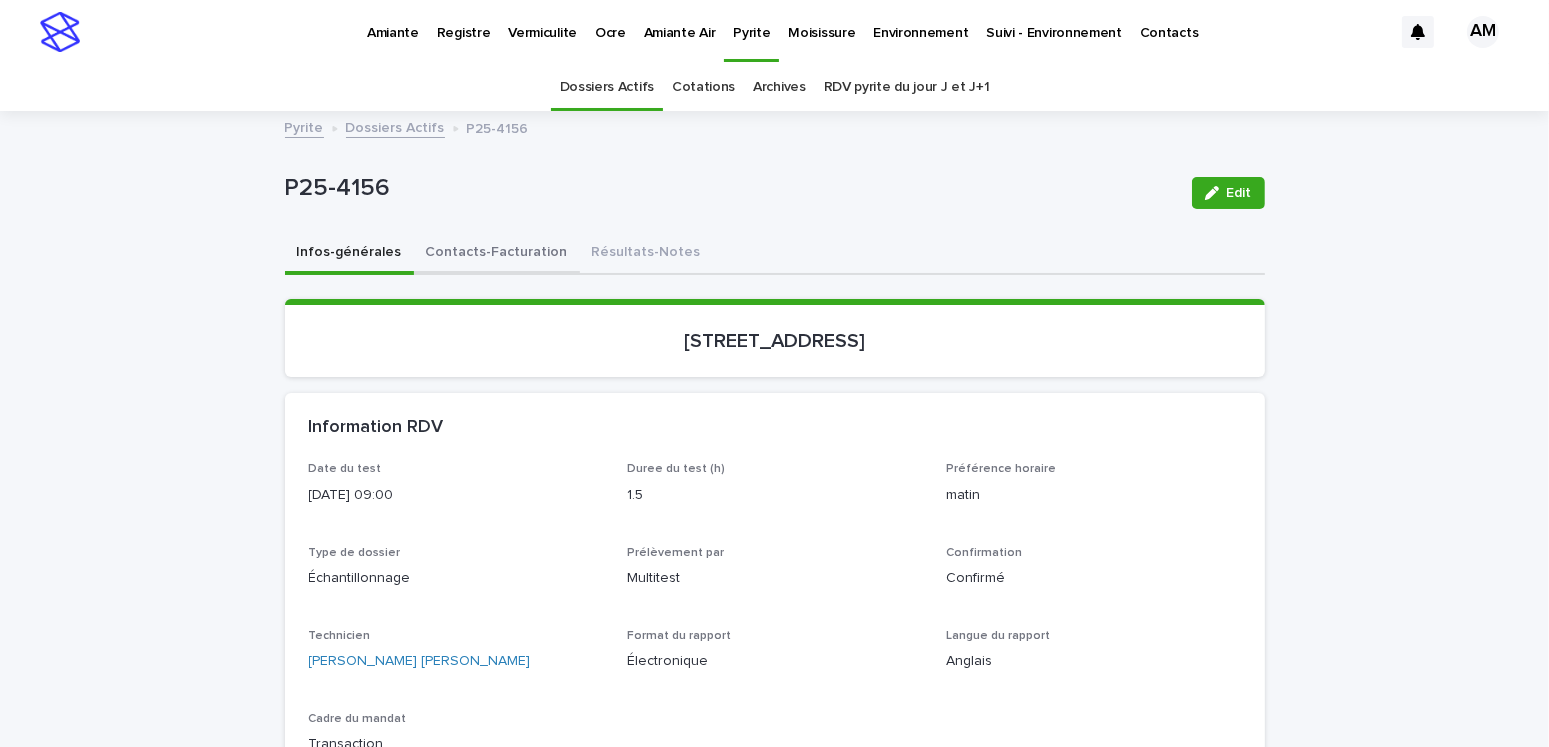 click on "Contacts-Facturation" at bounding box center (497, 254) 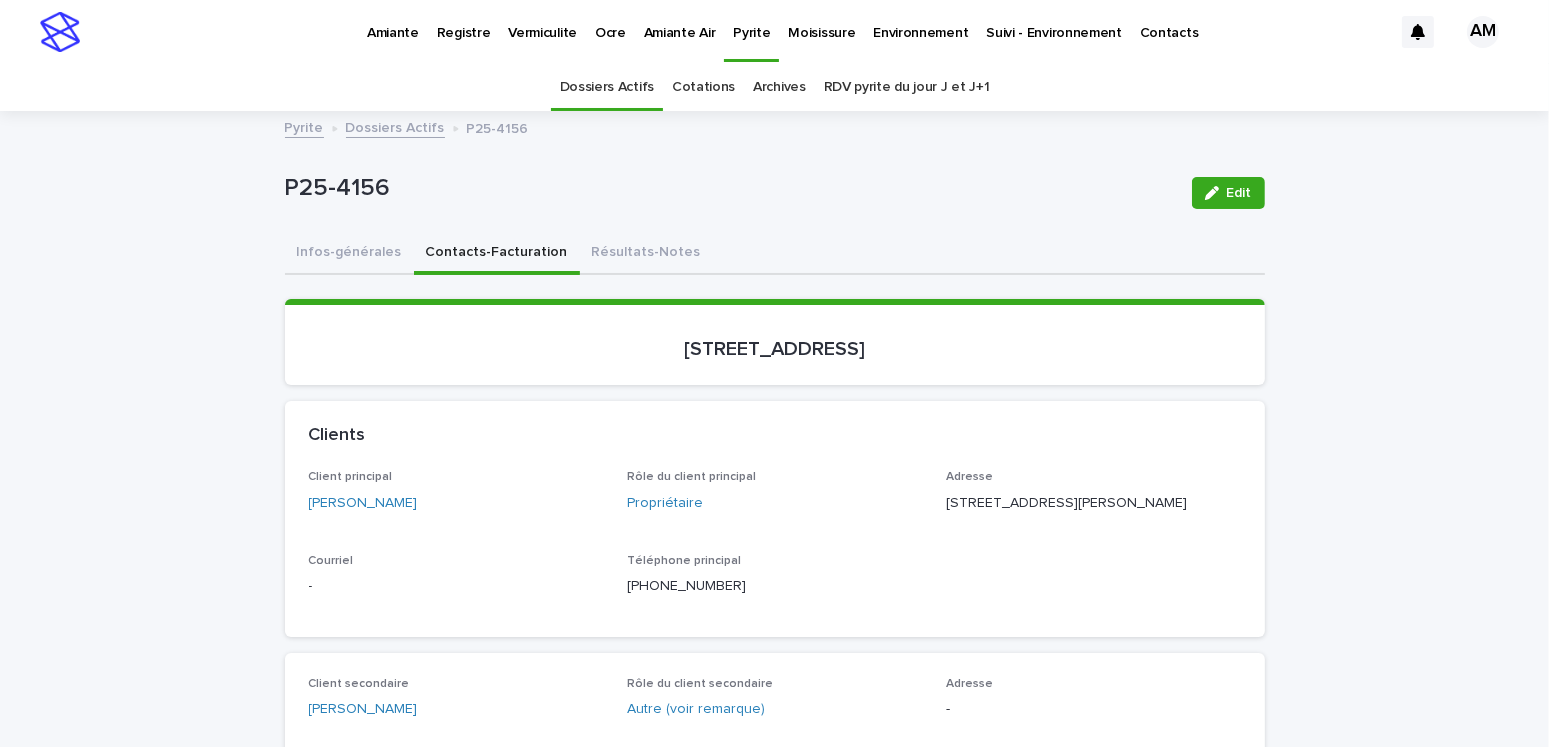 scroll, scrollTop: 300, scrollLeft: 0, axis: vertical 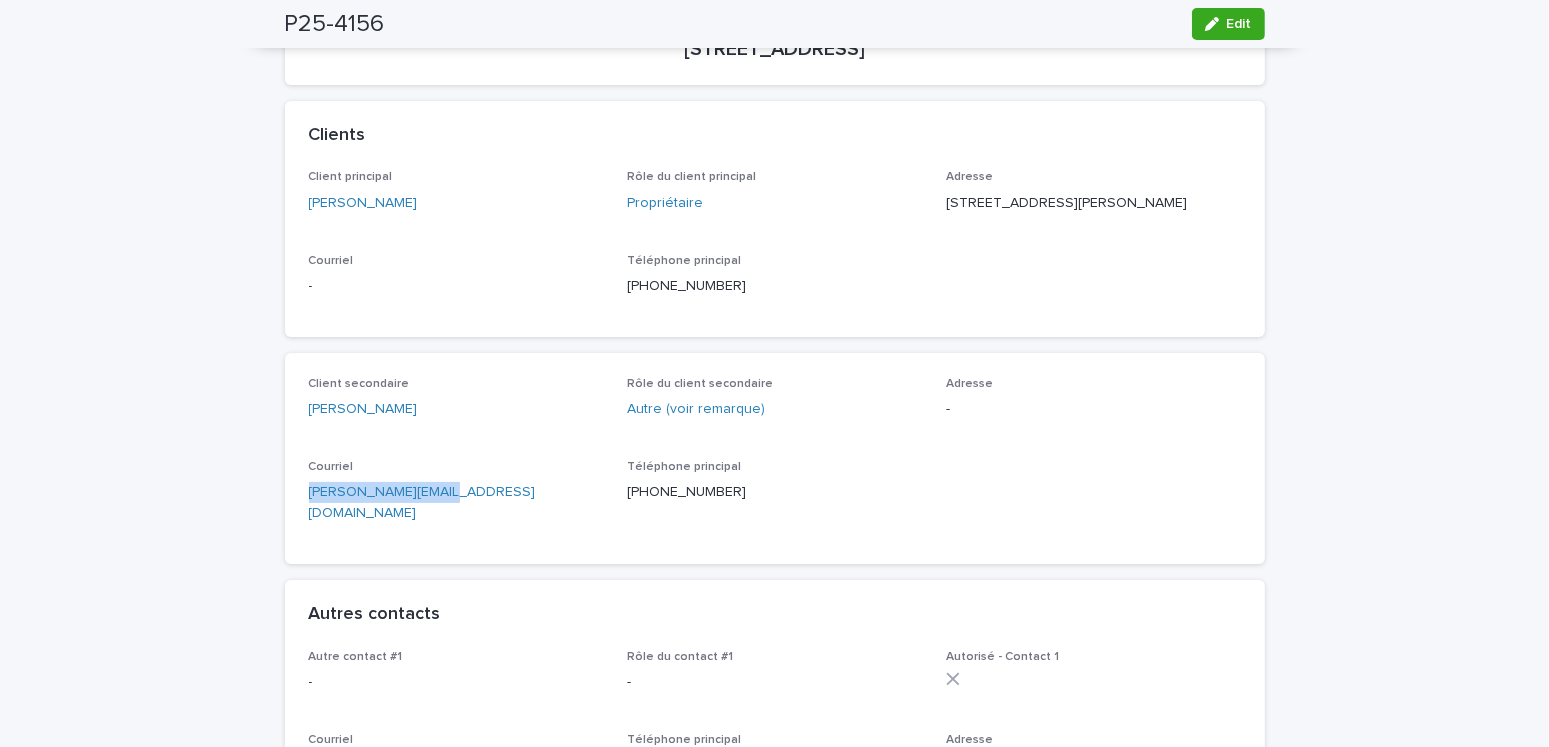 drag, startPoint x: 478, startPoint y: 521, endPoint x: 200, endPoint y: 540, distance: 278.64853 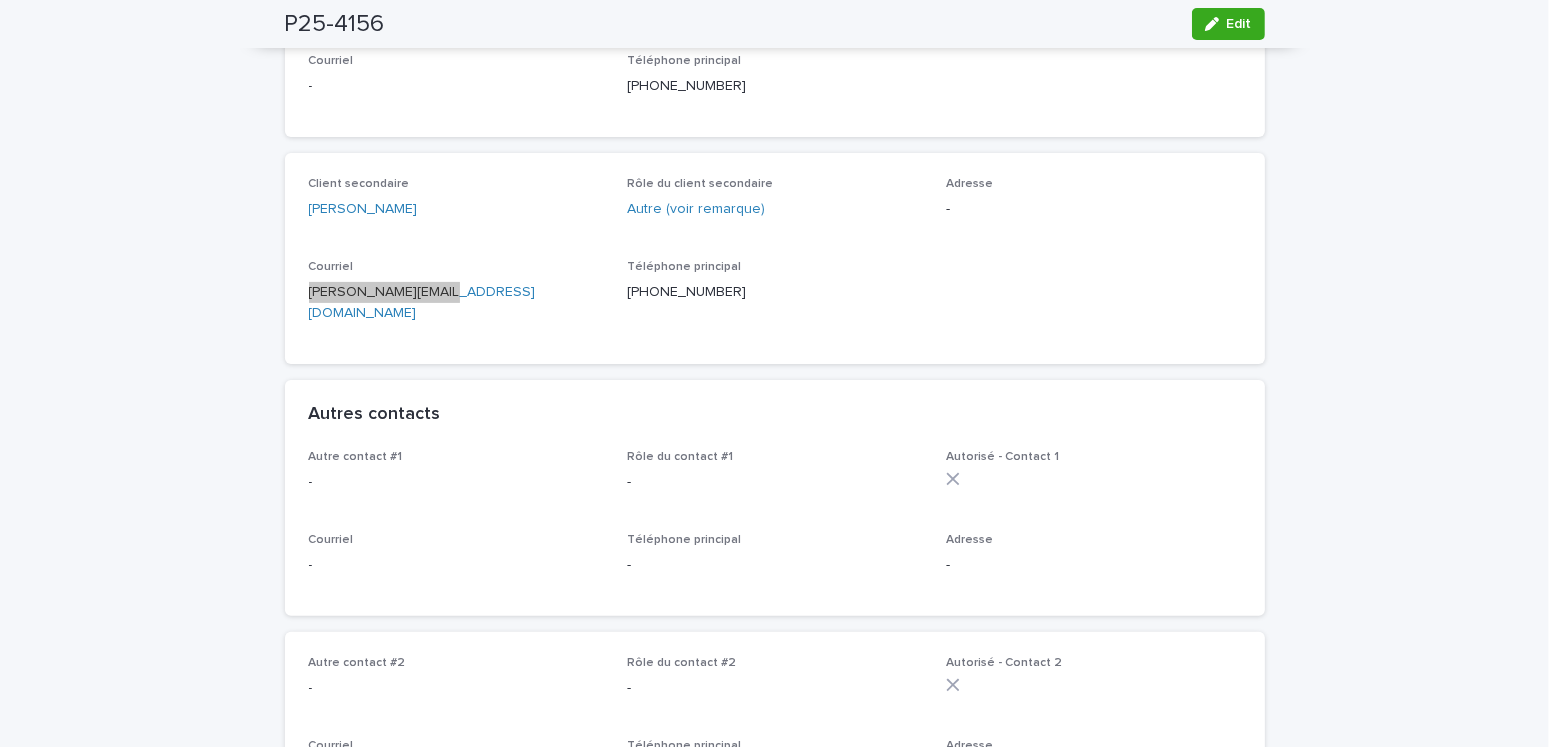 scroll, scrollTop: 0, scrollLeft: 0, axis: both 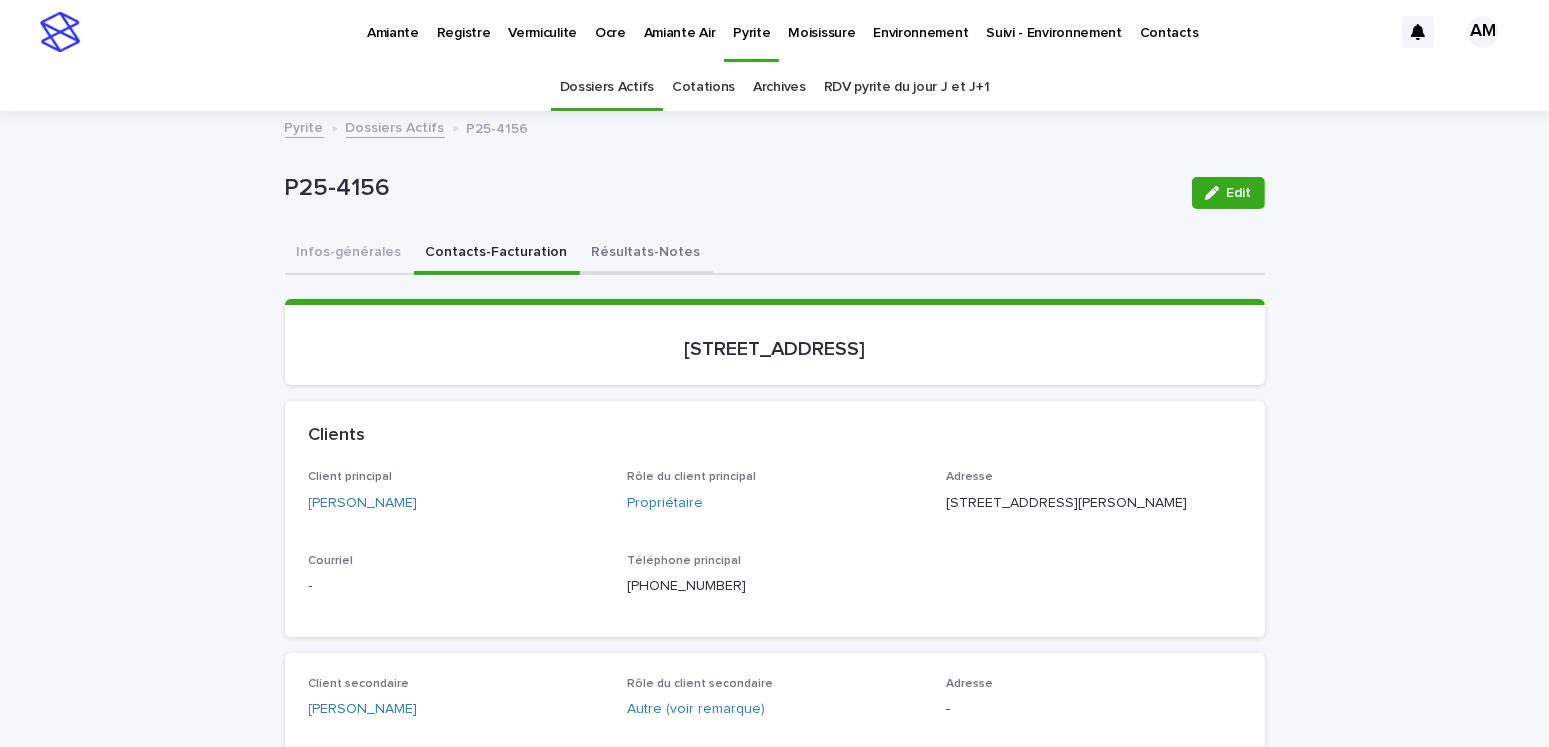 click on "Résultats-Notes" at bounding box center (646, 254) 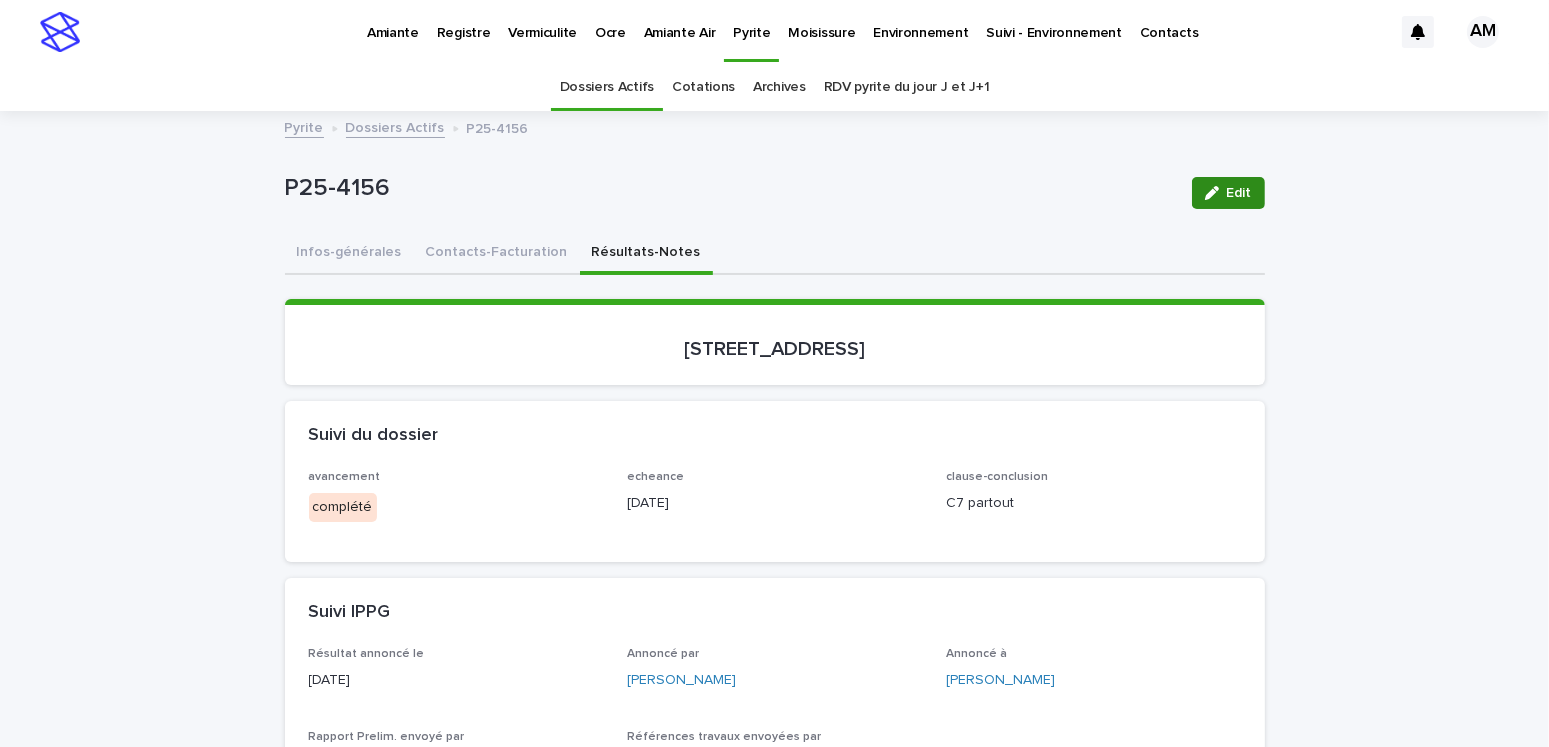 click at bounding box center (1216, 193) 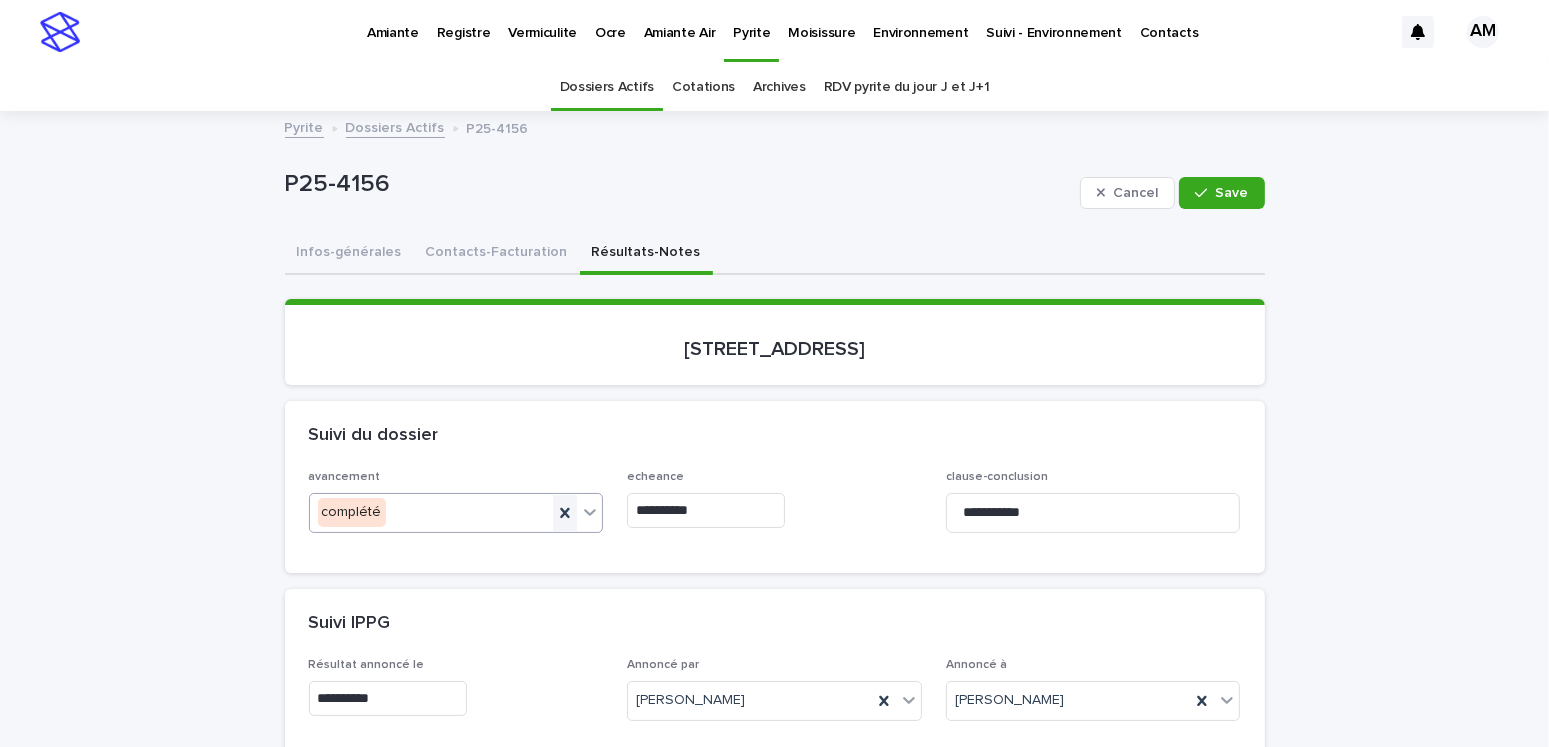 click 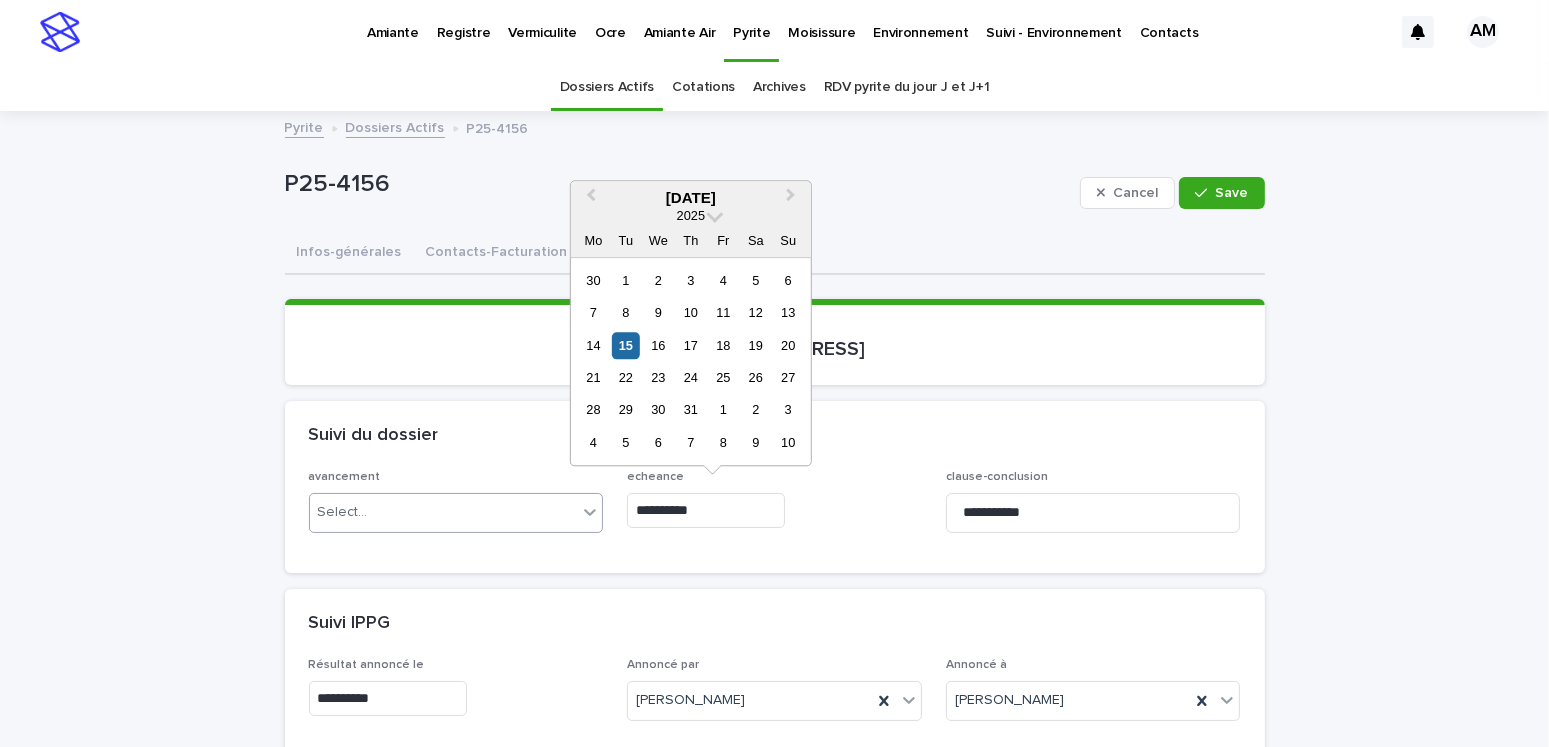 drag, startPoint x: 720, startPoint y: 508, endPoint x: 689, endPoint y: 545, distance: 48.270073 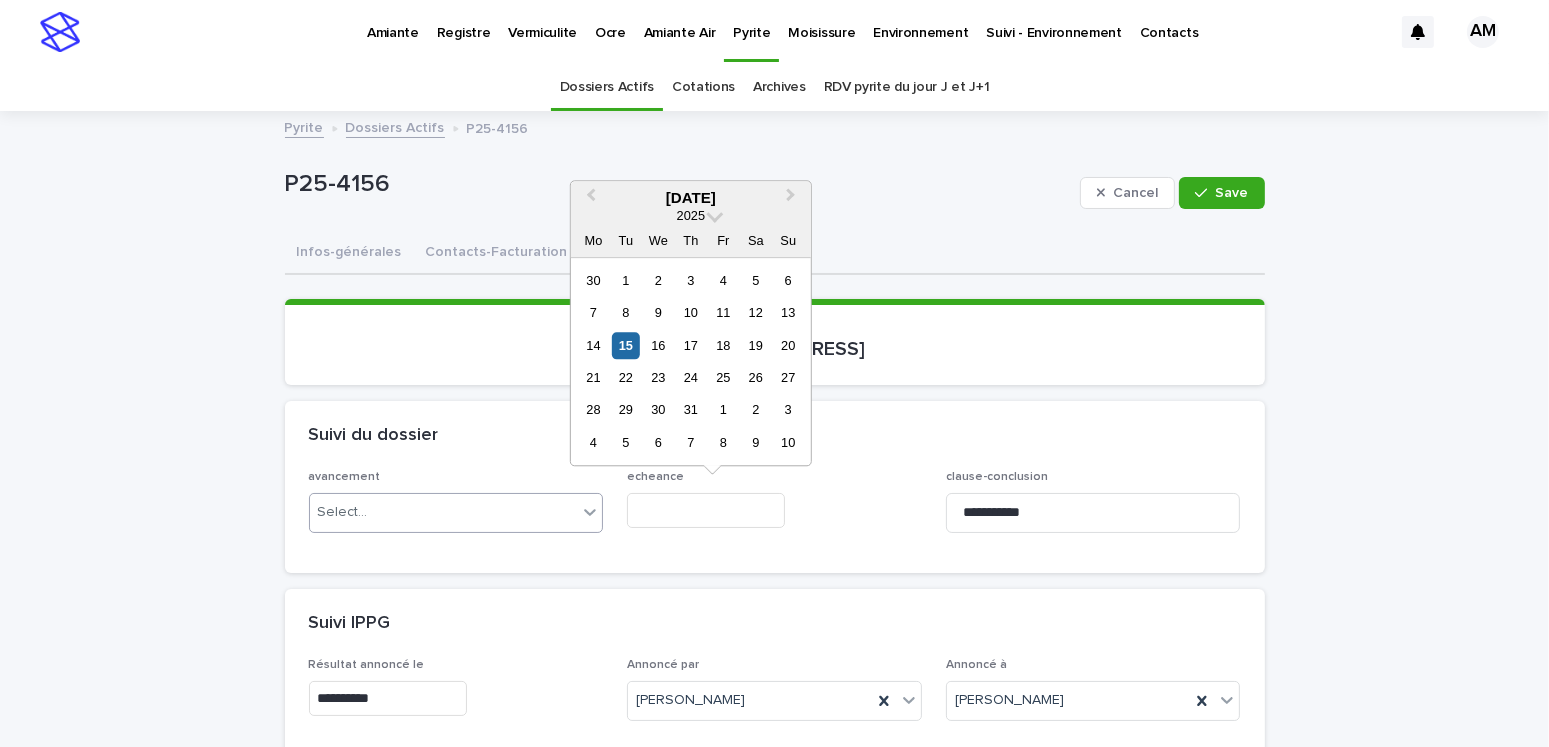 type 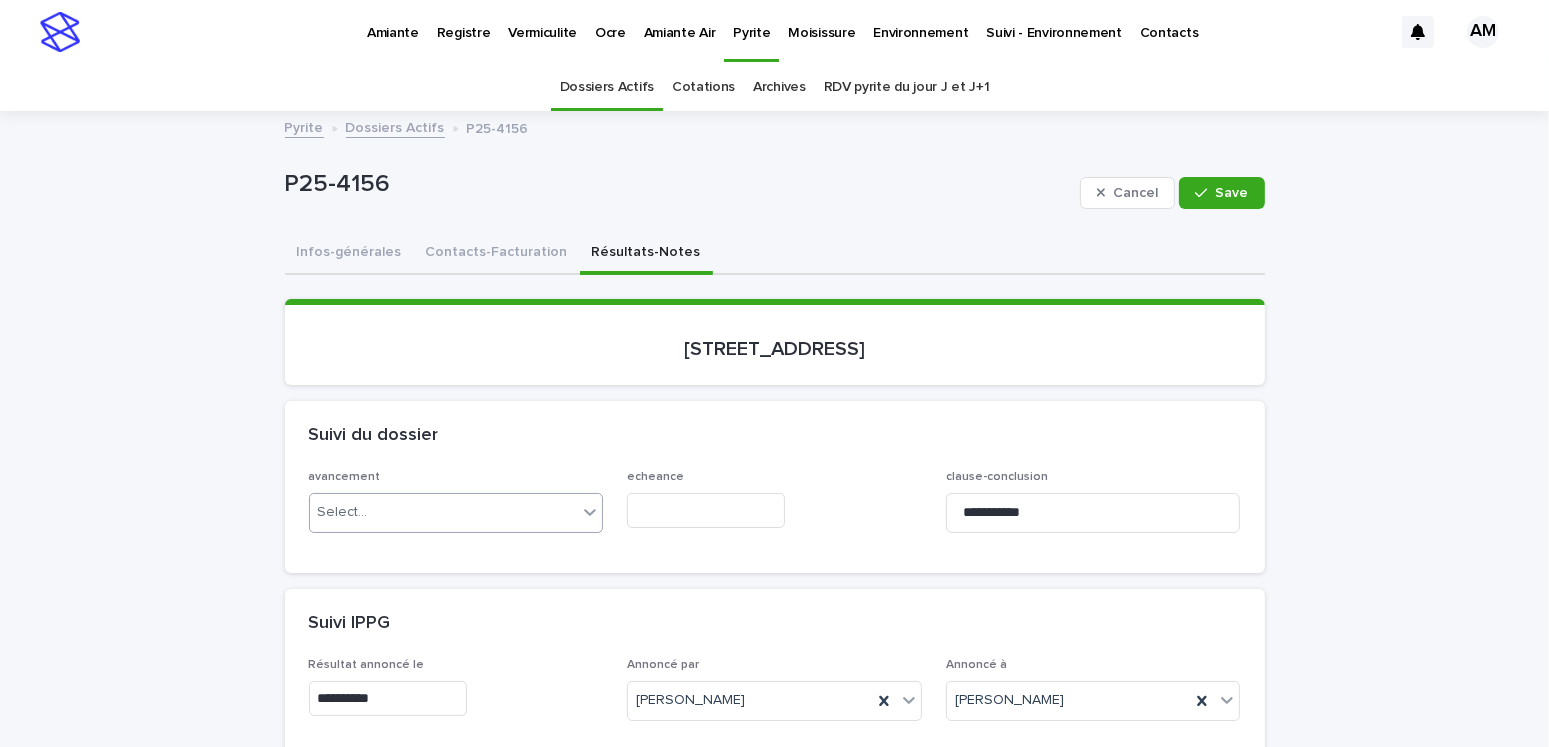 scroll, scrollTop: 500, scrollLeft: 0, axis: vertical 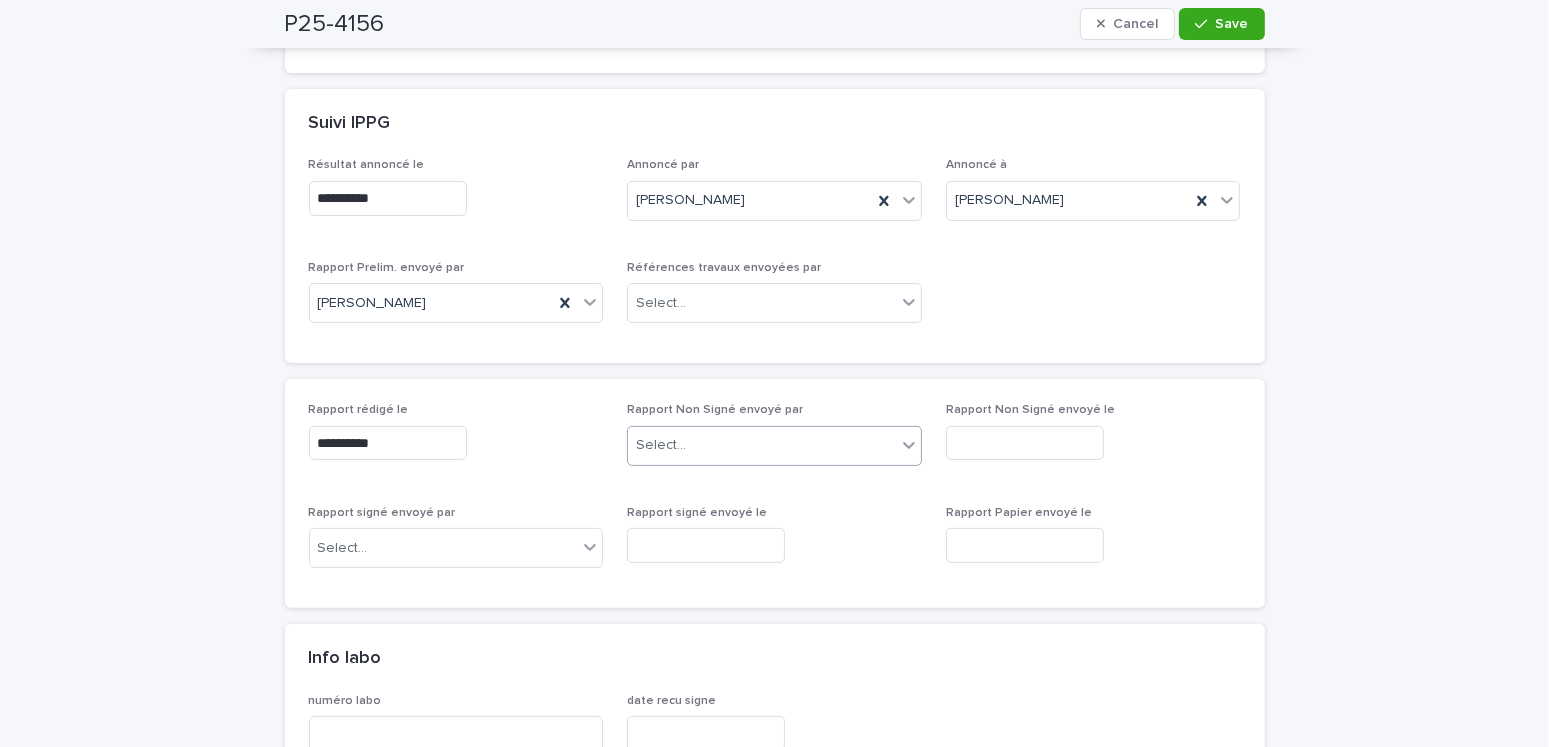 drag, startPoint x: 716, startPoint y: 450, endPoint x: 709, endPoint y: 459, distance: 11.401754 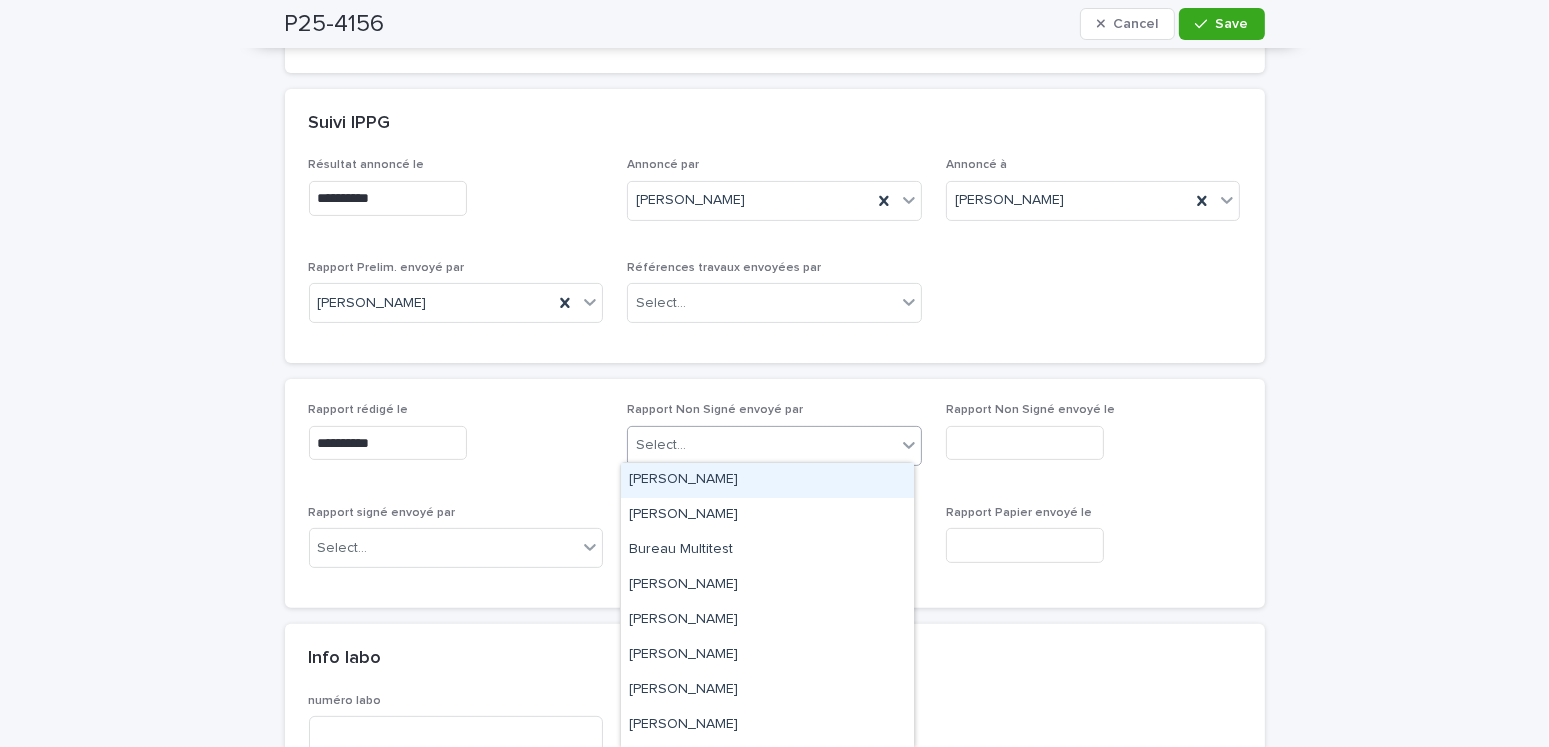 click on "[PERSON_NAME]" at bounding box center [767, 480] 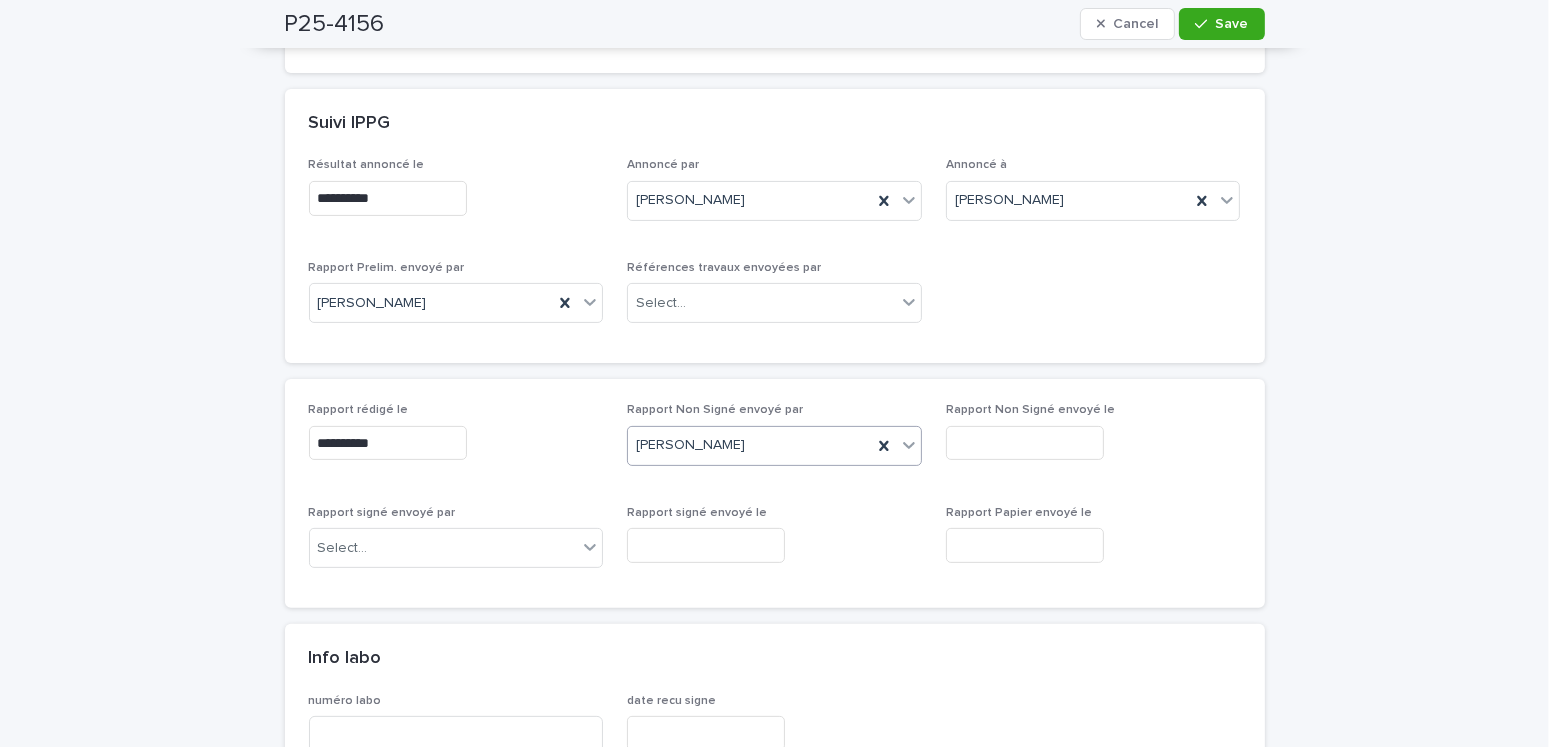 click at bounding box center [1025, 443] 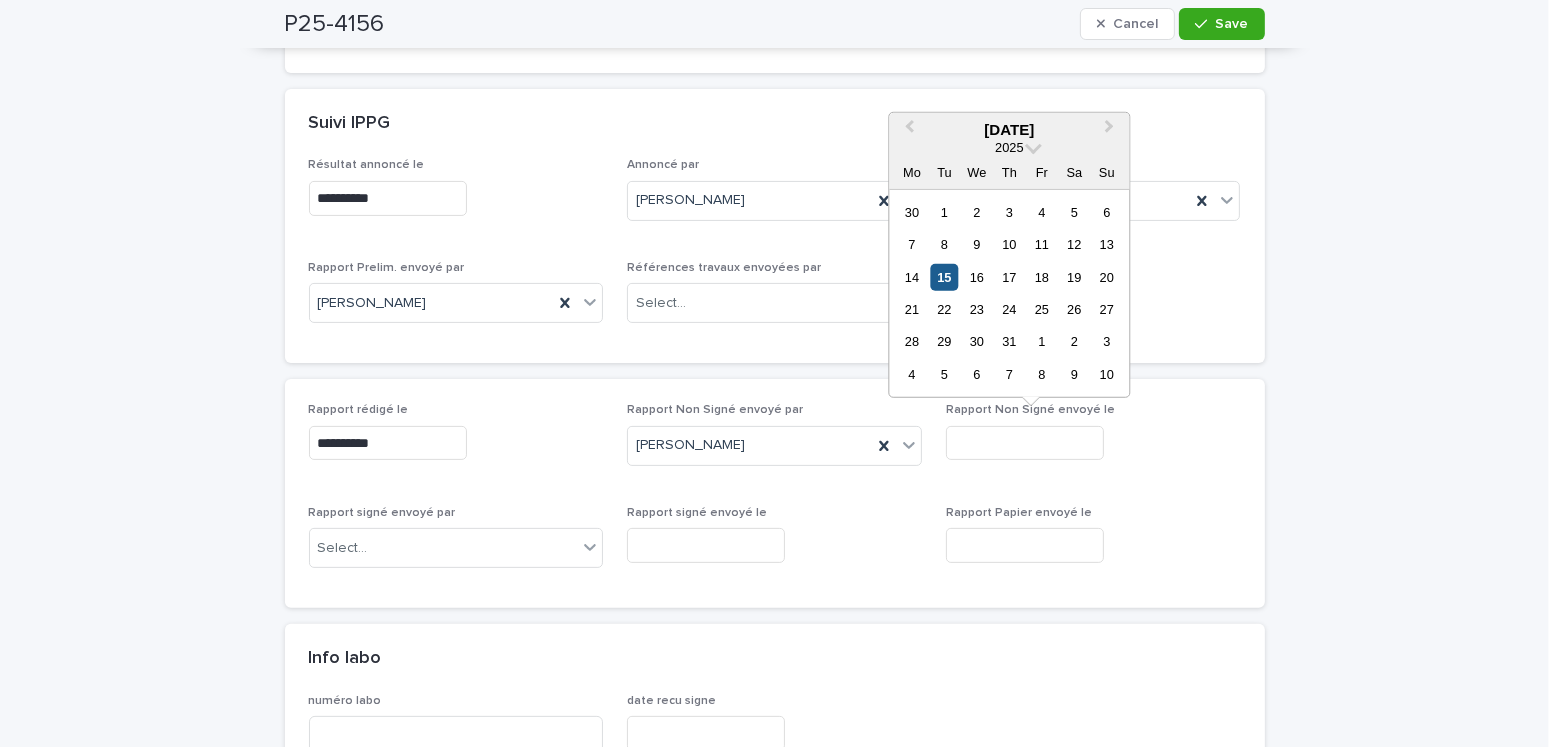 click on "15" at bounding box center [944, 276] 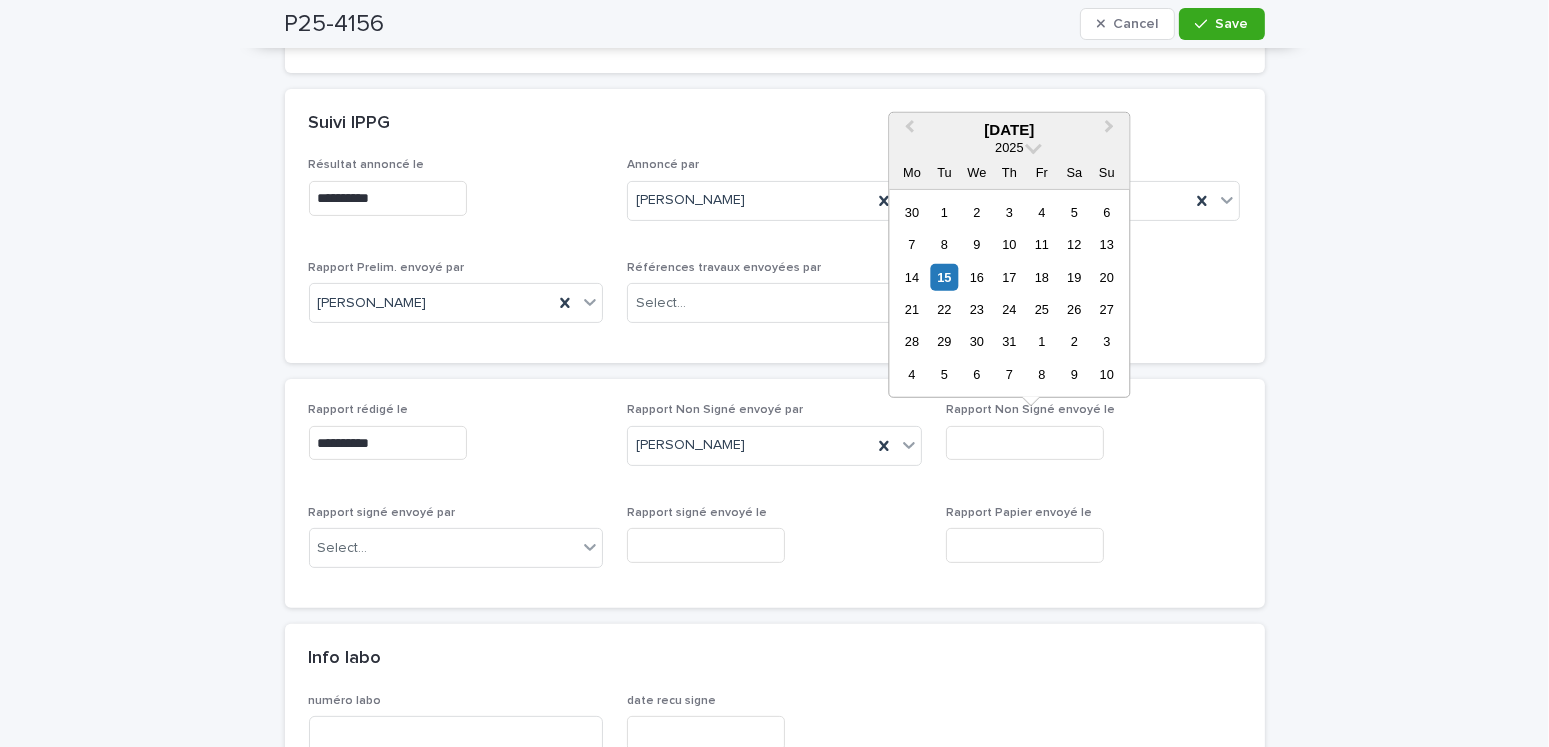 type on "**********" 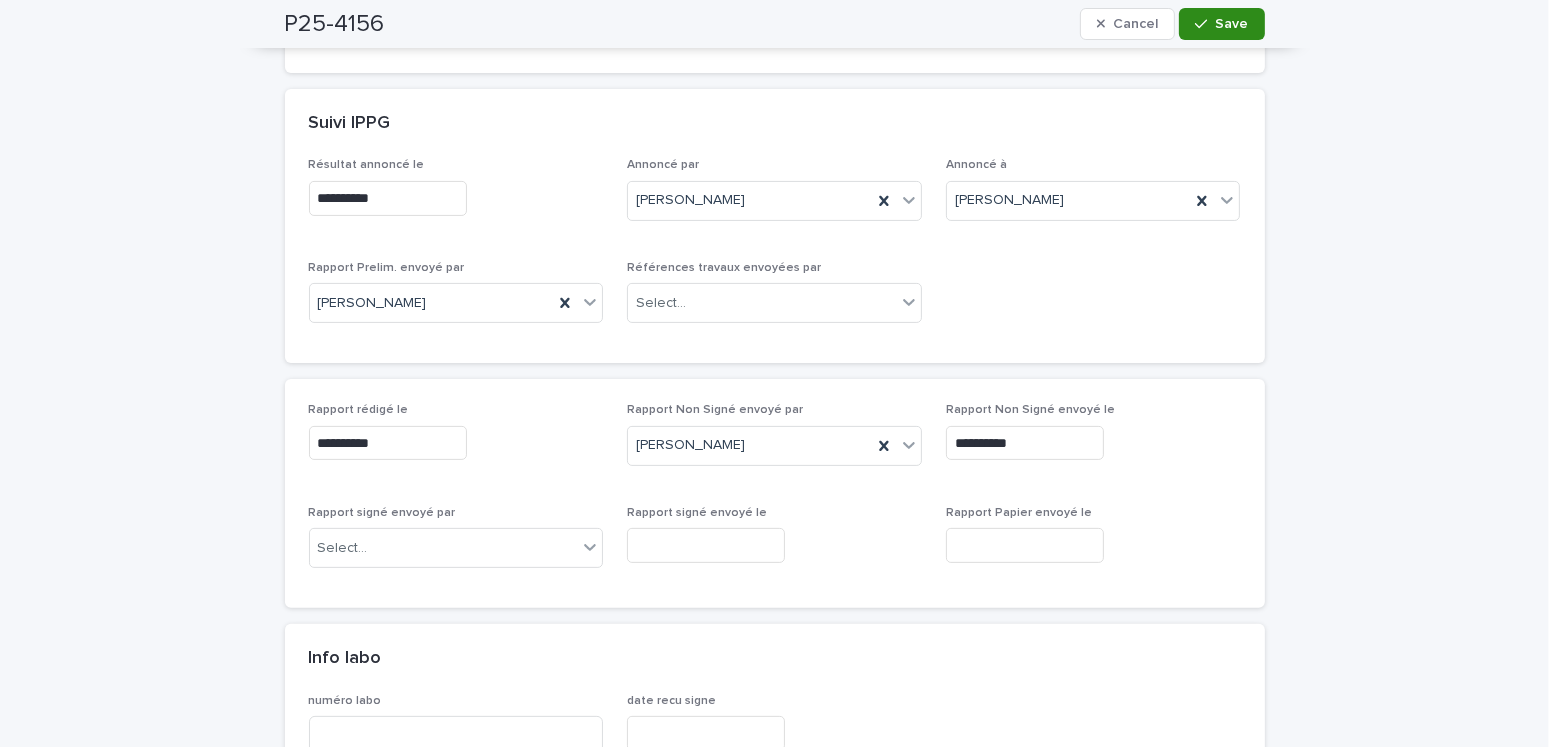 click on "Save" at bounding box center [1232, 24] 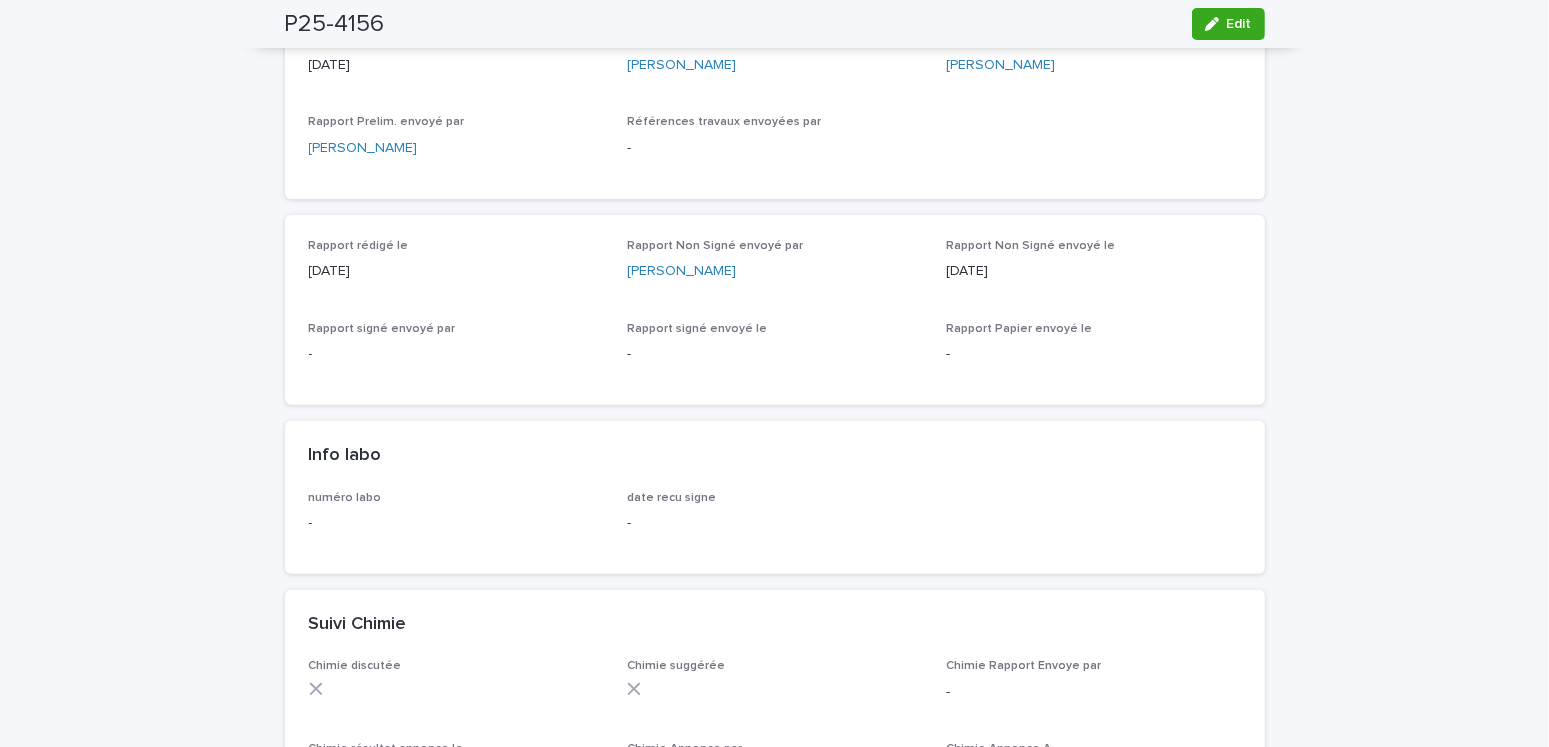 scroll, scrollTop: 0, scrollLeft: 0, axis: both 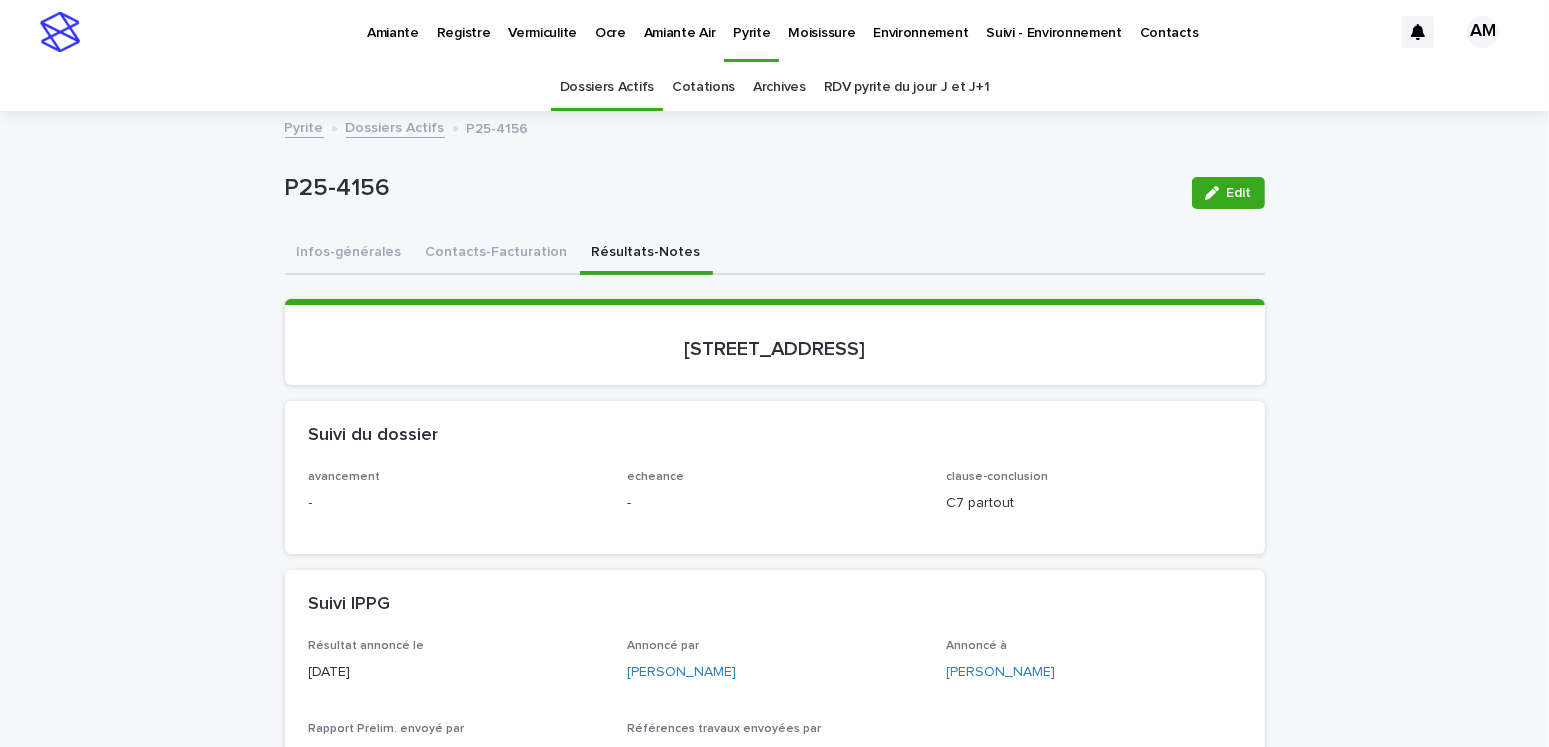 click on "Dossiers Actifs" at bounding box center (395, 126) 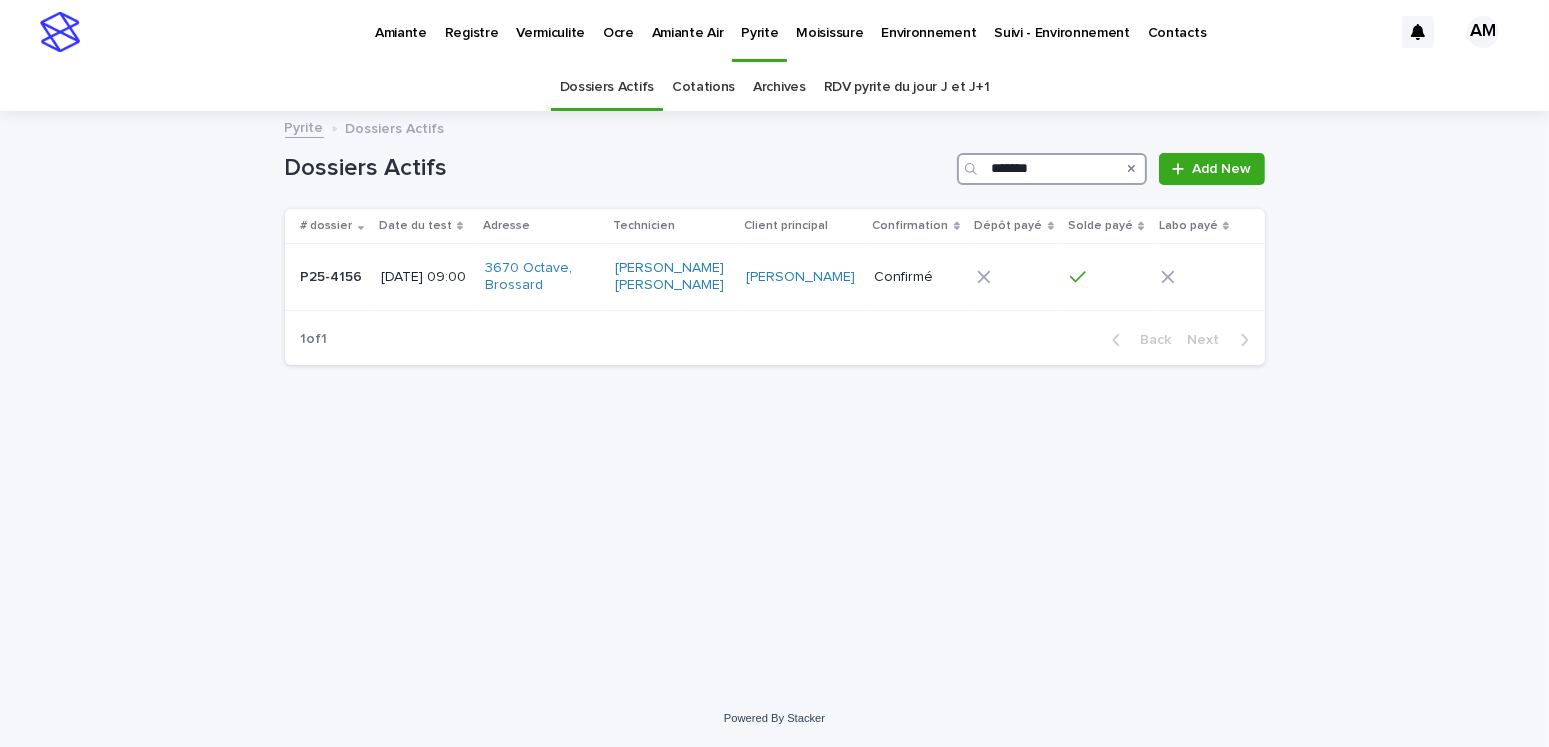 click on "*******" at bounding box center (1052, 169) 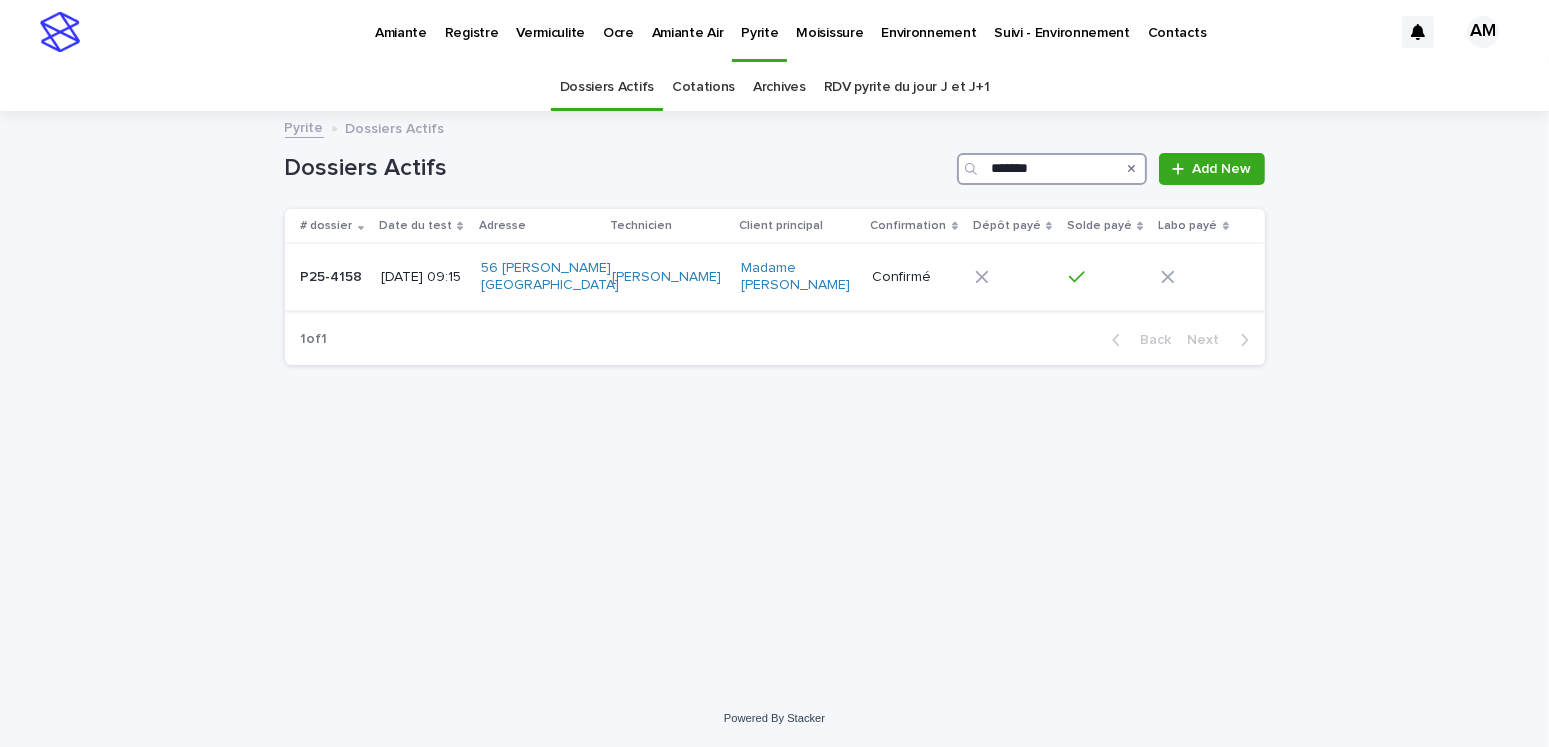 type on "*******" 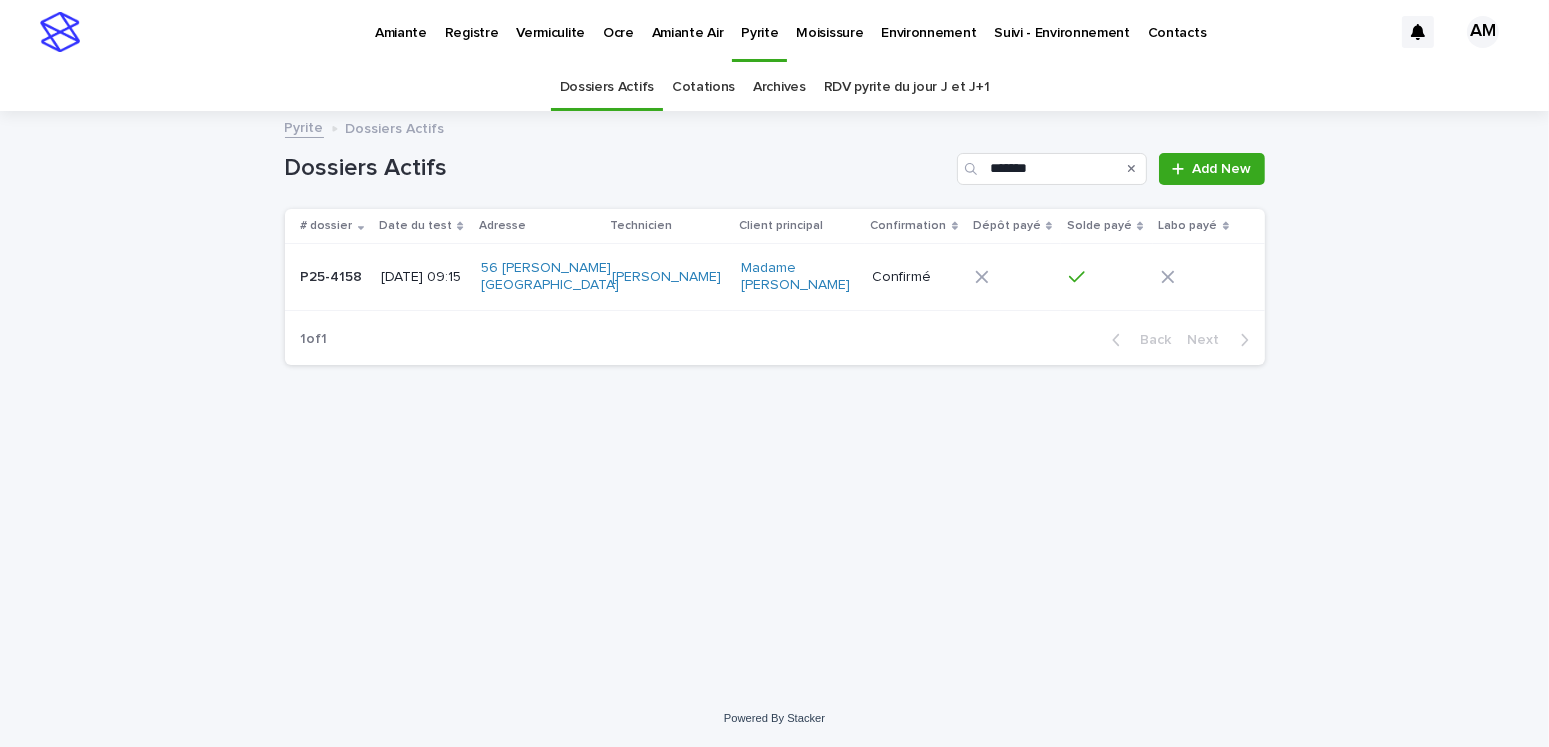 click on "[DATE] 09:15" at bounding box center [422, 277] 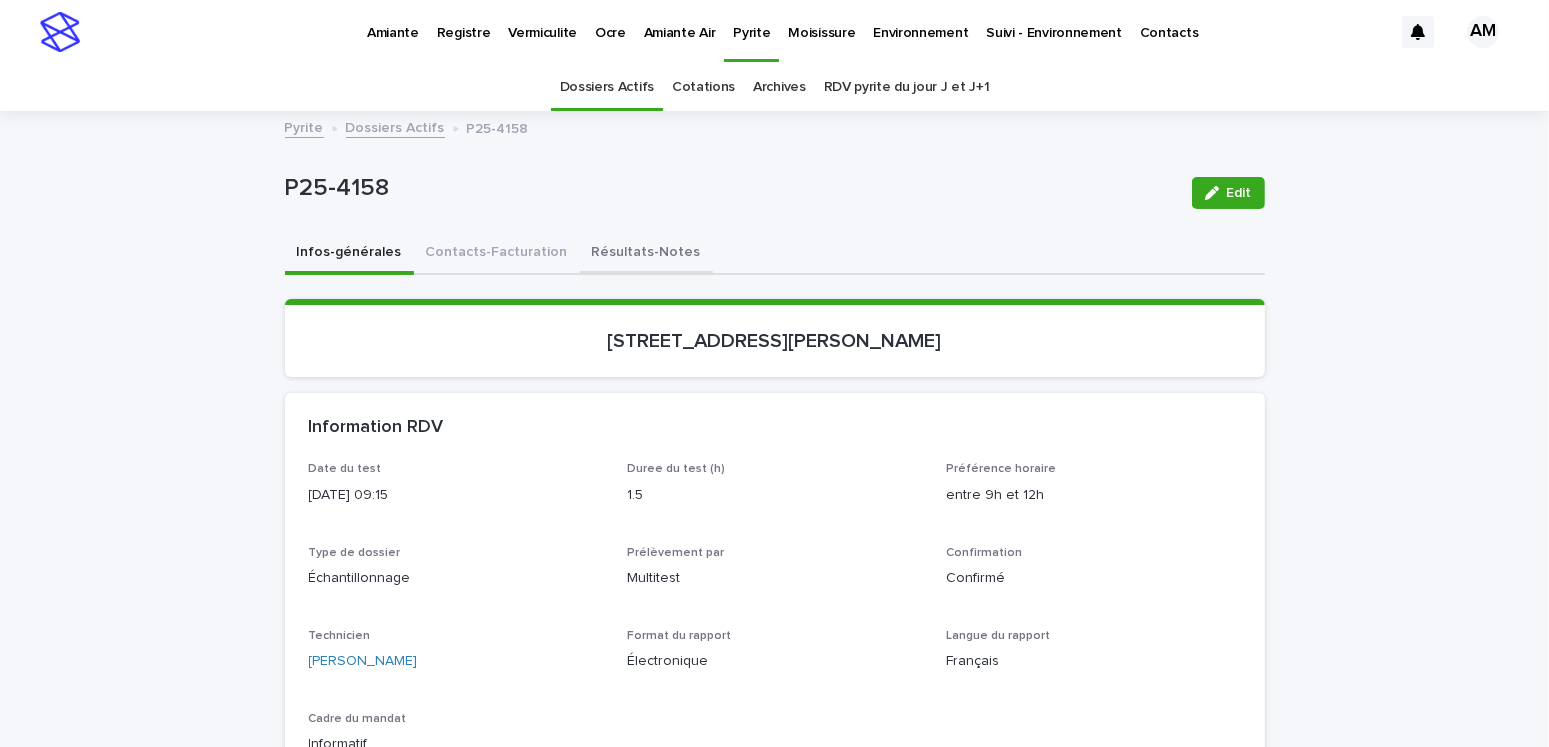 click on "Résultats-Notes" at bounding box center (646, 254) 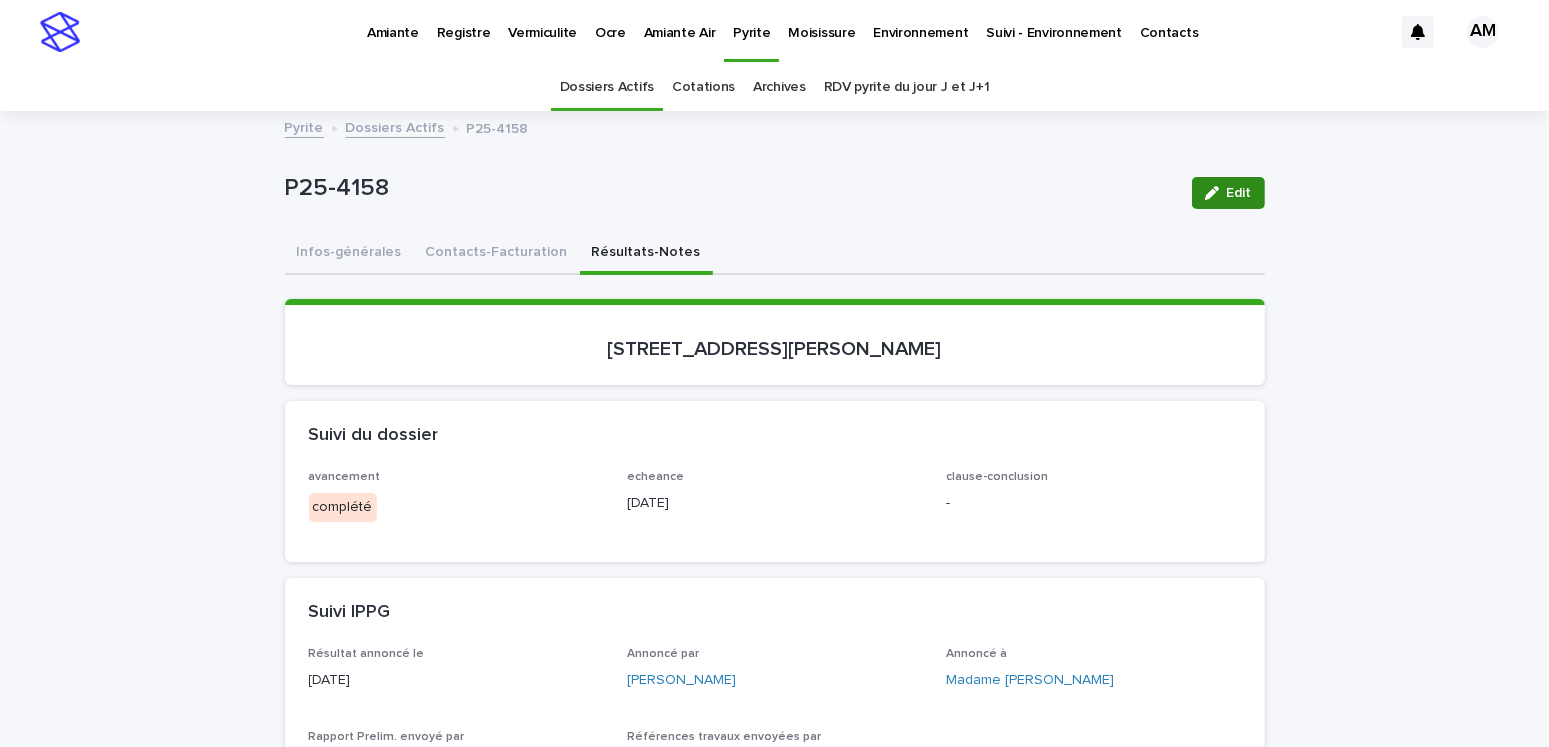 click on "Edit" at bounding box center [1228, 193] 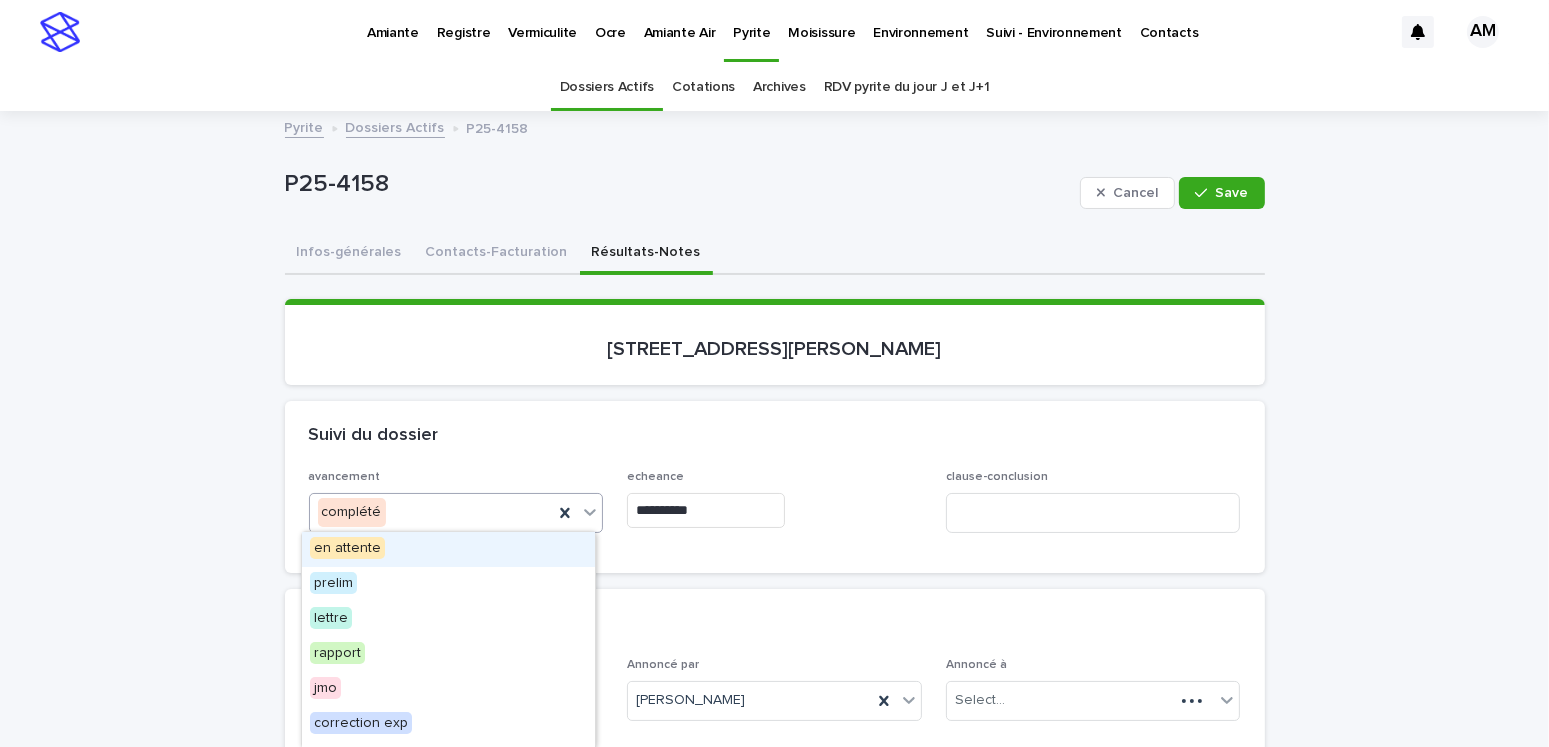 click on "complété" at bounding box center [432, 512] 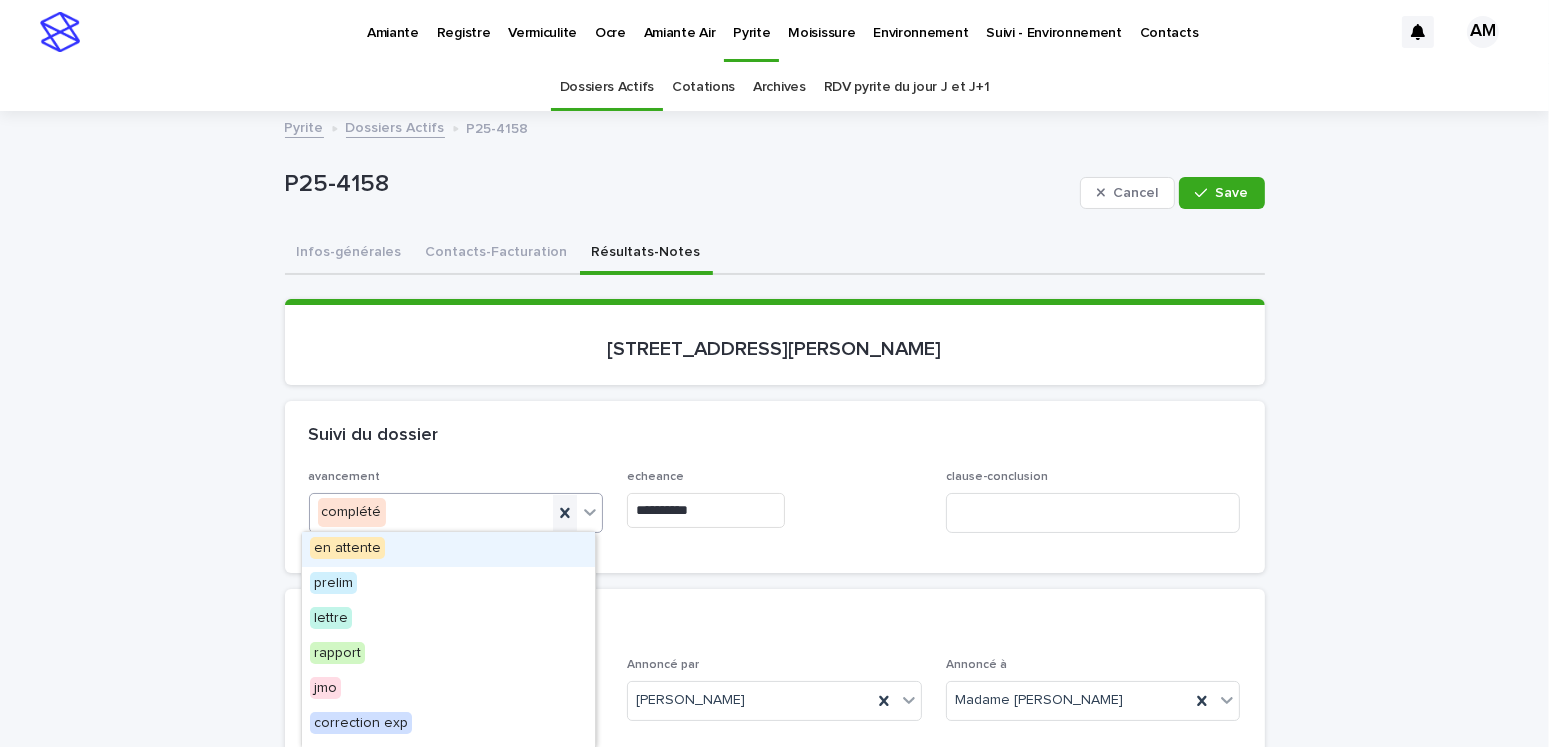 click 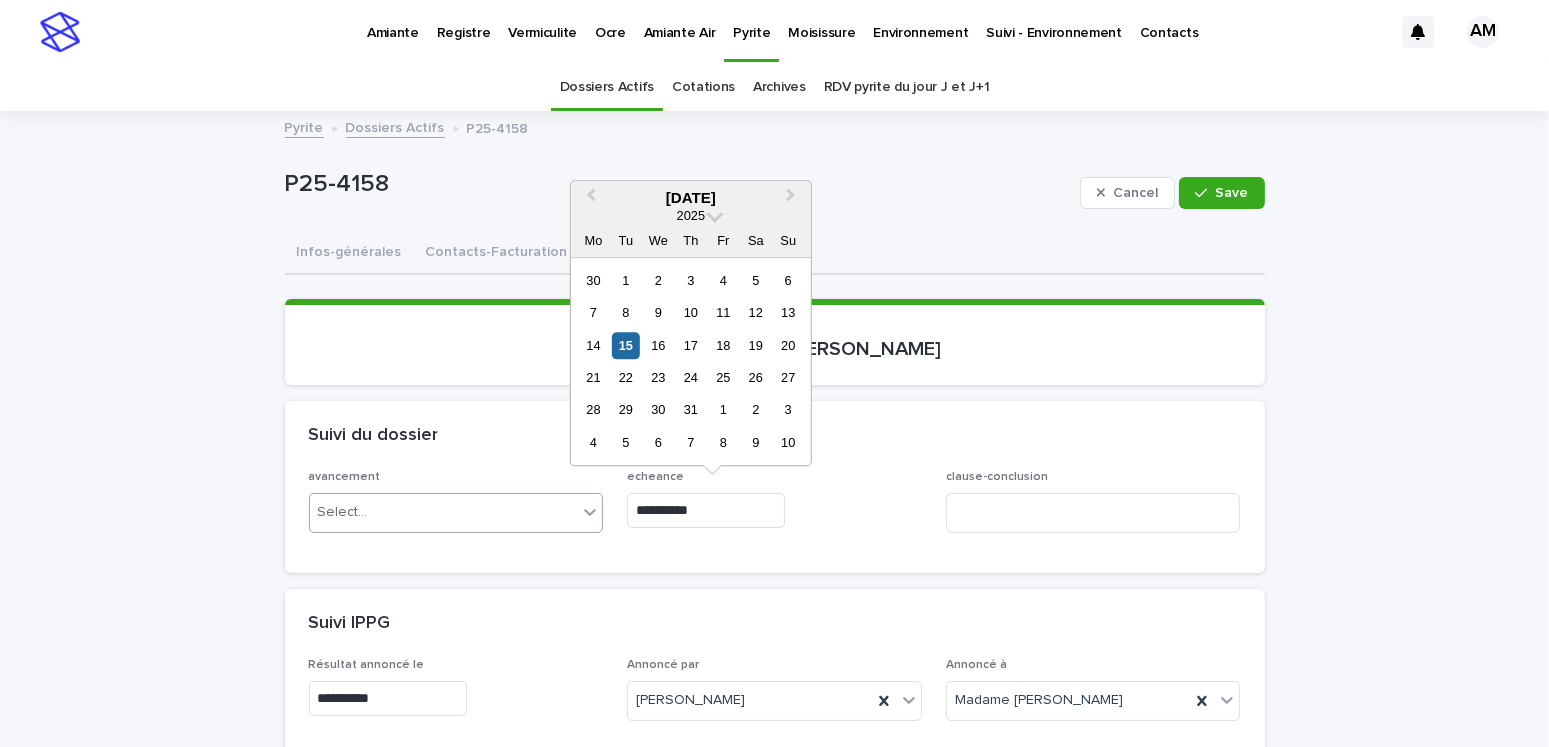 drag, startPoint x: 647, startPoint y: 517, endPoint x: 535, endPoint y: 518, distance: 112.00446 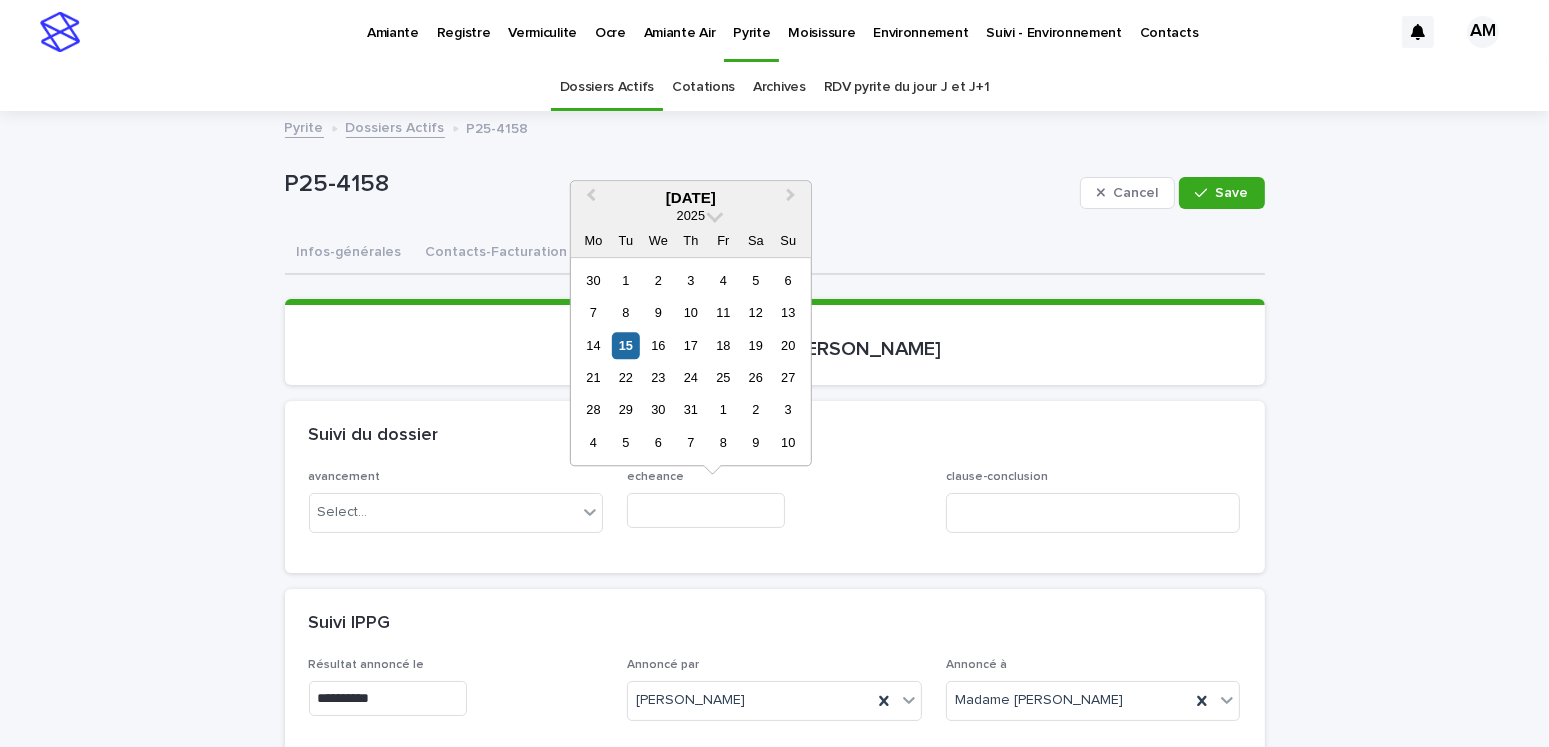 type on "**********" 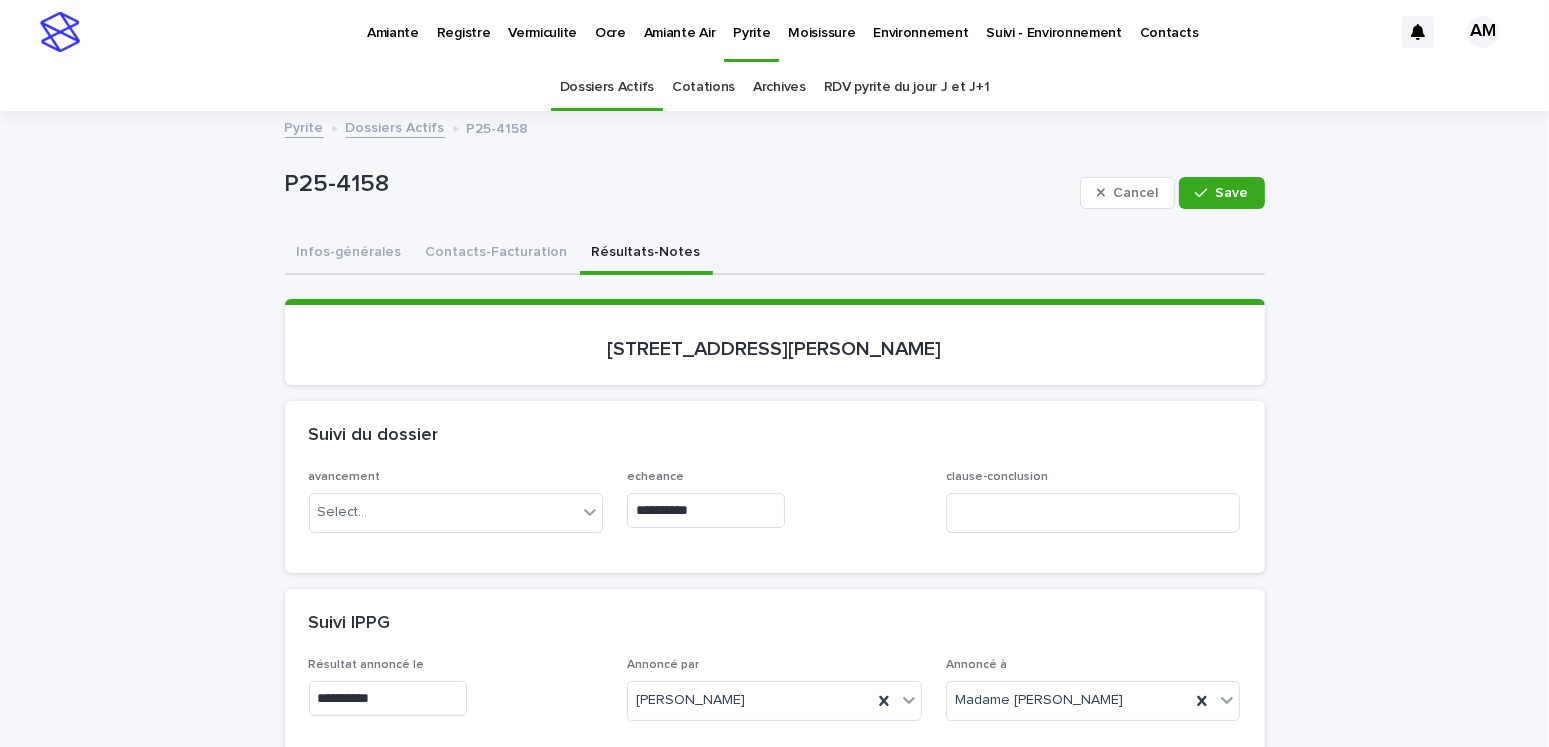 drag, startPoint x: 783, startPoint y: 580, endPoint x: 793, endPoint y: 582, distance: 10.198039 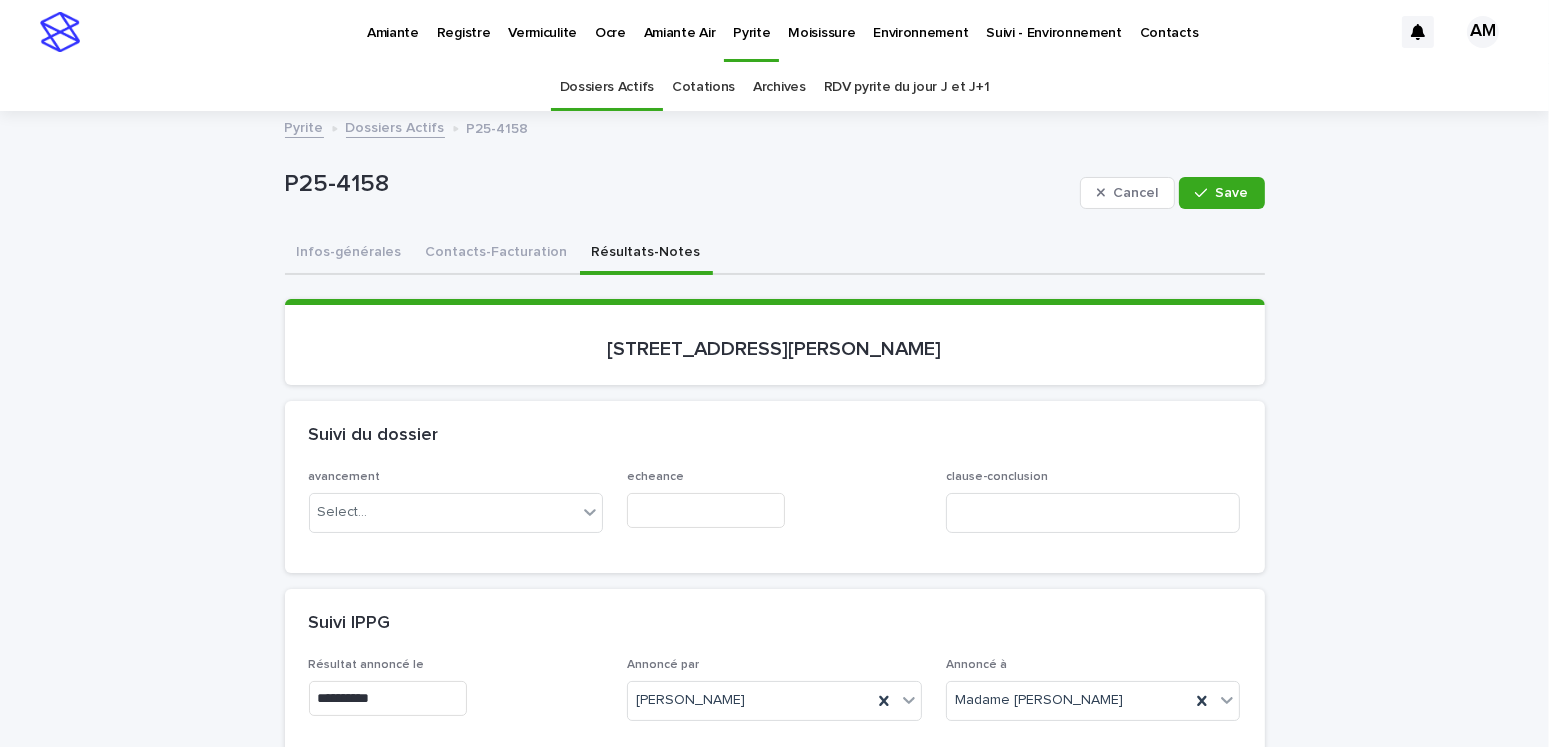 scroll, scrollTop: 600, scrollLeft: 0, axis: vertical 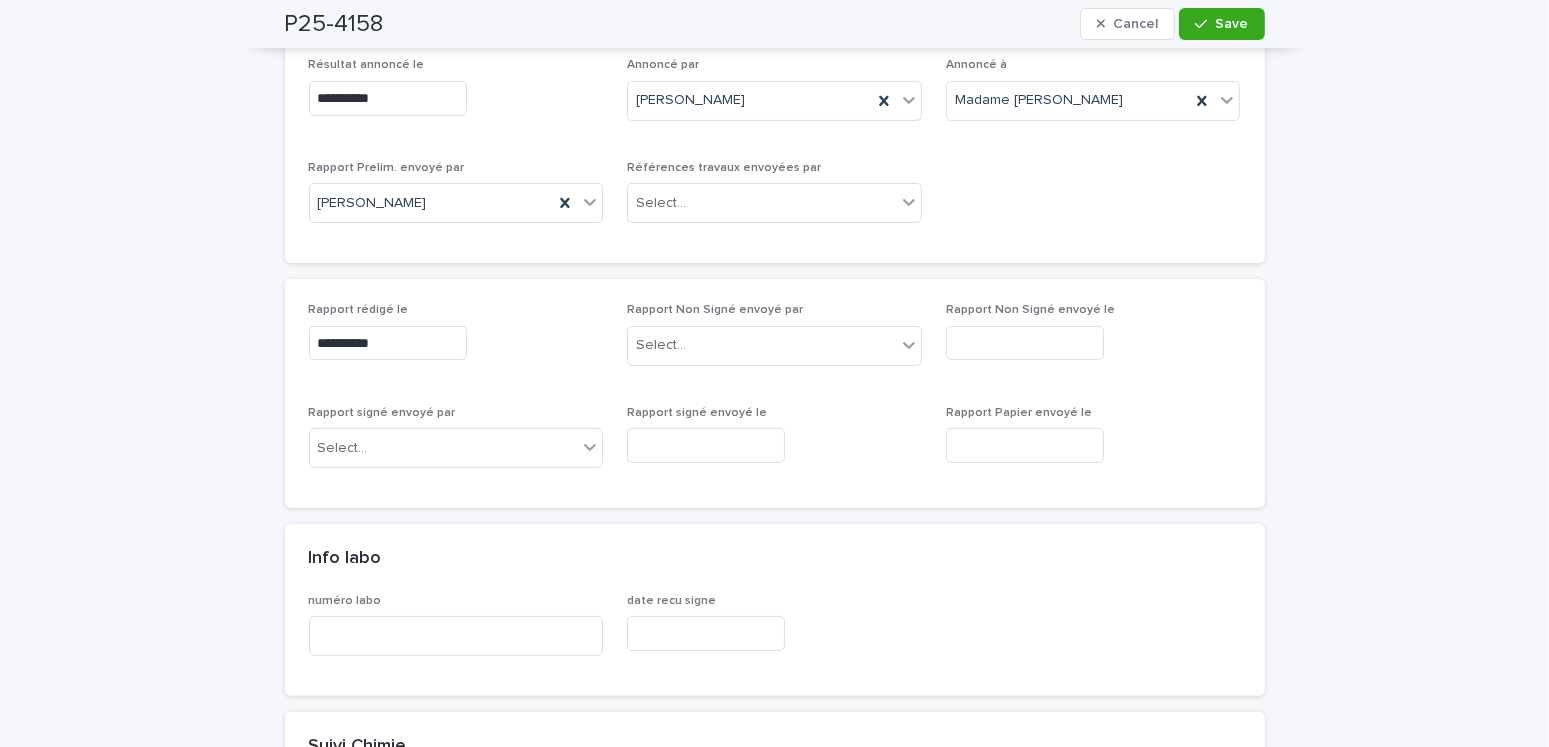 click at bounding box center [706, 445] 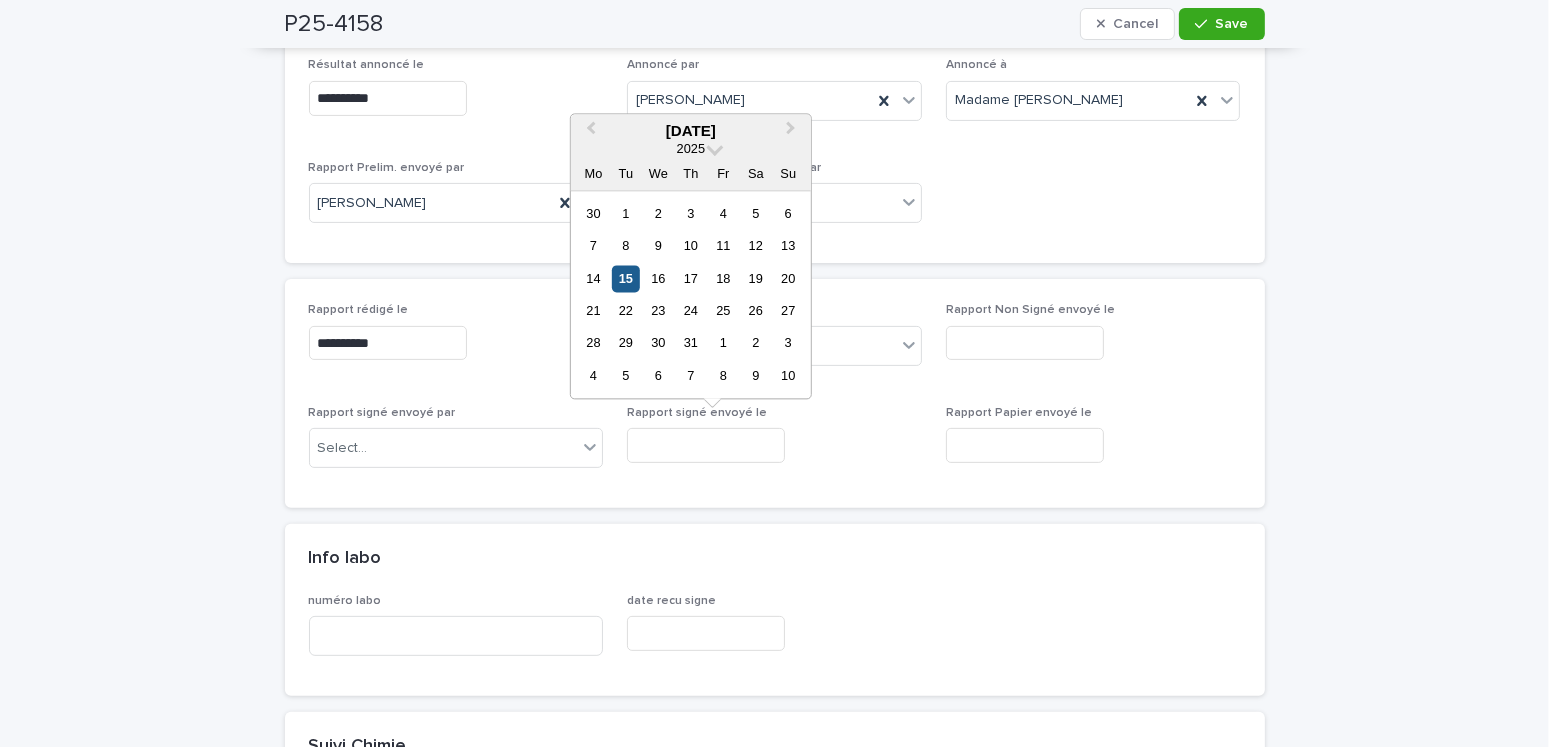 click on "15" at bounding box center (625, 278) 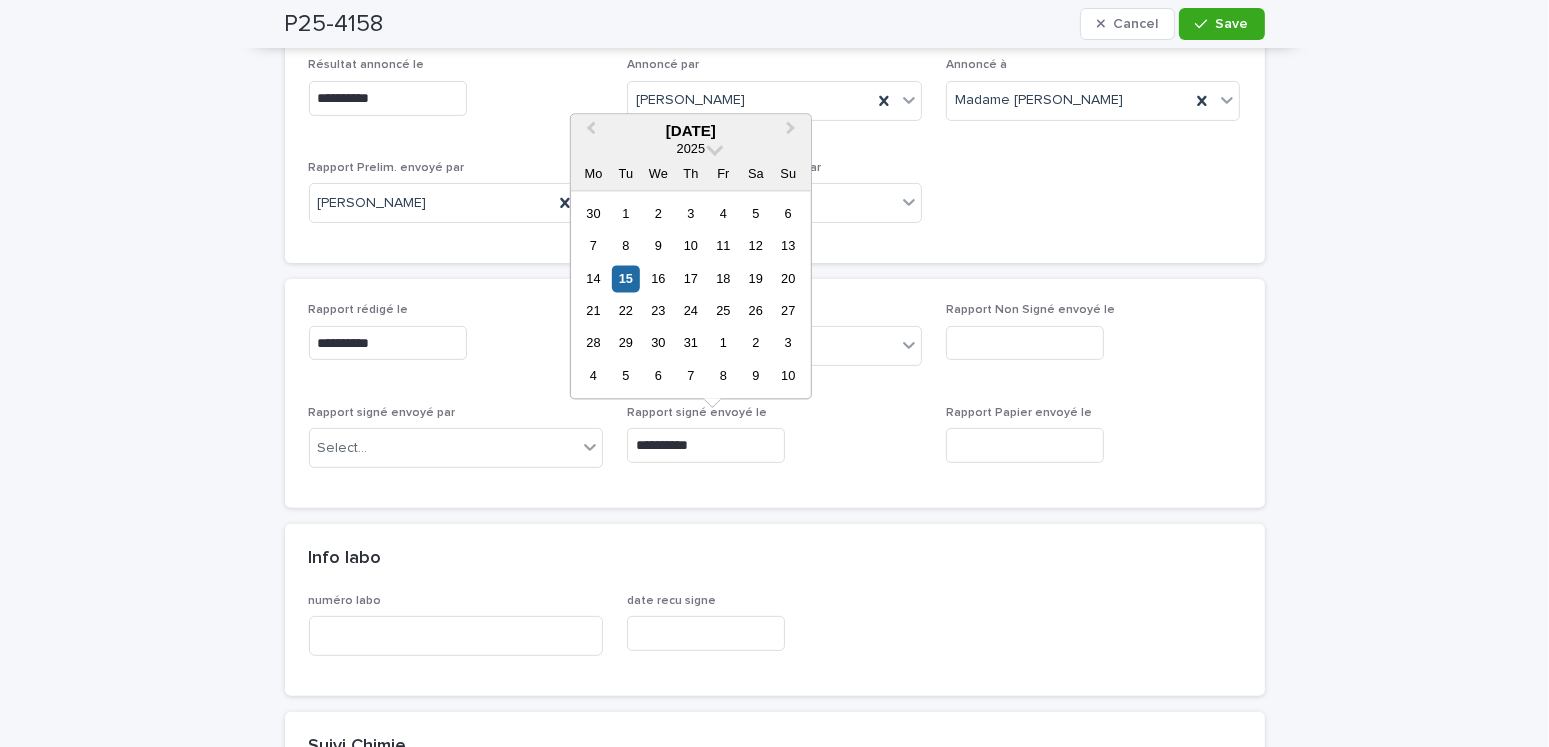drag, startPoint x: 729, startPoint y: 438, endPoint x: 641, endPoint y: 442, distance: 88.09086 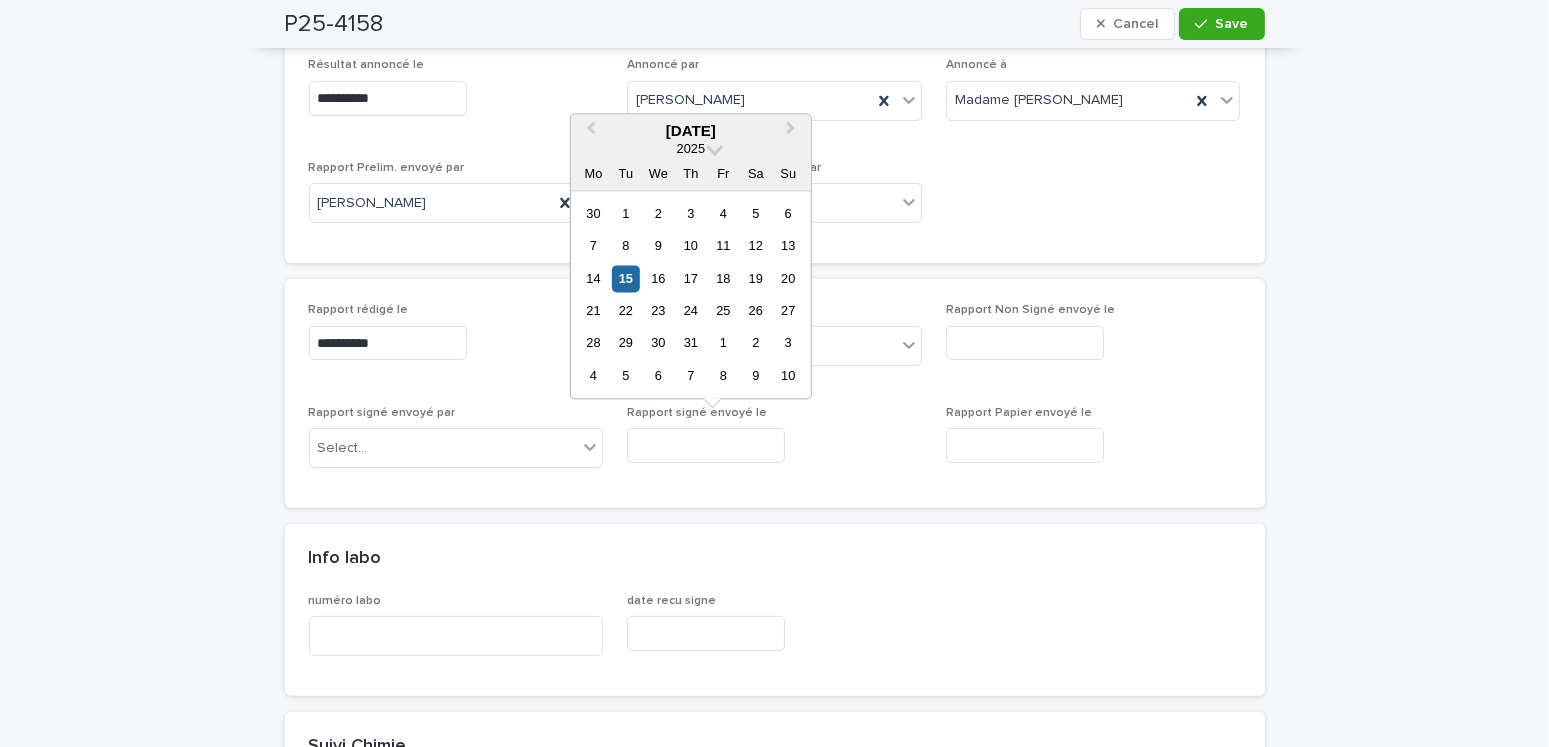 type on "**********" 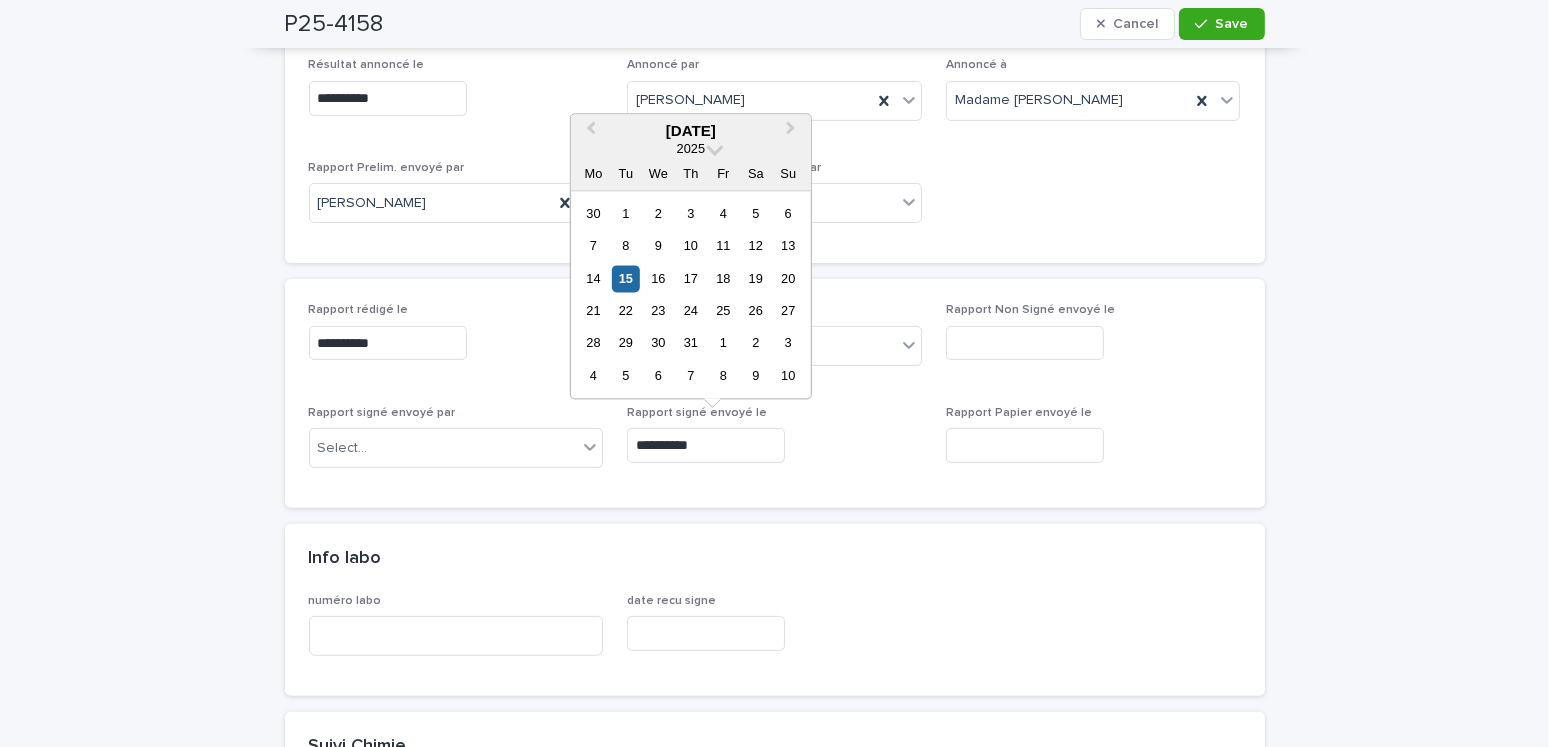 click on "**********" at bounding box center [775, 393] 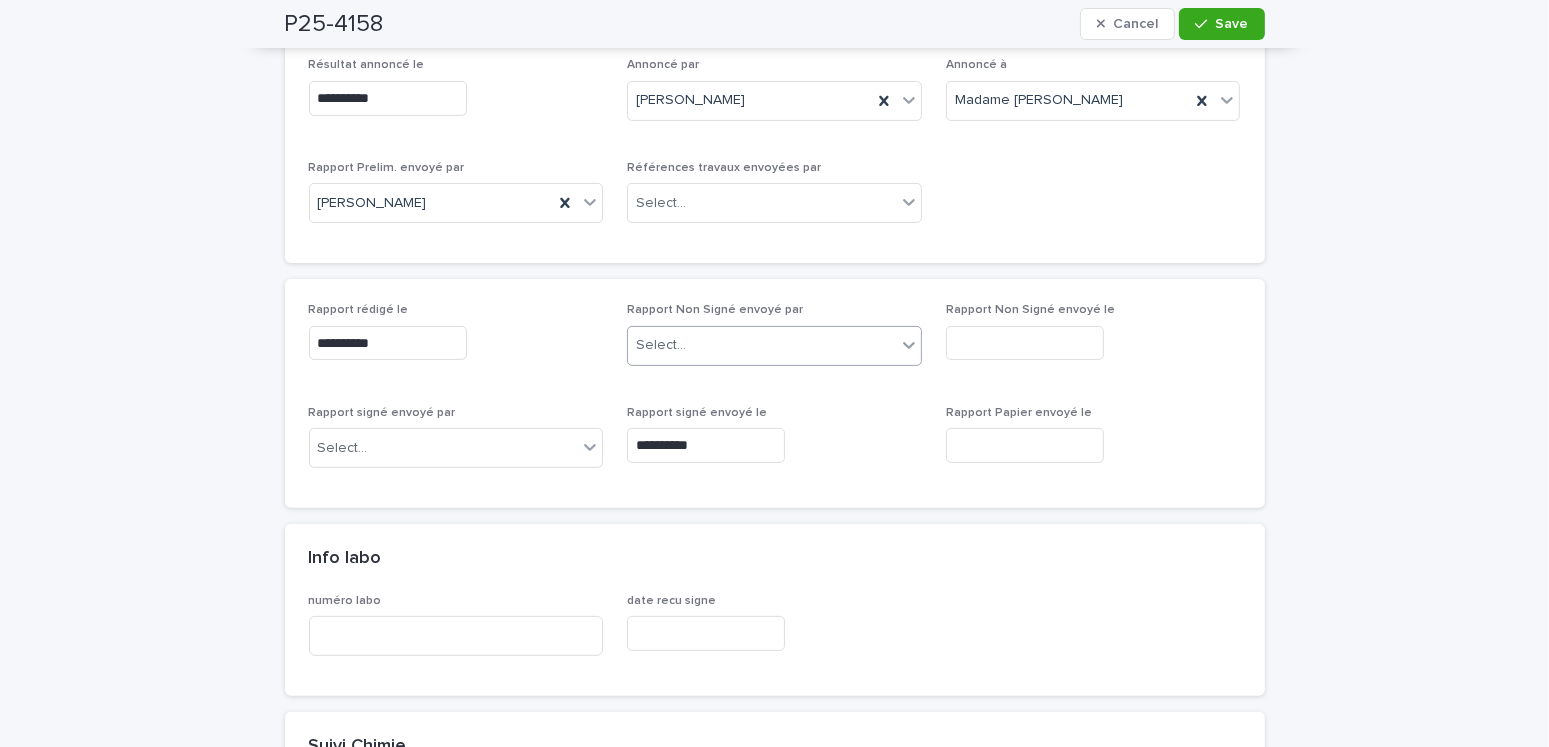 click on "Select..." at bounding box center [762, 345] 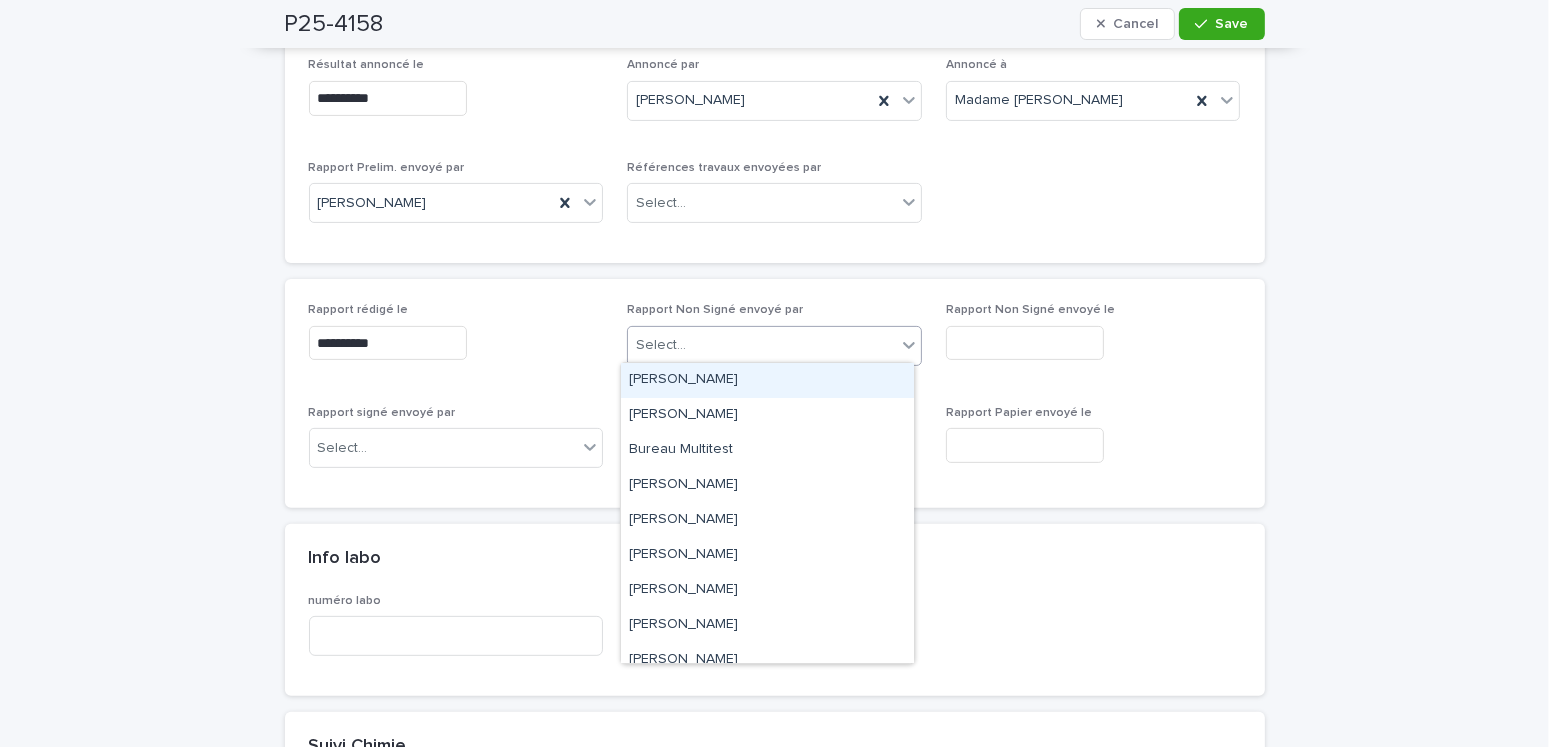 drag, startPoint x: 669, startPoint y: 375, endPoint x: 1015, endPoint y: 356, distance: 346.52127 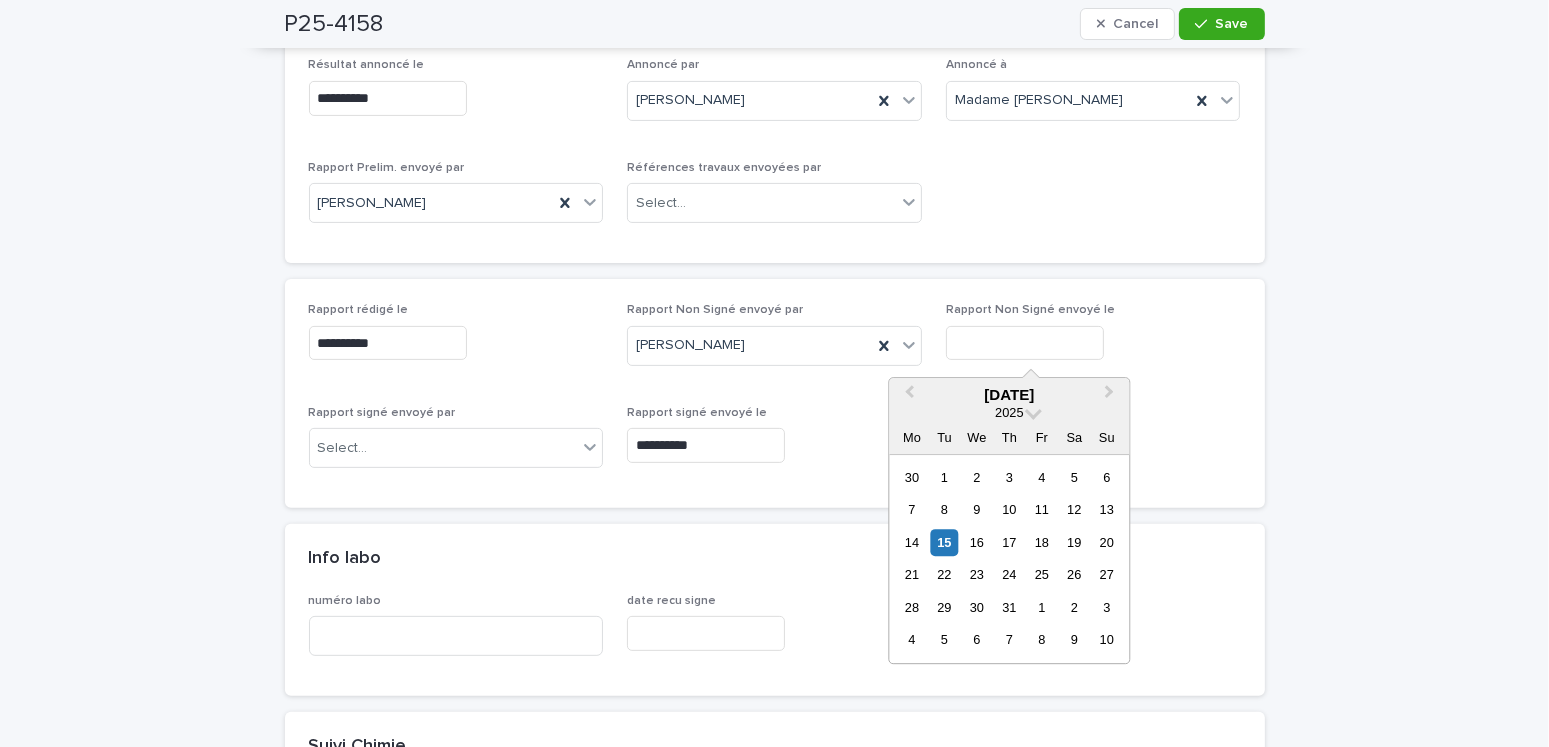 click at bounding box center (1025, 343) 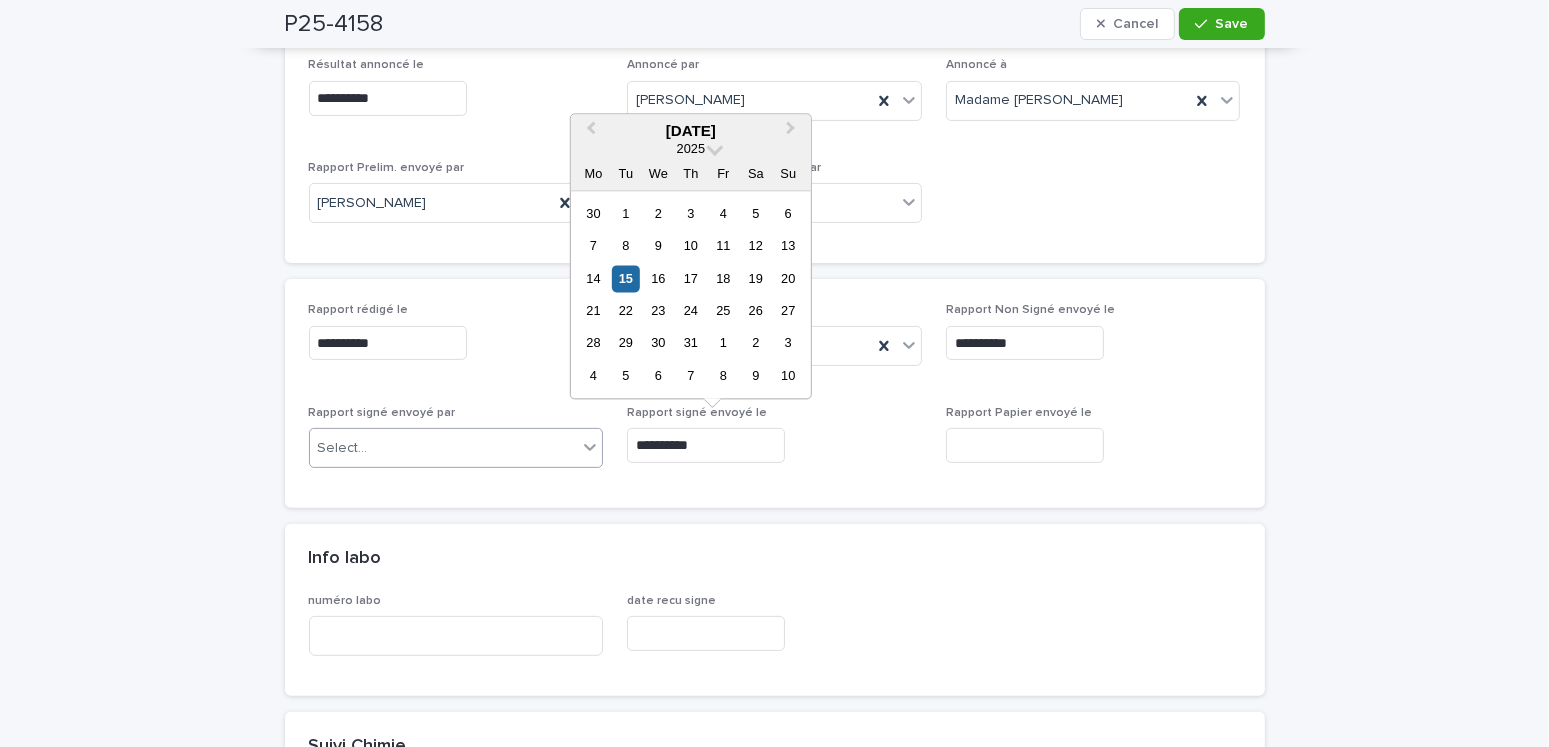 drag, startPoint x: 695, startPoint y: 446, endPoint x: 531, endPoint y: 450, distance: 164.04877 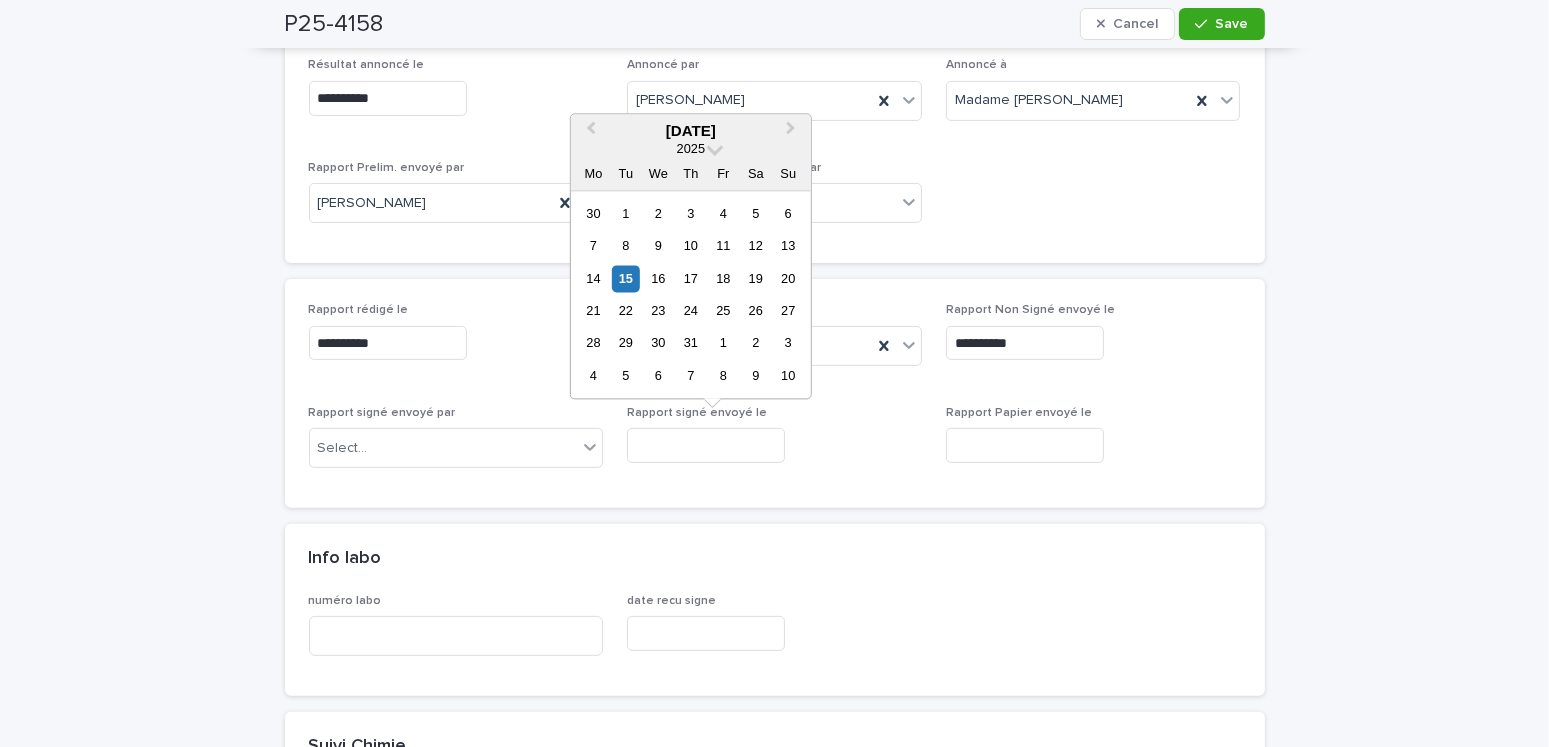 type 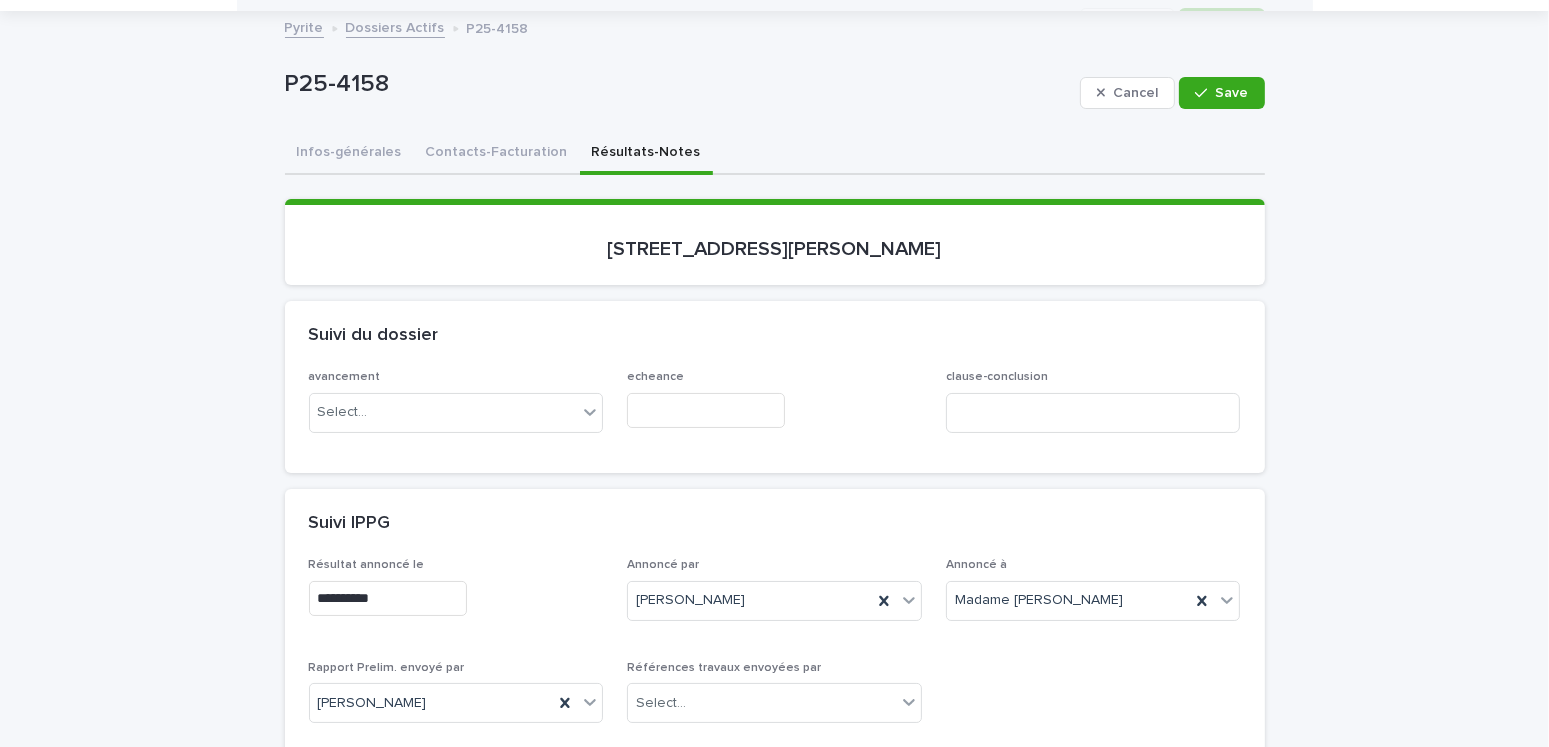 scroll, scrollTop: 0, scrollLeft: 0, axis: both 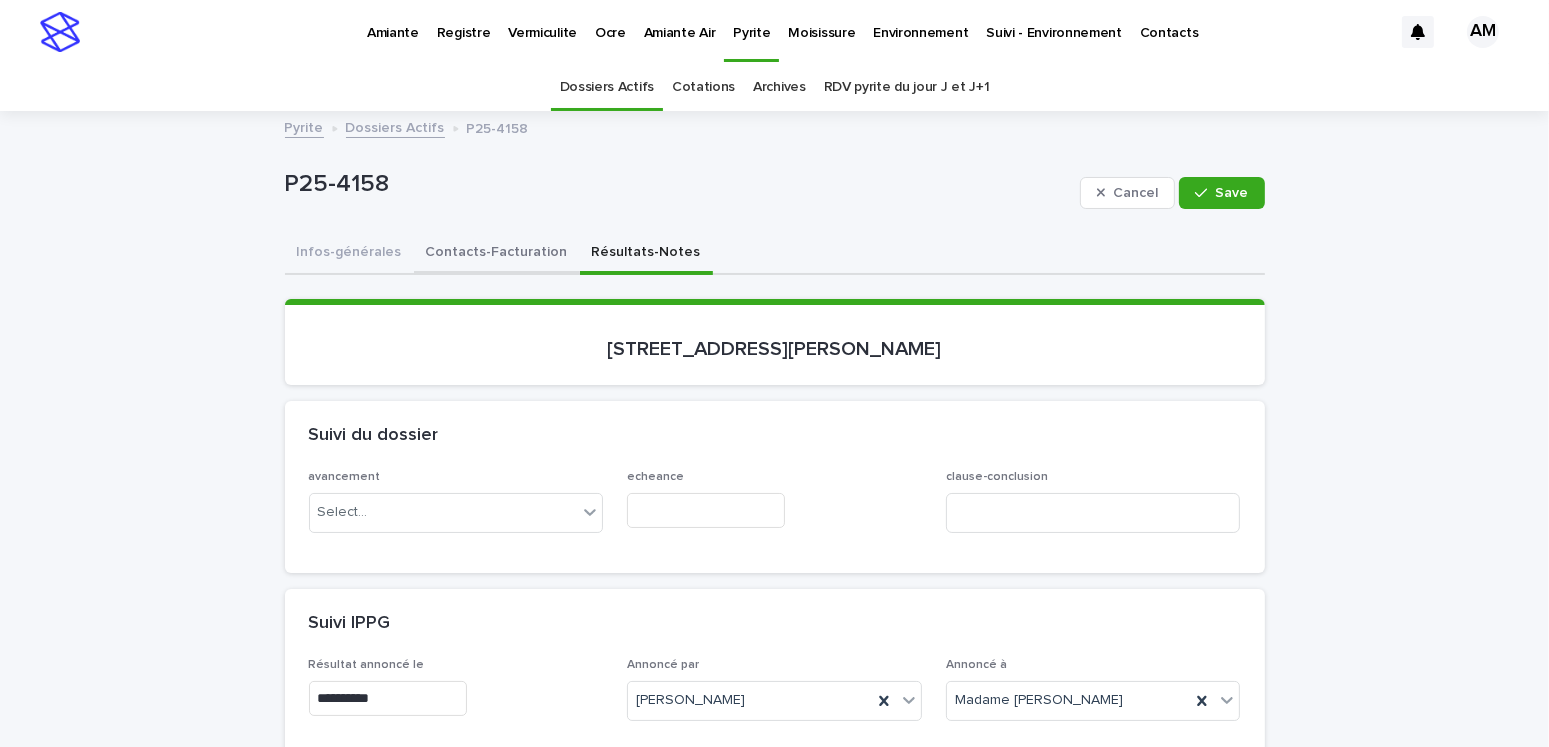 click on "Contacts-Facturation" at bounding box center (497, 254) 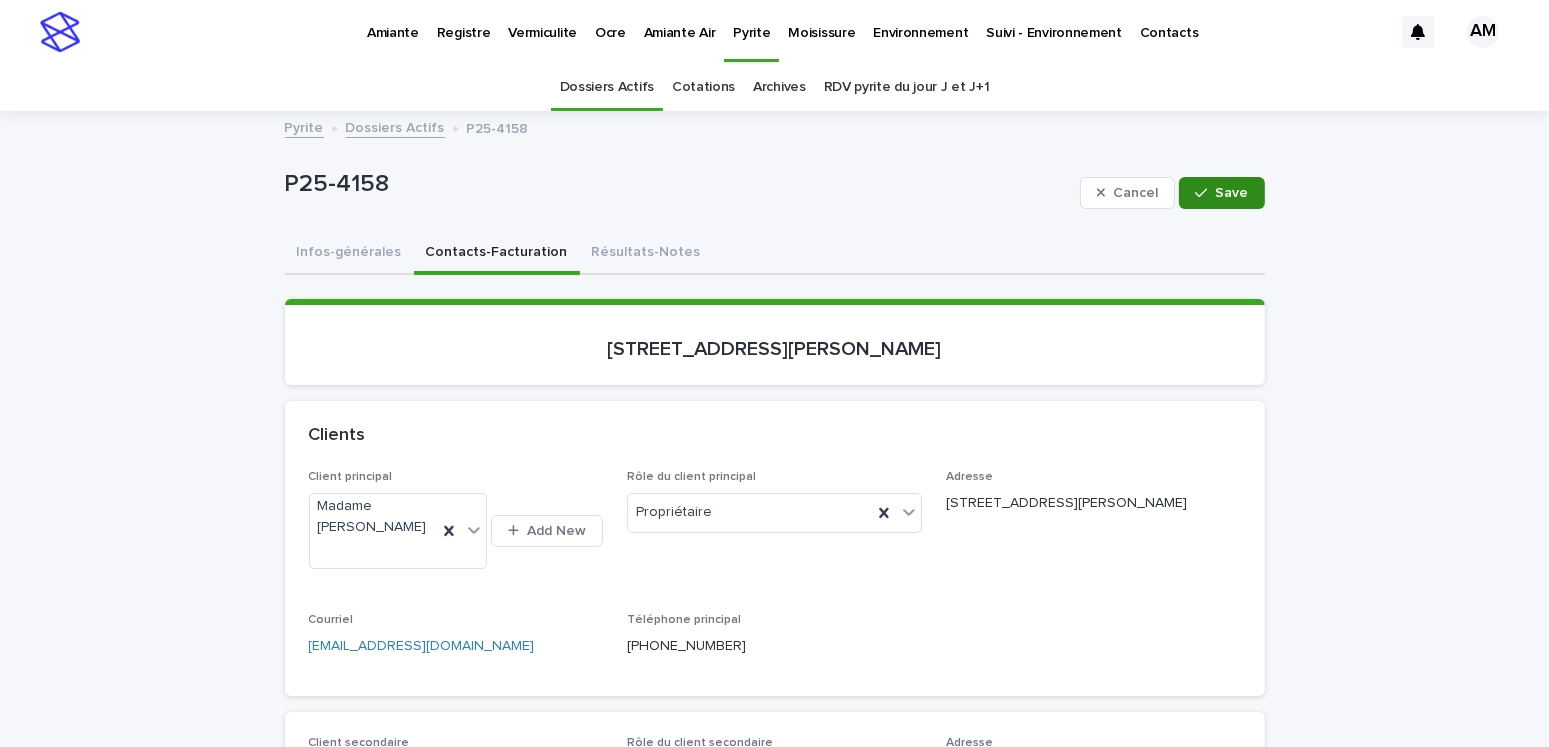 click on "Save" at bounding box center (1232, 193) 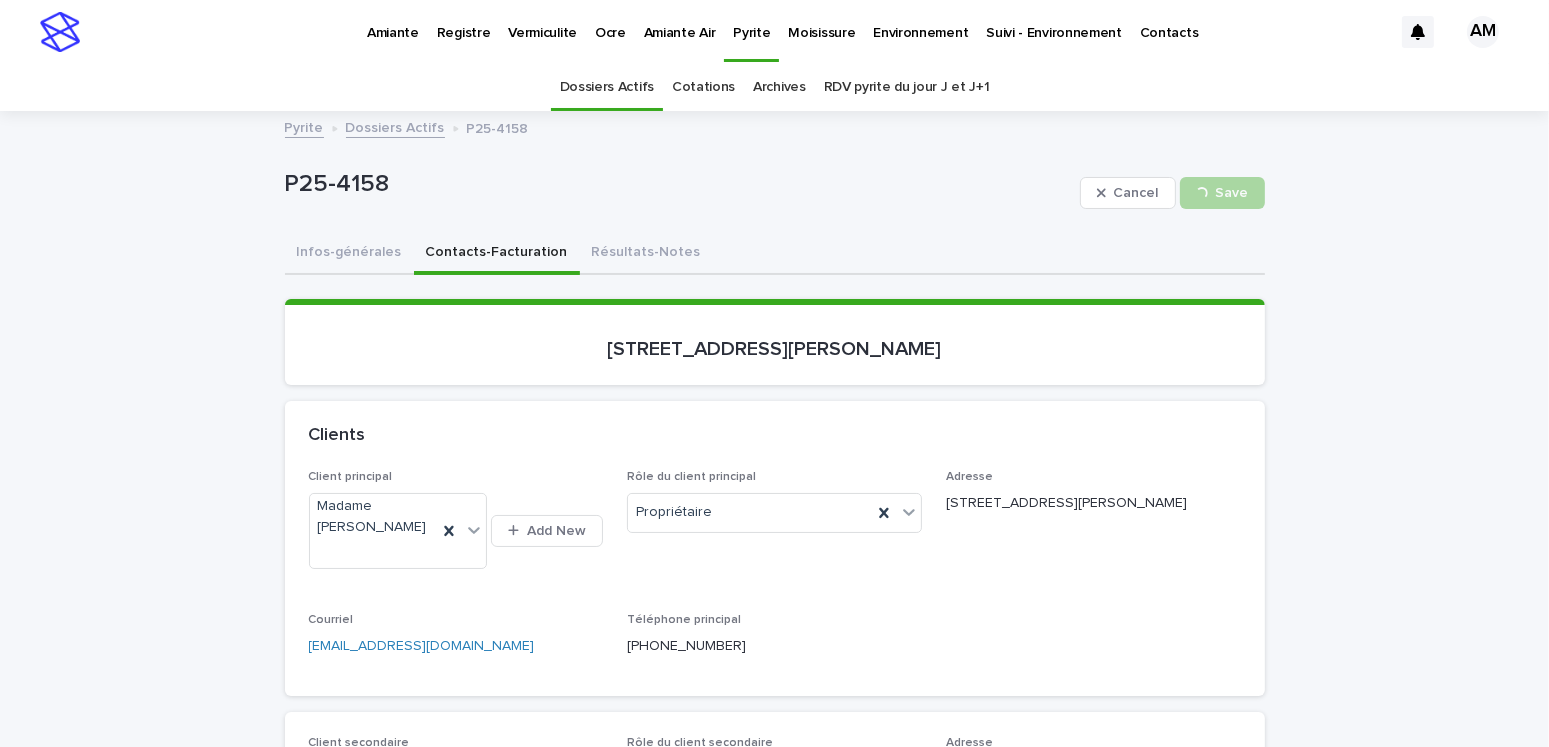 scroll, scrollTop: 200, scrollLeft: 0, axis: vertical 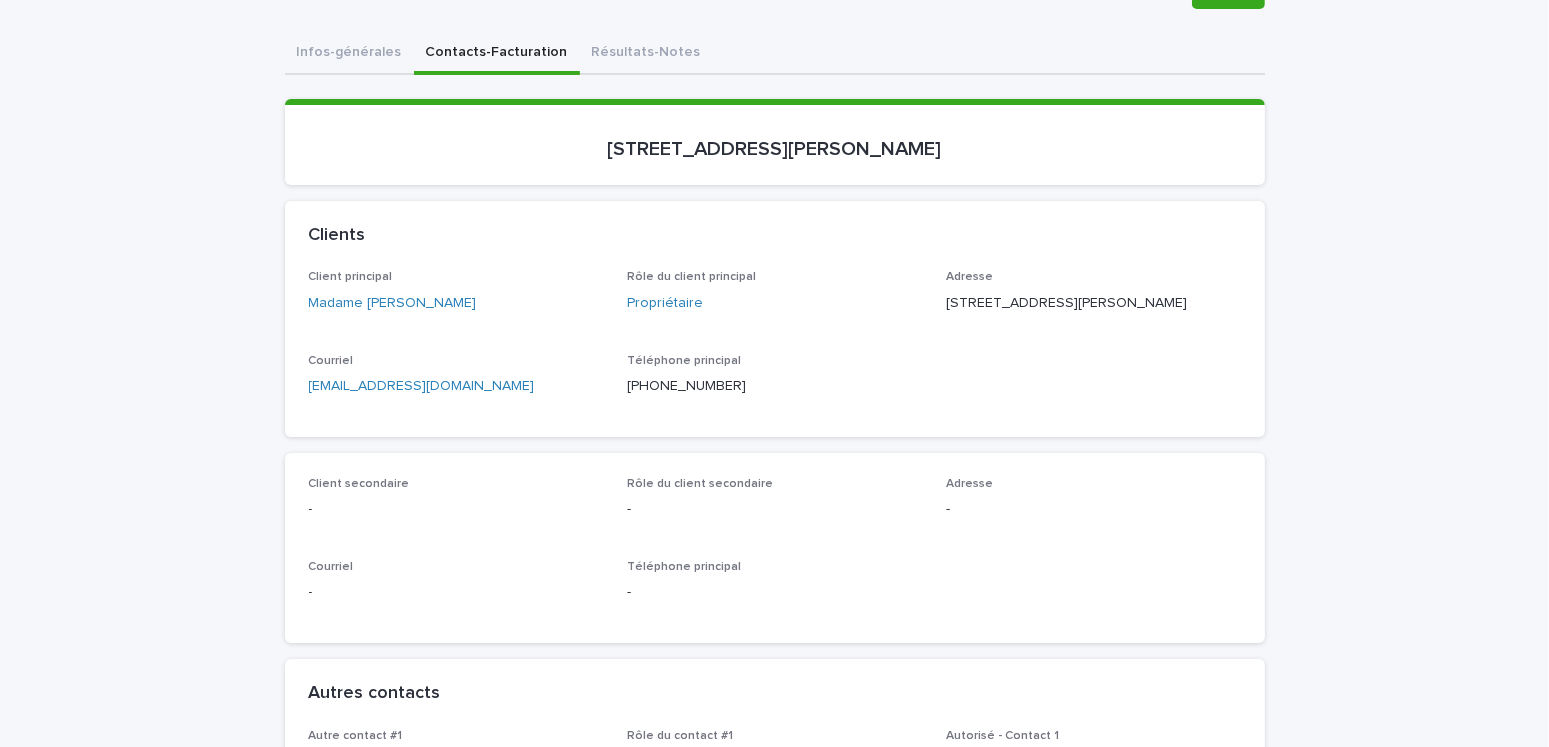 drag, startPoint x: 208, startPoint y: 454, endPoint x: 254, endPoint y: 442, distance: 47.539455 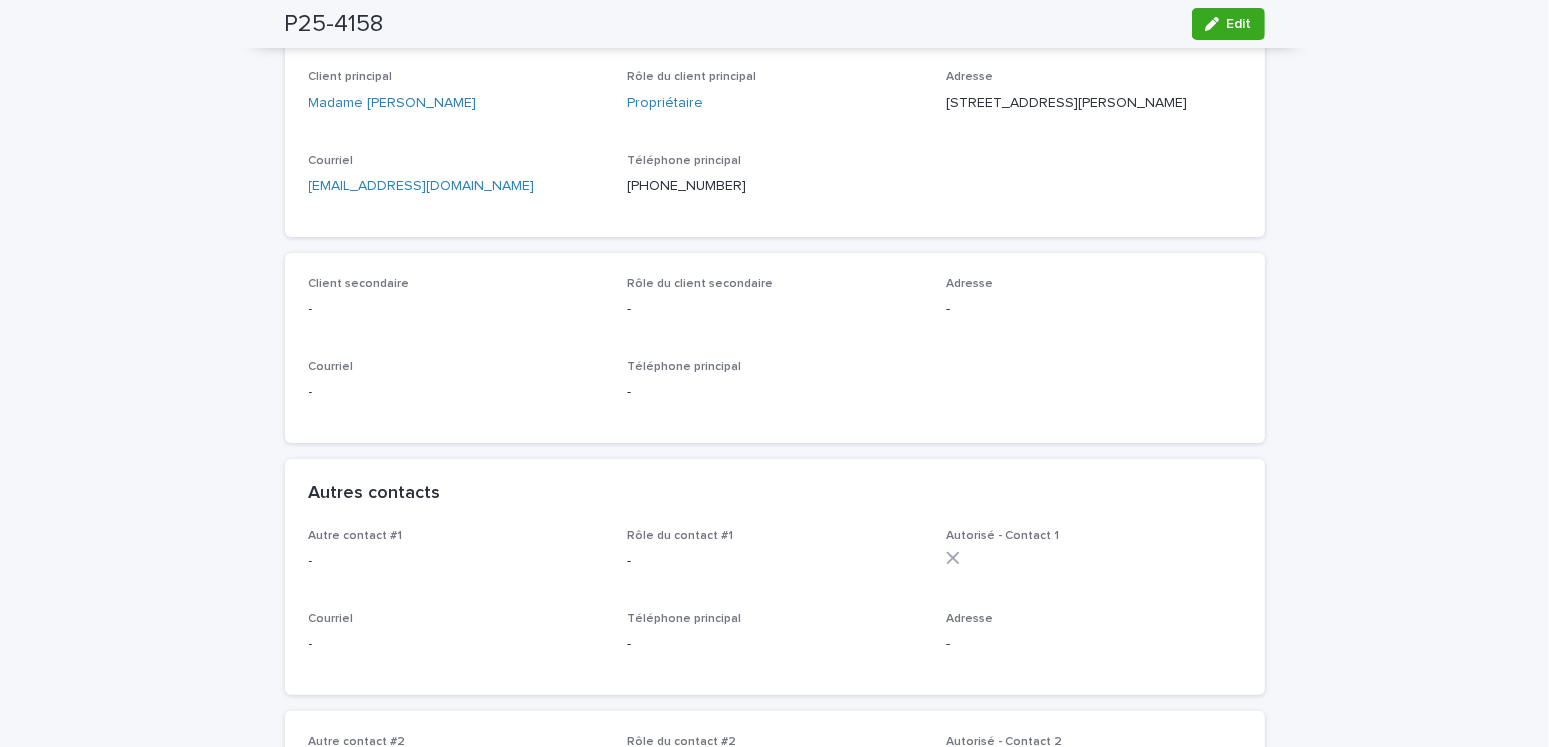scroll, scrollTop: 0, scrollLeft: 0, axis: both 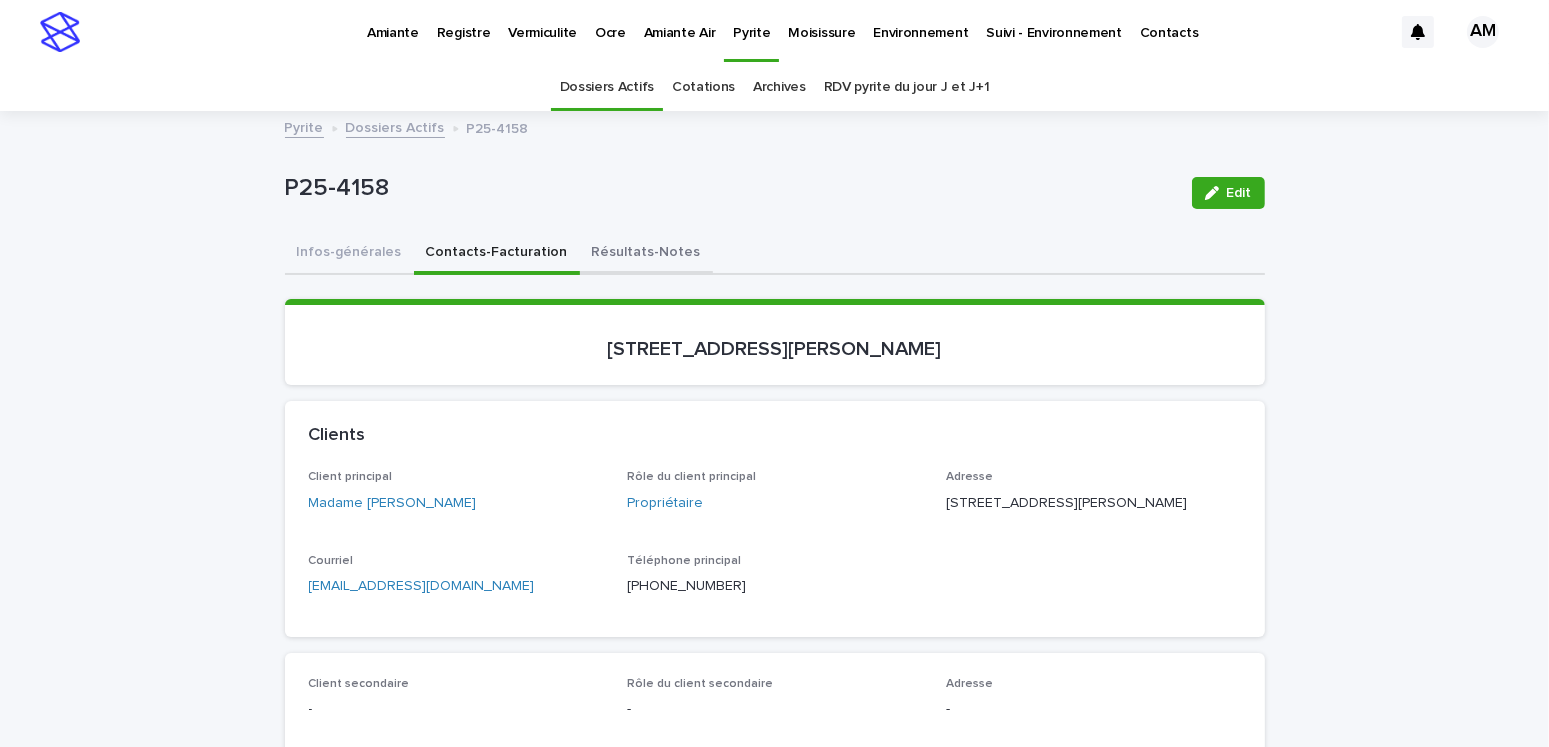 click on "Résultats-Notes" at bounding box center [646, 254] 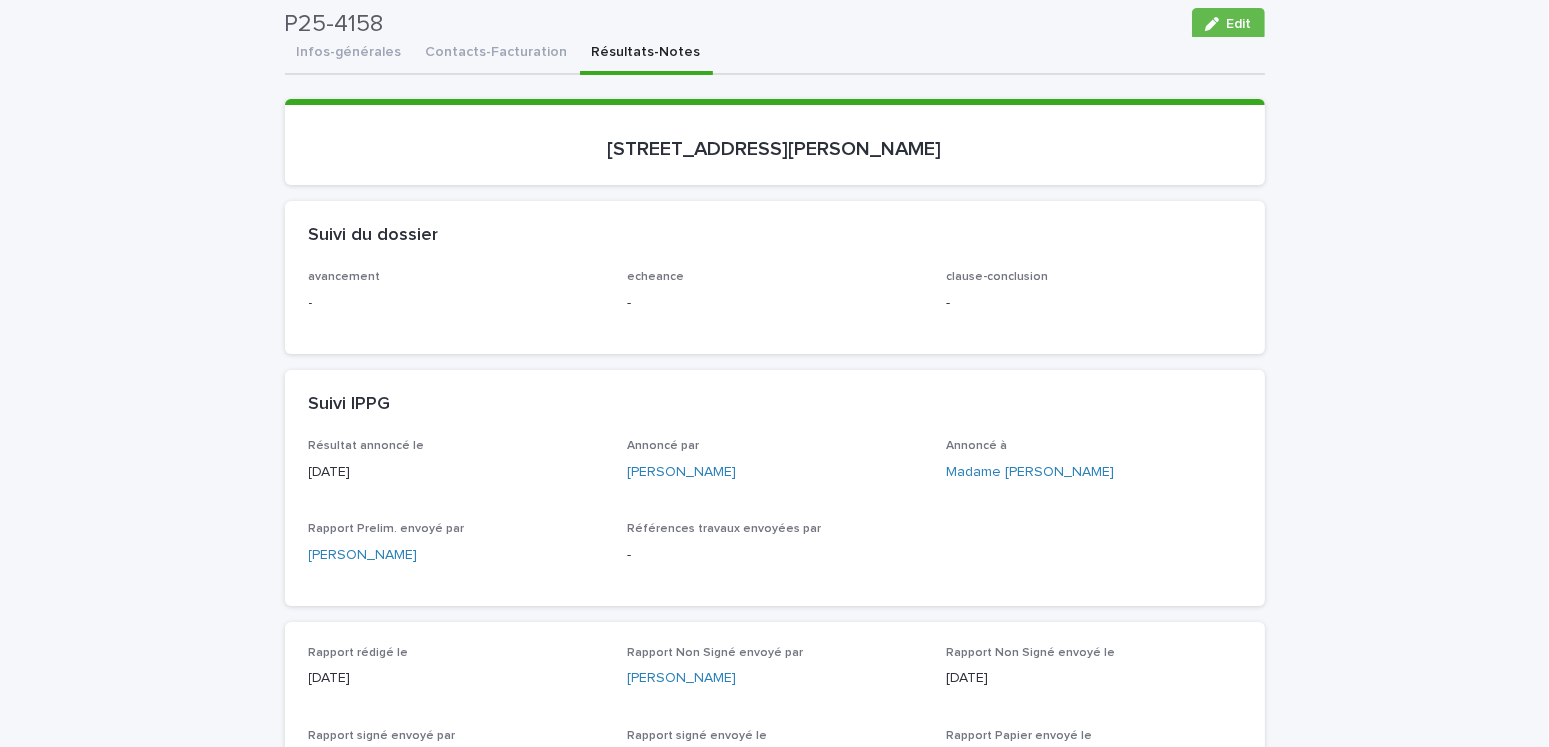scroll, scrollTop: 0, scrollLeft: 0, axis: both 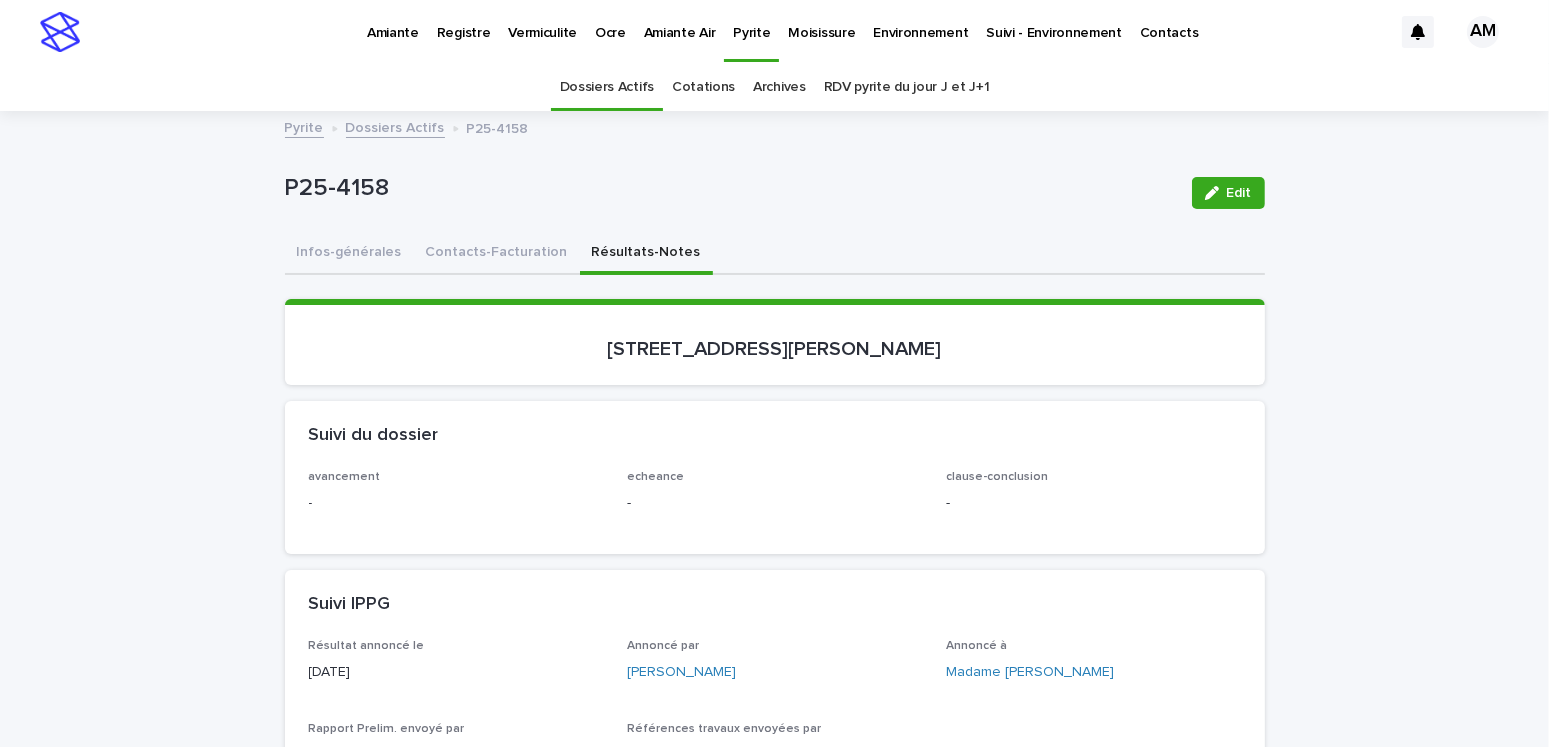 click on "Contacts-Facturation" at bounding box center (497, 254) 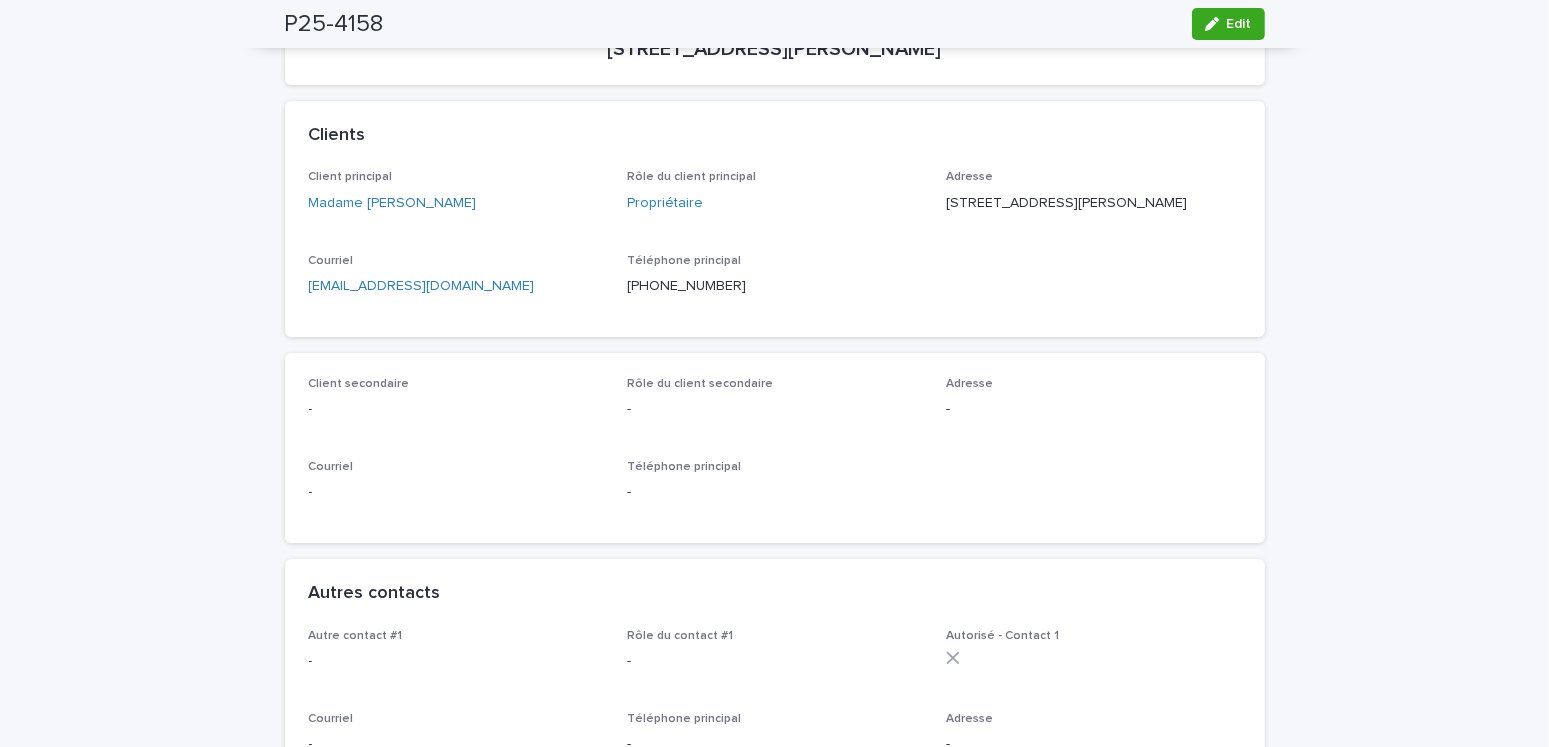scroll, scrollTop: 0, scrollLeft: 0, axis: both 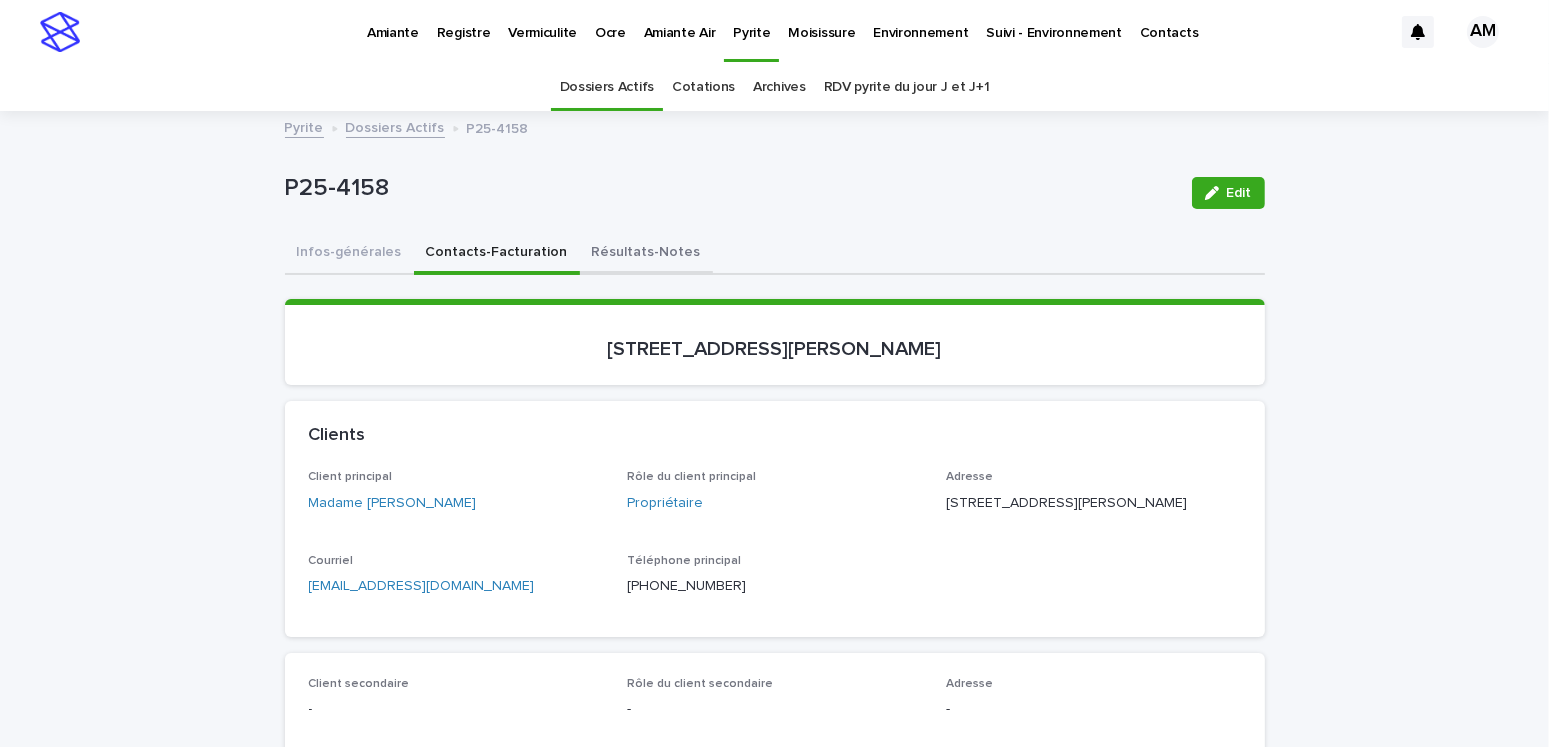 click on "Résultats-Notes" at bounding box center [646, 254] 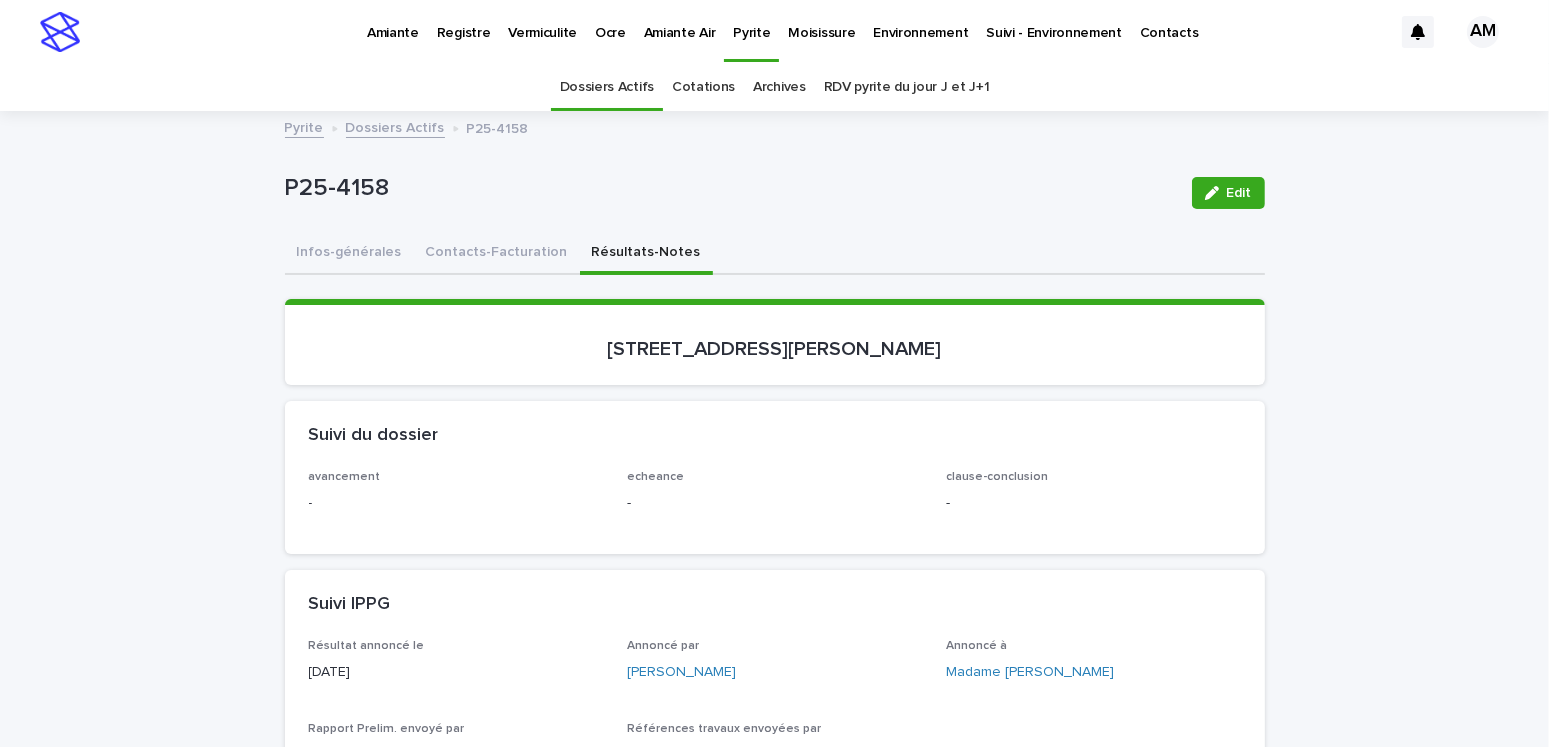 click on "Dossiers Actifs" at bounding box center (395, 126) 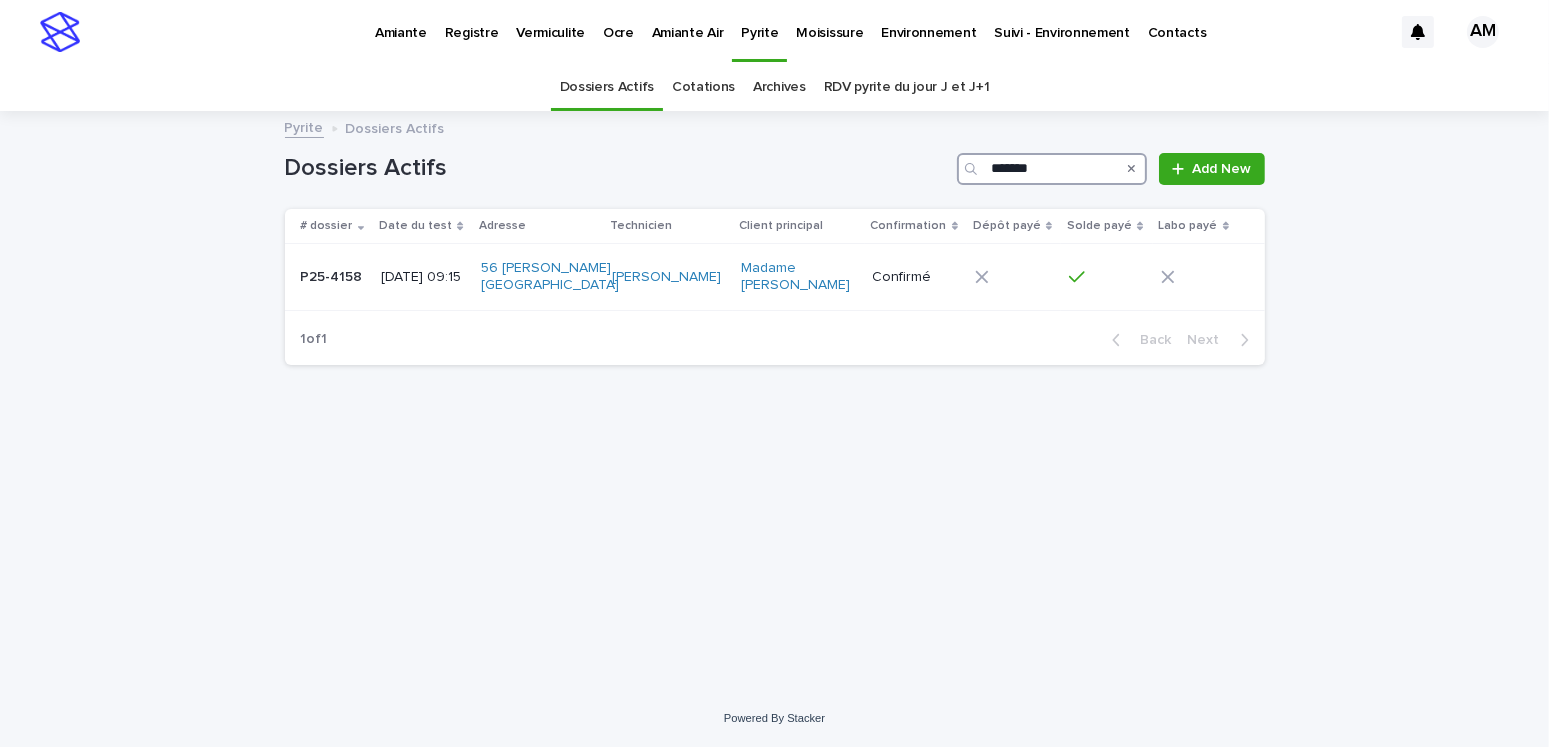 click on "*******" at bounding box center [1052, 169] 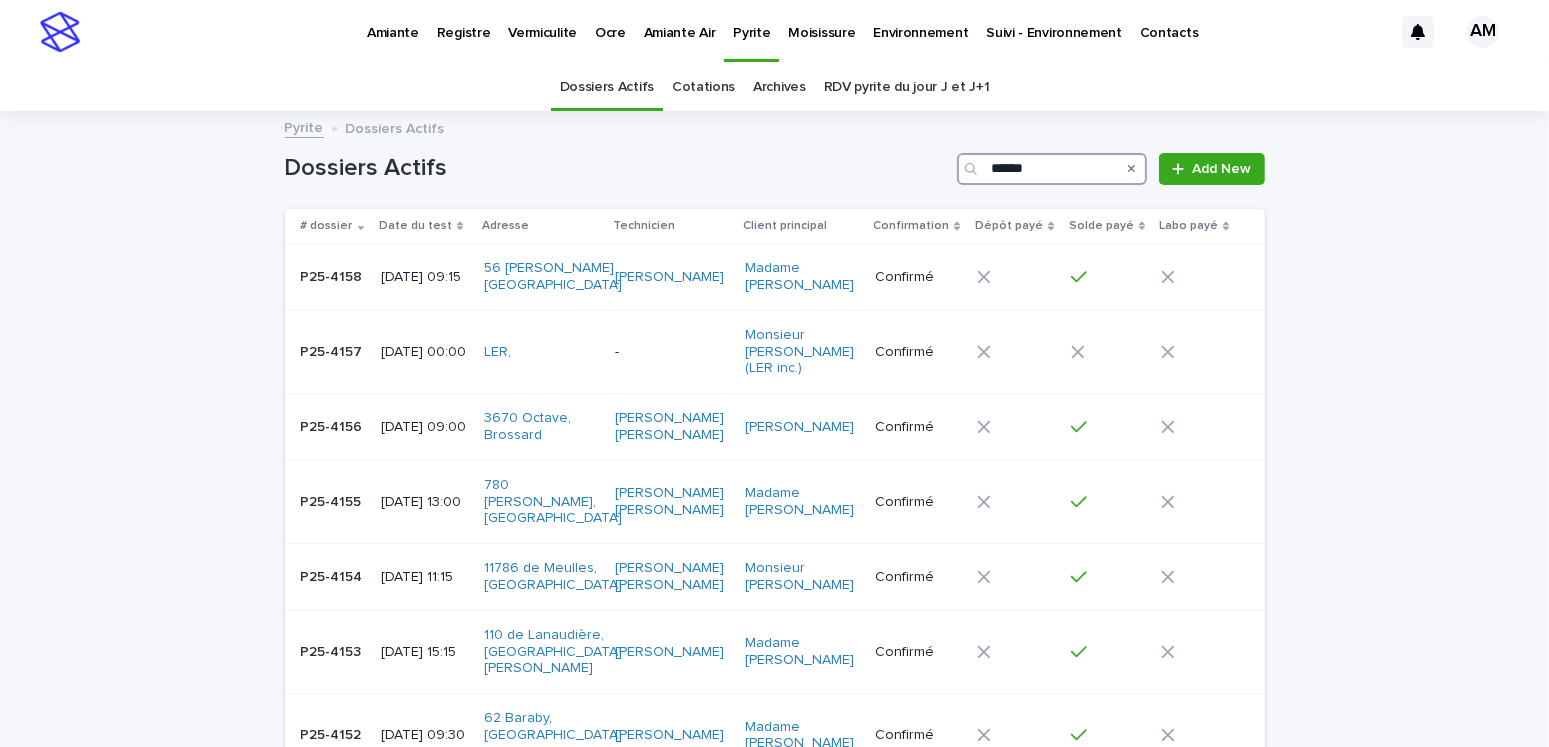 click on "******" at bounding box center (1052, 169) 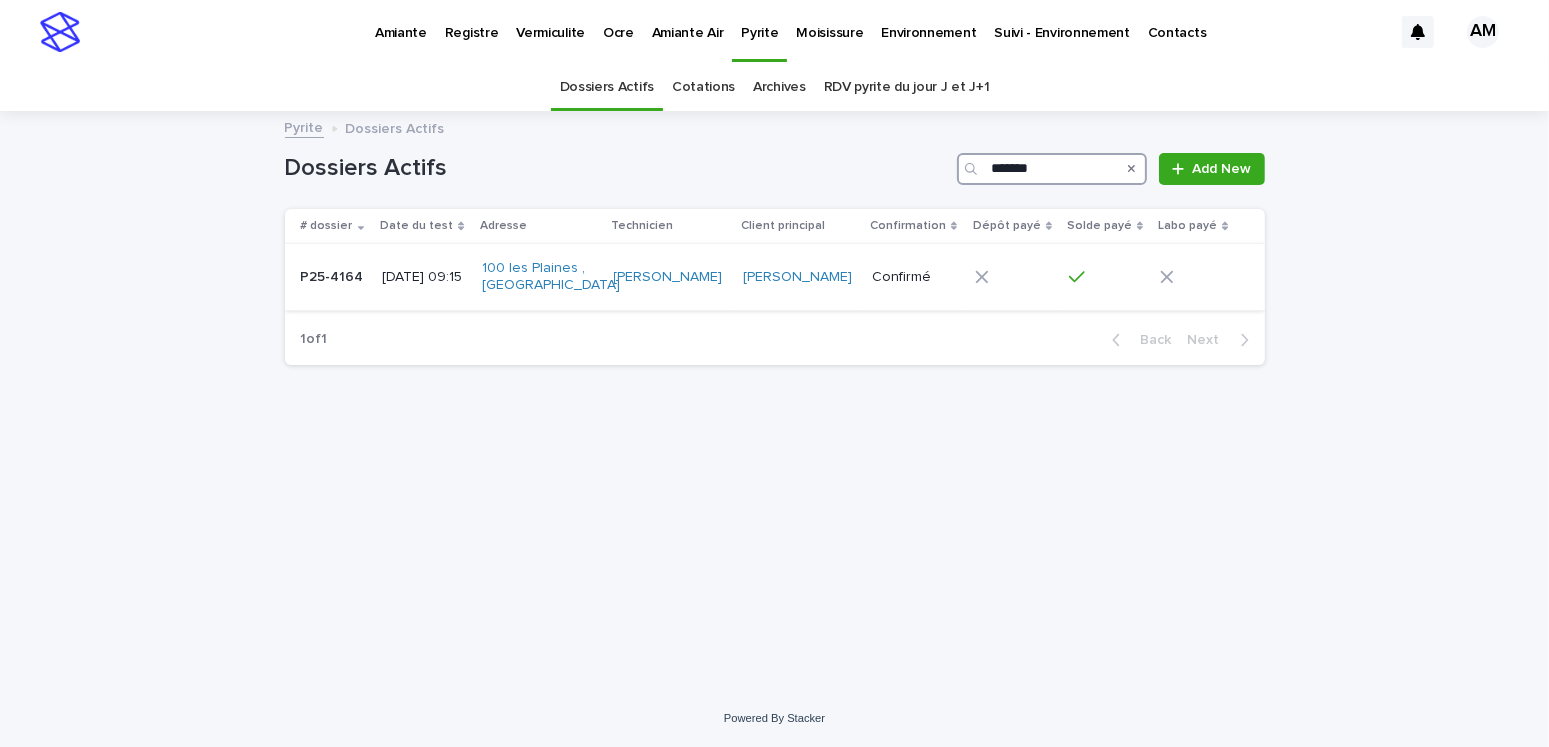 type on "*******" 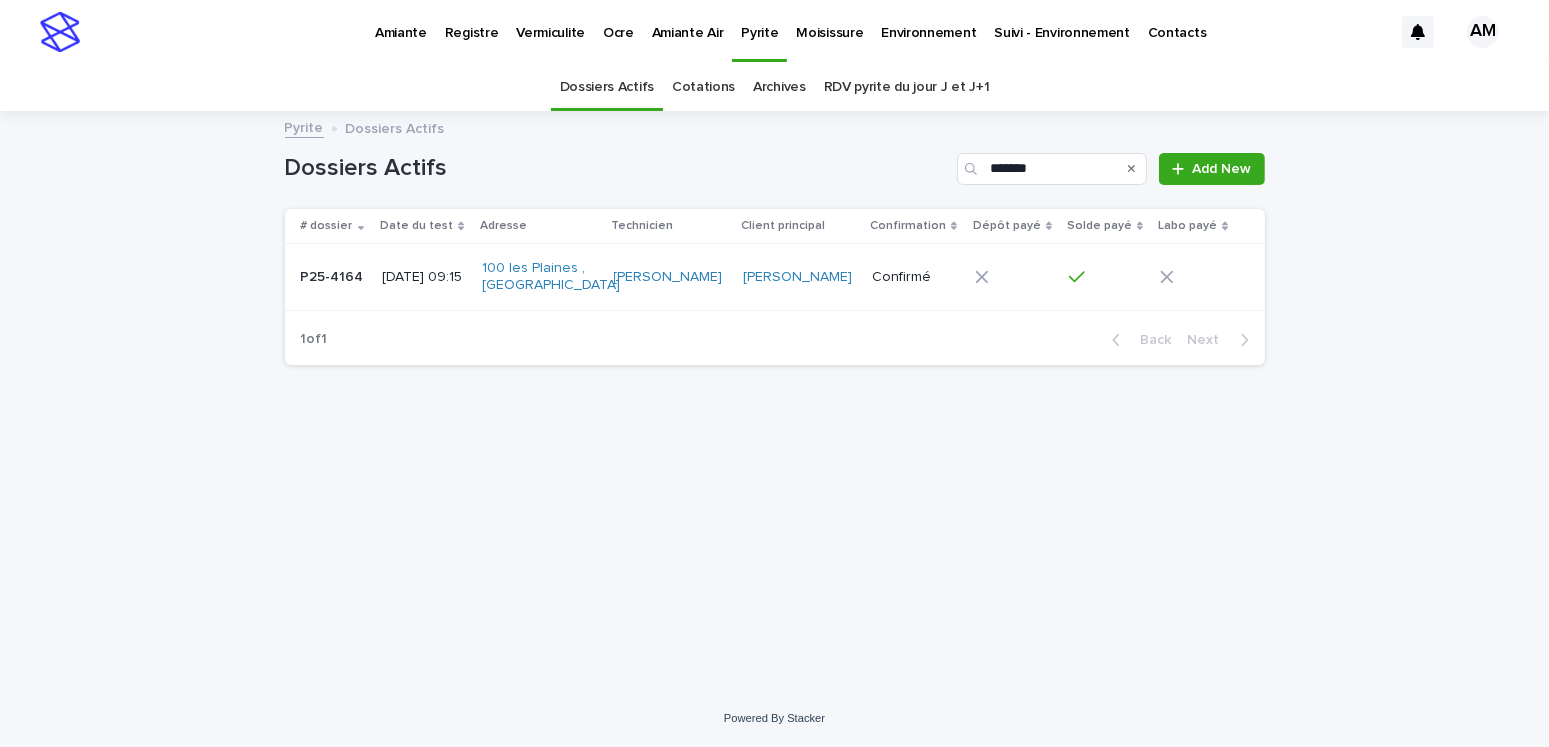 click on "[DATE] 09:15" at bounding box center [424, 277] 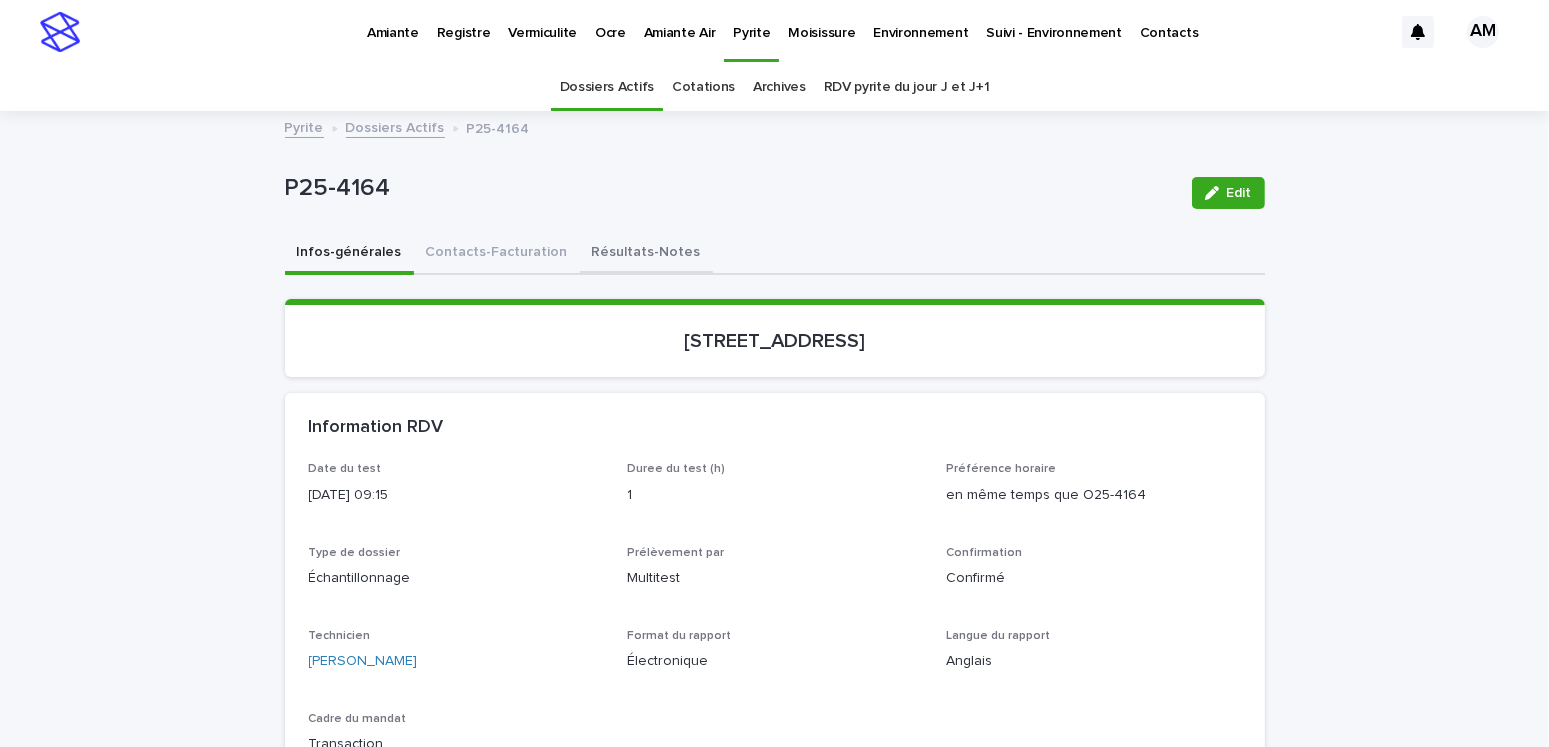 drag, startPoint x: 637, startPoint y: 262, endPoint x: 636, endPoint y: 246, distance: 16.03122 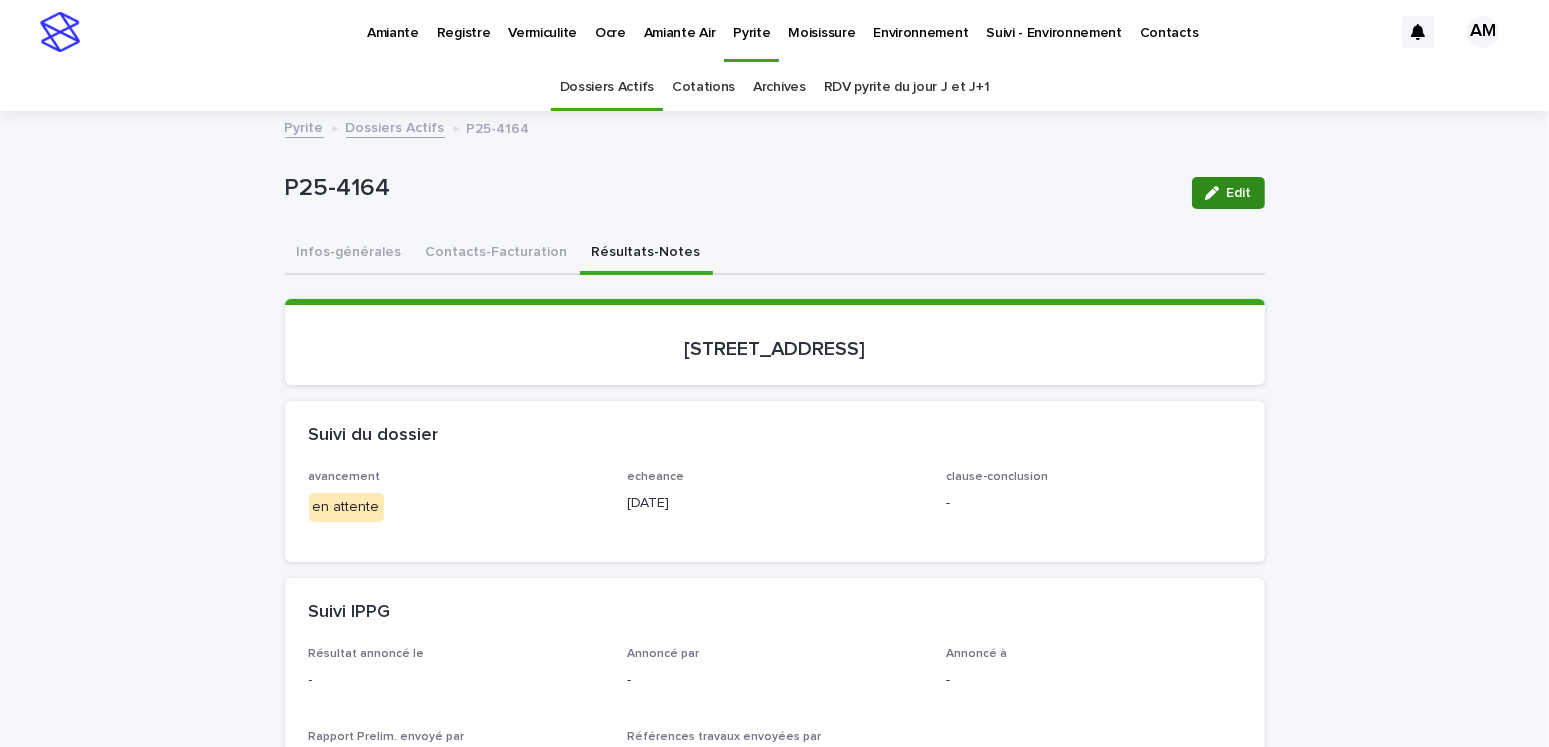 click on "Edit" at bounding box center (1228, 193) 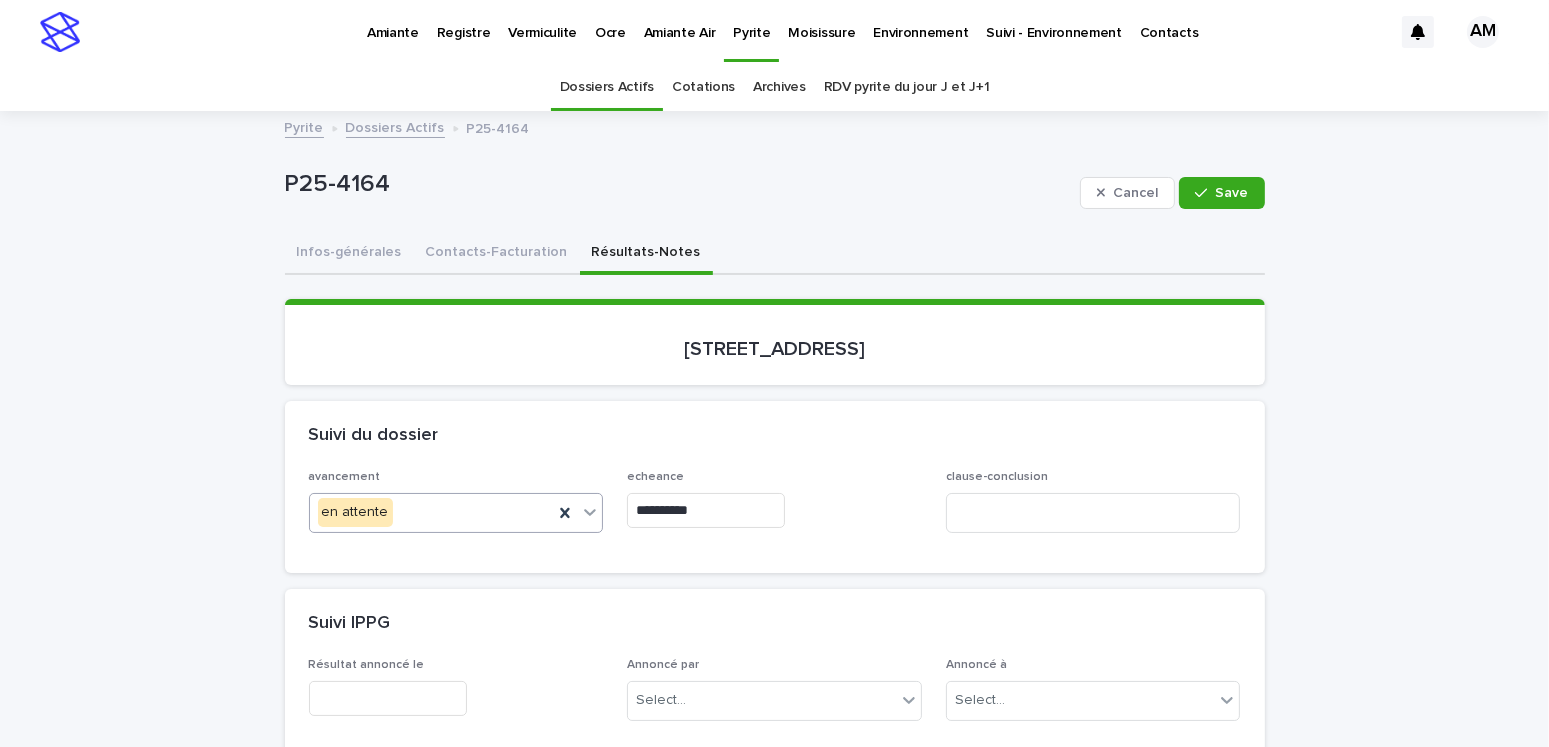 click on "en attente" at bounding box center [432, 512] 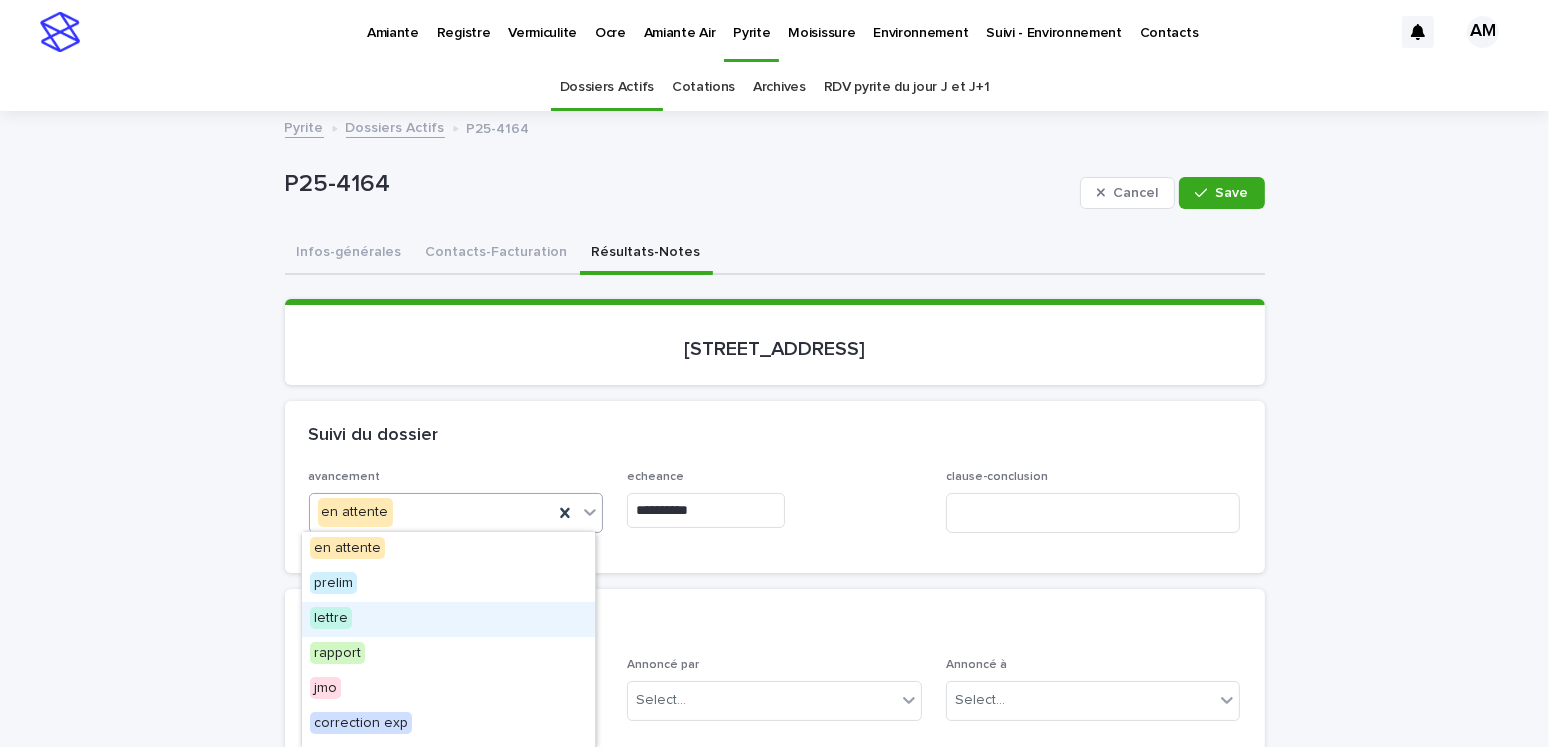 drag, startPoint x: 336, startPoint y: 612, endPoint x: 698, endPoint y: 553, distance: 366.7765 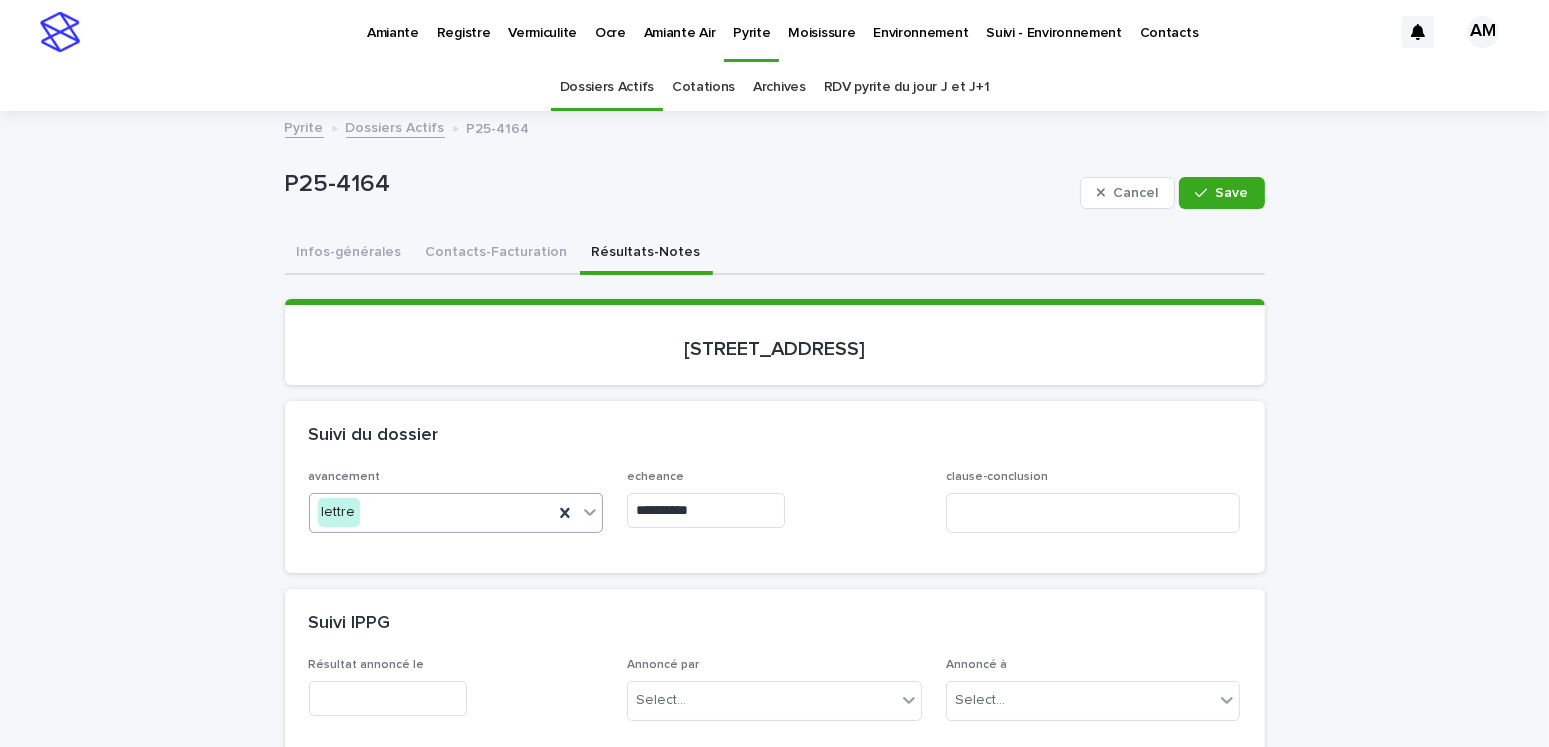 click on "**********" at bounding box center [706, 510] 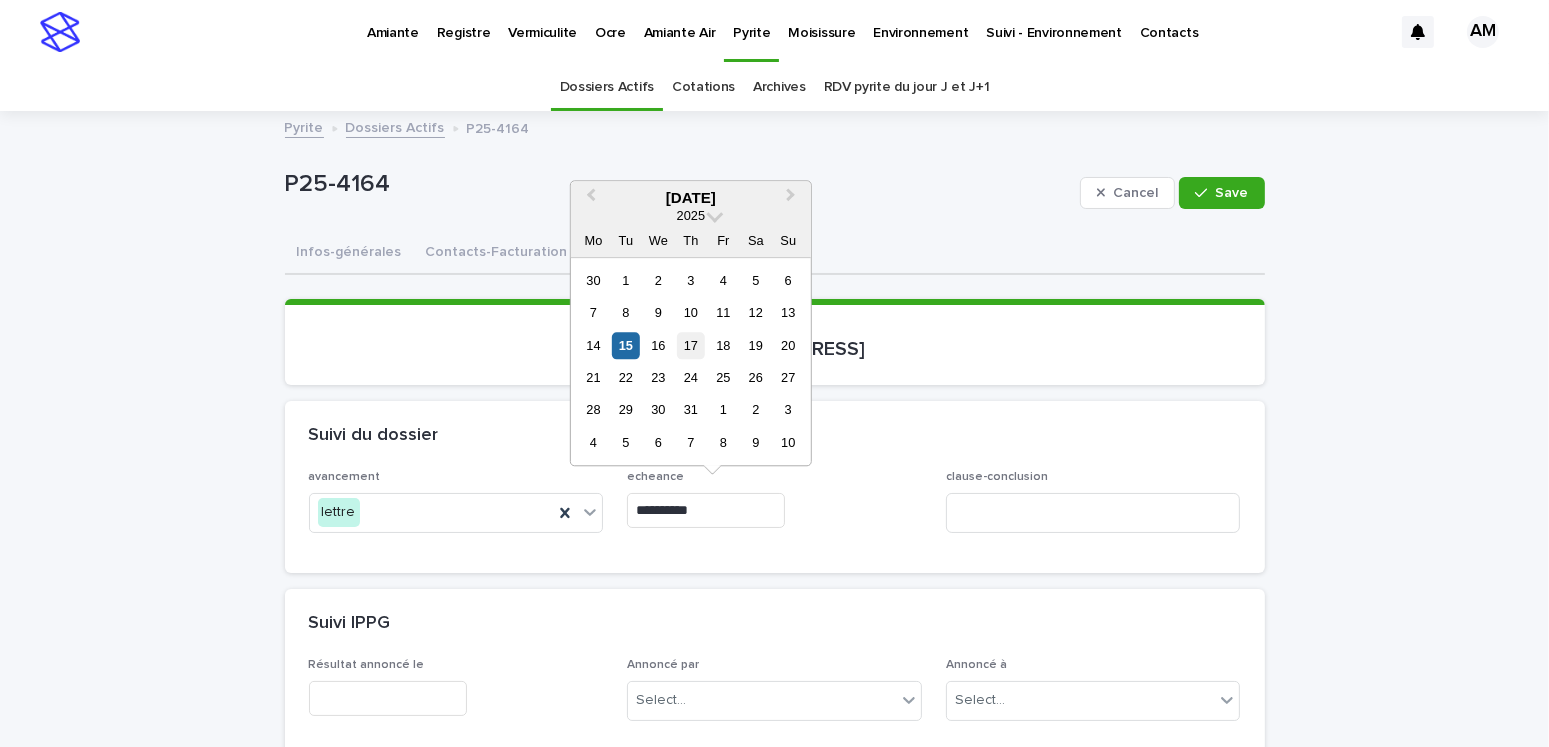 click on "17" at bounding box center (690, 345) 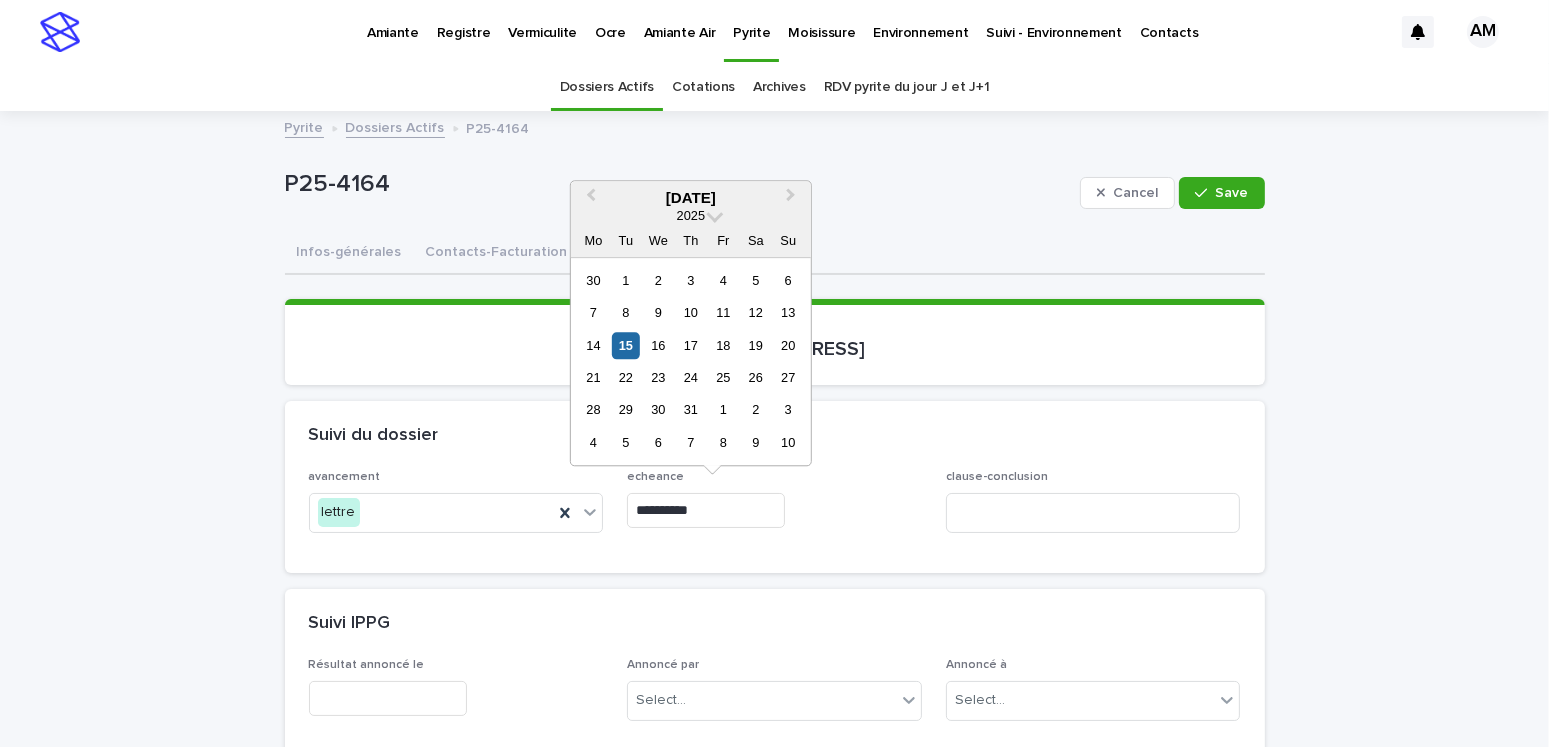 type on "**********" 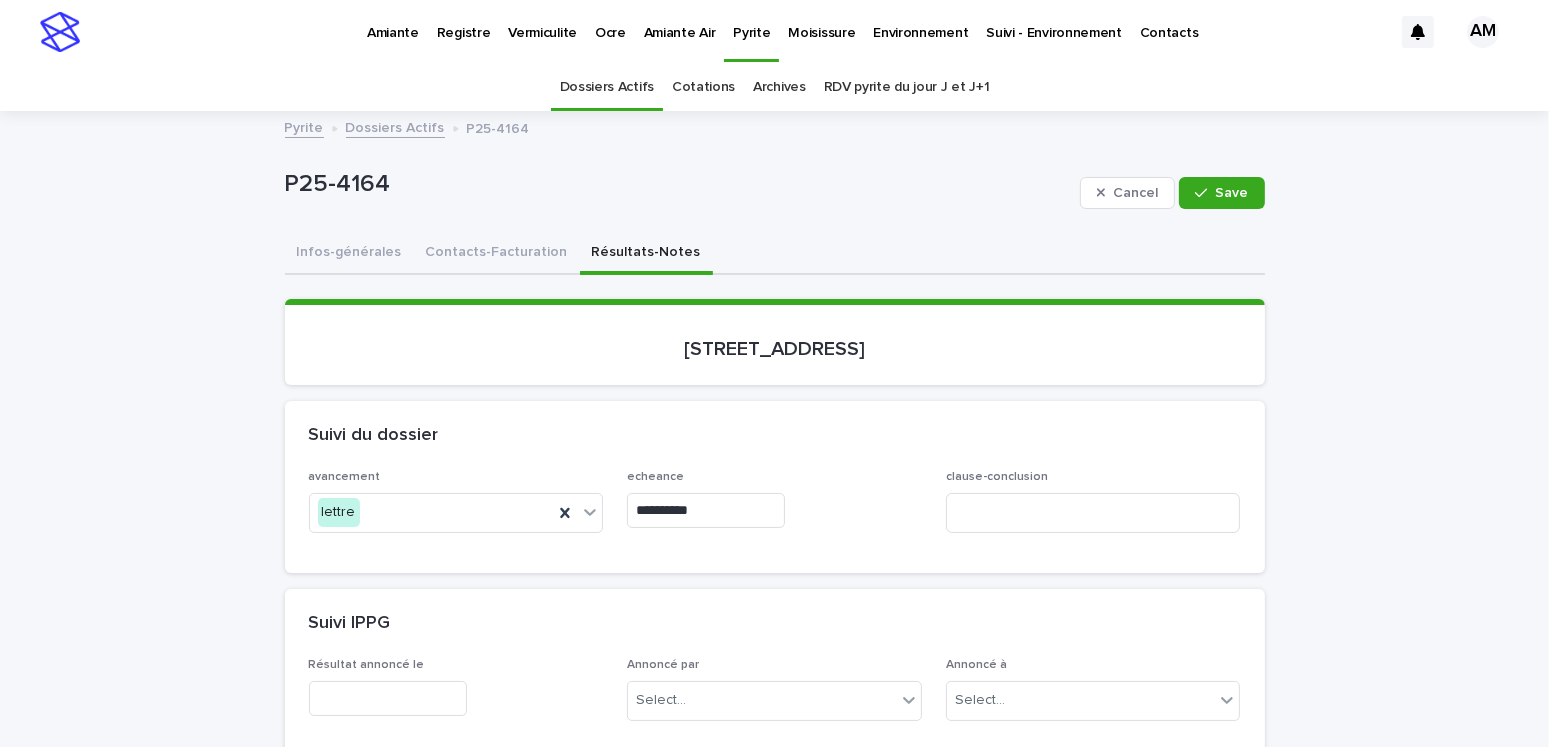 scroll, scrollTop: 400, scrollLeft: 0, axis: vertical 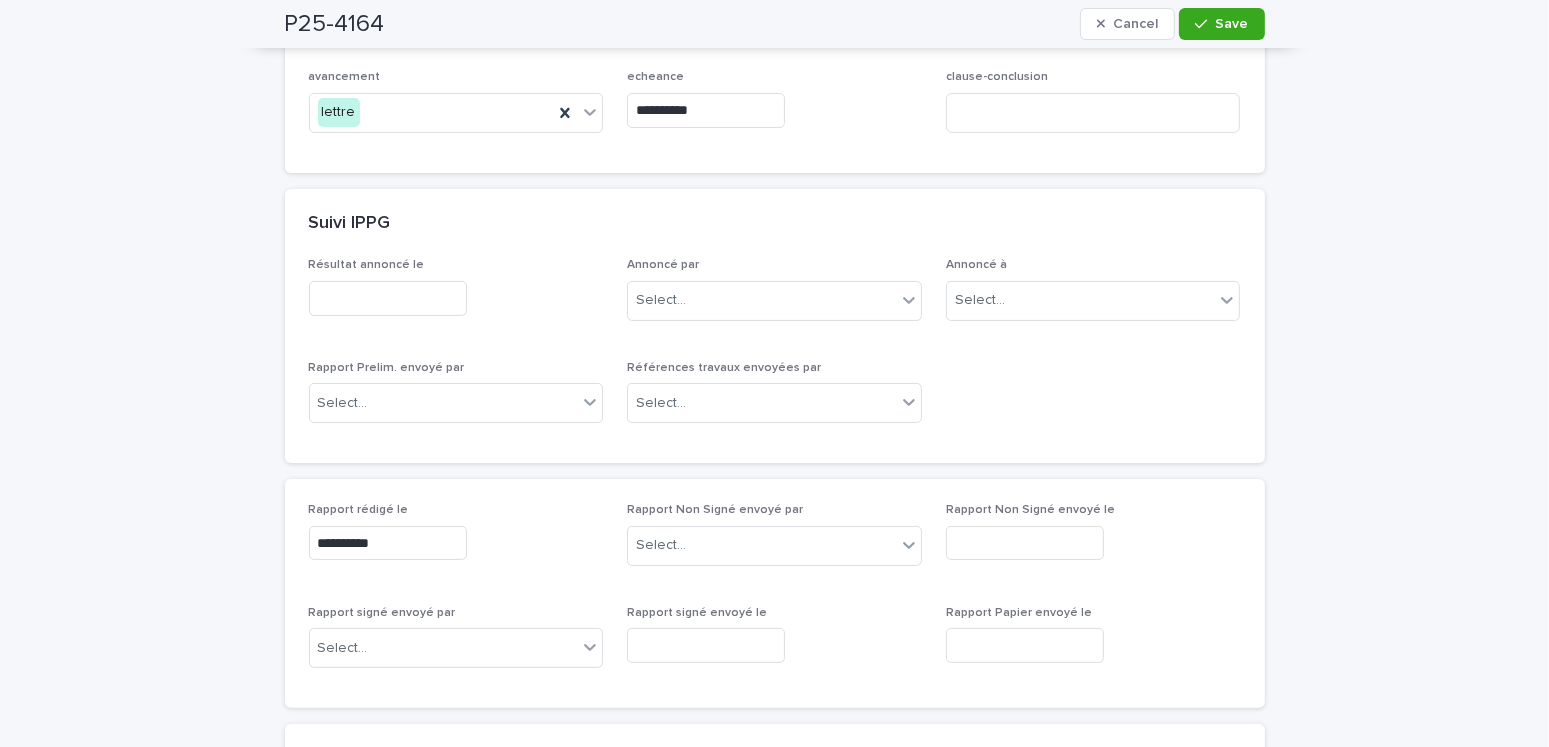 click at bounding box center [388, 298] 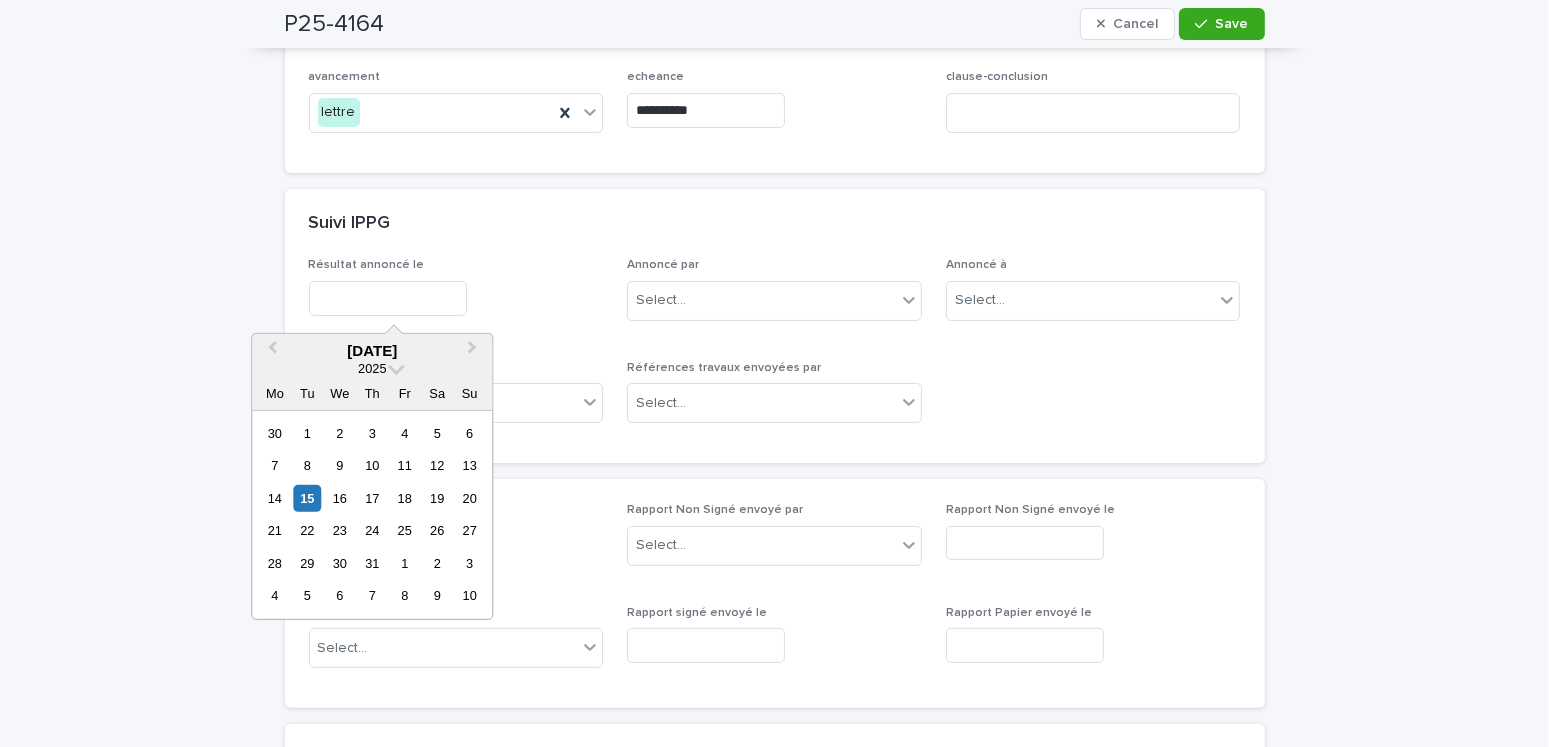 drag, startPoint x: 311, startPoint y: 497, endPoint x: 433, endPoint y: 433, distance: 137.76791 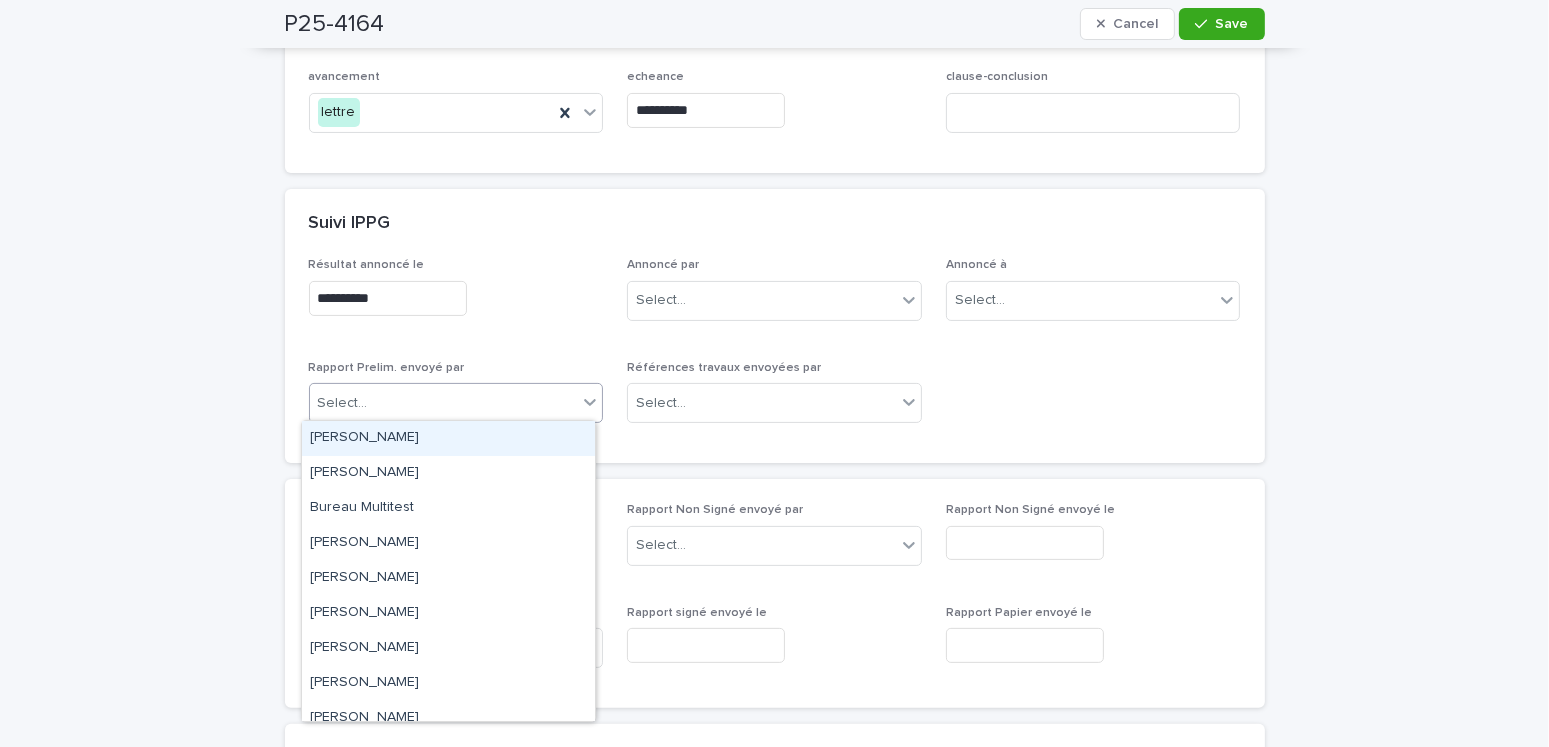 drag, startPoint x: 425, startPoint y: 384, endPoint x: 414, endPoint y: 413, distance: 31.016125 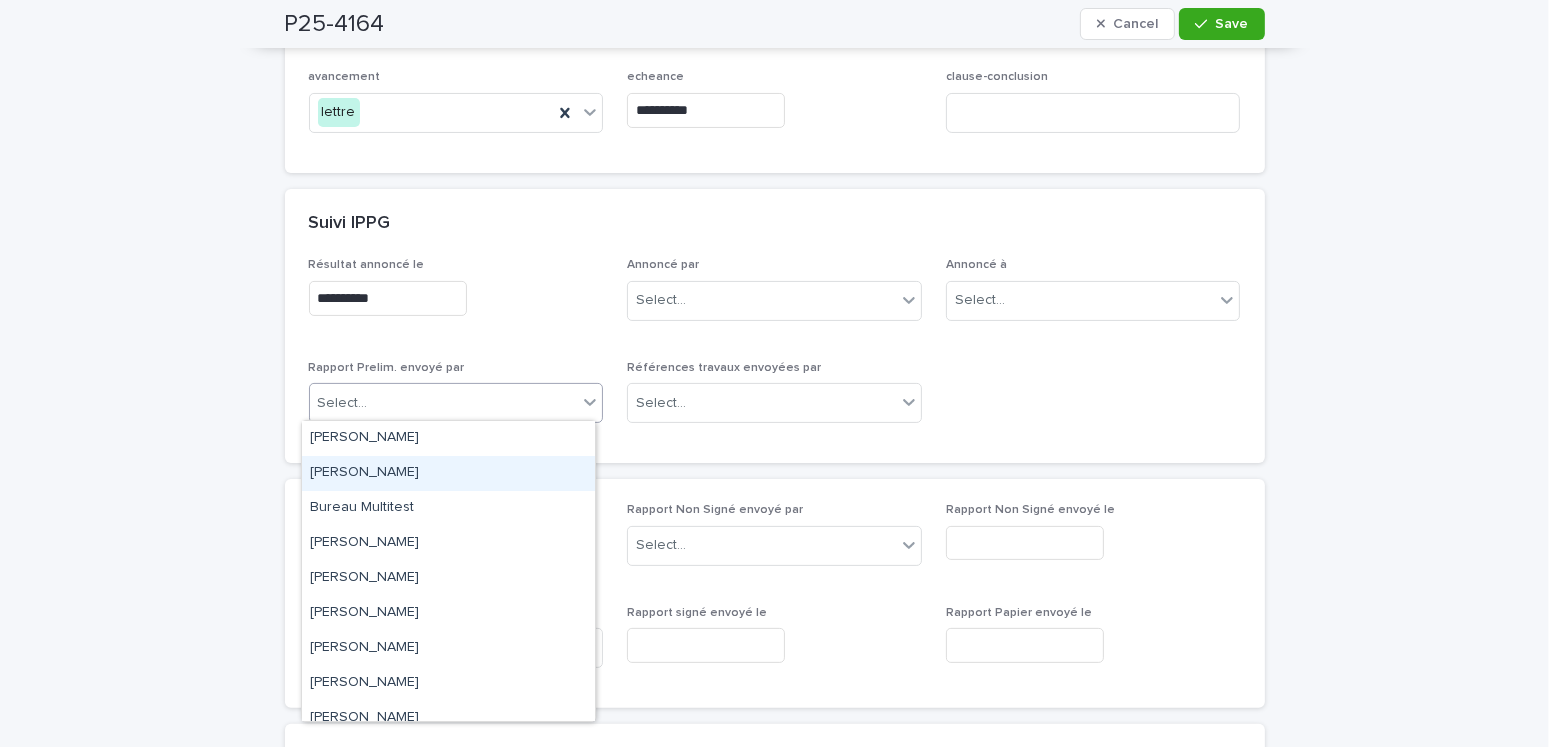 click on "[PERSON_NAME]" at bounding box center [448, 473] 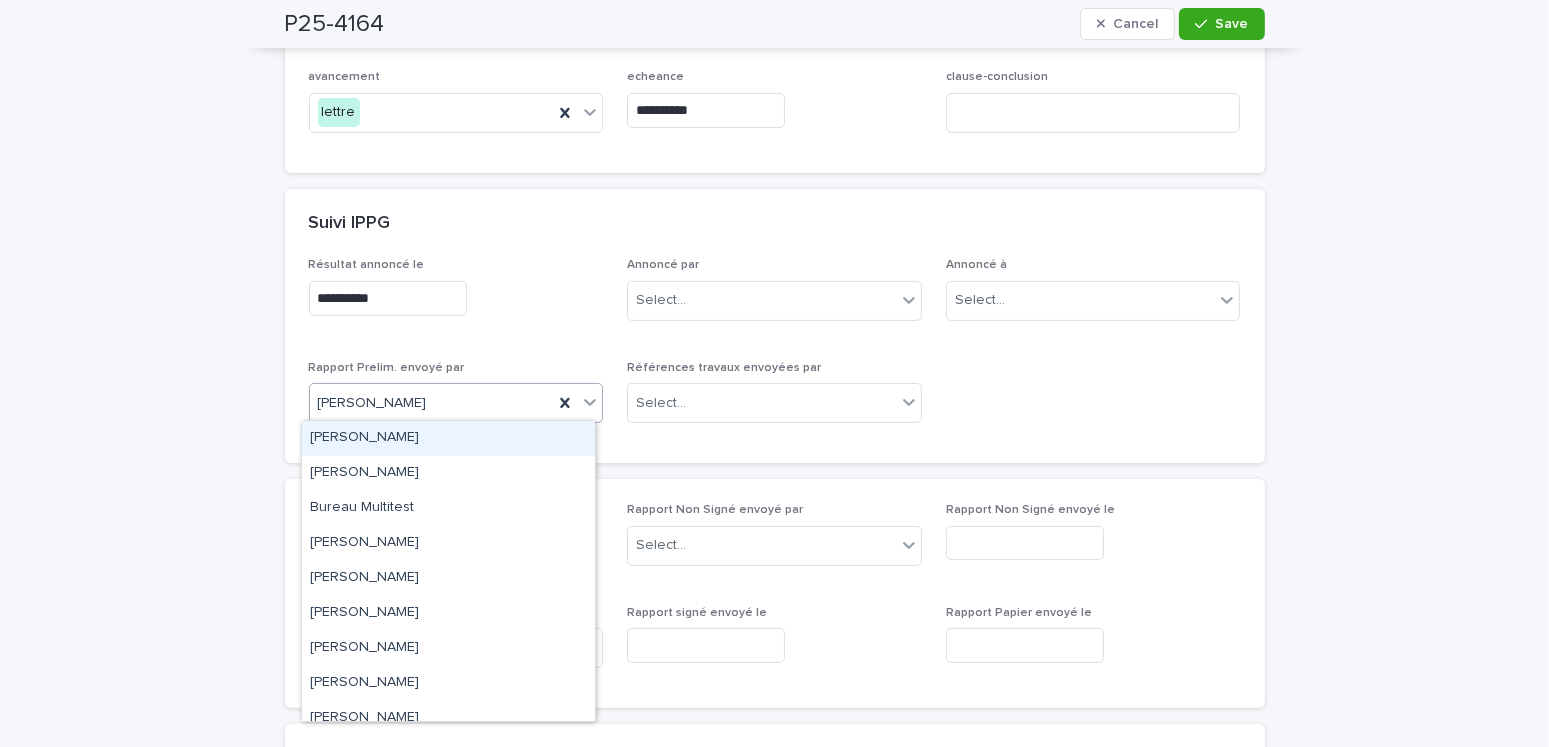 click on "[PERSON_NAME]" at bounding box center (432, 403) 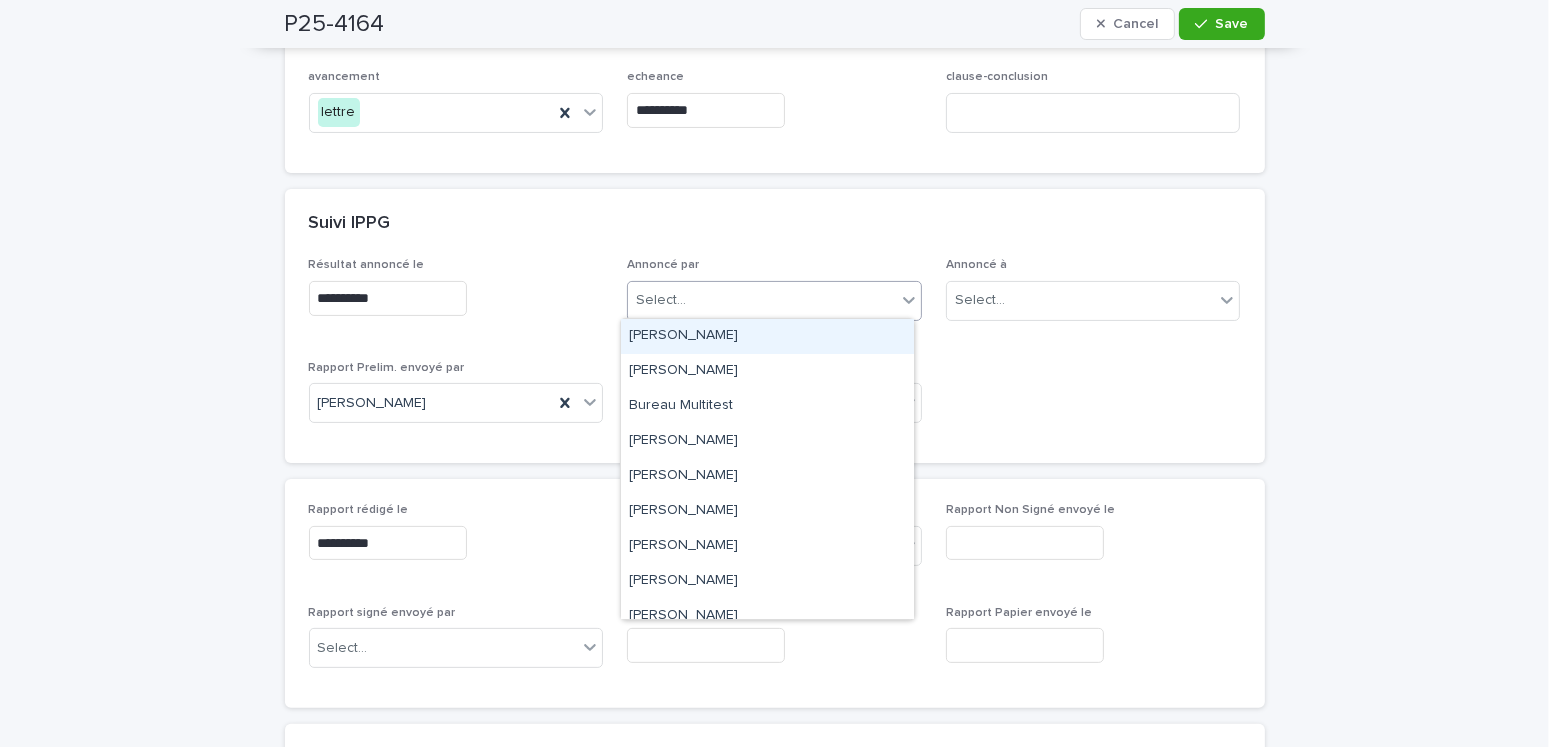 click at bounding box center [689, 300] 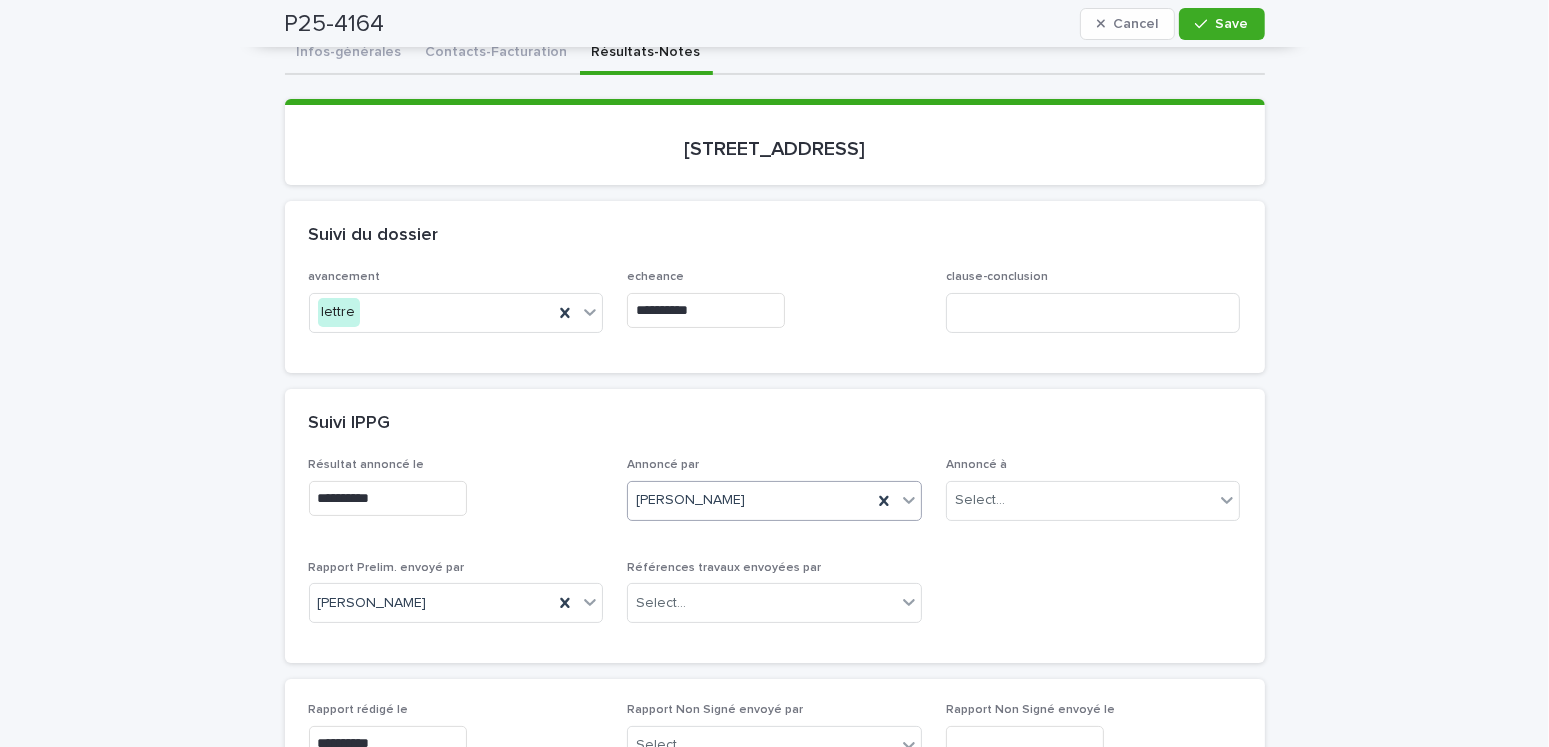 scroll, scrollTop: 0, scrollLeft: 0, axis: both 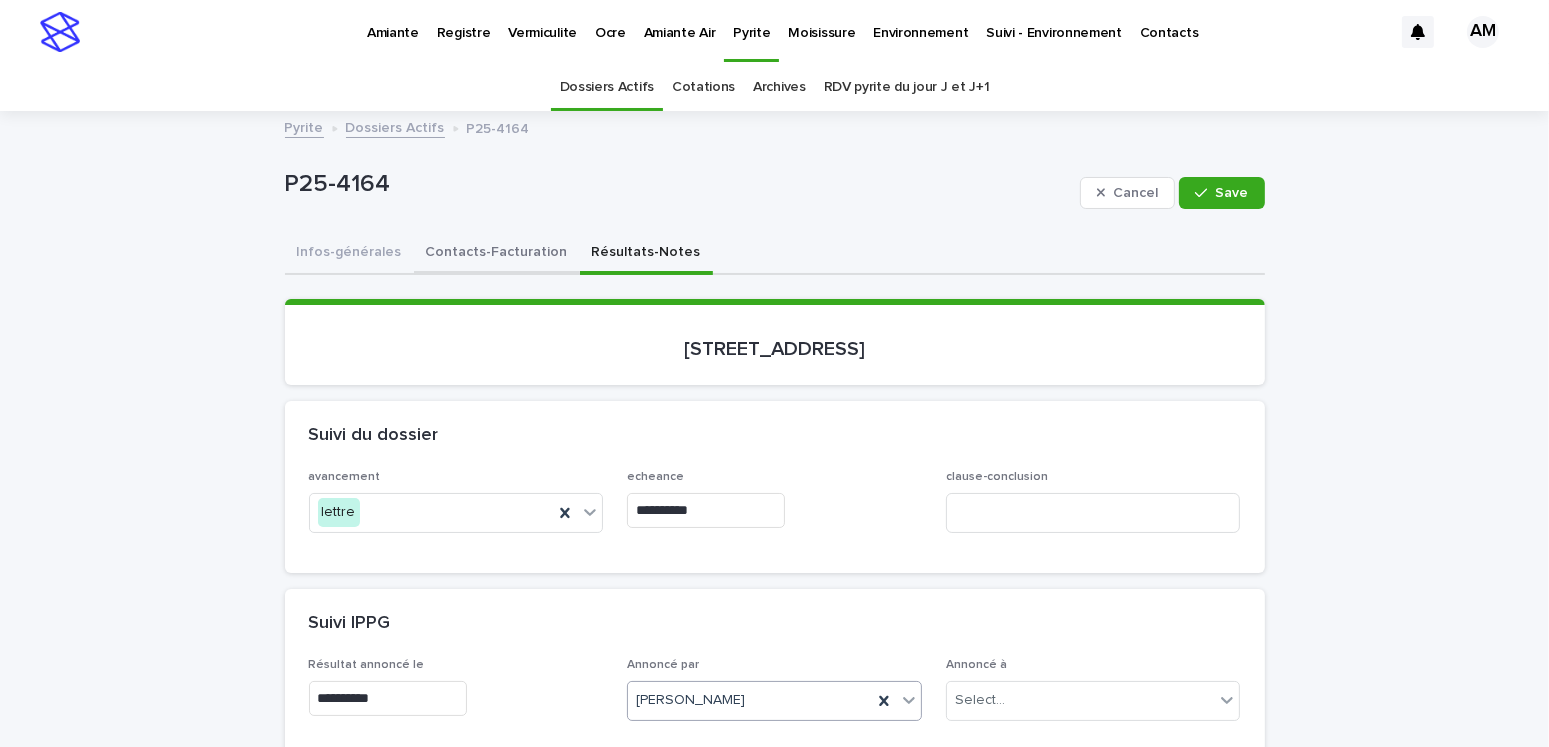 click on "Contacts-Facturation" at bounding box center [497, 254] 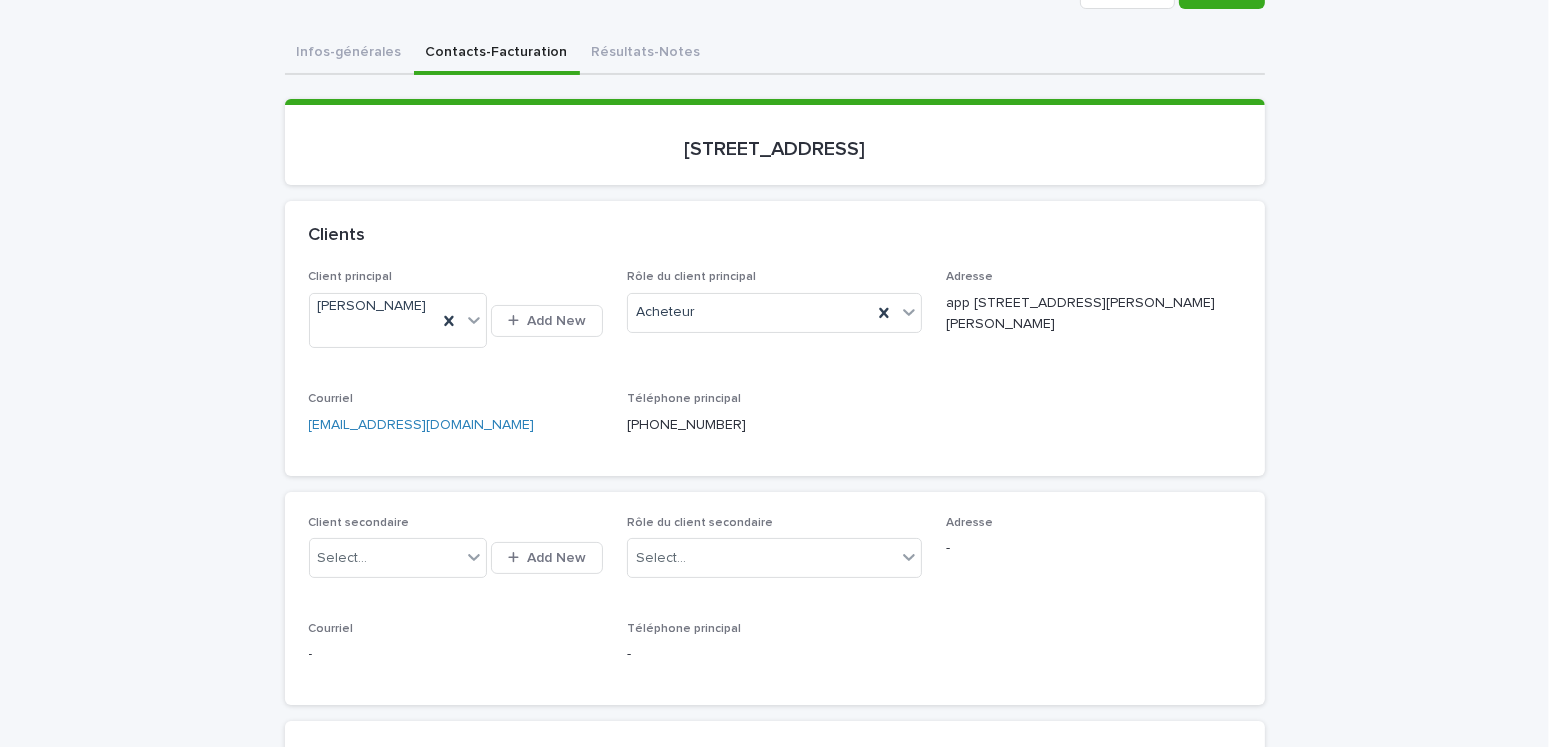 scroll, scrollTop: 0, scrollLeft: 0, axis: both 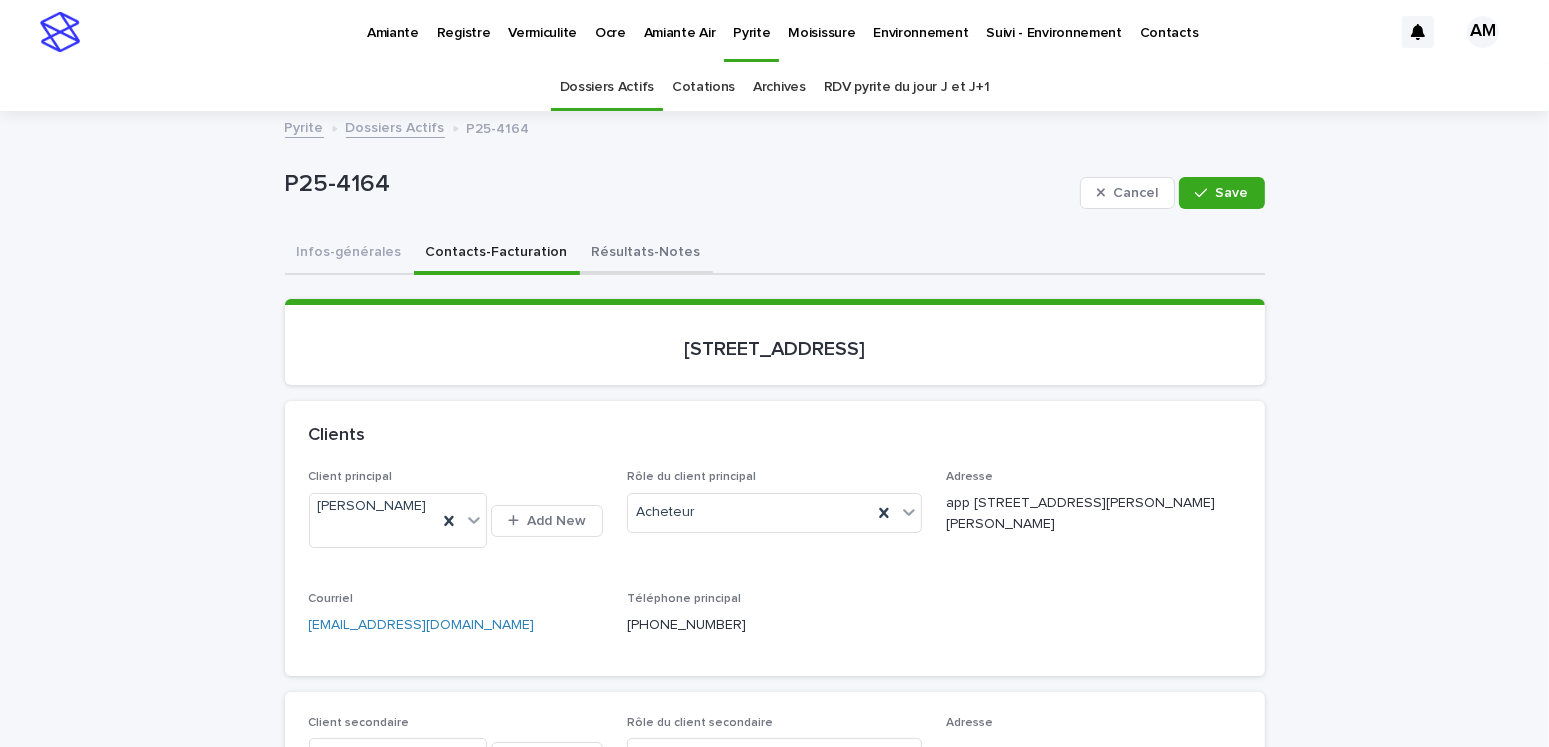 click on "Résultats-Notes" at bounding box center [646, 254] 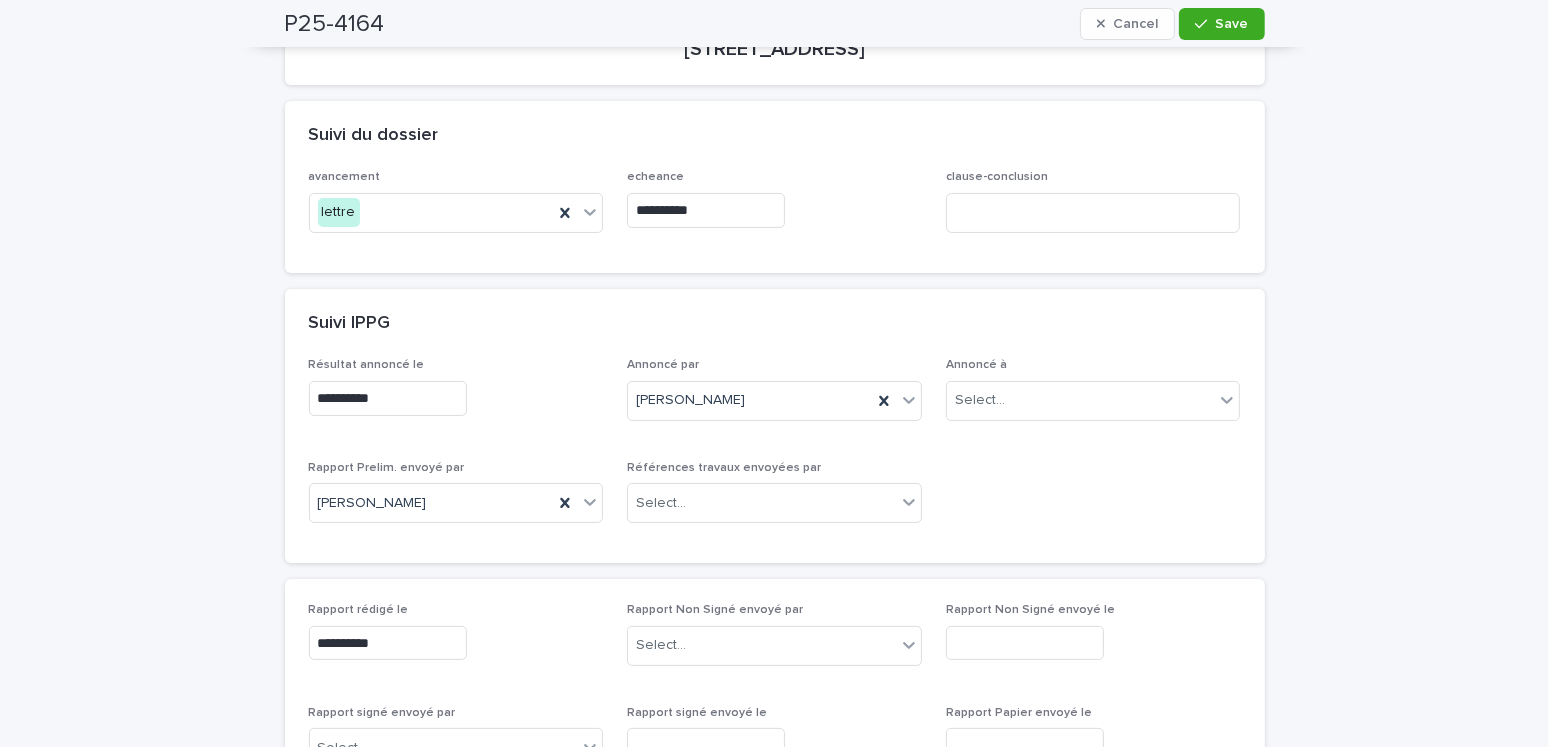 scroll, scrollTop: 0, scrollLeft: 0, axis: both 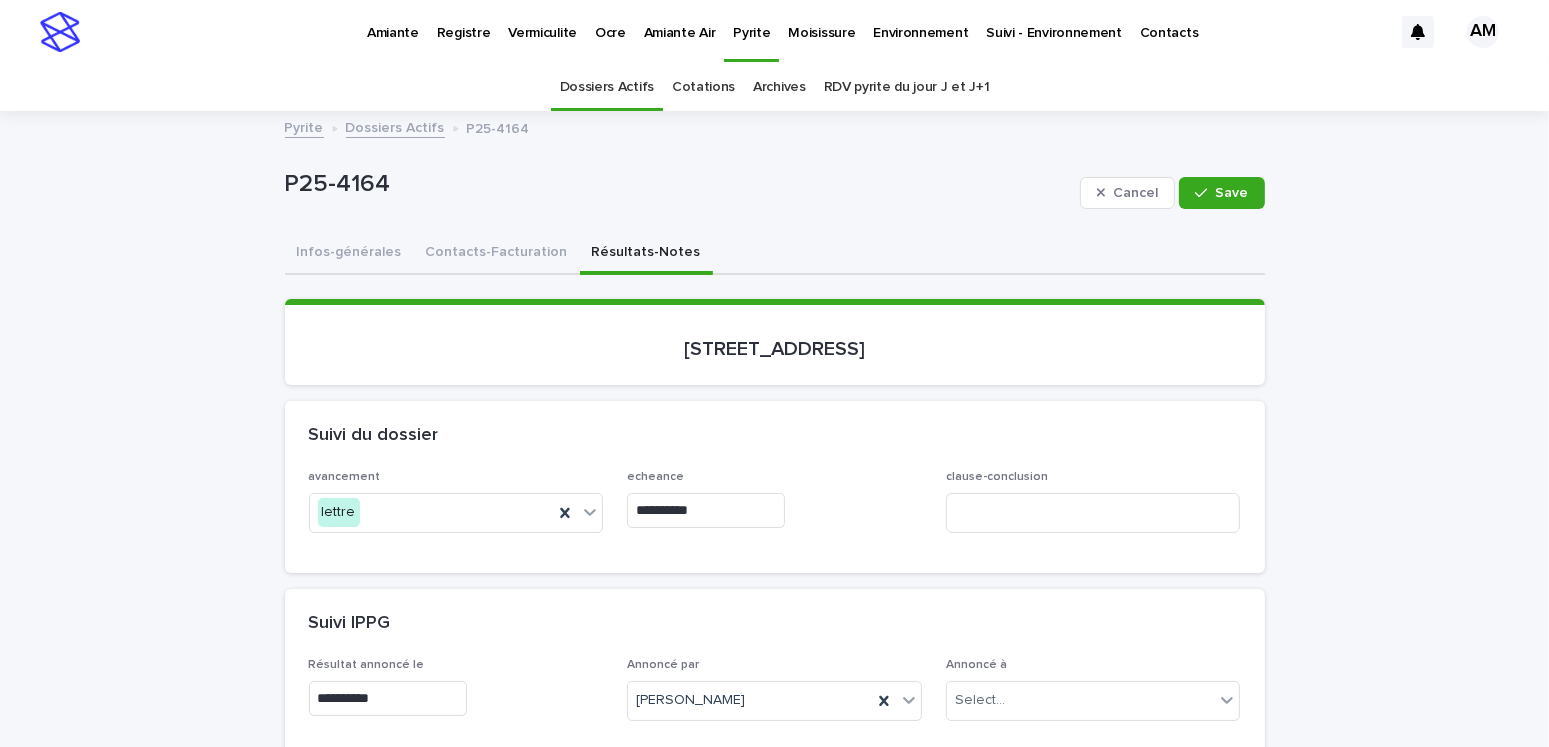 click on "Cancel Save" at bounding box center (1172, 193) 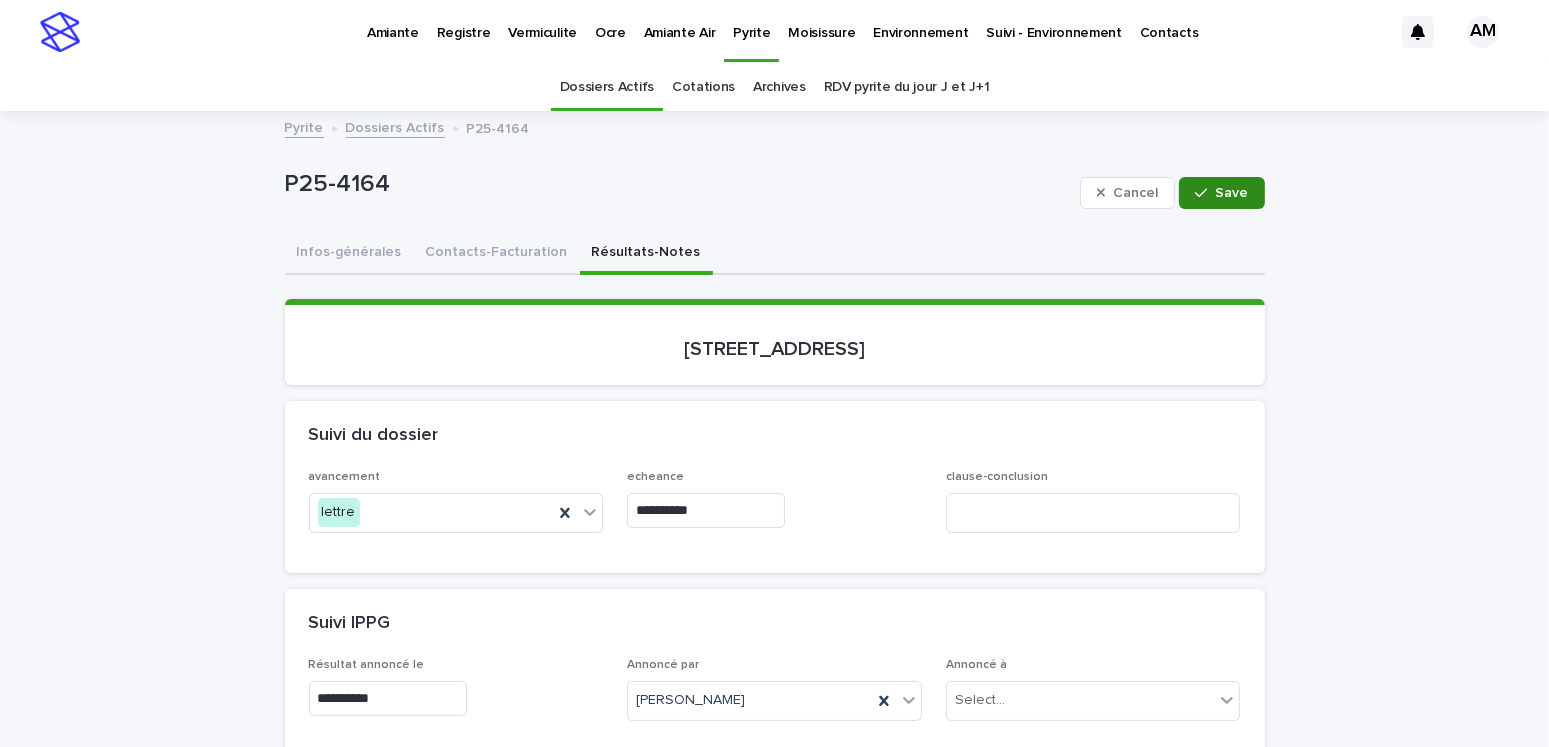 click on "Save" at bounding box center (1221, 193) 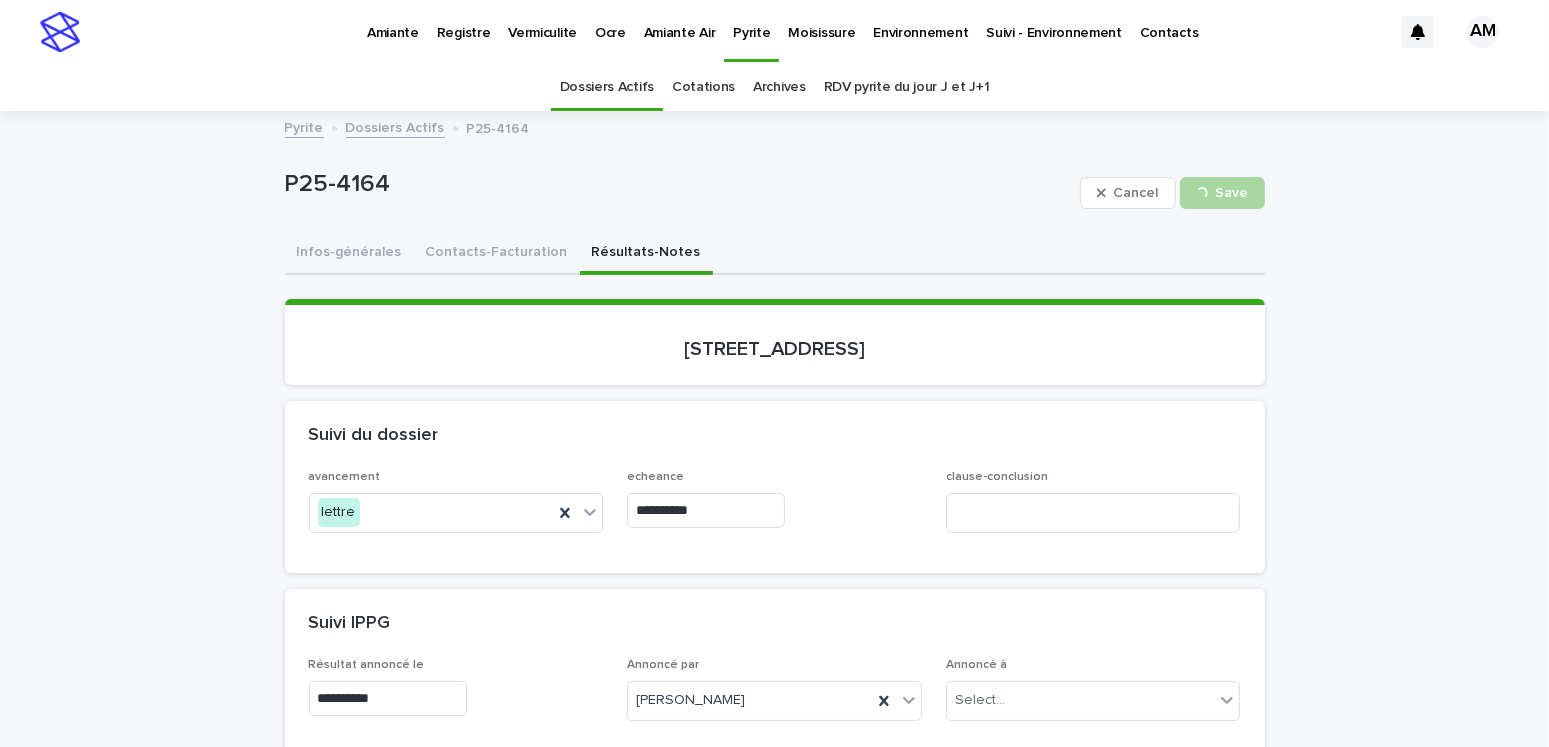click on "Contacts-Facturation" at bounding box center [497, 254] 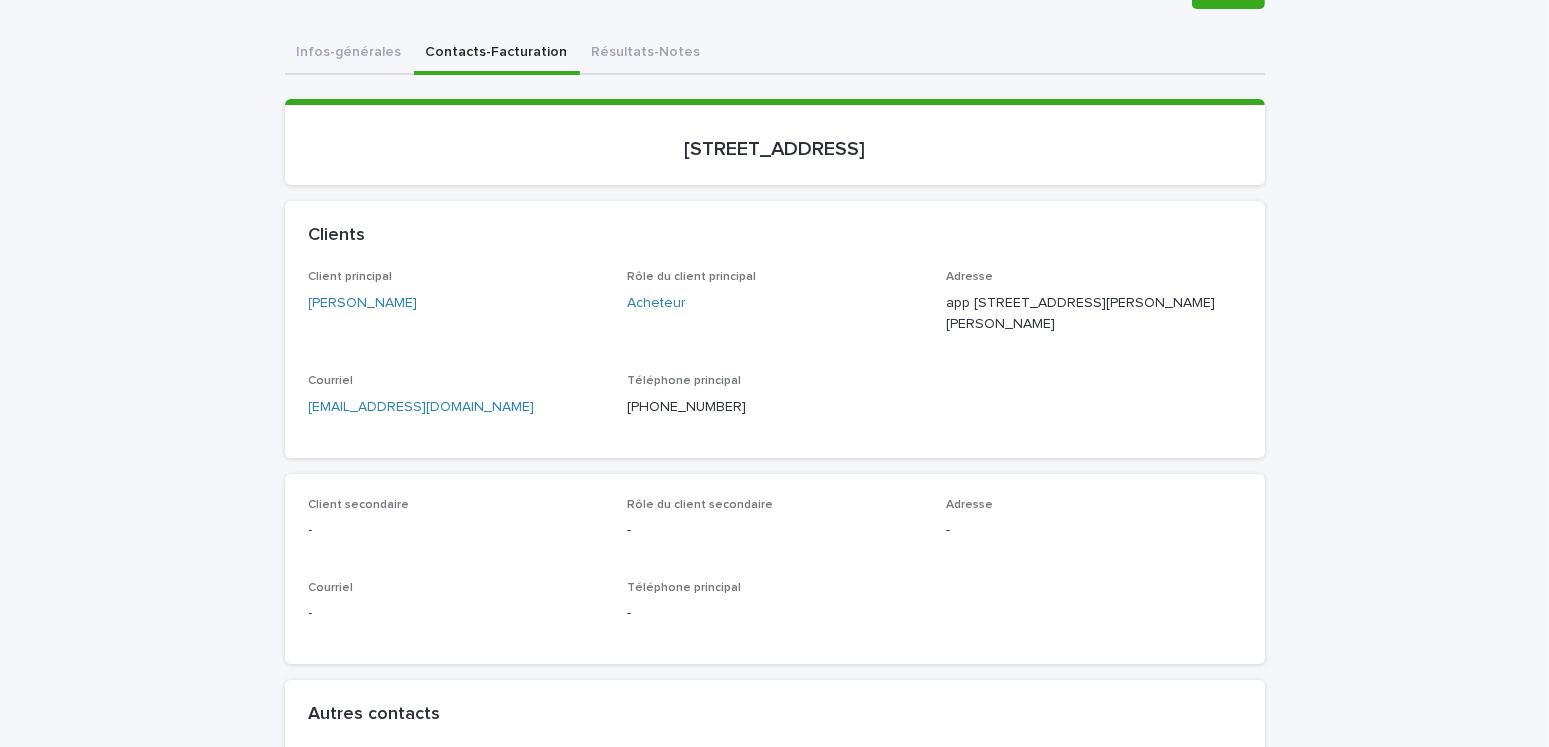 scroll, scrollTop: 0, scrollLeft: 0, axis: both 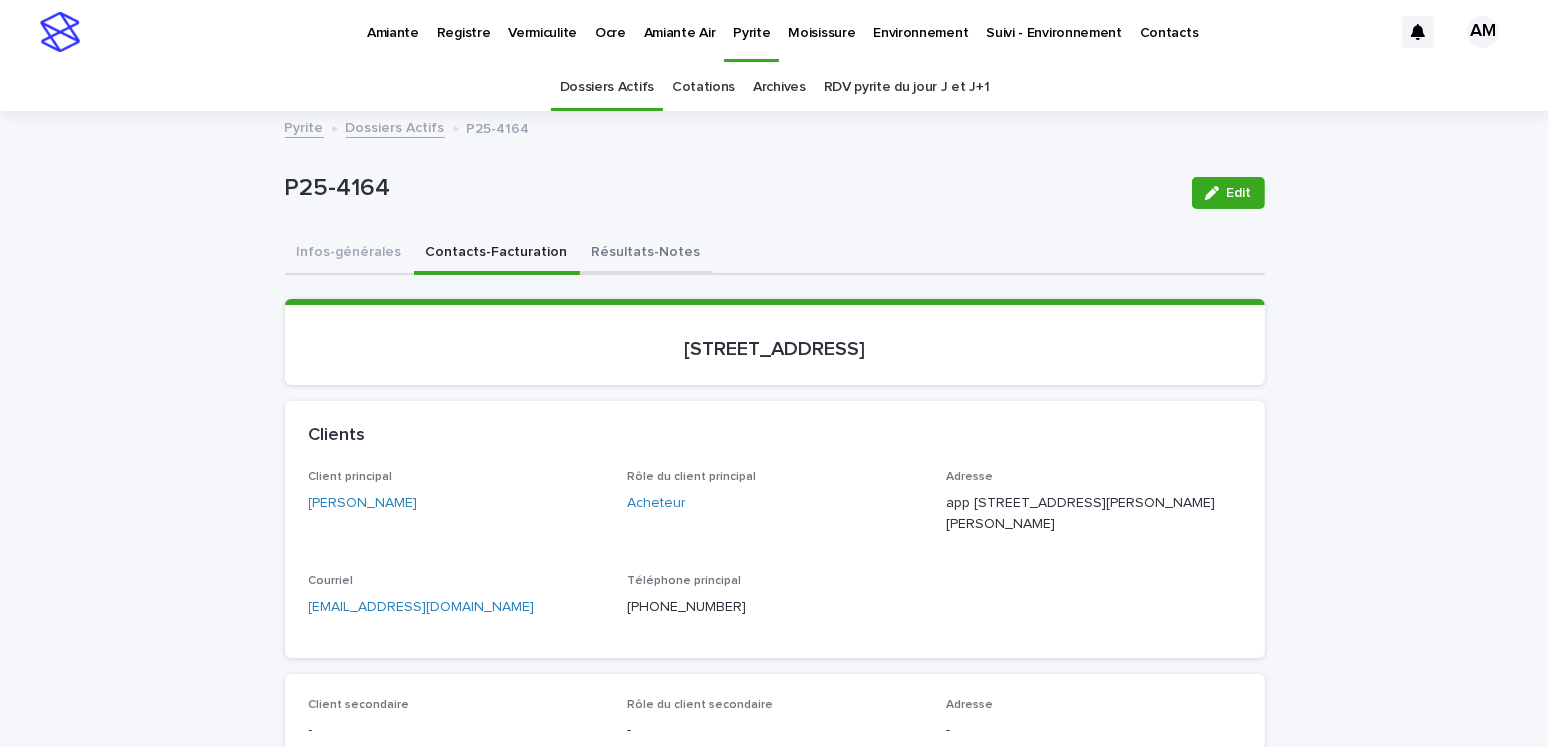 click on "Résultats-Notes" at bounding box center [646, 254] 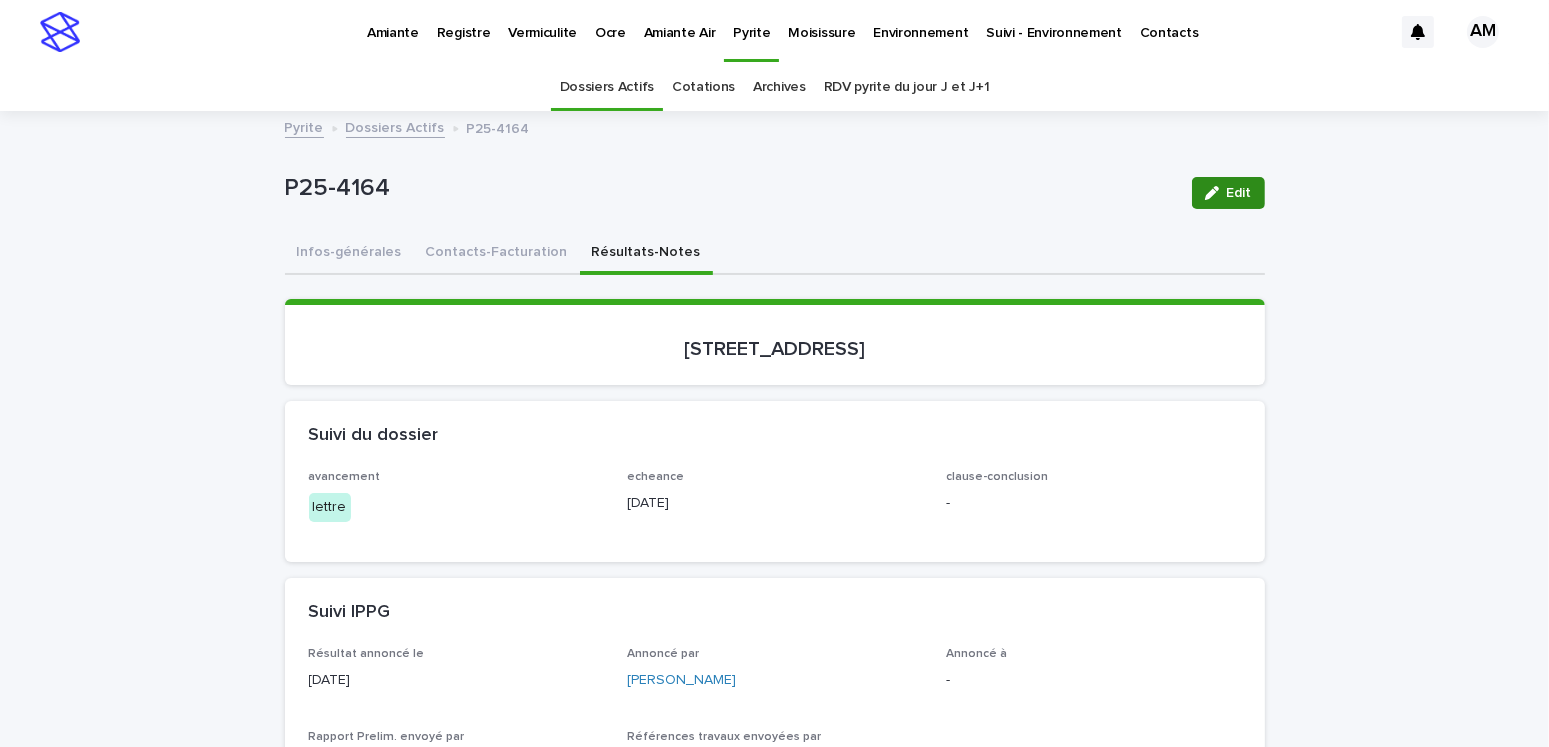 click on "Edit" at bounding box center [1239, 193] 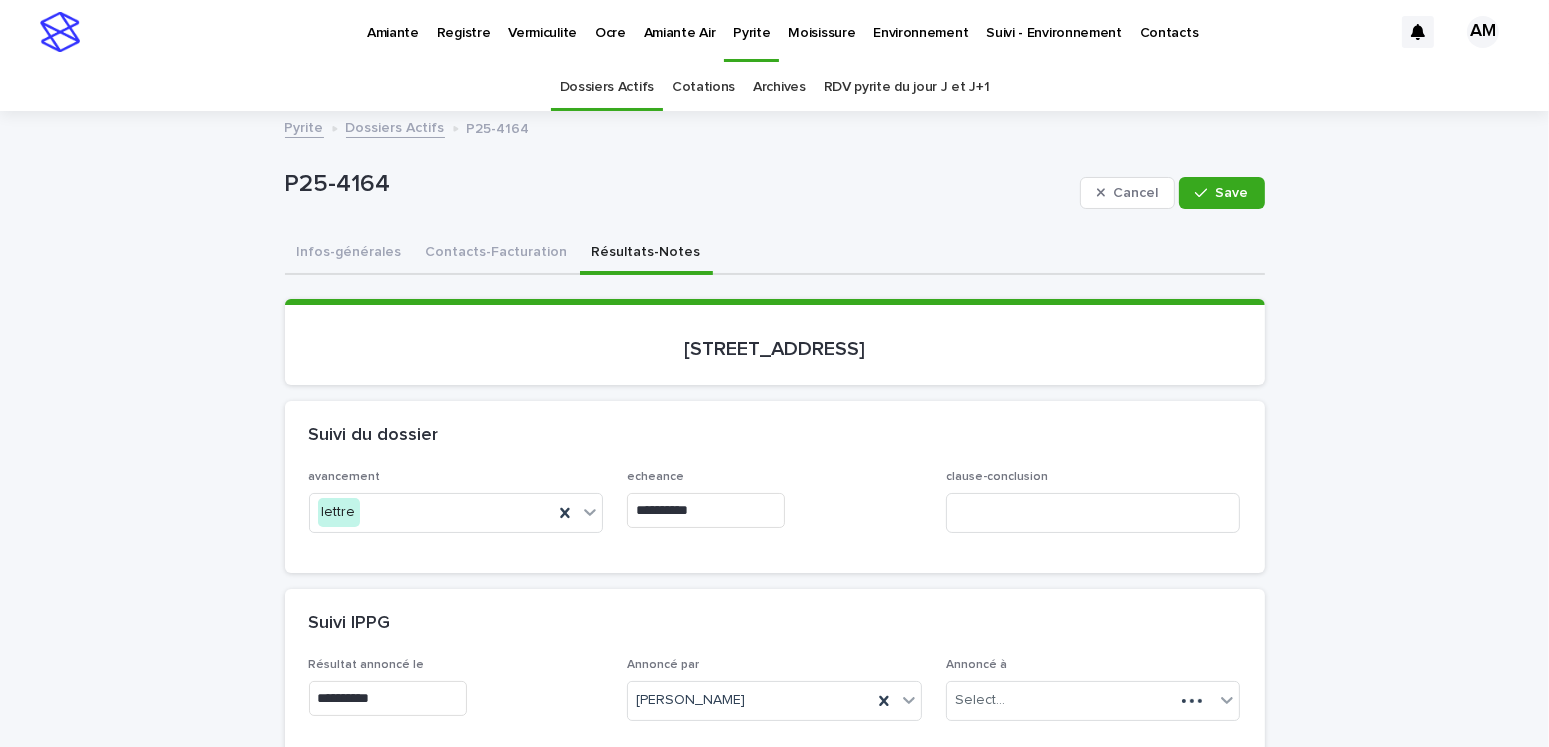 scroll, scrollTop: 200, scrollLeft: 0, axis: vertical 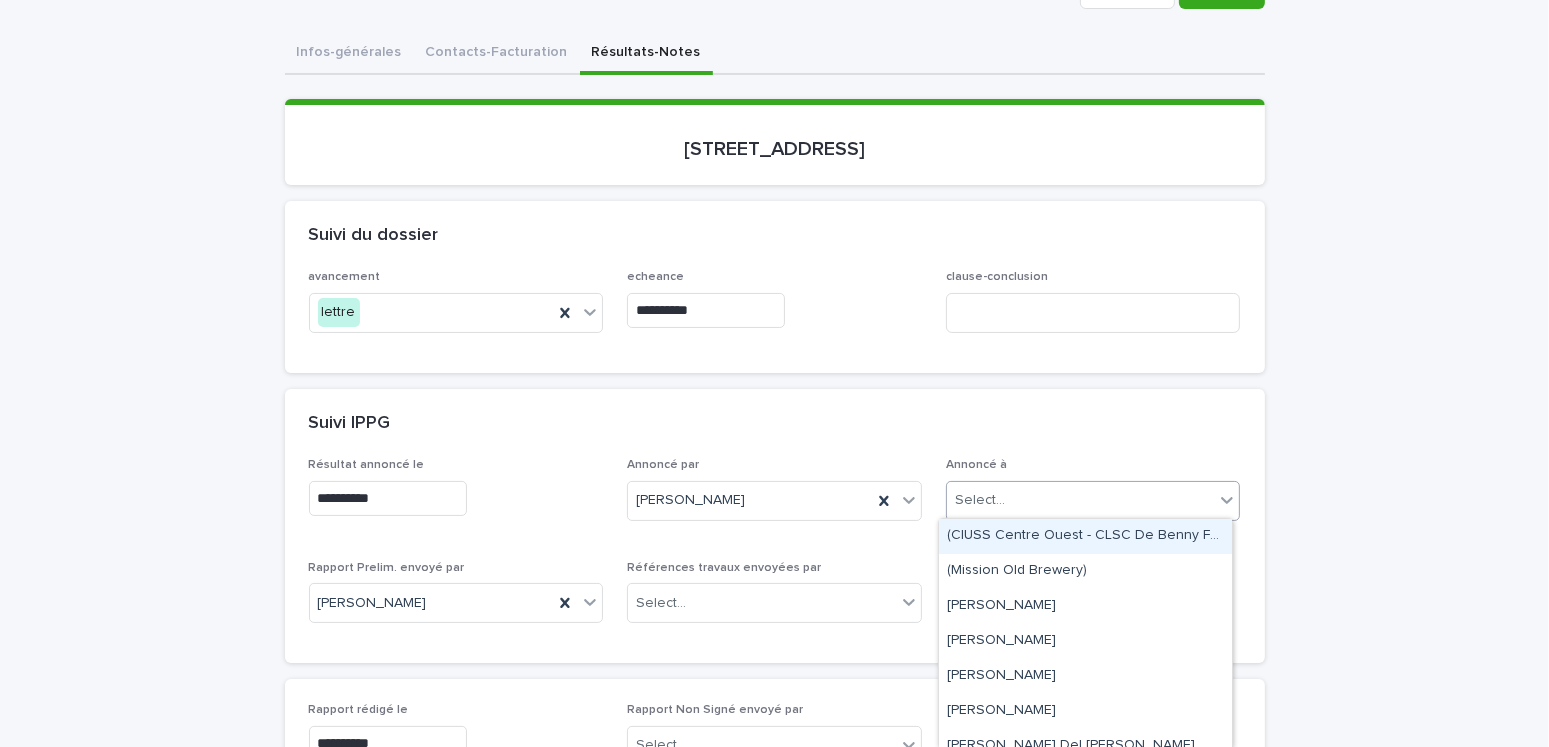 click on "Select..." at bounding box center [1081, 500] 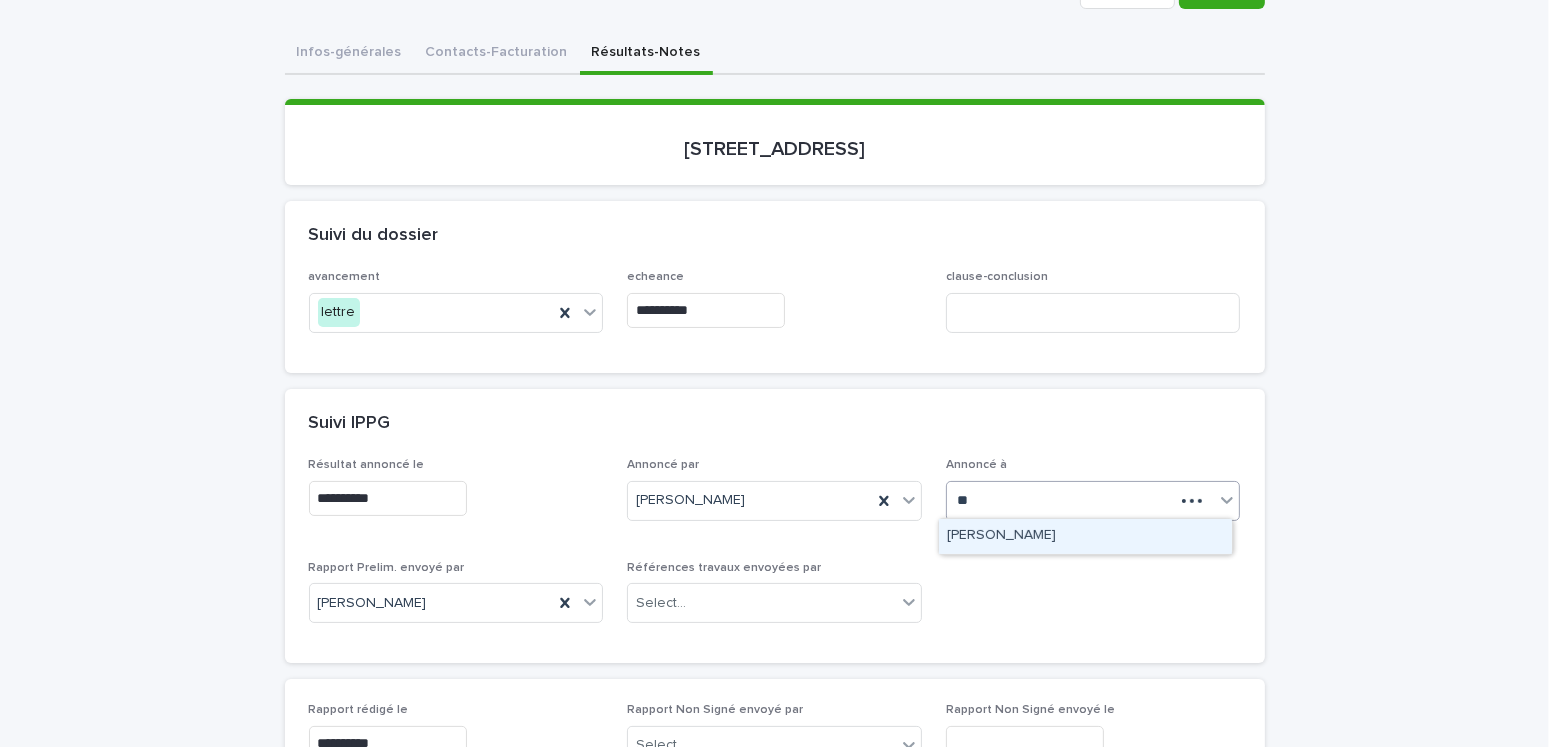 type on "*" 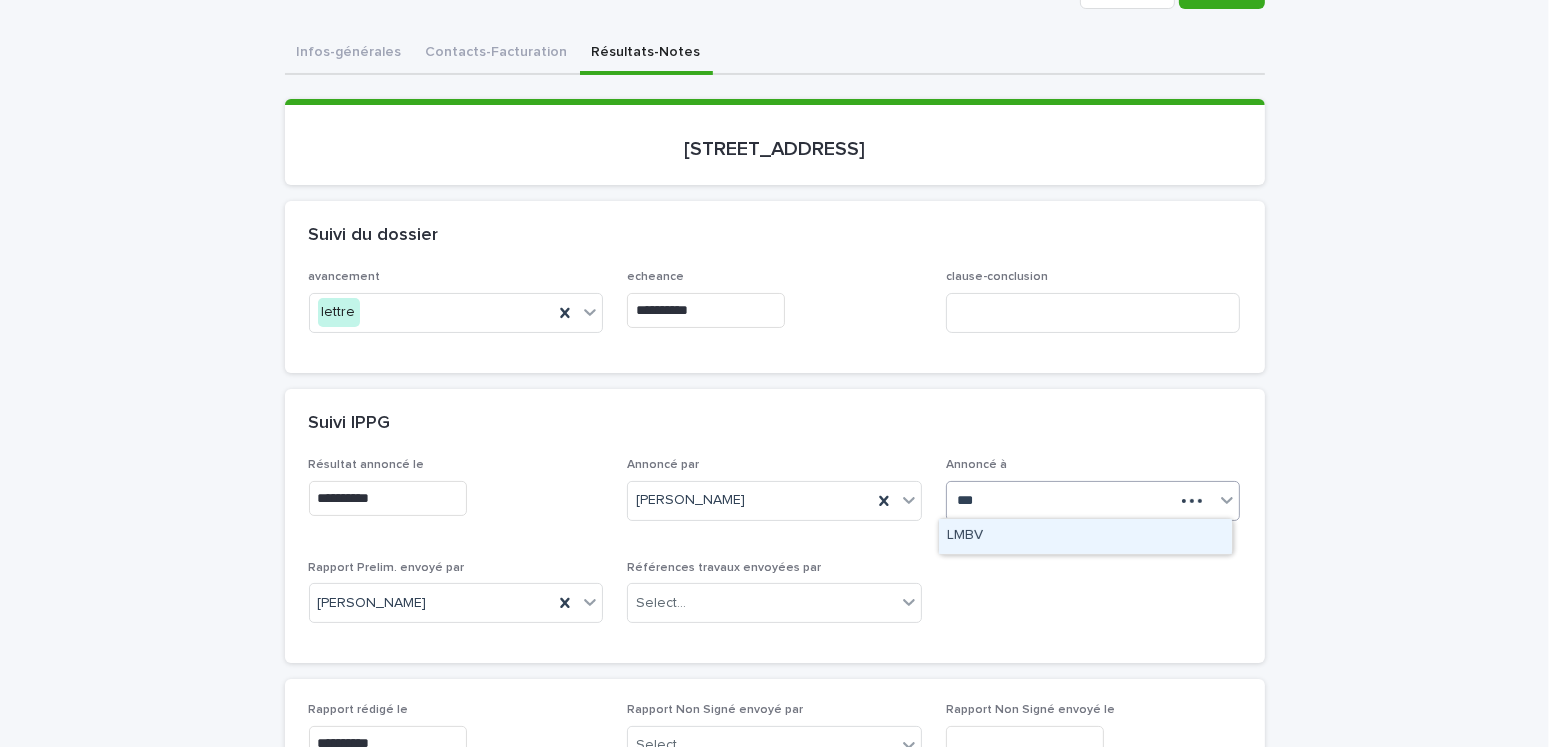 type on "****" 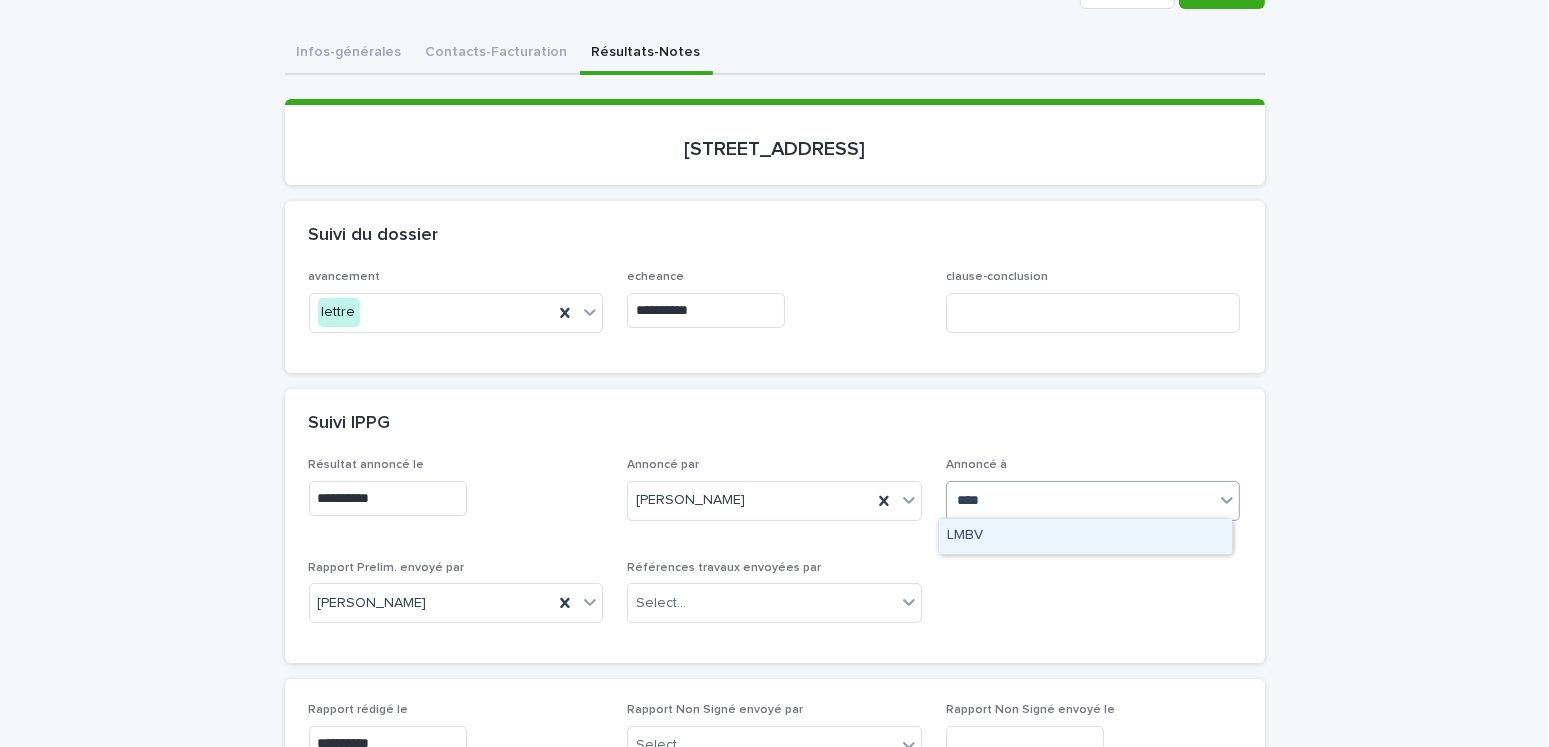 click on "LMBV" at bounding box center (1085, 536) 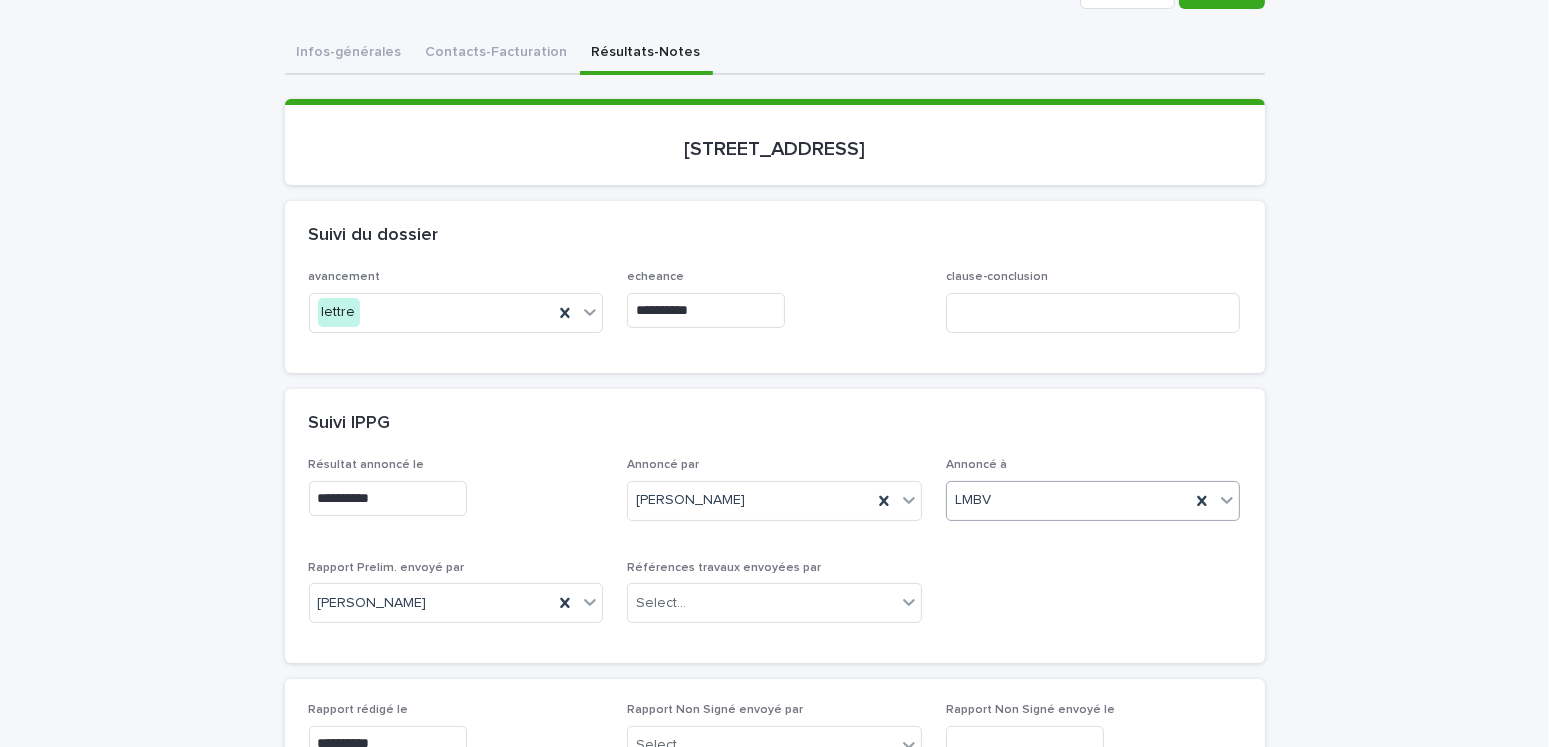 scroll, scrollTop: 0, scrollLeft: 0, axis: both 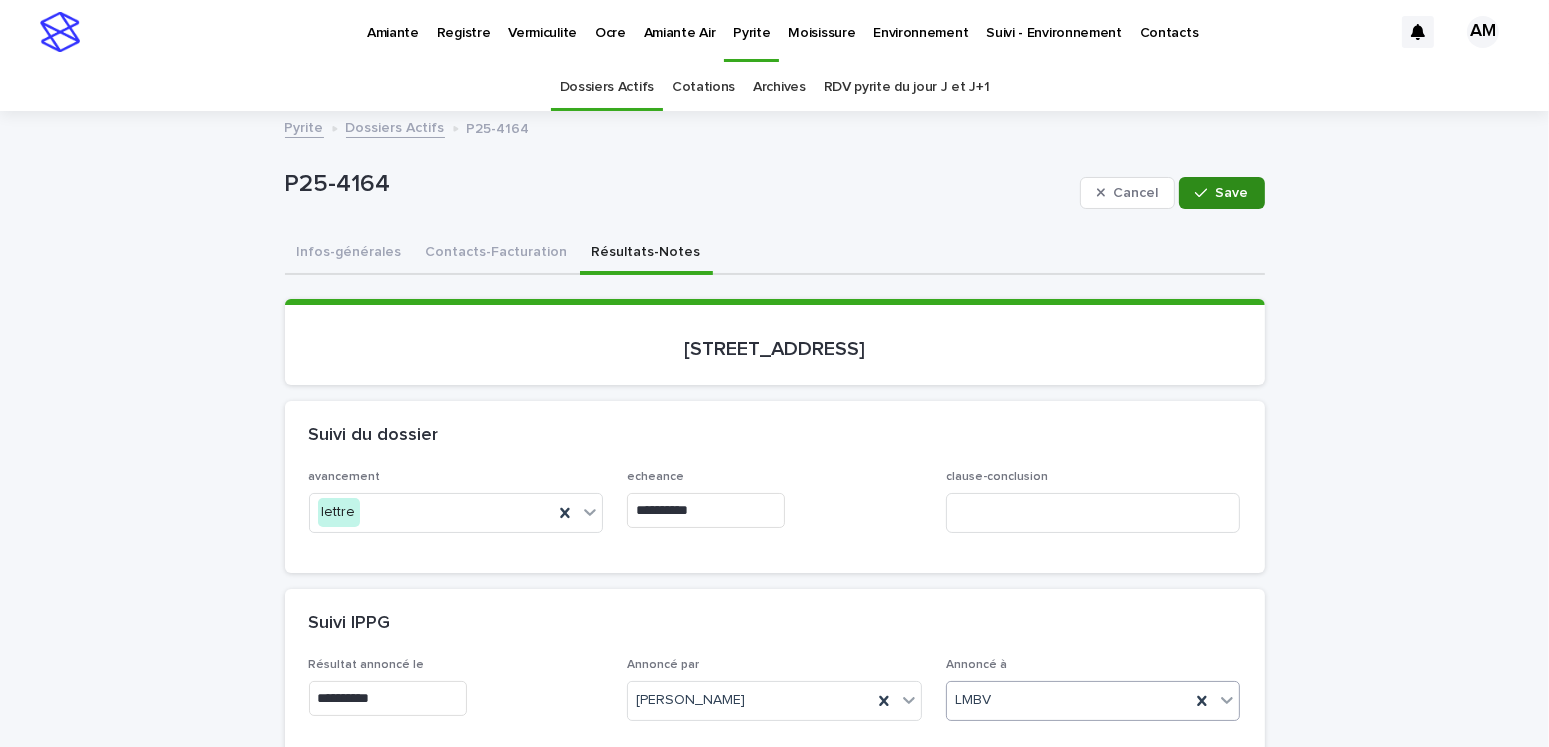 click on "Save" at bounding box center [1221, 193] 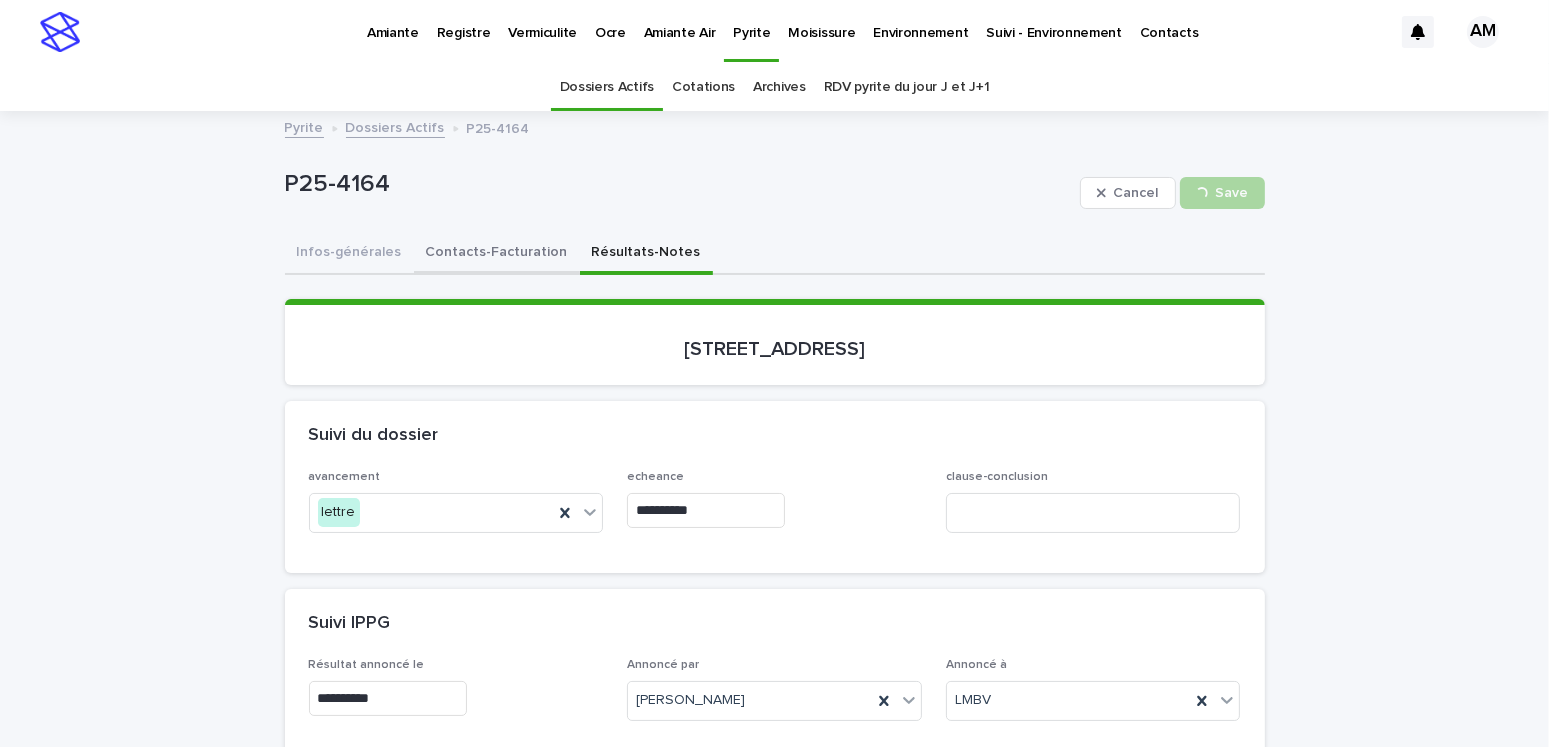 click on "Contacts-Facturation" at bounding box center [497, 254] 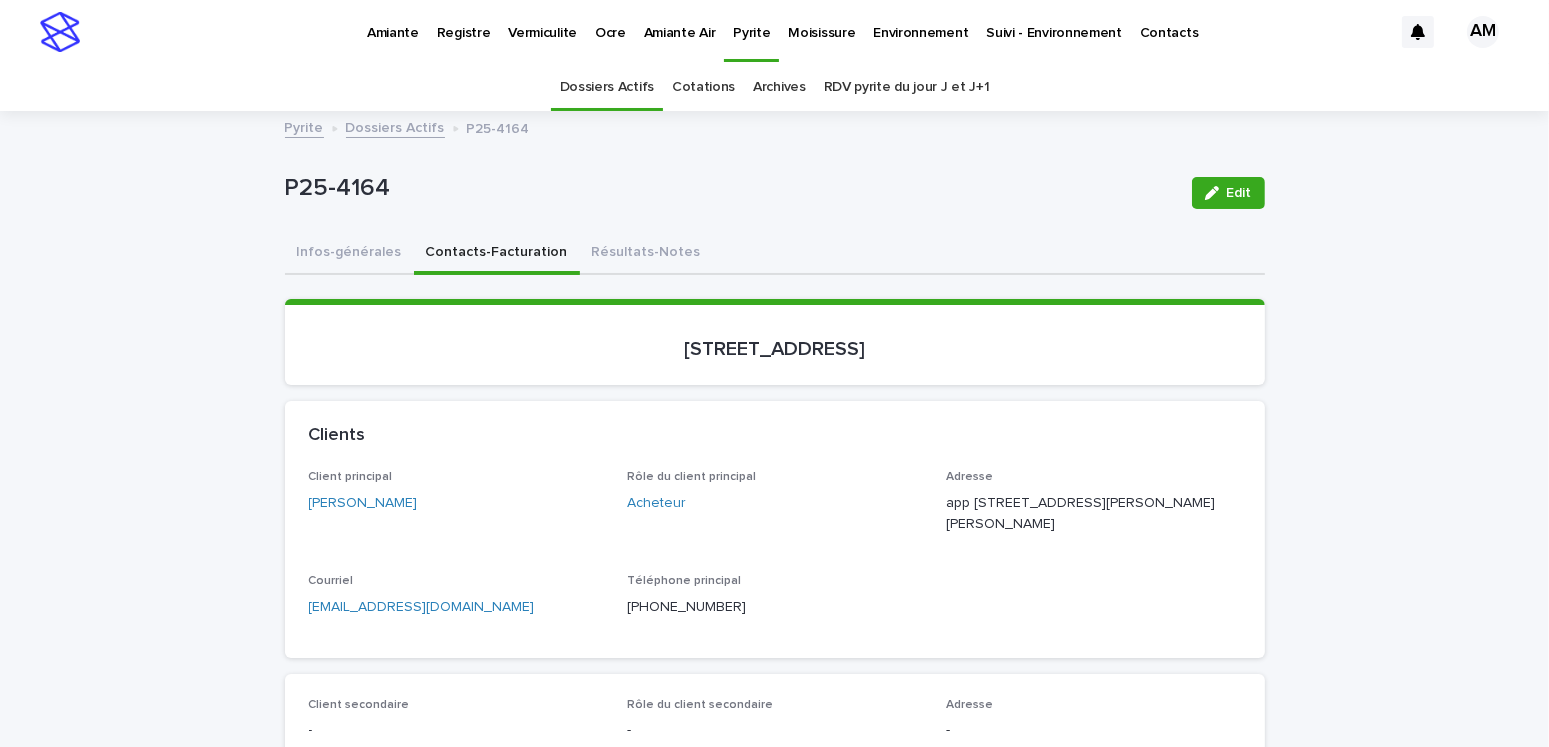 scroll, scrollTop: 200, scrollLeft: 0, axis: vertical 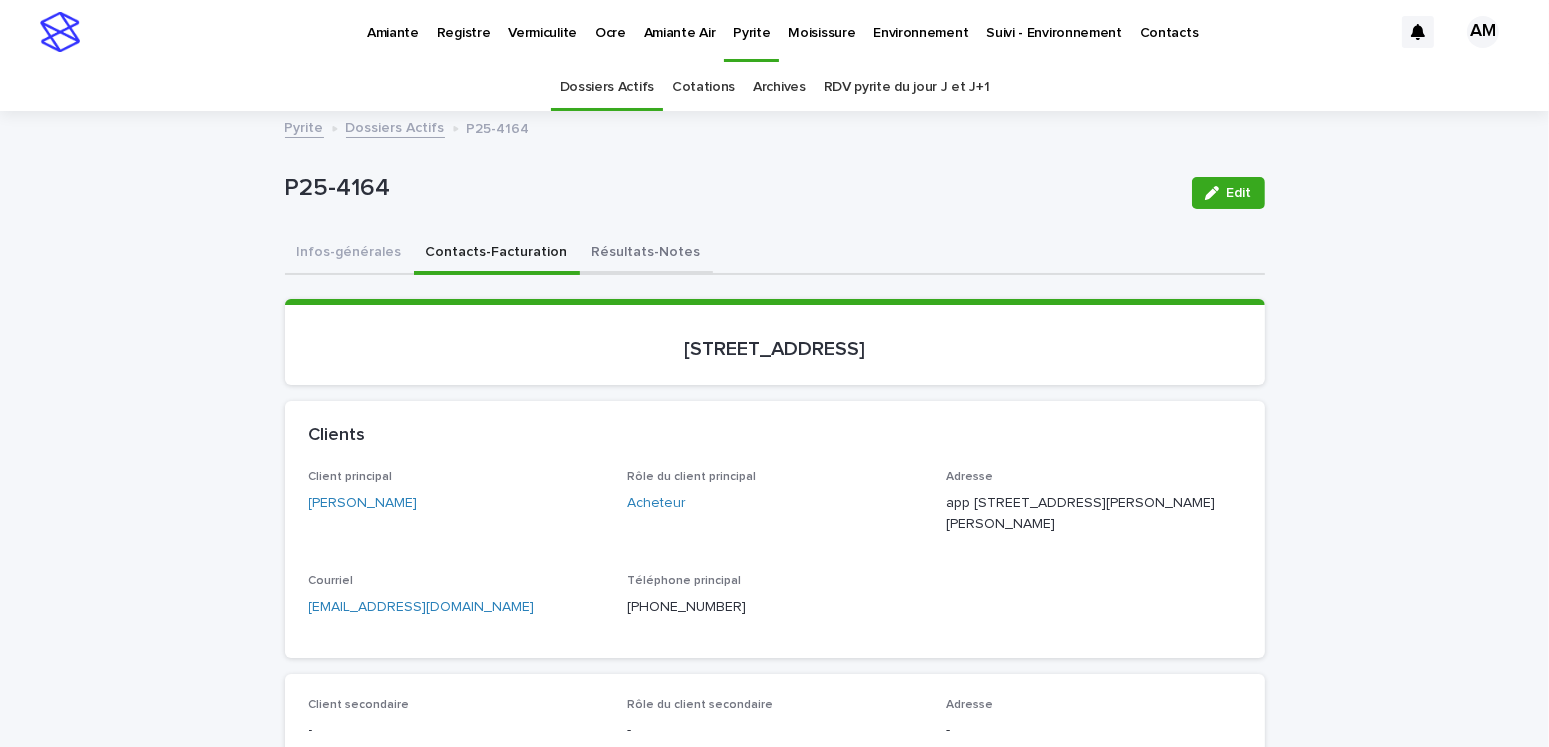 click on "Résultats-Notes" at bounding box center (646, 254) 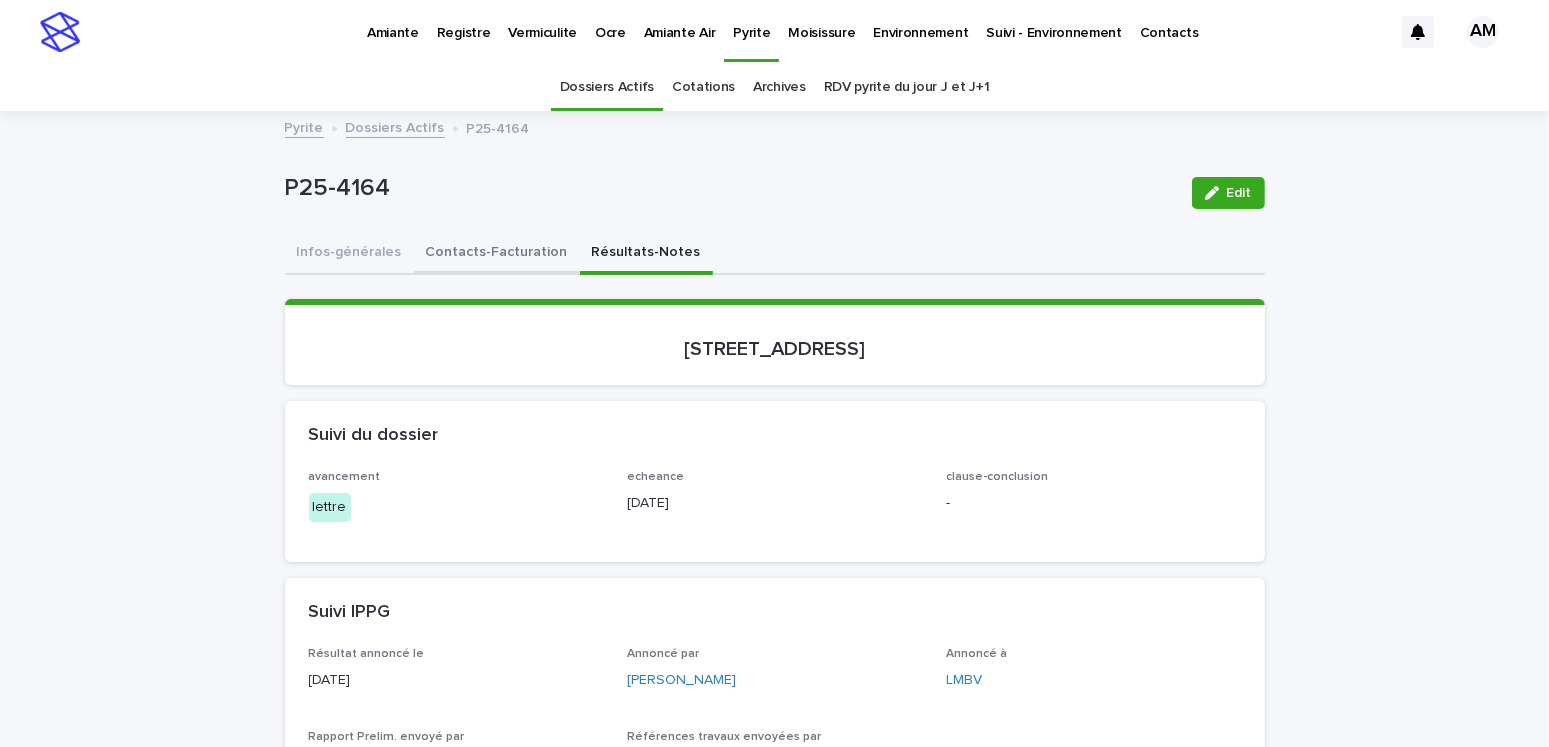 click on "Contacts-Facturation" at bounding box center (497, 254) 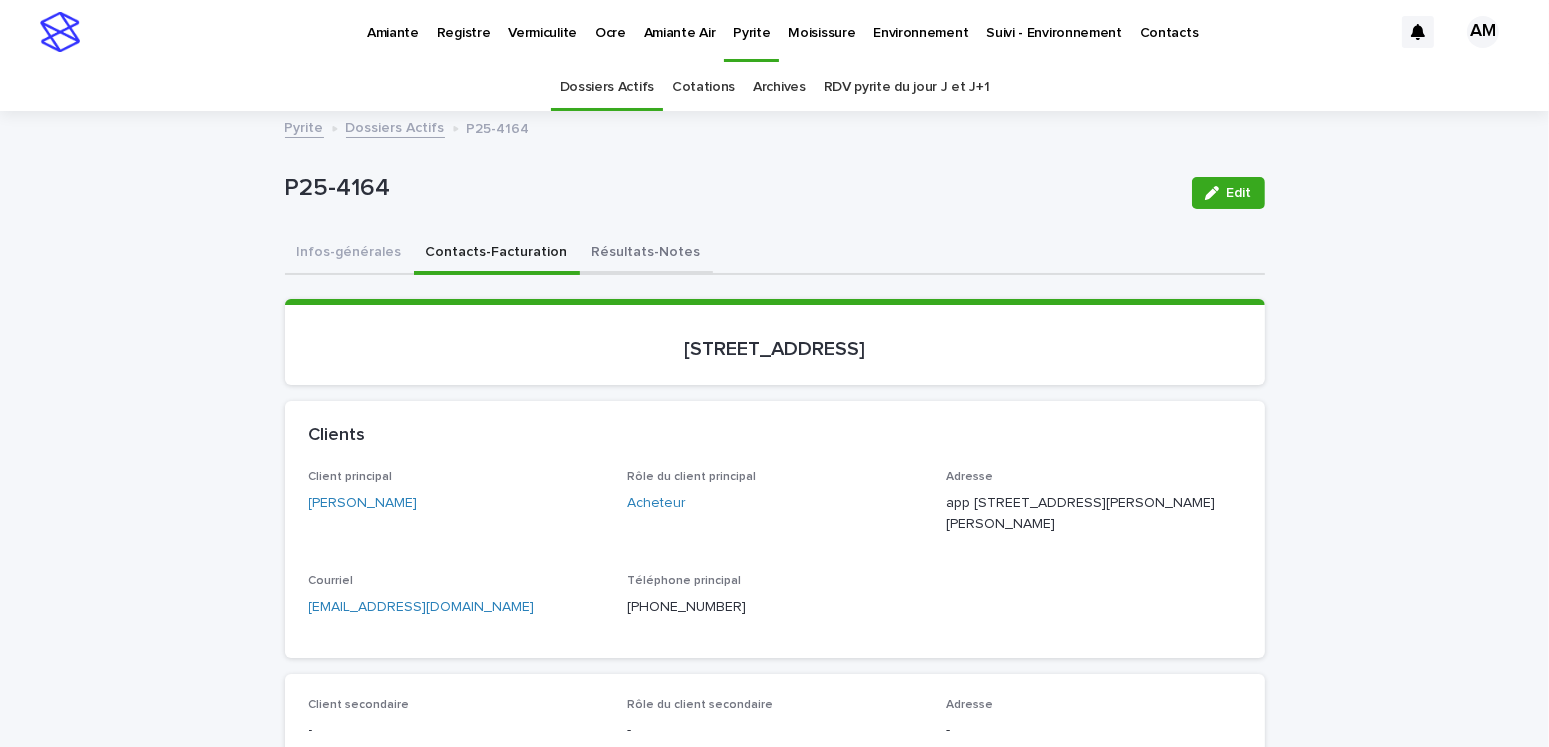 drag, startPoint x: 616, startPoint y: 242, endPoint x: 698, endPoint y: 271, distance: 86.977005 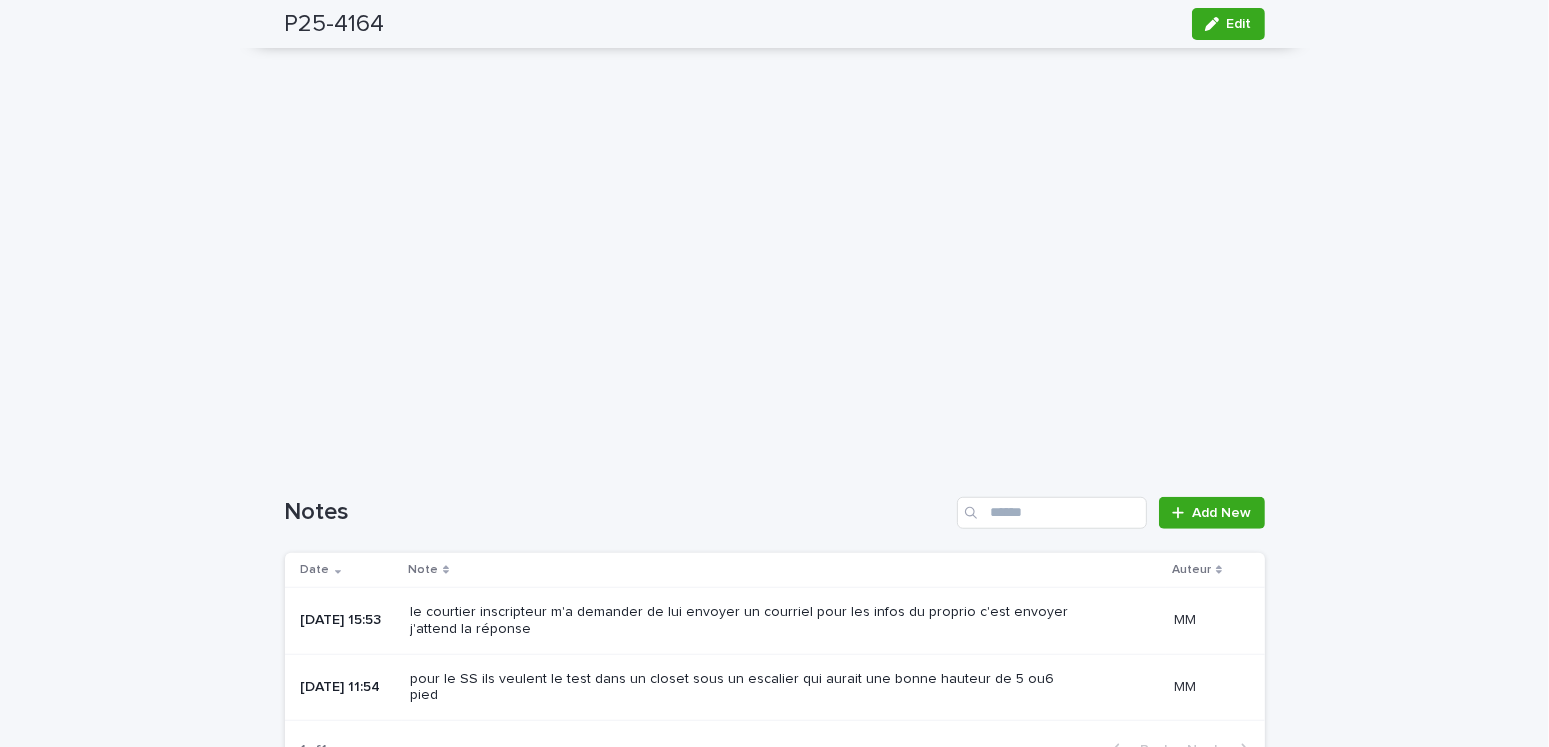scroll, scrollTop: 1200, scrollLeft: 0, axis: vertical 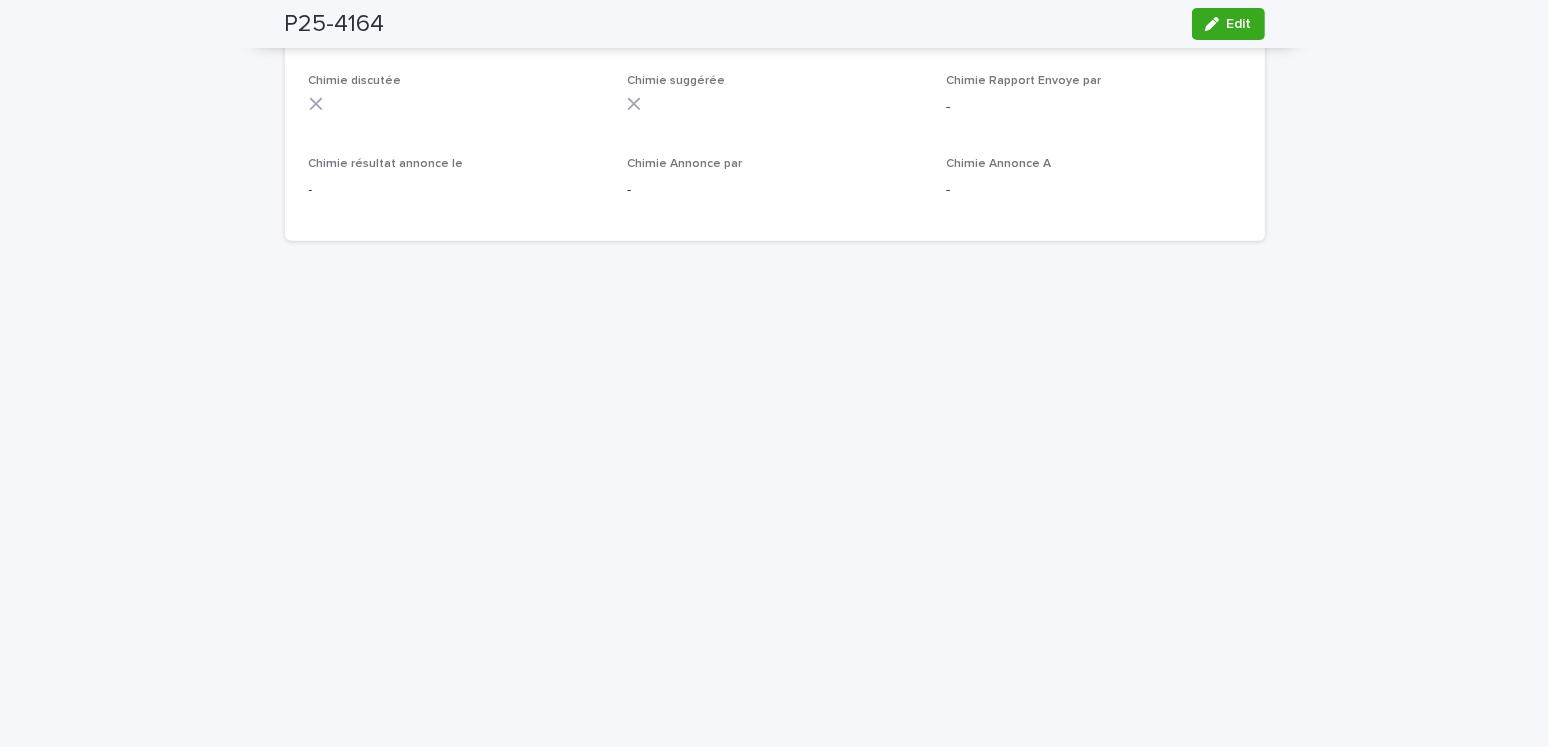 drag, startPoint x: 229, startPoint y: 367, endPoint x: 279, endPoint y: 393, distance: 56.35601 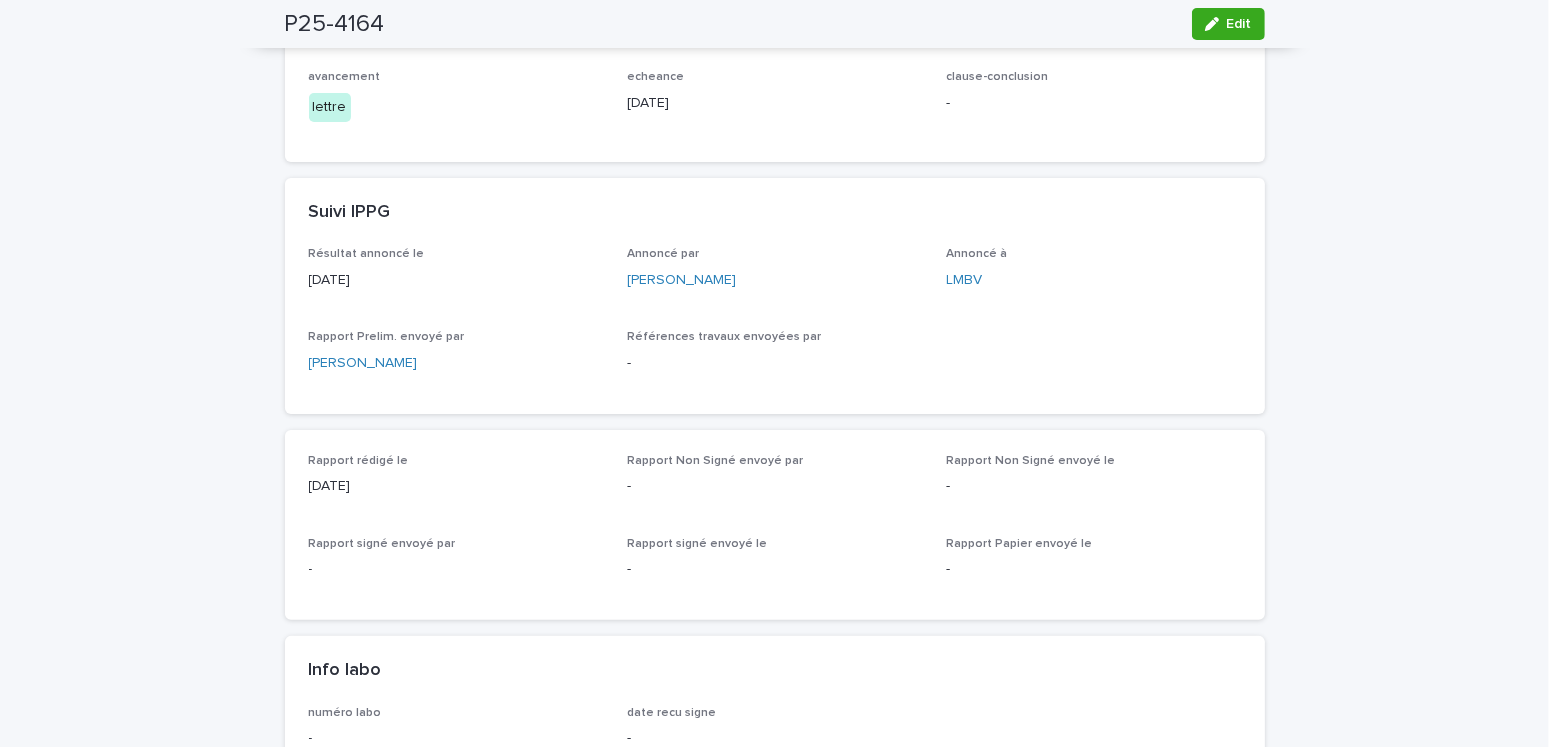 scroll, scrollTop: 0, scrollLeft: 0, axis: both 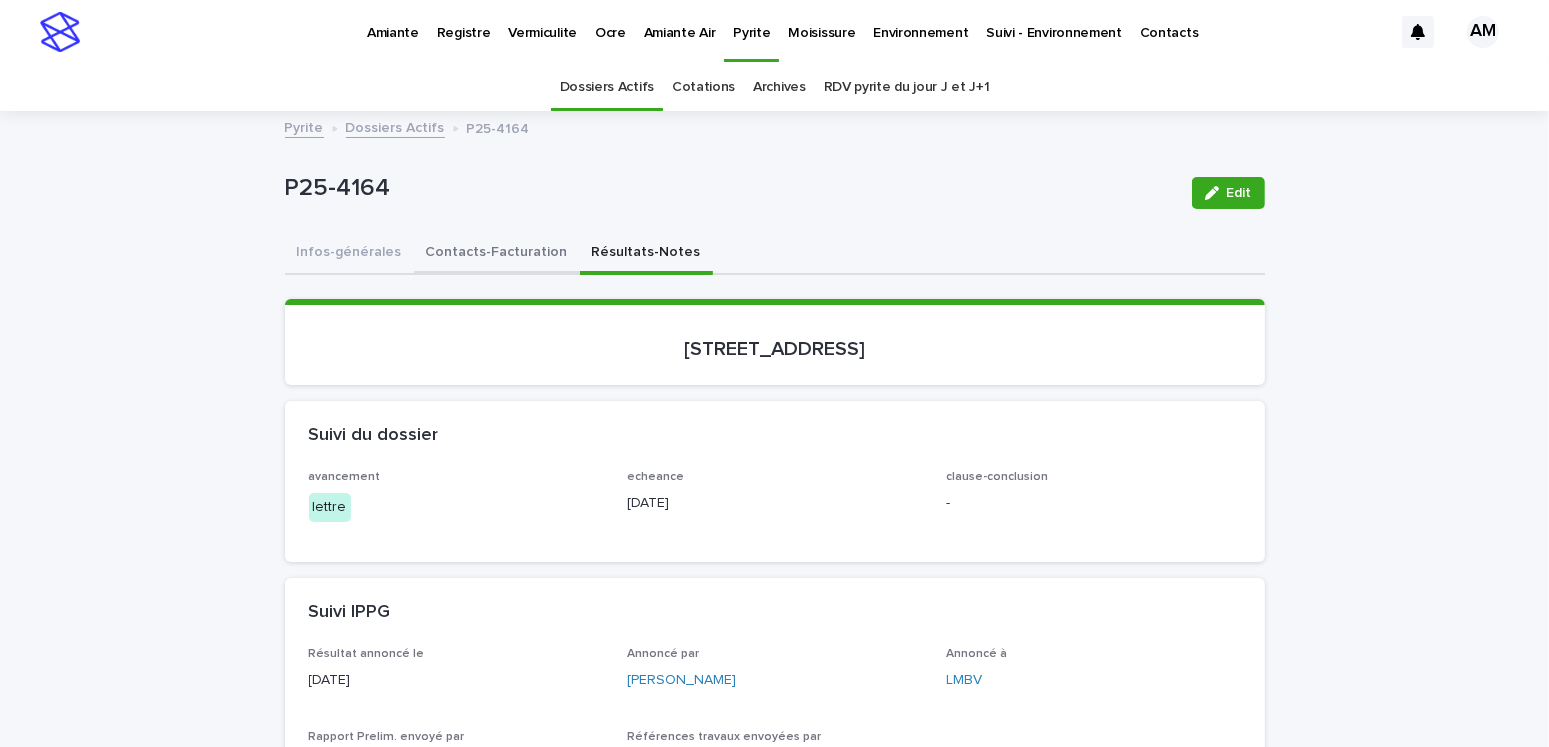 click on "Contacts-Facturation" at bounding box center [497, 254] 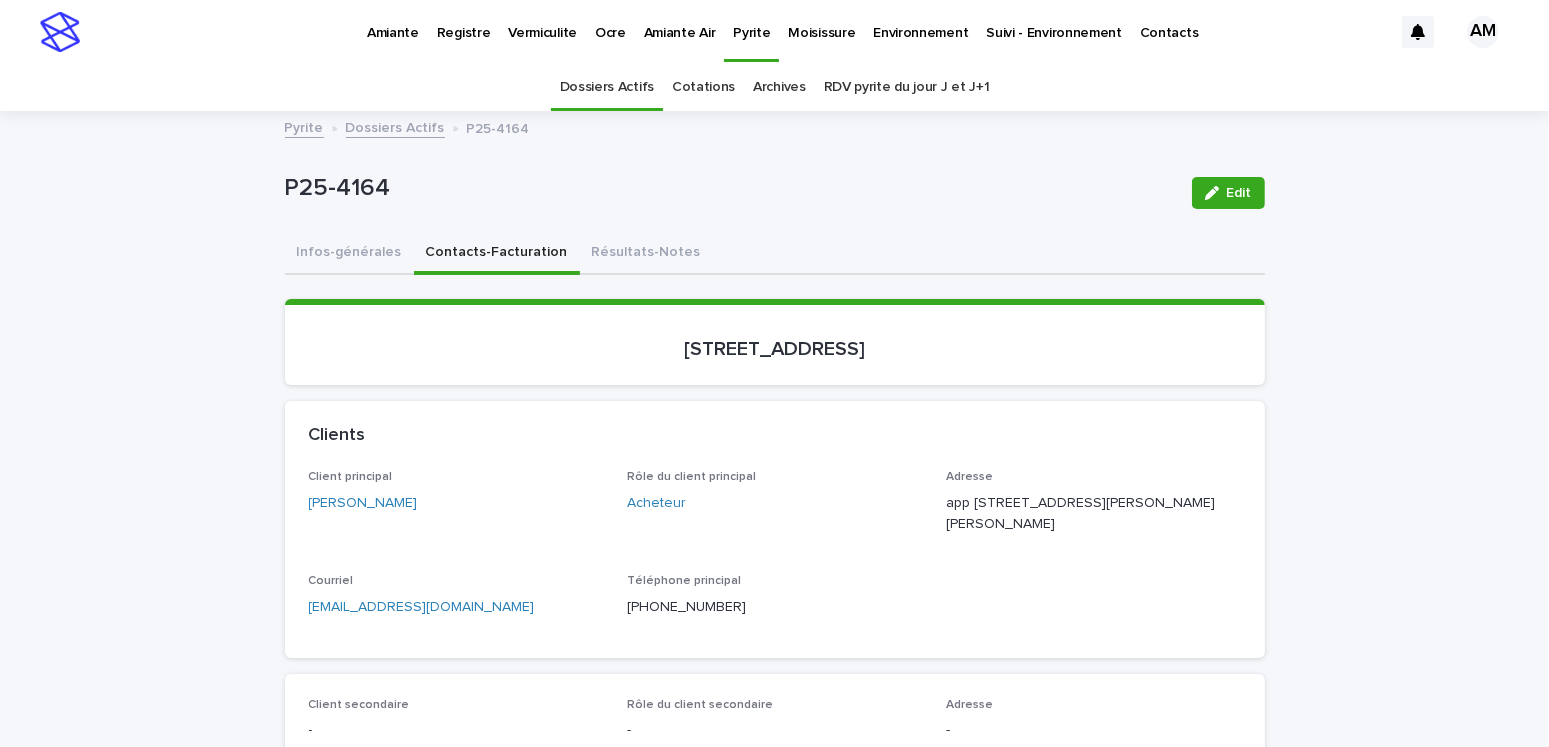 scroll, scrollTop: 200, scrollLeft: 0, axis: vertical 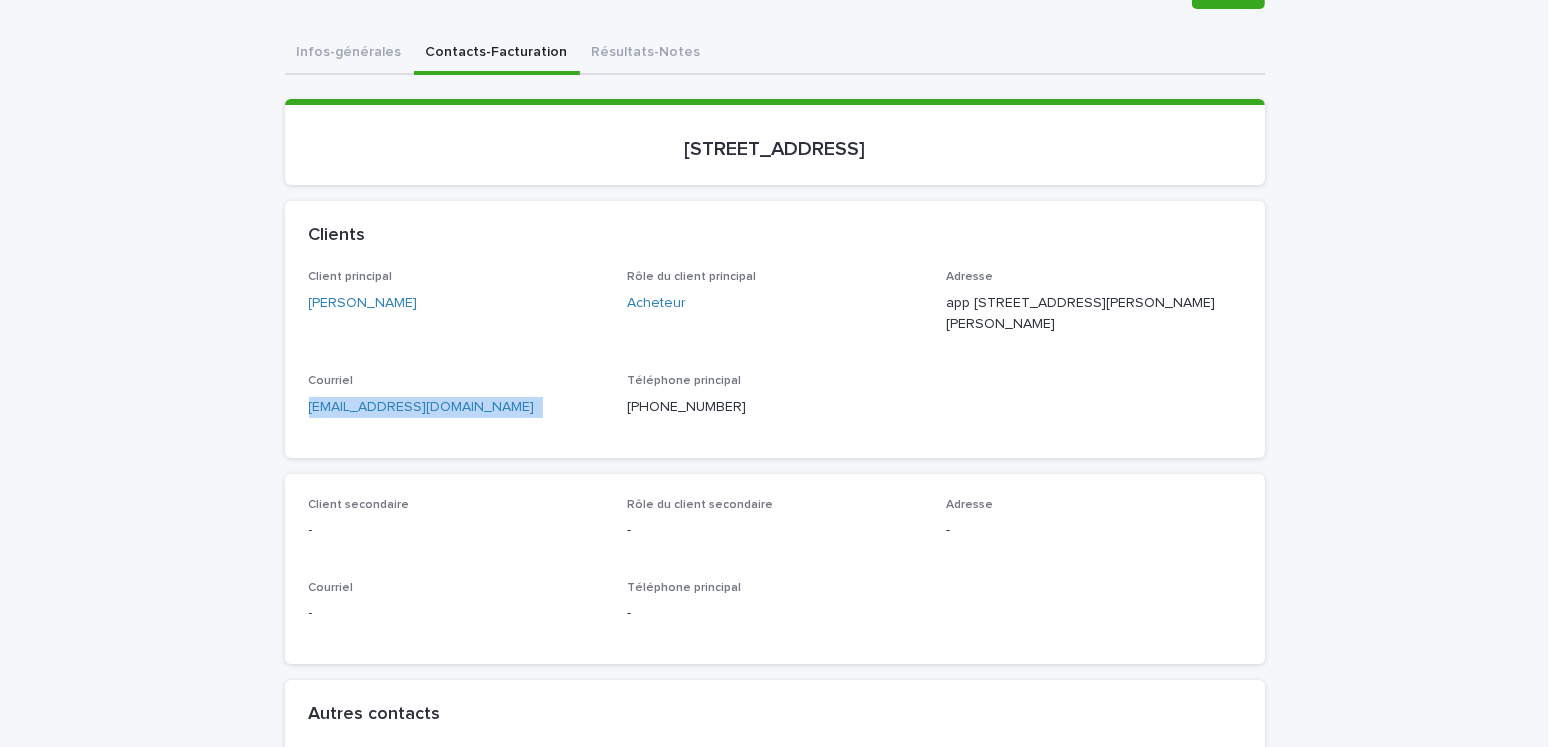 drag, startPoint x: 241, startPoint y: 437, endPoint x: 174, endPoint y: 430, distance: 67.36468 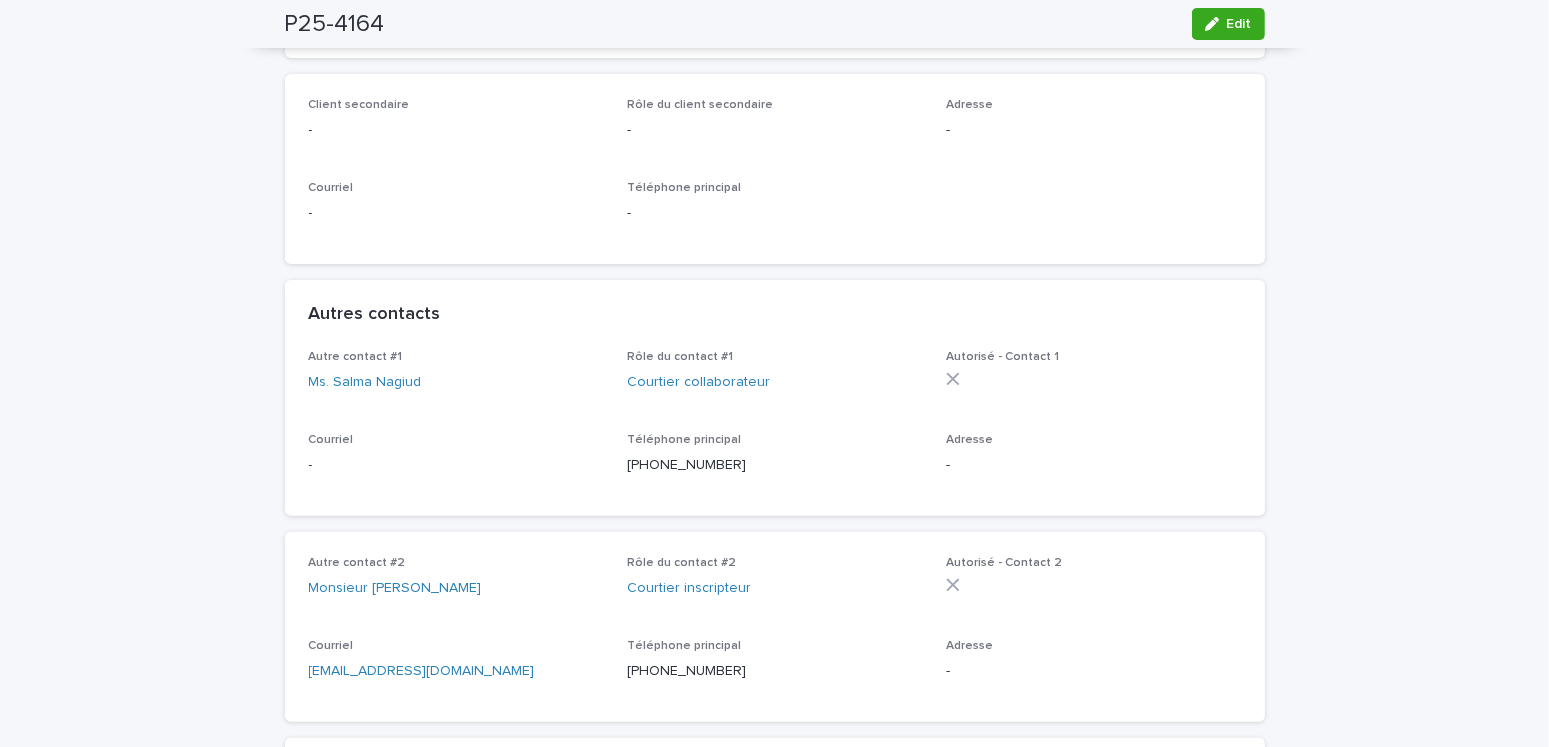scroll, scrollTop: 900, scrollLeft: 0, axis: vertical 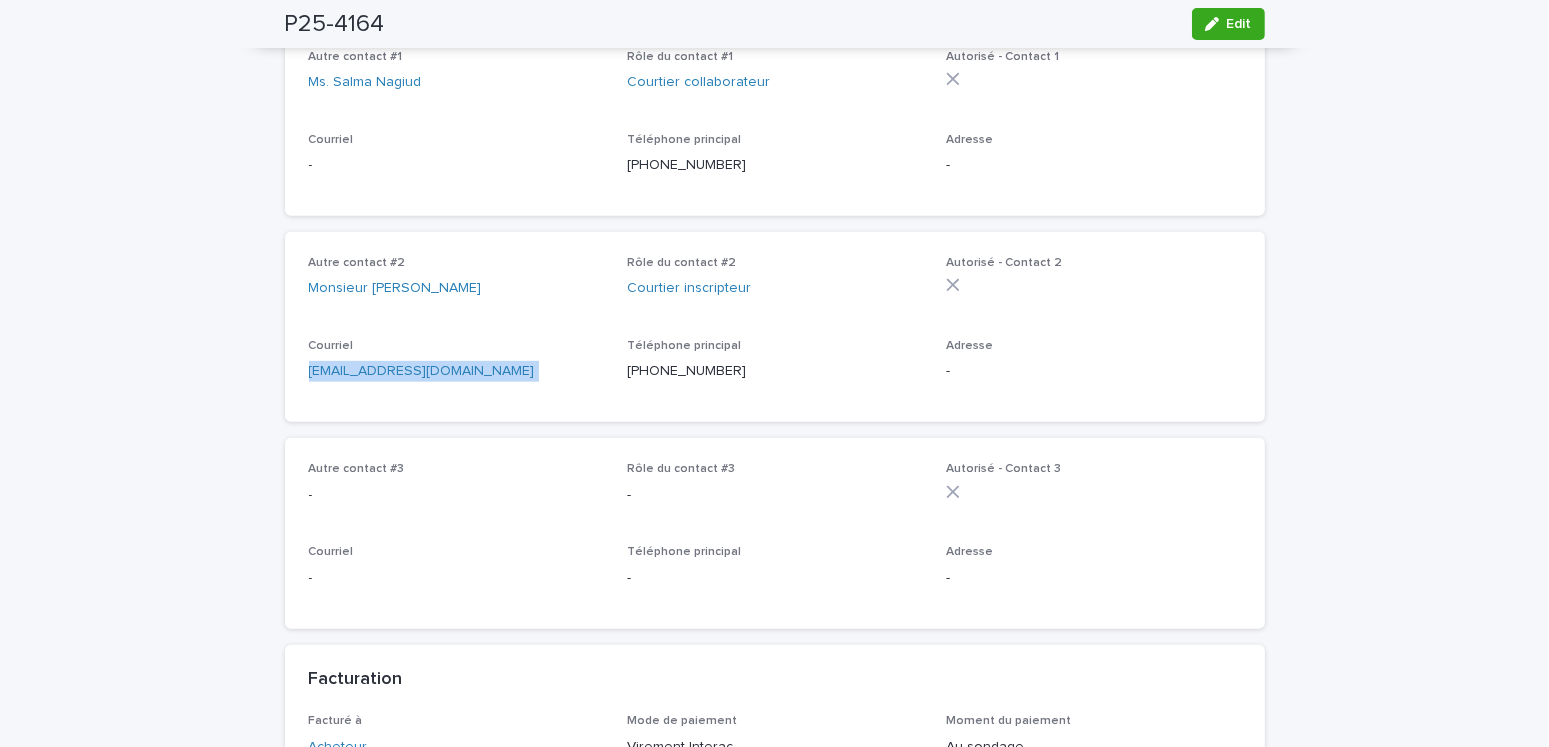 drag, startPoint x: 449, startPoint y: 413, endPoint x: 295, endPoint y: 431, distance: 155.04839 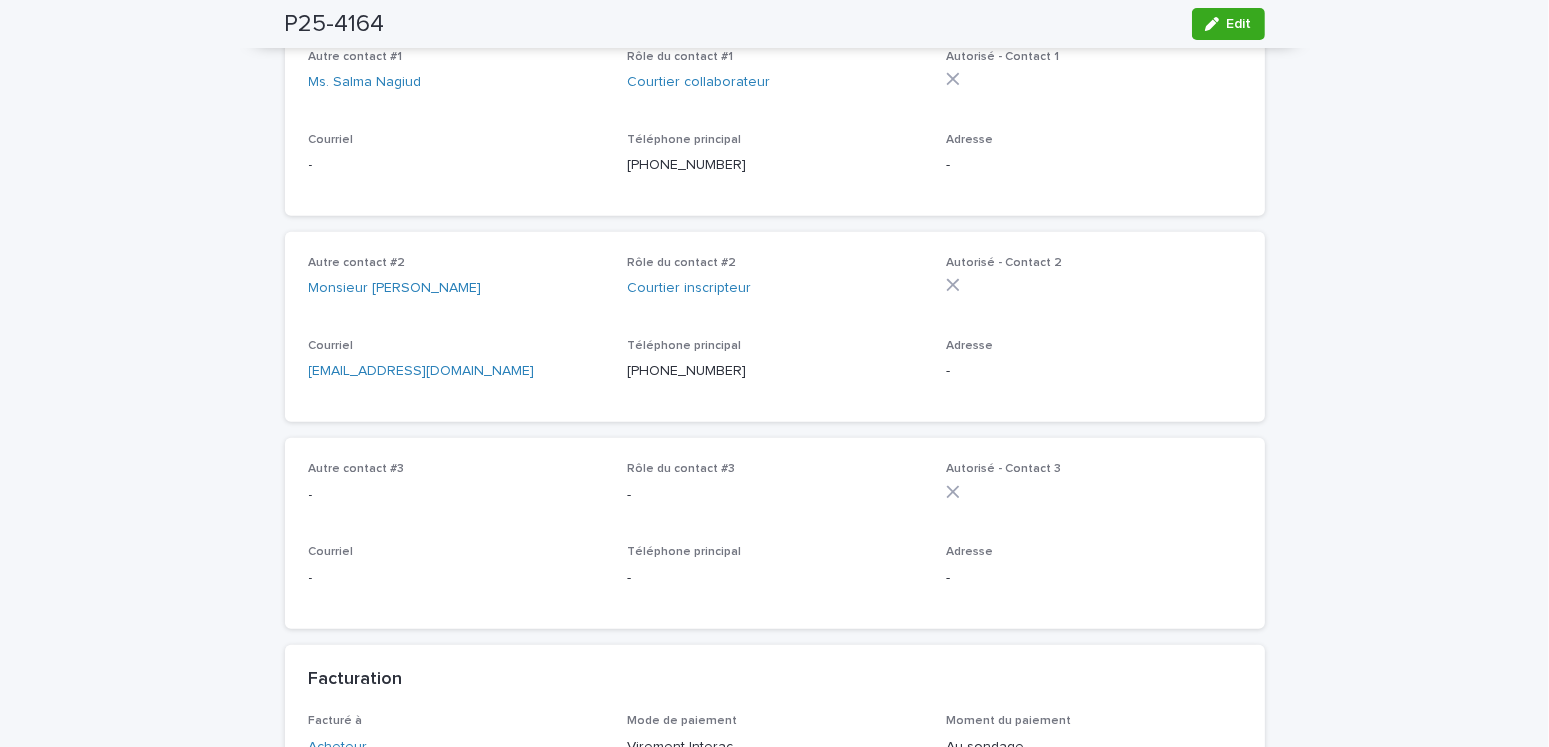 click on "Autre contact #3 - Rôle du contact #3 - Autorisé - Contact 3 Courriel - Téléphone principal - Adresse -" at bounding box center (775, 533) 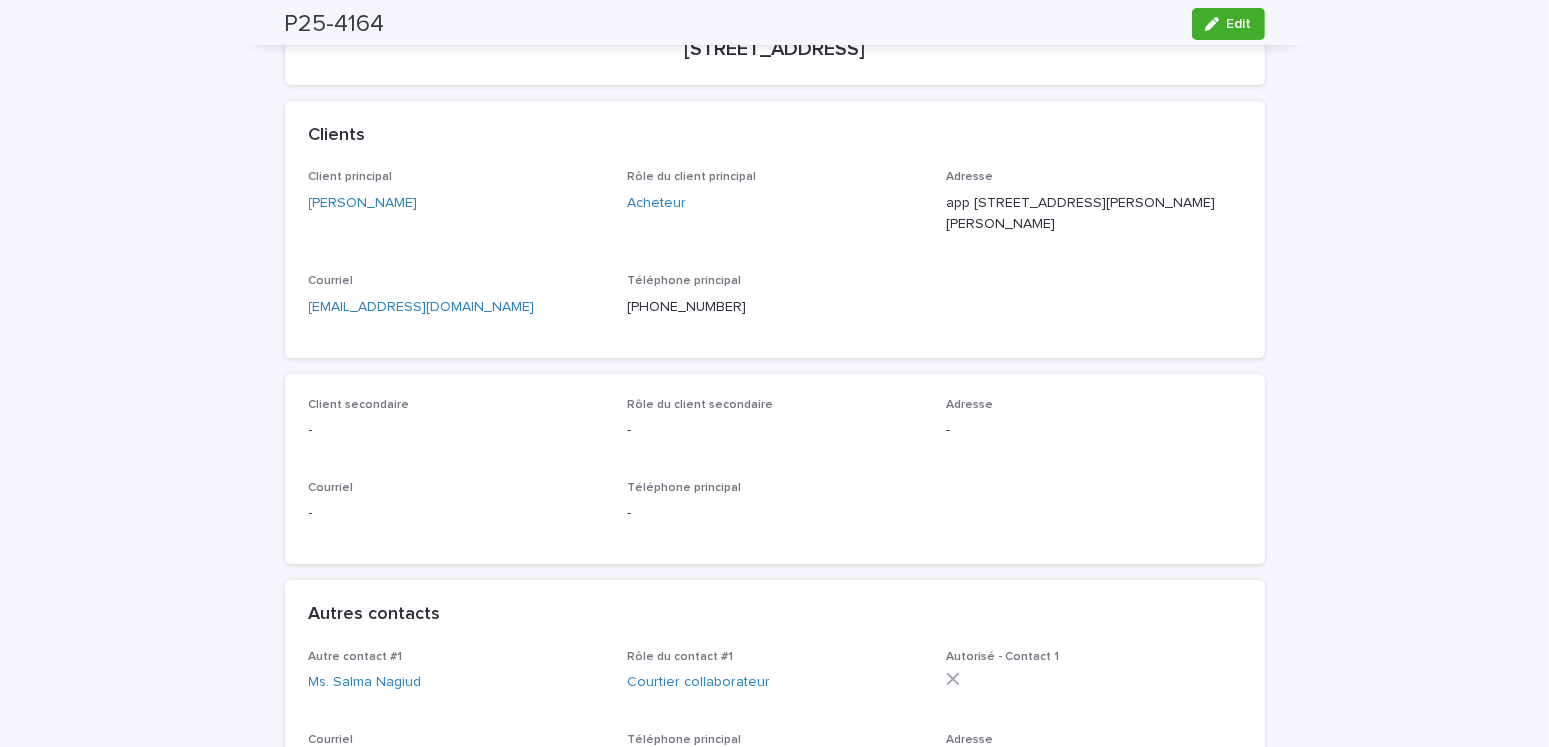 scroll, scrollTop: 600, scrollLeft: 0, axis: vertical 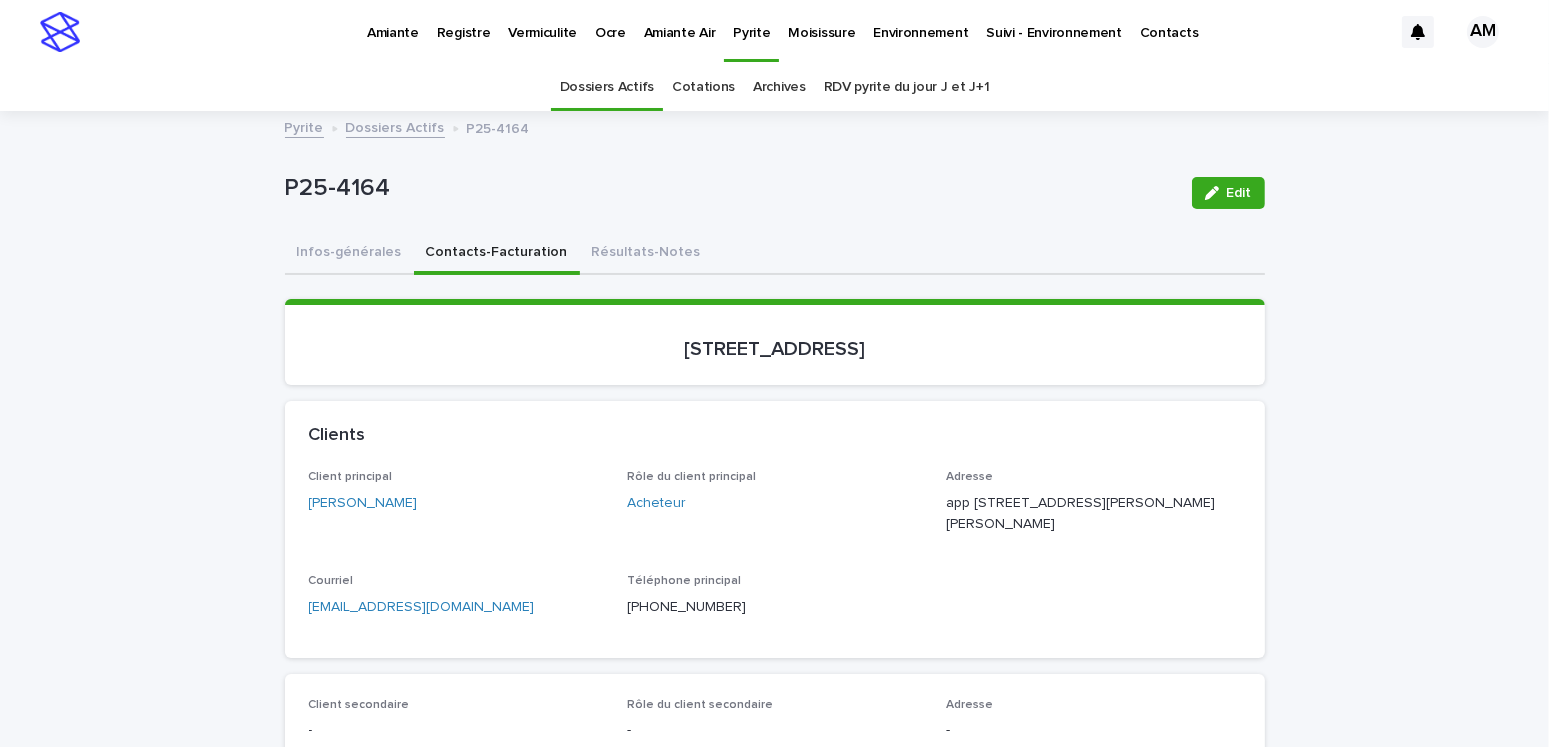 click on "Dossiers Actifs" at bounding box center [395, 126] 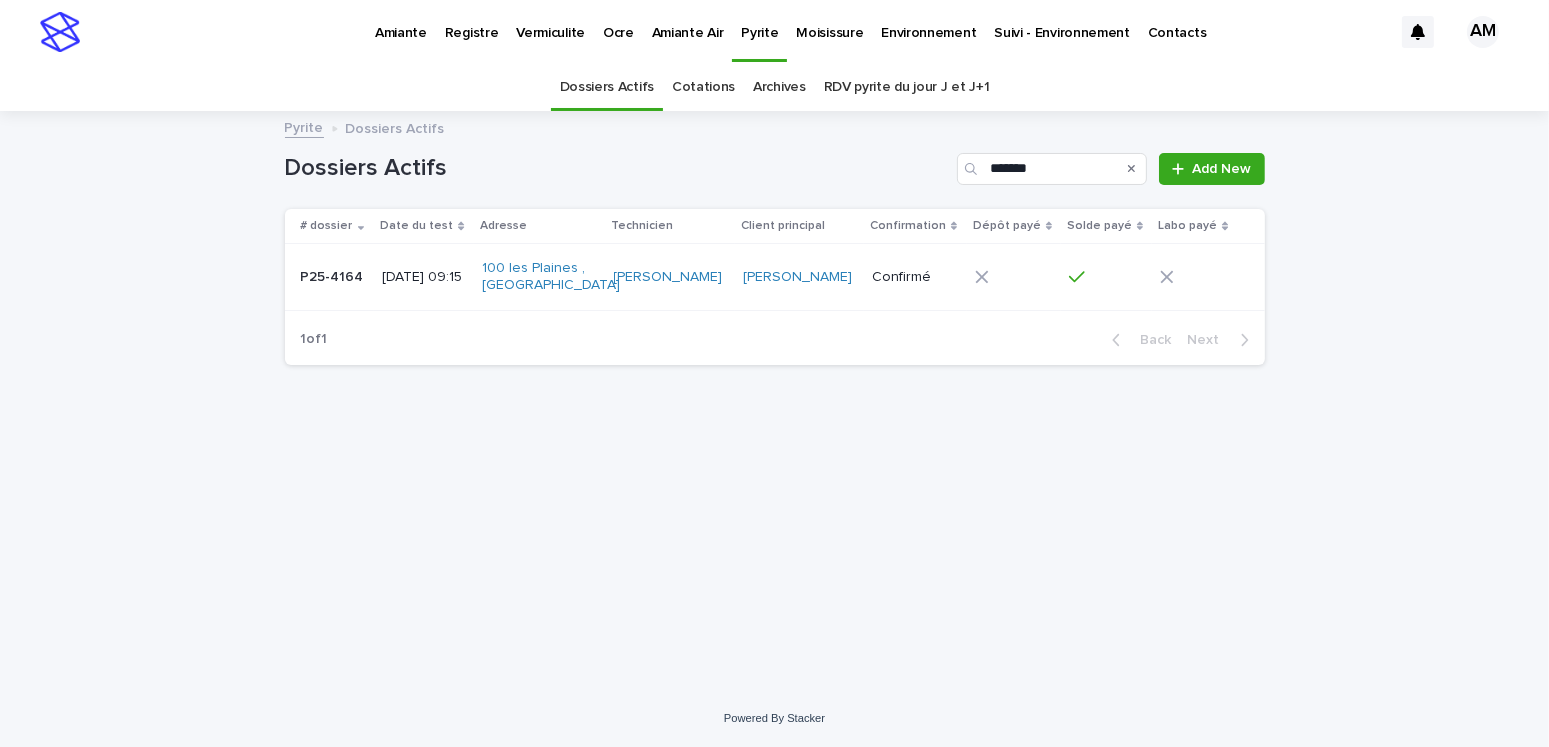 click on "Moisissure" at bounding box center [829, 21] 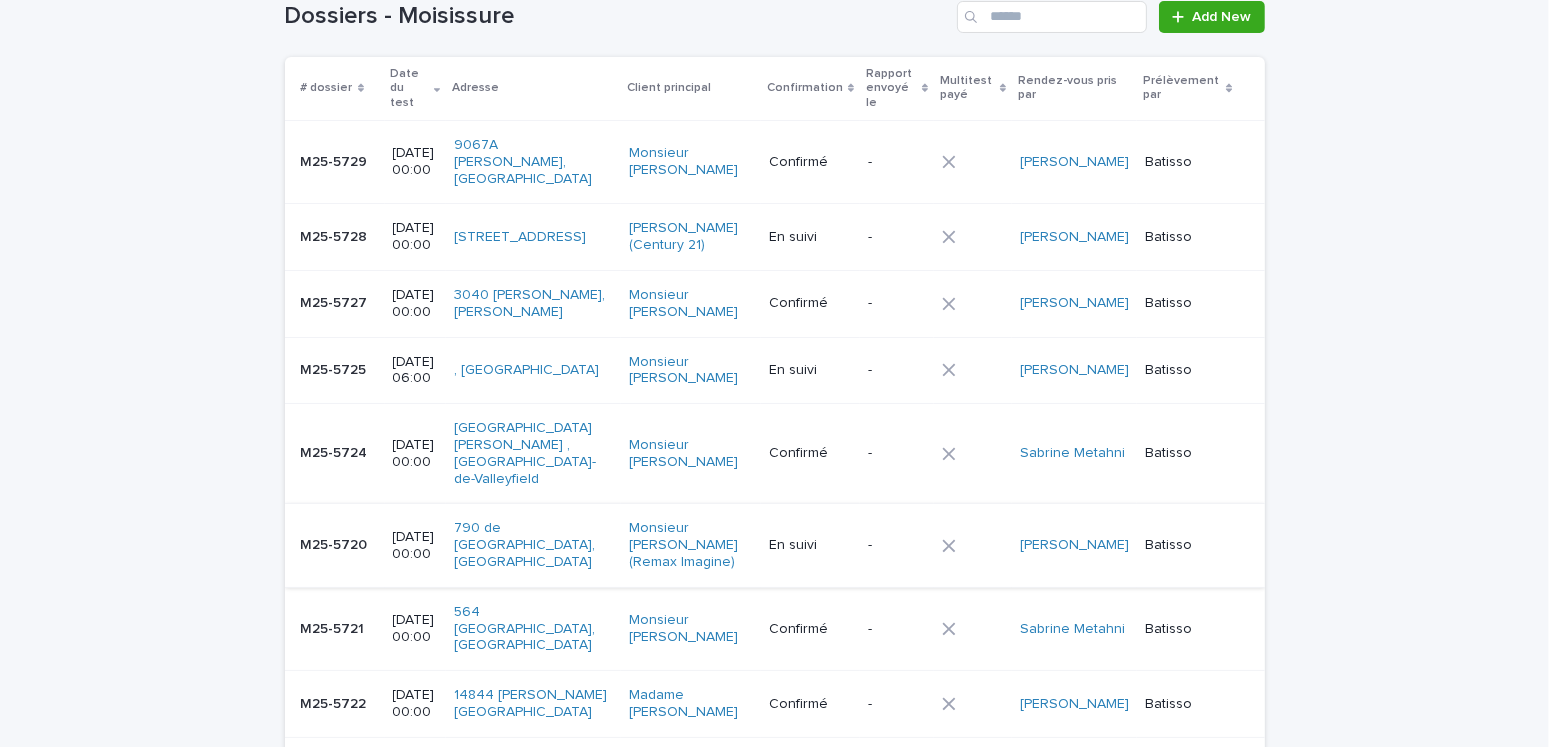 scroll, scrollTop: 0, scrollLeft: 0, axis: both 